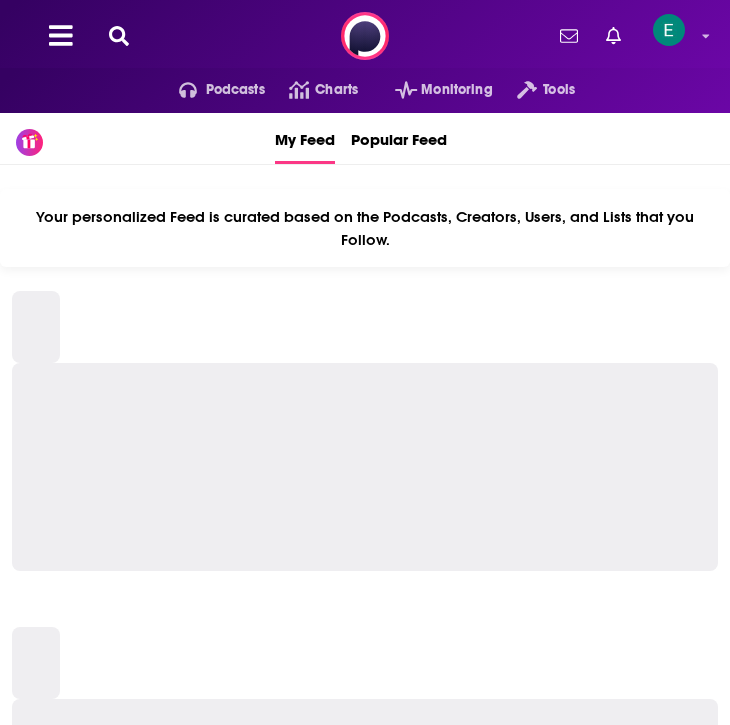 scroll, scrollTop: 0, scrollLeft: 0, axis: both 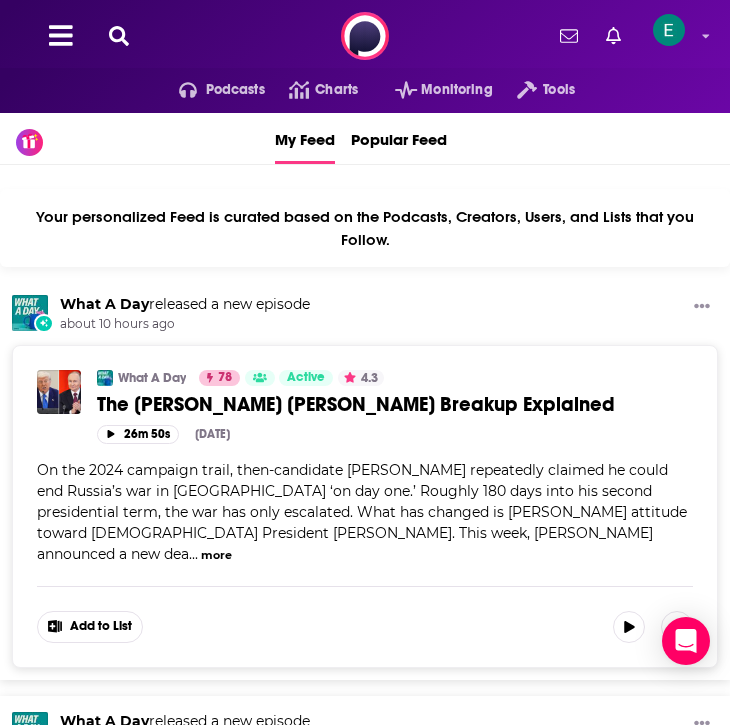 click at bounding box center (119, 36) 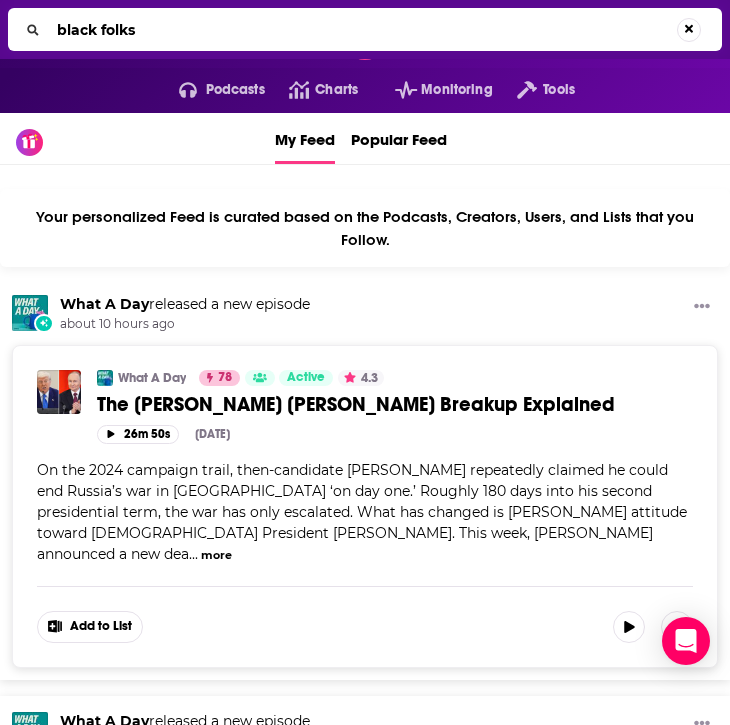 type on "black folks" 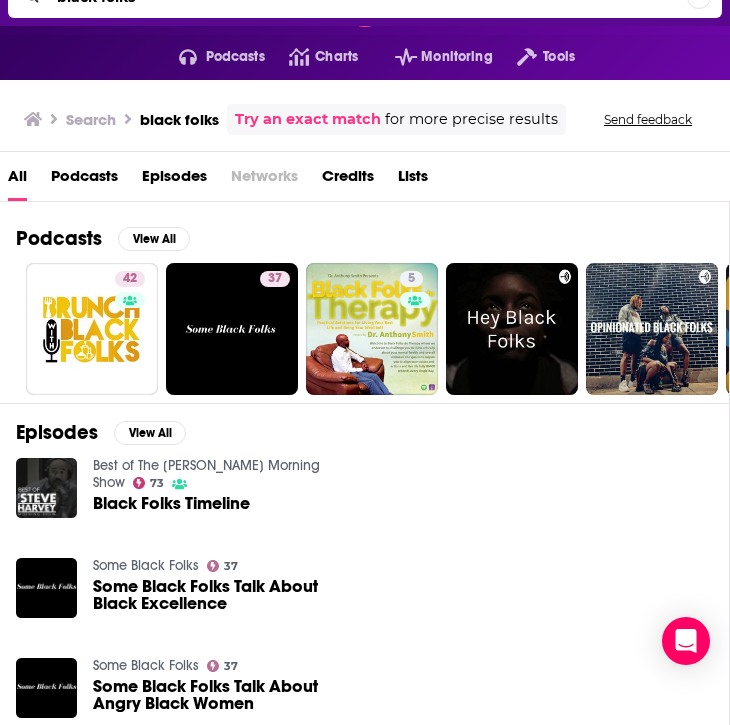 scroll, scrollTop: 36, scrollLeft: 0, axis: vertical 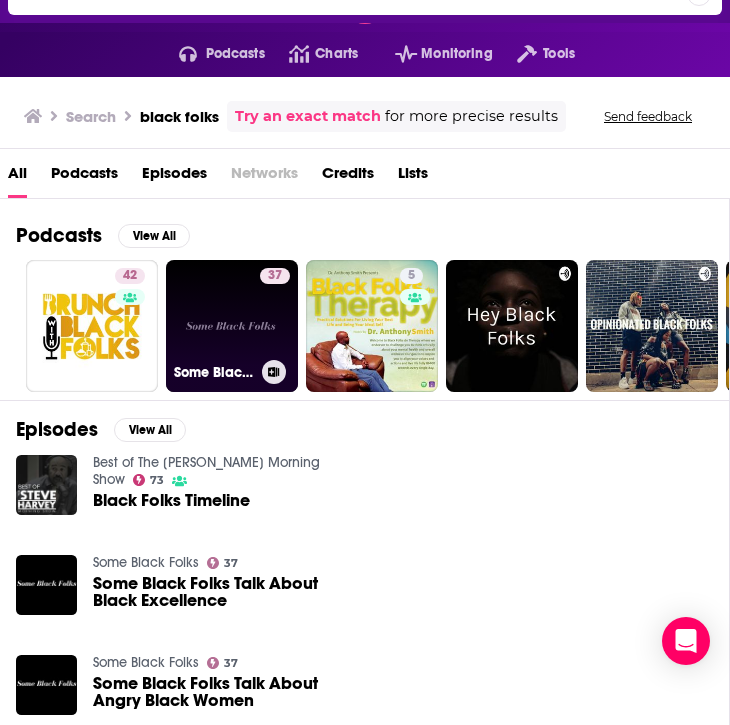 click on "37 Some Black Folks" at bounding box center (232, 326) 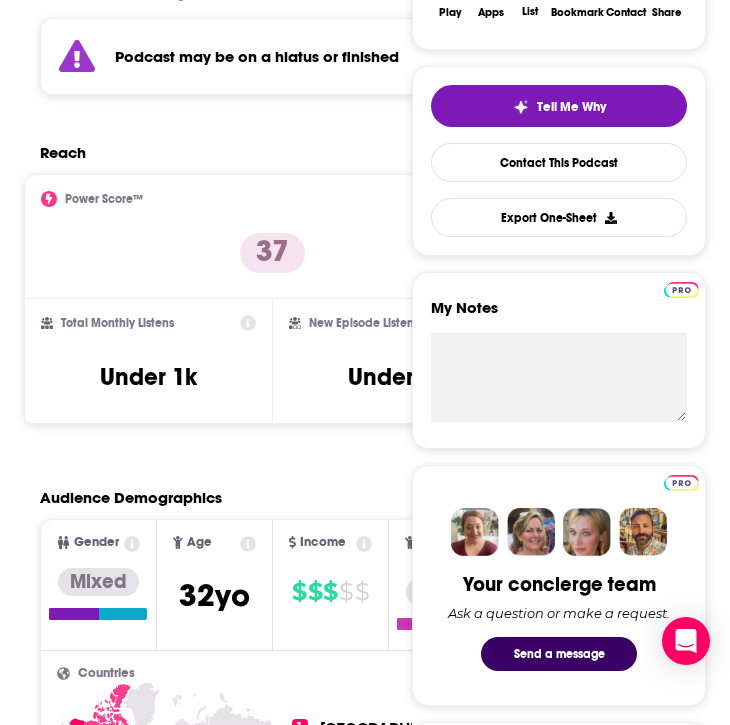 scroll, scrollTop: 0, scrollLeft: 0, axis: both 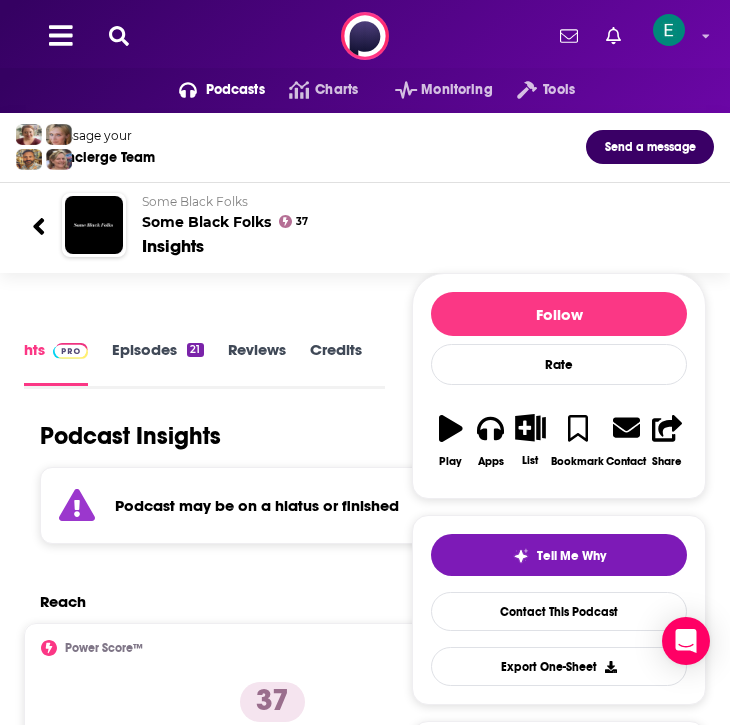 click 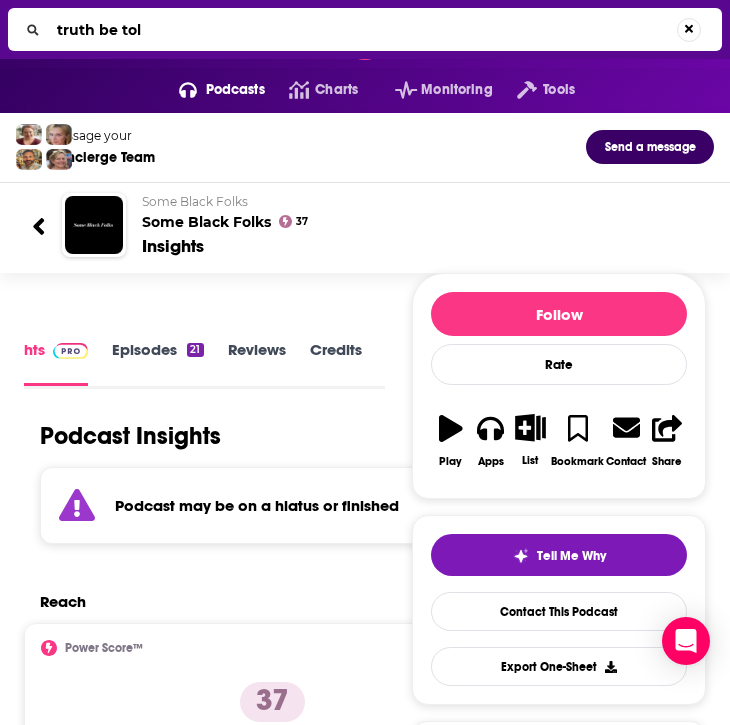 type on "truth be told" 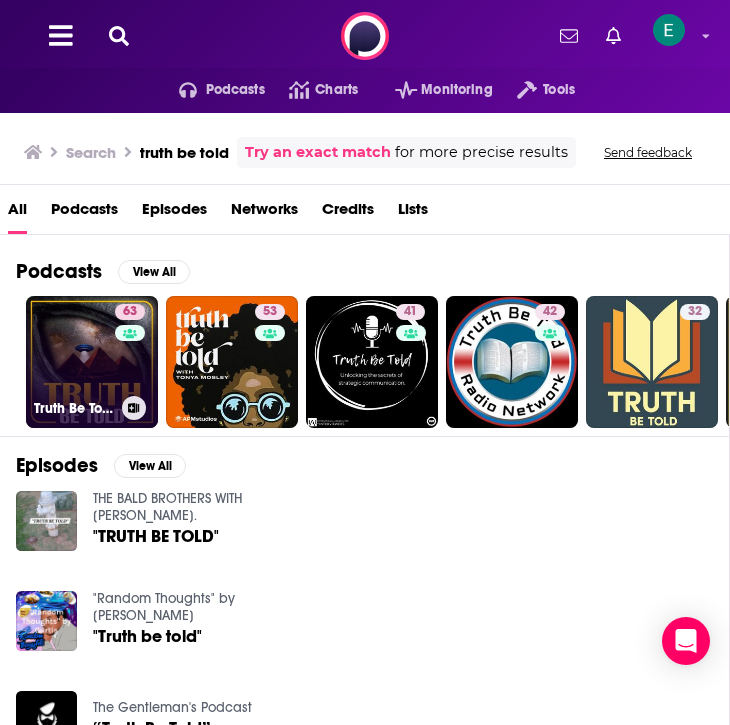 click on "63" at bounding box center (132, 350) 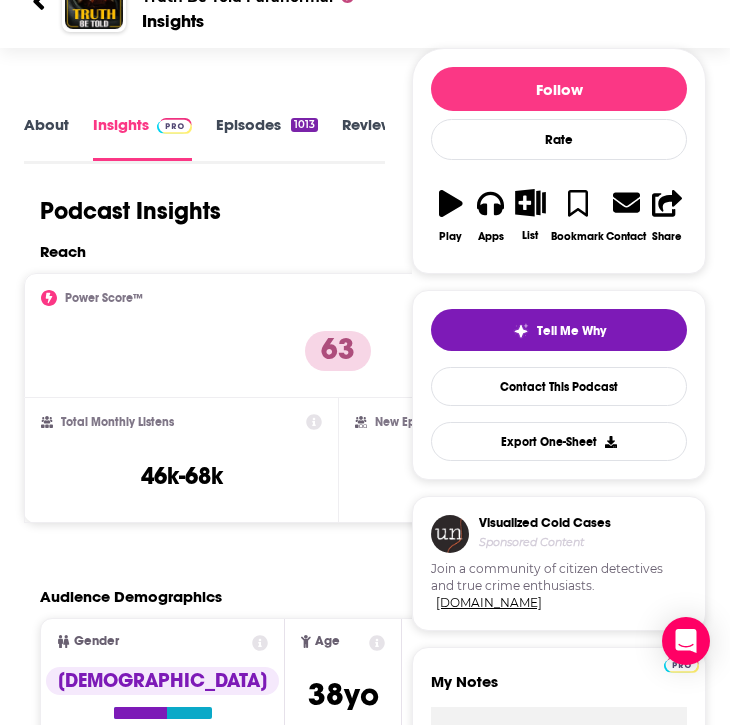 scroll, scrollTop: 0, scrollLeft: 0, axis: both 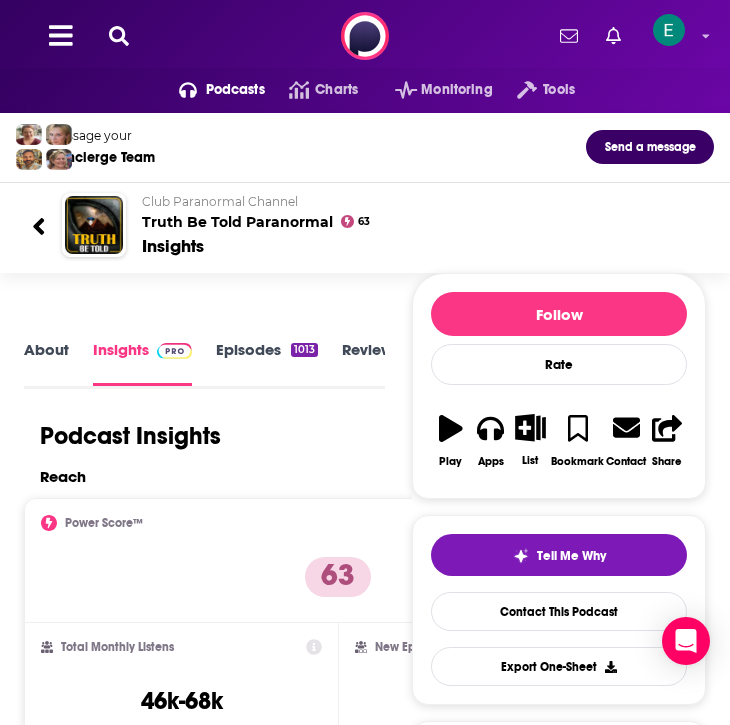 click 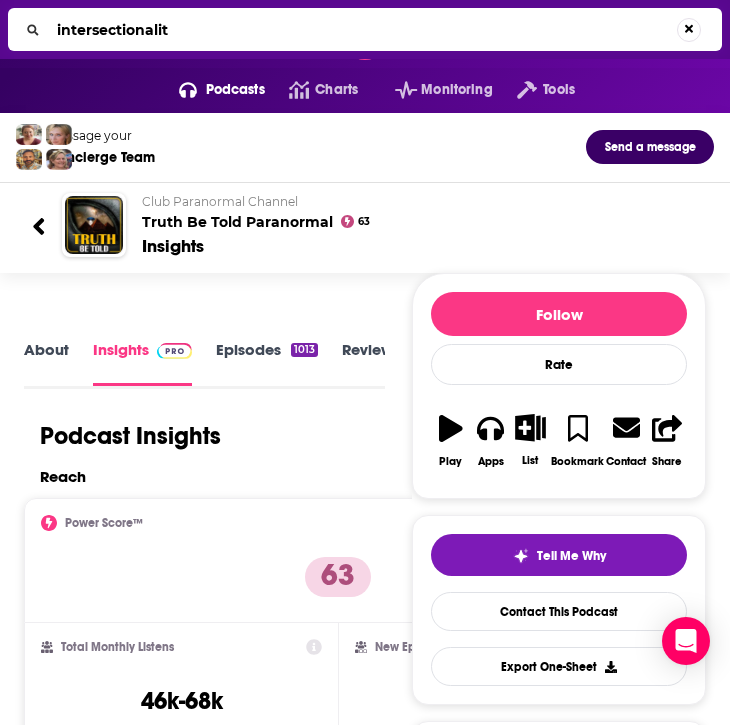 type on "intersectionality" 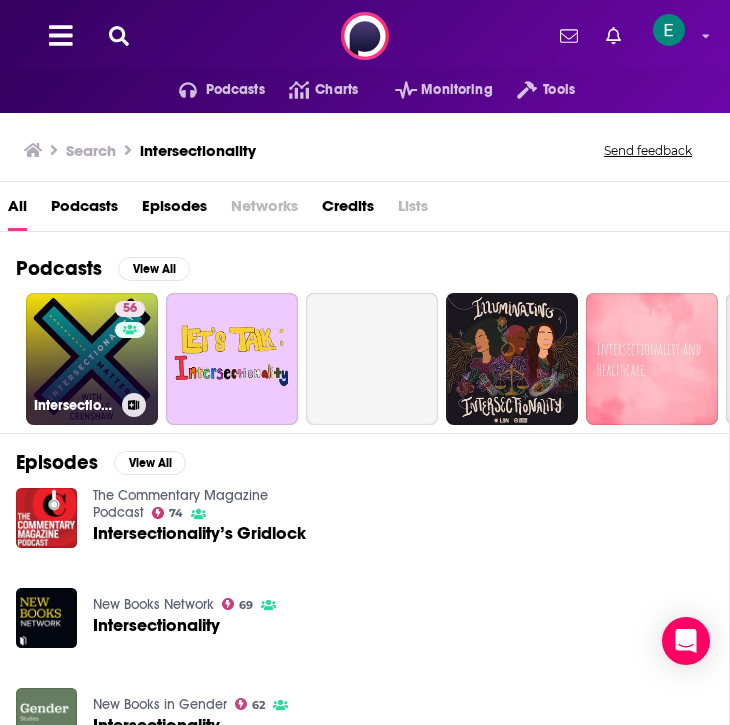 click on "56 Intersectionality Matters!" at bounding box center [92, 359] 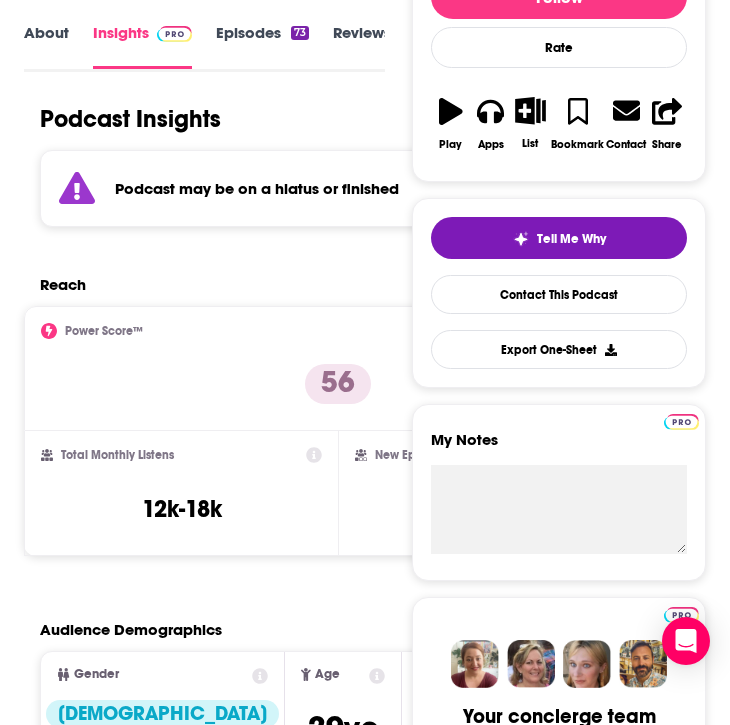 scroll, scrollTop: 0, scrollLeft: 0, axis: both 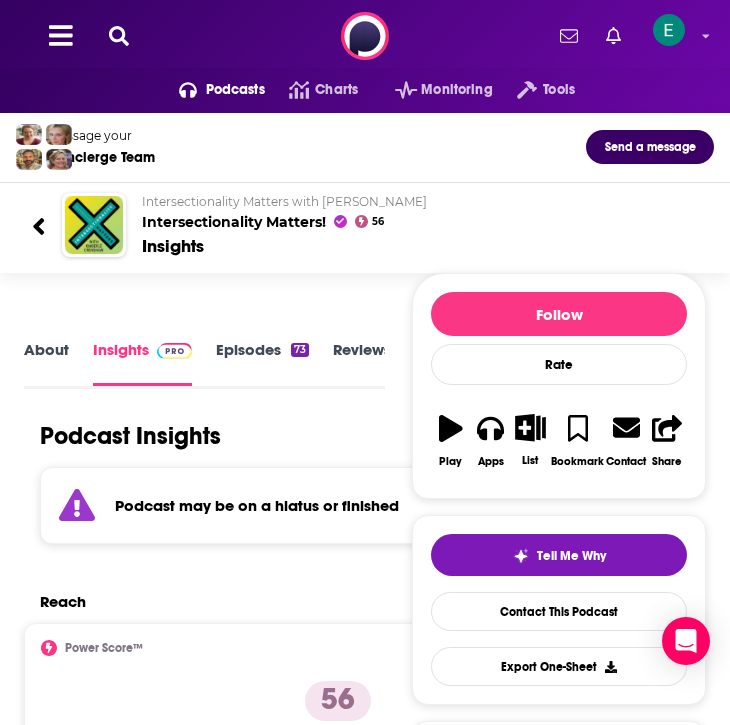 click on "Podcasts Charts Monitoring Tools For Business For Podcasters More" at bounding box center [365, 36] 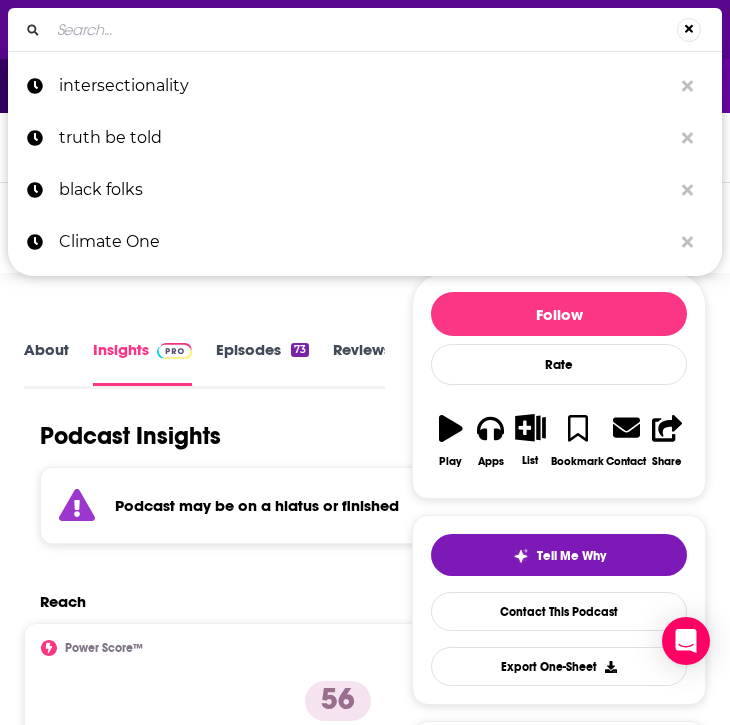 type on "Getting Curious with JVN" 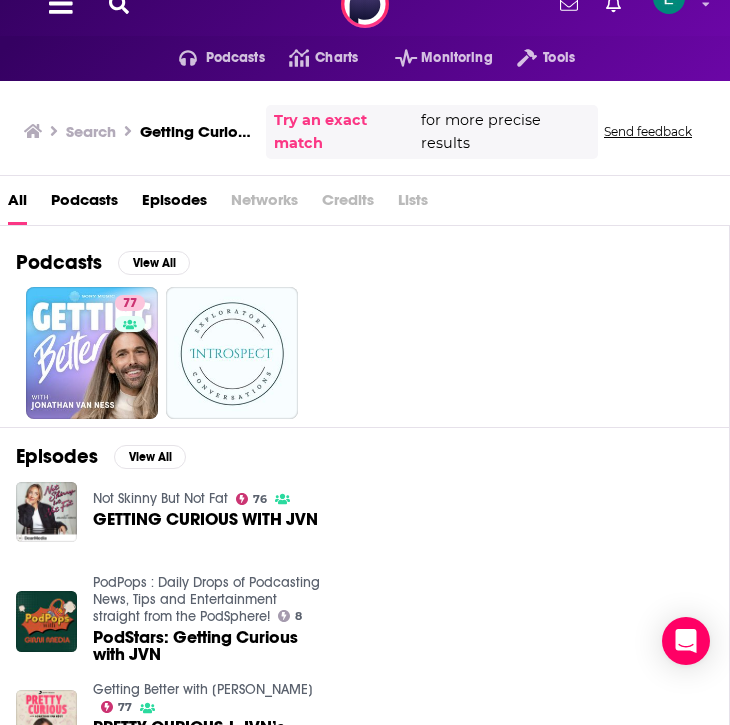 scroll, scrollTop: 39, scrollLeft: 0, axis: vertical 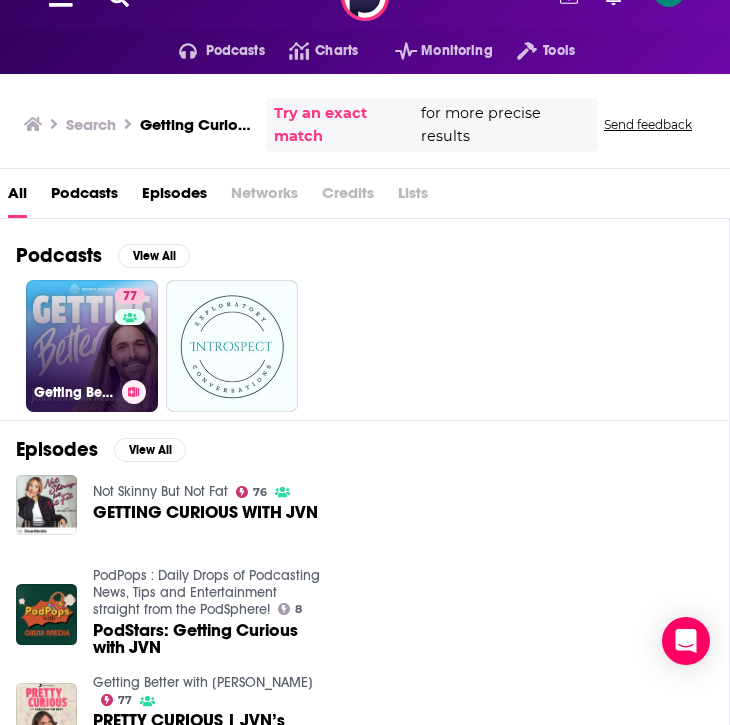 click on "77 Getting Better with [PERSON_NAME]" at bounding box center [92, 346] 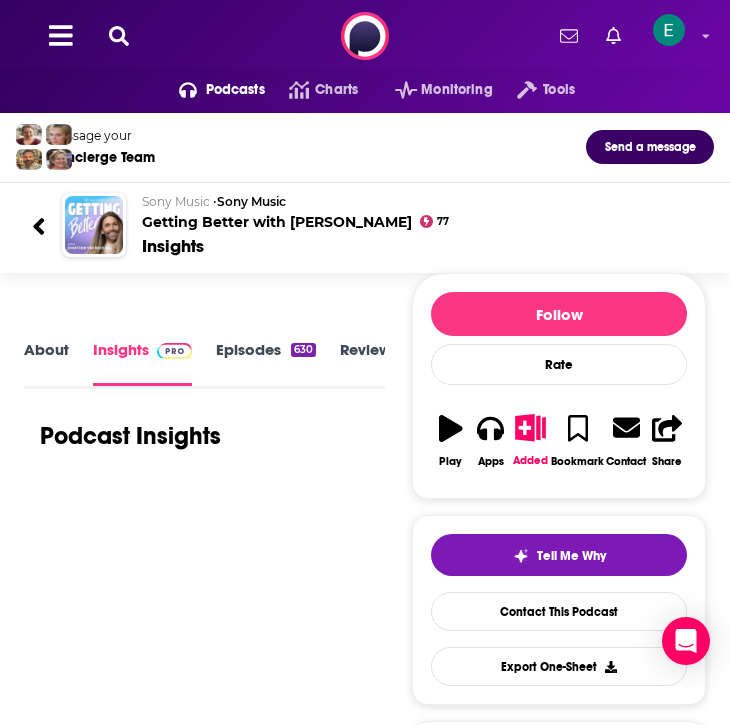 scroll, scrollTop: 3, scrollLeft: 0, axis: vertical 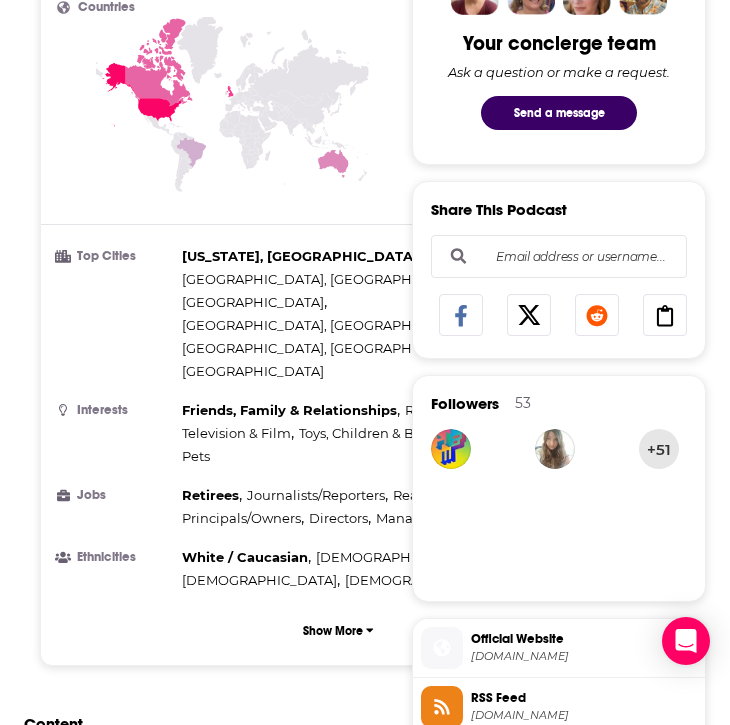 click on "Friends, Family & Relationships , Restaurants, Food & Grocery , Television & Film , Toys, Children & Baby , Camera & Photography , Pets" at bounding box center [395, 433] 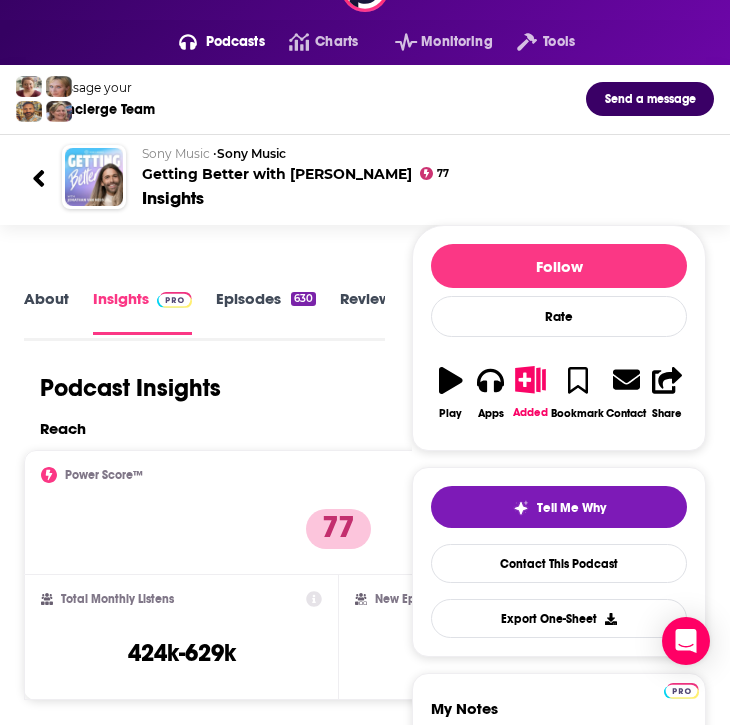 scroll, scrollTop: 0, scrollLeft: 0, axis: both 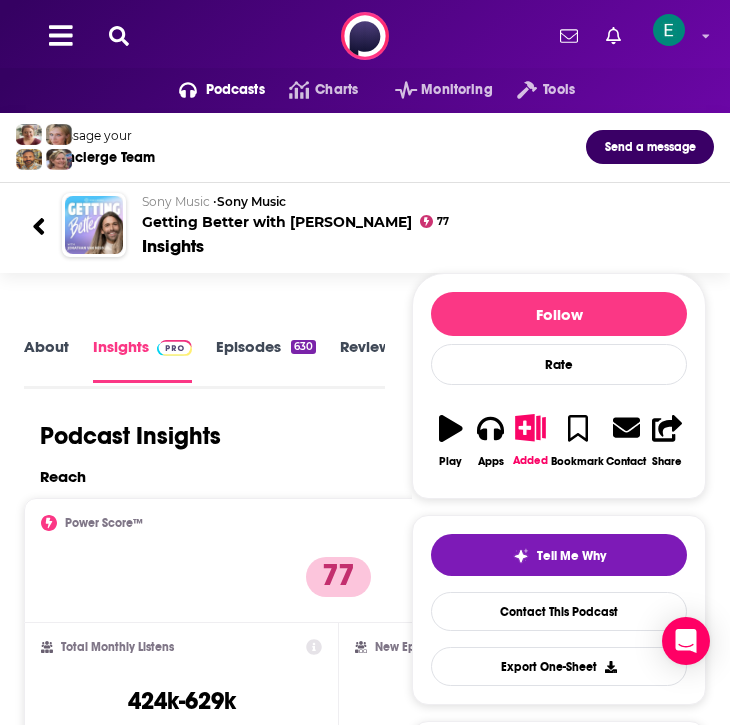 click on "Episodes 630" at bounding box center [266, 360] 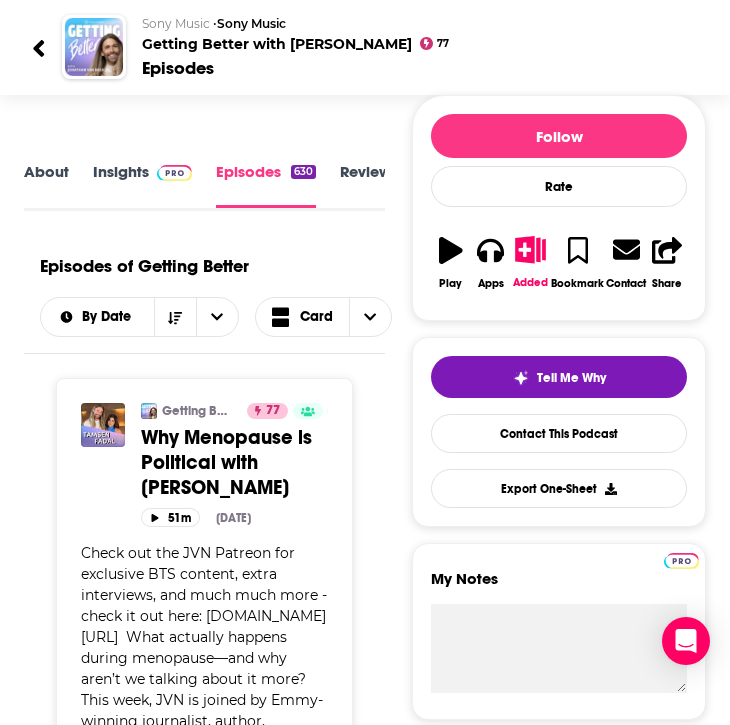 scroll, scrollTop: 0, scrollLeft: 0, axis: both 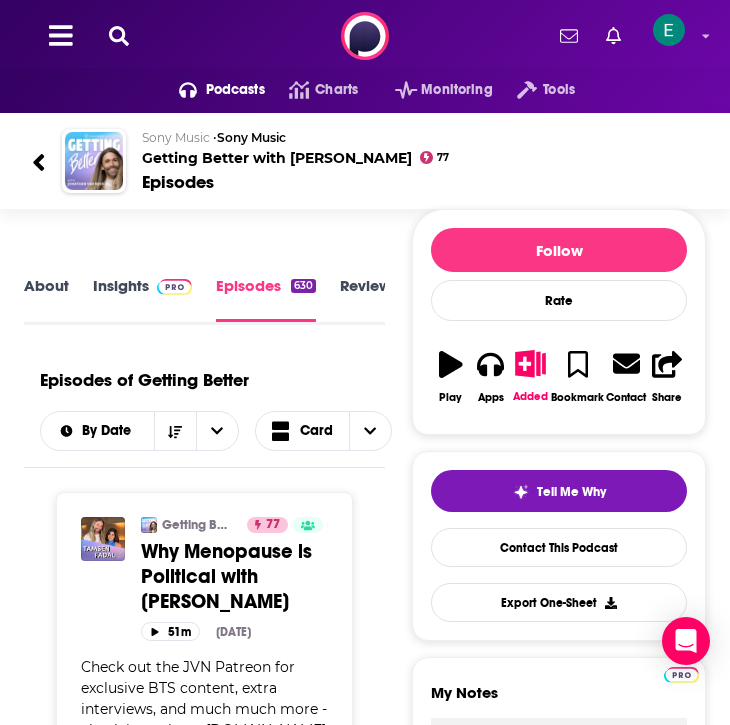 click 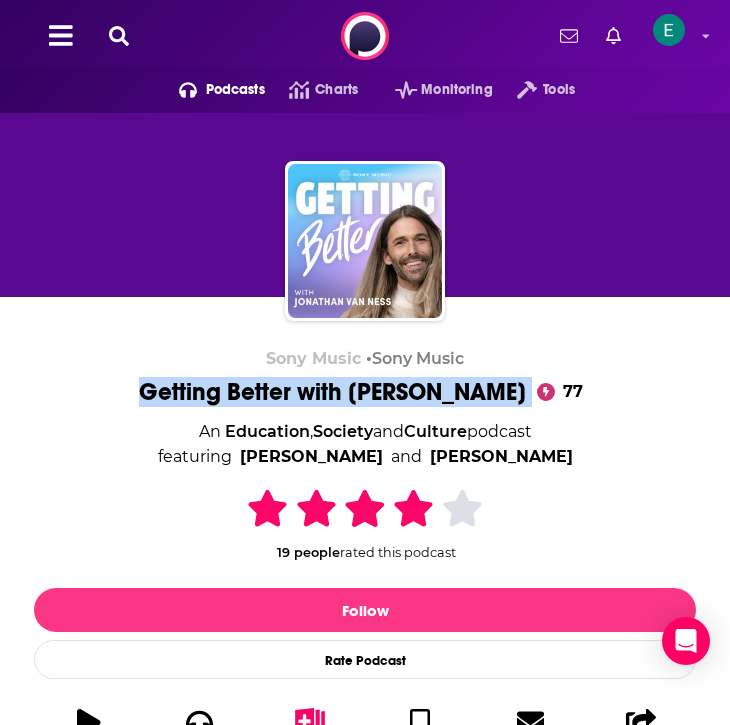 drag, startPoint x: 112, startPoint y: 387, endPoint x: 547, endPoint y: 384, distance: 435.01035 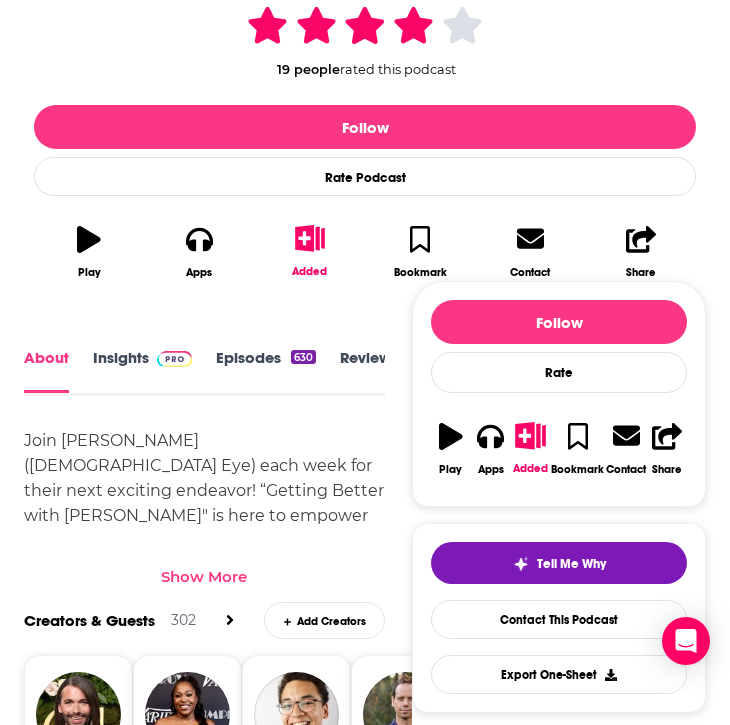 scroll, scrollTop: 3, scrollLeft: 0, axis: vertical 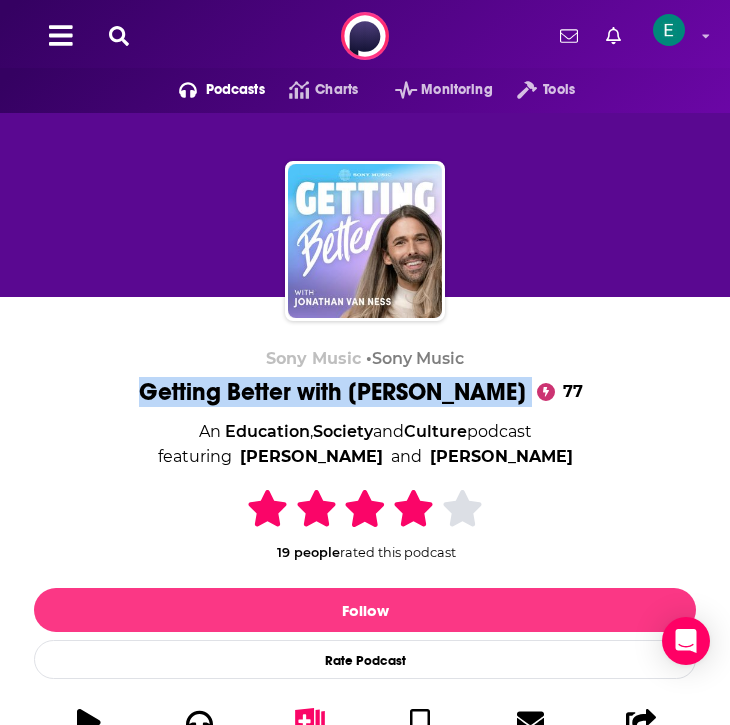 copy on "Getting Better with [PERSON_NAME]" 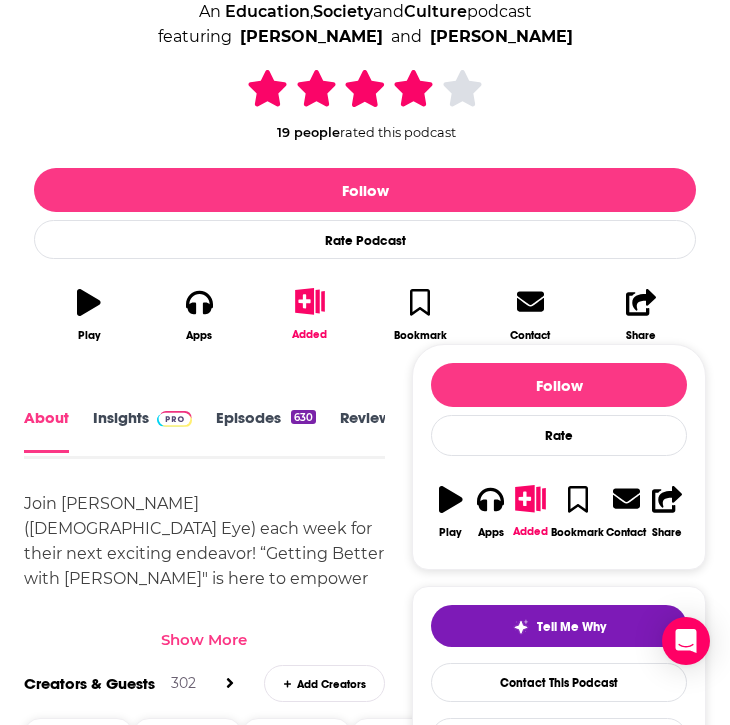 scroll, scrollTop: 522, scrollLeft: 0, axis: vertical 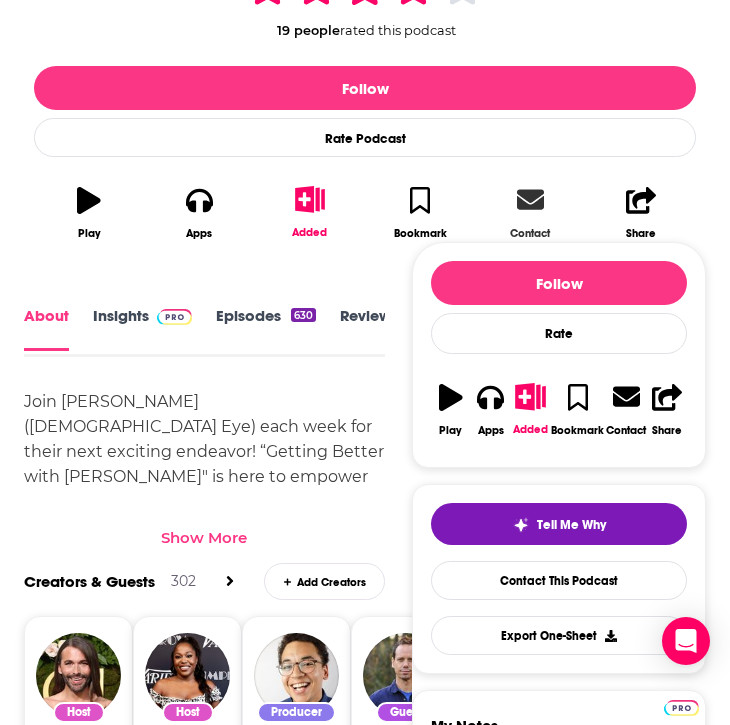 click on "Contact" at bounding box center (530, 212) 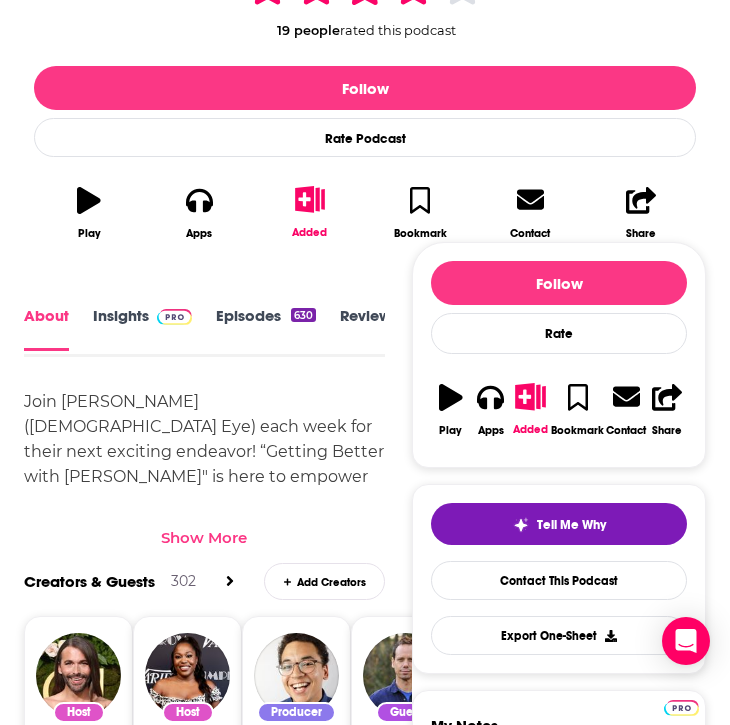 scroll, scrollTop: 2279, scrollLeft: 0, axis: vertical 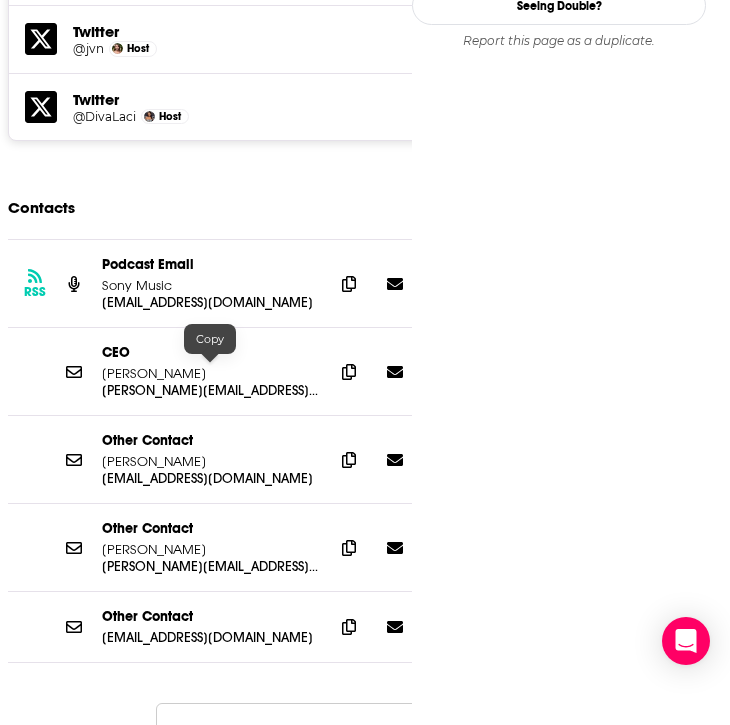 click on "Follow Rate Play Apps Added Bookmark Contact Share Tell Me Why Contact This Podcast Export One-Sheet Get this podcast via API My Notes Your concierge team Ask a question or make a request. Send a message Share This Podcast Recommendation sent https://www.podchaser.com/podcasts/getting-better-with-jonathan-v-51334 Copy Link Followers 53 +51 Official Website jonathanvanness.com RSS Feed rss.pdrl.fm Facebook https://www.facebook.com/curiouswithjvn X/Twitter twitter.com/betterwithjvn Instagram instagram.com/gettingbetterwithjvn YouTube https://www.youtube.com/channel/UCjDJ2-p75qiJtevqpcVNgew Claim This Podcast Do you host or manage this podcast? Claim and edit this page to your liking. Refresh Feed Are we missing an episode or update? Use this to check the RSS feed immediately. Seeing Double? Report this page as a duplicate." at bounding box center [559, 2121] 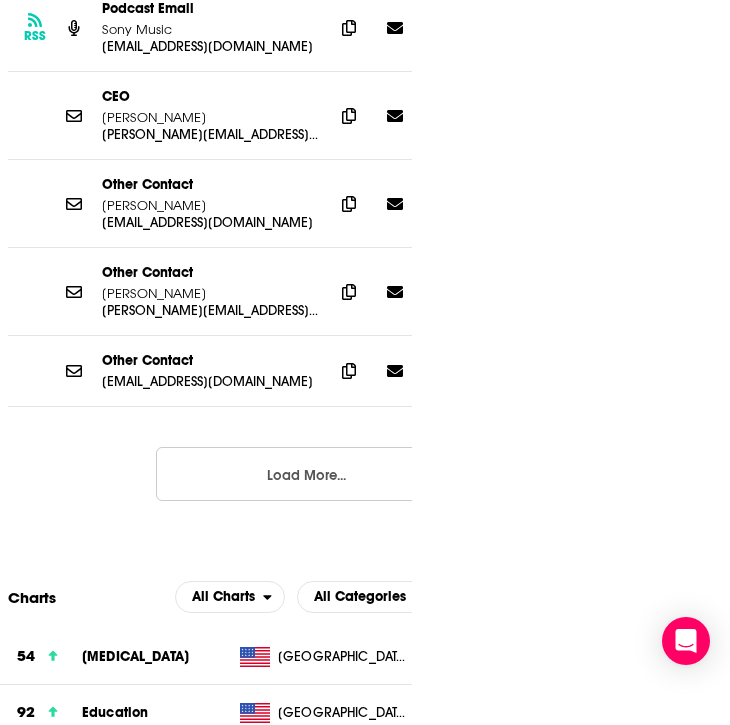 scroll, scrollTop: 2514, scrollLeft: 0, axis: vertical 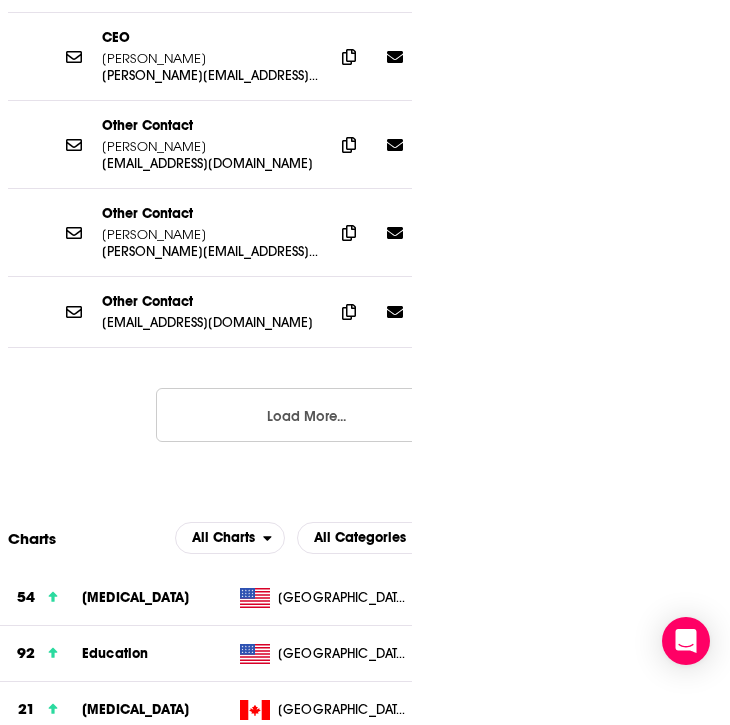 click on "Load More..." at bounding box center [306, 415] 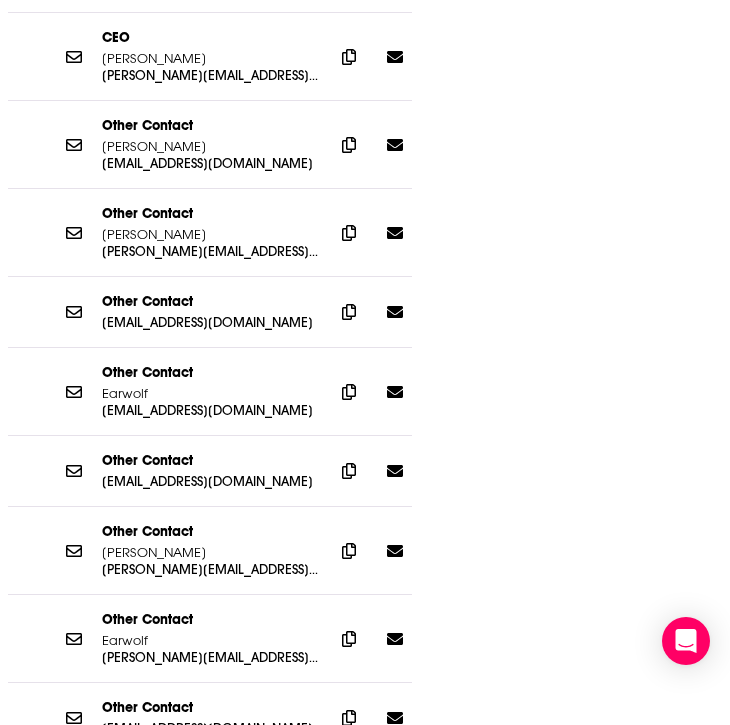 click on "Follow Rate Play Apps Added Bookmark Contact Share Tell Me Why Contact This Podcast Export One-Sheet Get this podcast via API My Notes Your concierge team Ask a question or make a request. Send a message Share This Podcast Recommendation sent https://www.podchaser.com/podcasts/getting-better-with-jonathan-v-51334 Copy Link Followers 53 +51 Official Website jonathanvanness.com RSS Feed rss.pdrl.fm Facebook https://www.facebook.com/curiouswithjvn X/Twitter twitter.com/betterwithjvn Instagram instagram.com/gettingbetterwithjvn YouTube https://www.youtube.com/channel/UCjDJ2-p75qiJtevqpcVNgew Claim This Podcast Do you host or manage this podcast? Claim and edit this page to your liking. Refresh Feed Are we missing an episode or update? Use this to check the RSS feed immediately. Seeing Double? Report this page as a duplicate." at bounding box center [559, 2009] 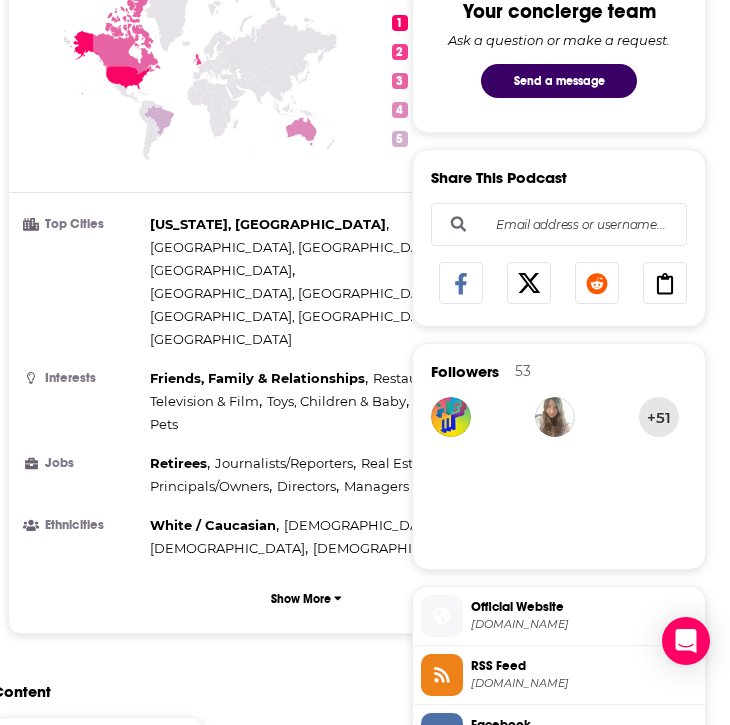 scroll, scrollTop: 1012, scrollLeft: 0, axis: vertical 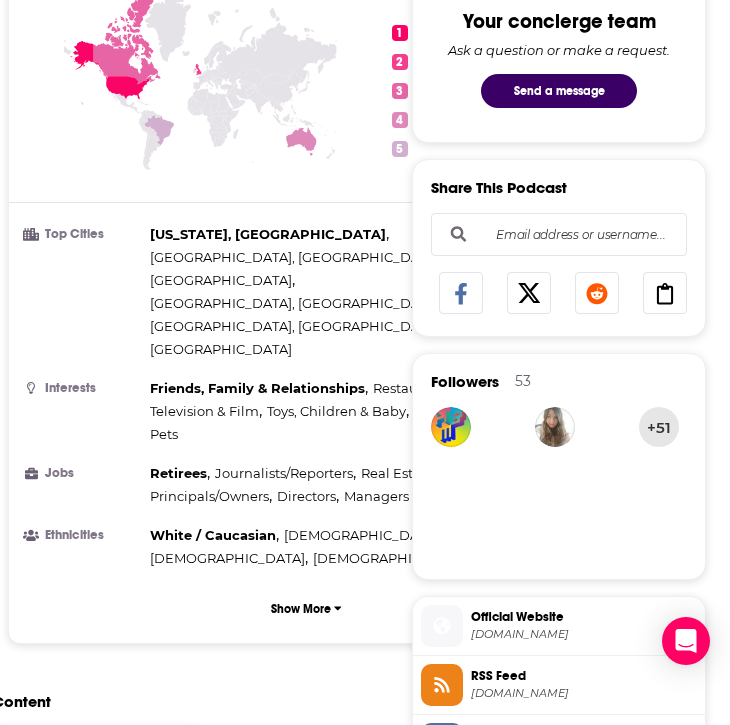 click on "Reach Power Score™ 77 Total Monthly Listens 424k-629k New Episode Listens 19k-29k Export One-Sheet Audience Demographics Gender Female Age 28 yo Income $ $ $ $ $ Parental Status Mixed Countries 1 United States 2 United Kingdom 3 Canada 4 Australia 5 Brazil Top Cities New York, NY , Los Angeles, CA , London , Chicago, IL , Seattle, WA , Toronto Interests Friends, Family & Relationships , Restaurants, Food & Grocery , Television & Film , Toys, Children & Baby , Camera & Photography , Pets Jobs Retirees , Journalists/Reporters , Real Estate Agents , Principals/Owners , Directors , Managers Ethnicities White / Caucasian , Hispanic , Asian , African American Show More Content Political Skew Low Left Socials Youtube @UCjDJ2-p75qiJtevqpcVNgew Link X/Twitter @betterwithjvn 13k Instagram @gettingbetterwithjvn 274k Facebook @curiouswithjvn 5k Twitter @jvn Host 639k Twitter @DivaLaci Host 61k Contacts   RSS   Podcast Email Sony Music podcasts@sonymusic.com podcasts@sonymusic.com     CEO Adam Sachs adam@earwolf.com" at bounding box center [306, 3616] 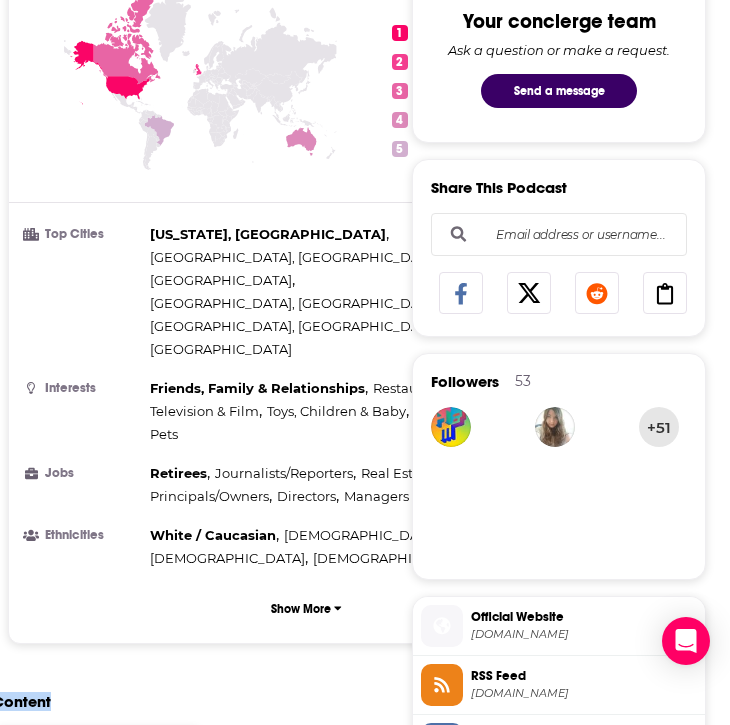 click on "Reach Power Score™ 77 Total Monthly Listens 424k-629k New Episode Listens 19k-29k Export One-Sheet Audience Demographics Gender Female Age 28 yo Income $ $ $ $ $ Parental Status Mixed Countries 1 United States 2 United Kingdom 3 Canada 4 Australia 5 Brazil Top Cities New York, NY , Los Angeles, CA , London , Chicago, IL , Seattle, WA , Toronto Interests Friends, Family & Relationships , Restaurants, Food & Grocery , Television & Film , Toys, Children & Baby , Camera & Photography , Pets Jobs Retirees , Journalists/Reporters , Real Estate Agents , Principals/Owners , Directors , Managers Ethnicities White / Caucasian , Hispanic , Asian , African American Show More Content Political Skew Low Left Socials Youtube @UCjDJ2-p75qiJtevqpcVNgew Link X/Twitter @betterwithjvn 13k Instagram @gettingbetterwithjvn 274k Facebook @curiouswithjvn 5k Twitter @jvn Host 639k Twitter @DivaLaci Host 61k Contacts   RSS   Podcast Email Sony Music podcasts@sonymusic.com podcasts@sonymusic.com     CEO Adam Sachs adam@earwolf.com" at bounding box center [306, 3616] 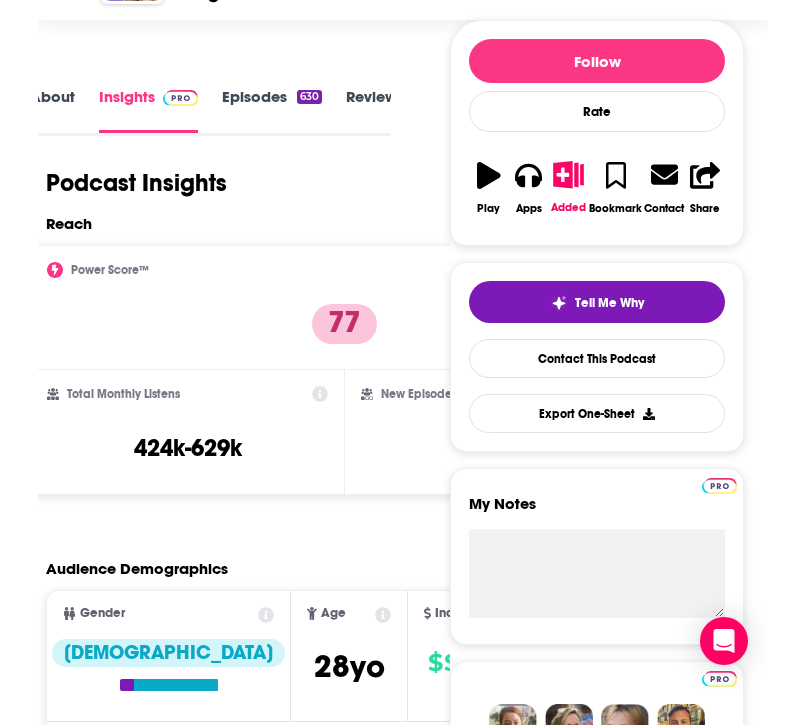 scroll, scrollTop: 0, scrollLeft: 0, axis: both 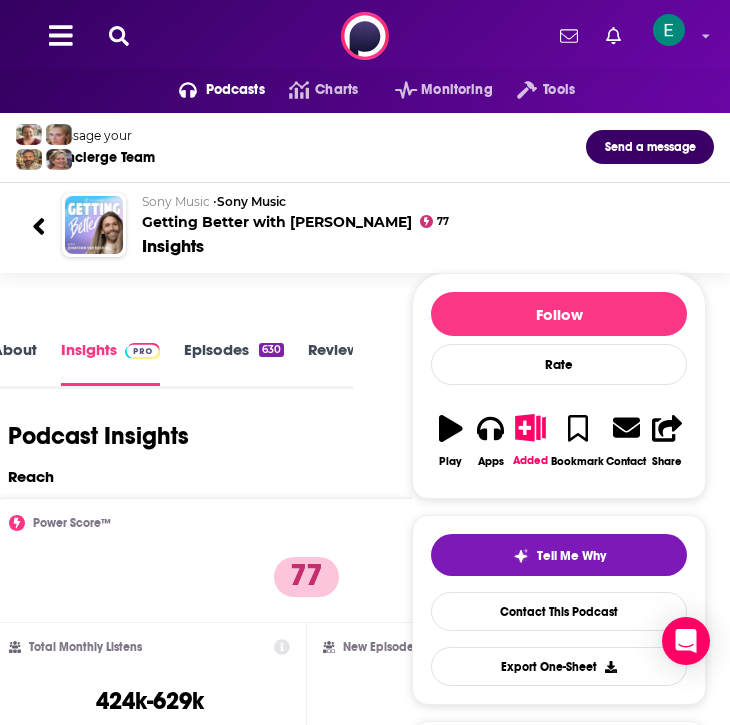 click on "About Insights Episodes 630 Reviews 7 Credits 304 Lists 24 Similar Podcast Insights Reach & Audience Content Social Contacts Charts Sponsors Details Similar Contact Podcast Open Website  Reach Power Score™ 77 Total Monthly Listens 424k-629k New Episode Listens 19k-29k Export One-Sheet Audience Demographics Gender Female Age 28 yo Income $ $ $ $ $ Parental Status Mixed Countries 1 United States 2 United Kingdom 3 Canada 4 Australia 5 Brazil Top Cities New York, NY , Los Angeles, CA , London , Chicago, IL , Seattle, WA , Toronto Interests Friends, Family & Relationships , Restaurants, Food & Grocery , Television & Film , Toys, Children & Baby , Camera & Photography , Pets Jobs Retirees , Journalists/Reporters , Real Estate Agents , Principals/Owners , Directors , Managers Ethnicities White / Caucasian , Hispanic , Asian , African American Show More Content Political Skew Low Left Socials Youtube @UCjDJ2-p75qiJtevqpcVNgew Link X/Twitter @betterwithjvn 13k Instagram @gettingbetterwithjvn 274k Facebook 5k @jvn" at bounding box center [365, 4539] 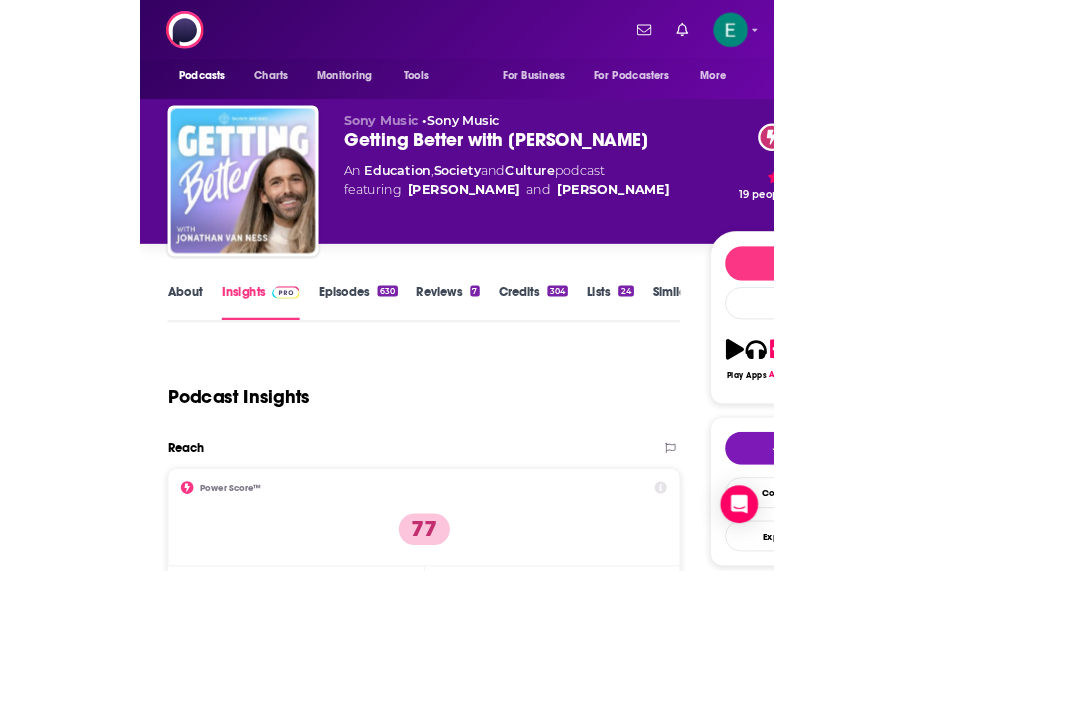 scroll, scrollTop: 0, scrollLeft: 0, axis: both 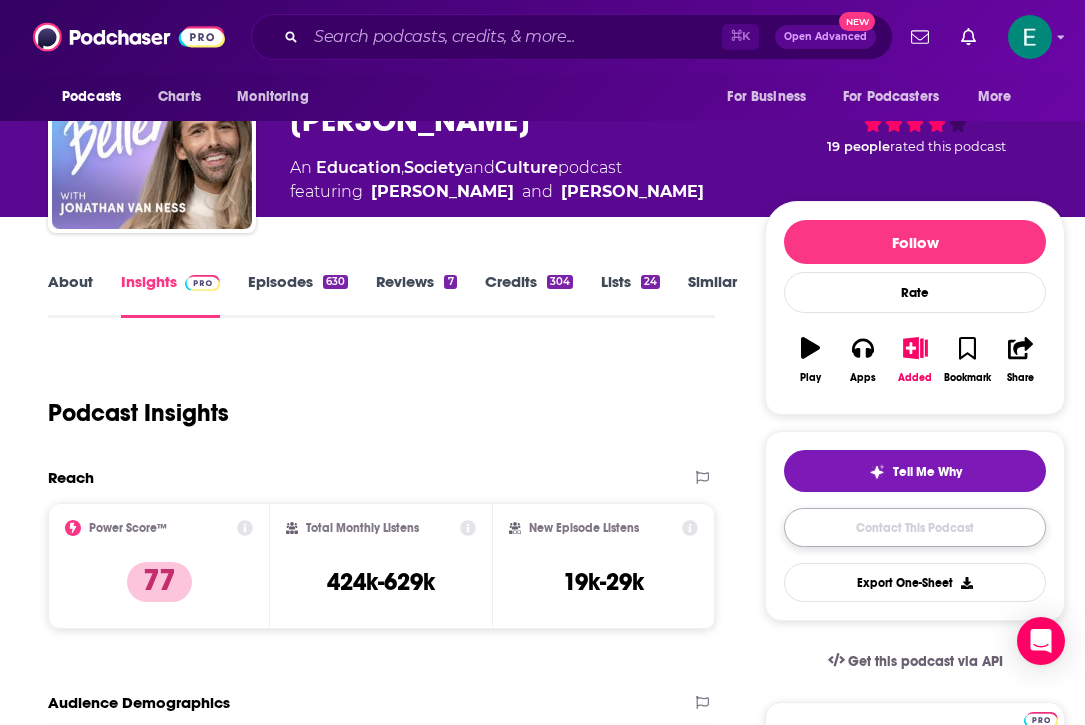 click on "Contact This Podcast" at bounding box center (915, 527) 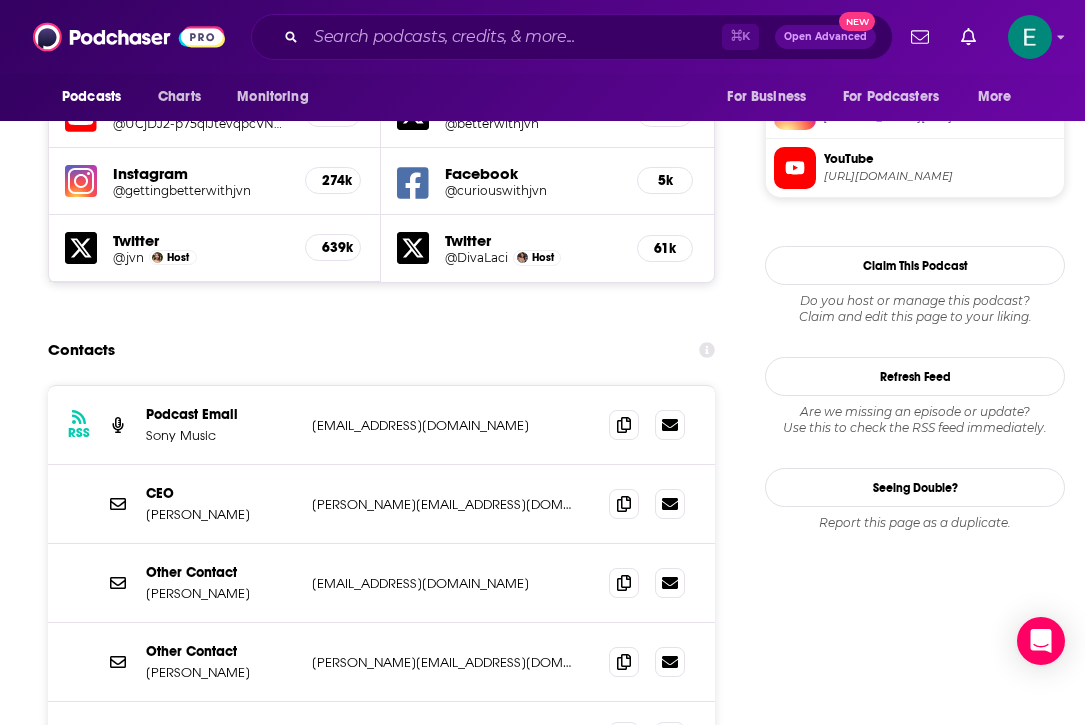 scroll, scrollTop: 1852, scrollLeft: 0, axis: vertical 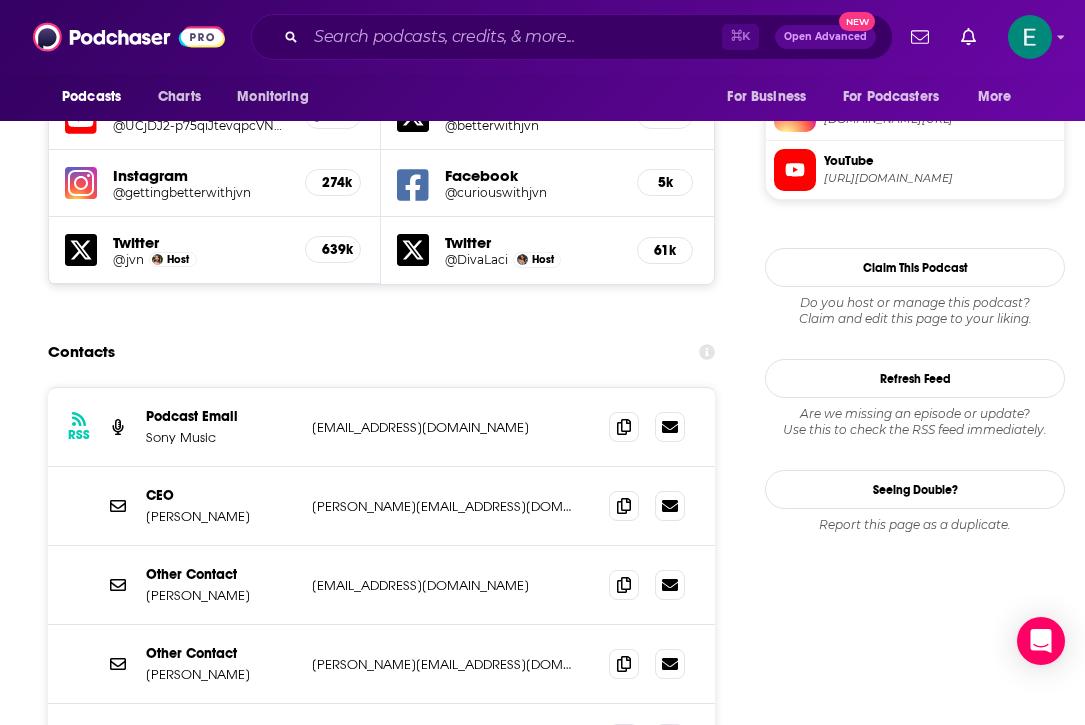click on "Follow Rate Play Apps Added Bookmark Share Tell Me Why Contact This Podcast Export One-Sheet Get this podcast via API My Notes Your concierge team Ask a question or make a request. Send a message Share This Podcast Recommendation sent https://www.podchaser.com/podcasts/getting-better-with-jonathan-v-51334 Copy Link Followers 53 +50 Official Website jonathanvanness.com RSS Feed rss.pdrl.fm Facebook https://www.facebook.com/curiouswithjvn X/Twitter twitter.com/betterwithjvn Instagram instagram.com/gettingbetterwithjvn YouTube https://www.youtube.com/channel/UCjDJ2-p75qiJtevqpcVNgew Claim This Podcast Do you host or manage this podcast? Claim and edit this page to your liking. Refresh Feed Are we missing an episode or update? Use this to check the RSS feed immediately. Seeing Double? Report this page as a duplicate." at bounding box center [915, 3427] 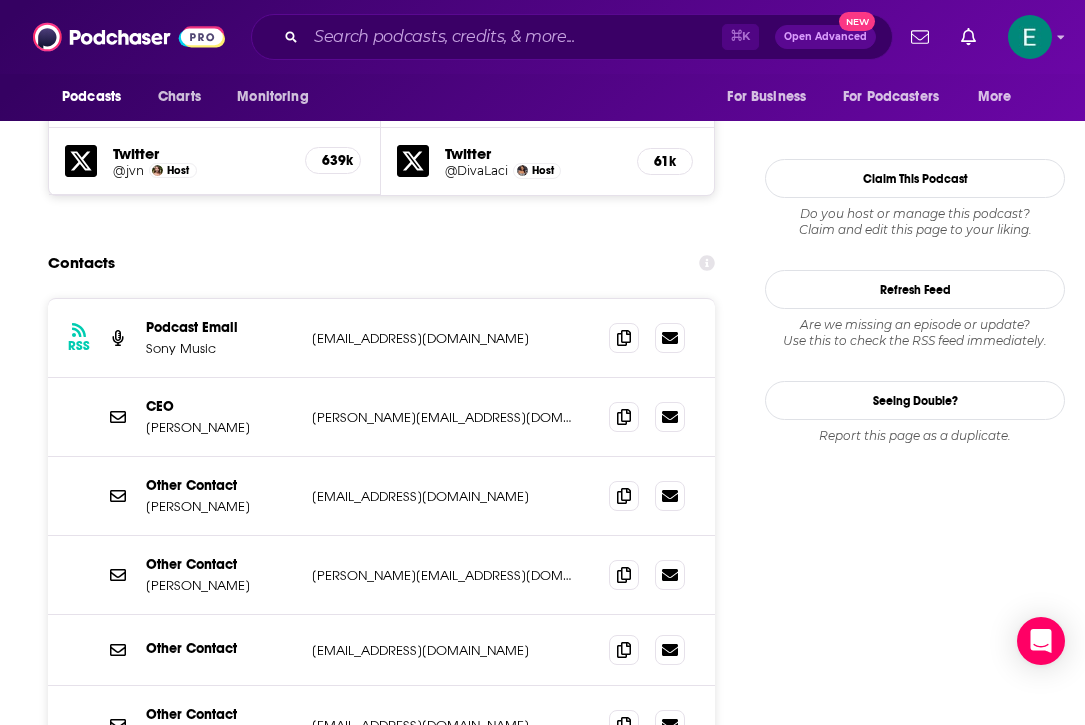 scroll, scrollTop: 1964, scrollLeft: 0, axis: vertical 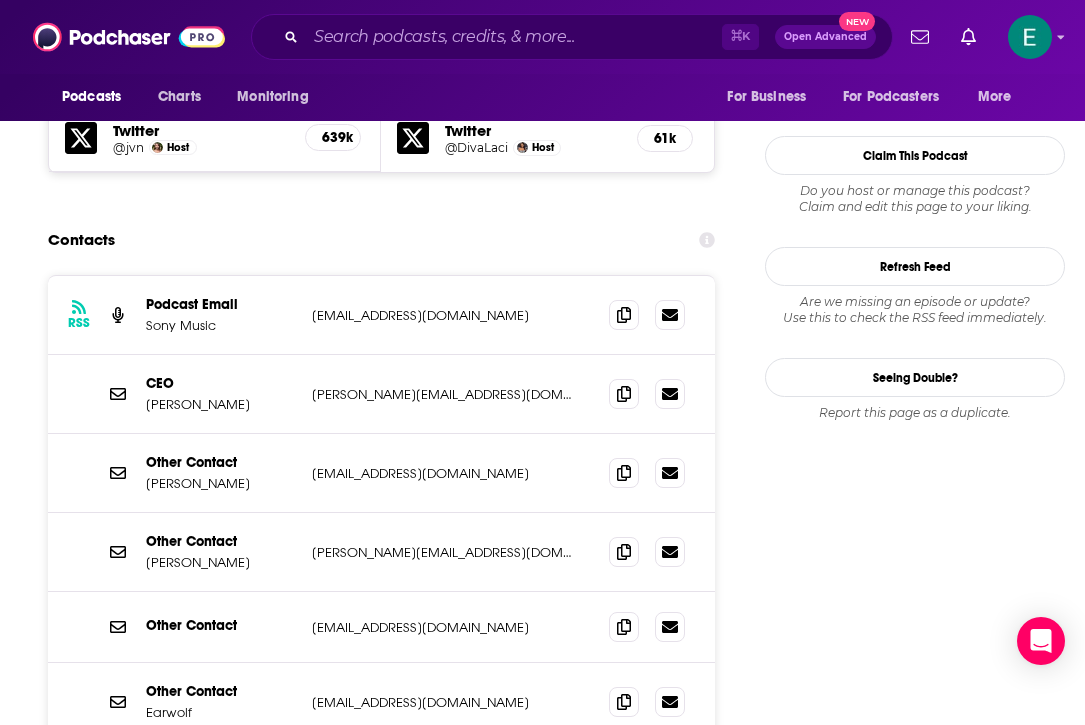 click on "About Insights Episodes 630 Reviews 7 Credits 304 Lists 24 Similar Podcast Insights Reach & Audience Content Social Contacts Charts Sponsors Details Similar Contact Podcast Open Website  Reach Power Score™ 77 Total Monthly Listens 424k-629k New Episode Listens 19k-29k Export One-Sheet Audience Demographics Gender Female Age 28 yo Income $ $ $ $ $ Parental Status Mixed Countries 1 United States 2 United Kingdom 3 Canada 4 Australia 5 Brazil Top Cities New York, NY , Los Angeles, CA , London , Chicago, IL , Seattle, WA , Toronto Interests Friends, Family & Relationships , Restaurants, Food & Grocery , Television & Film , Toys, Children & Baby , Camera & Photography , Pets Jobs Retirees , Journalists/Reporters , Real Estate Agents , Principals/Owners , Directors , Managers Ethnicities White / Caucasian , Hispanic , Asian , African American Show More Content Political Skew Low Left Socials Youtube @UCjDJ2-p75qiJtevqpcVNgew Link X/Twitter @betterwithjvn 13k Instagram @gettingbetterwithjvn 274k Facebook 5k @jvn" at bounding box center (390, 3357) 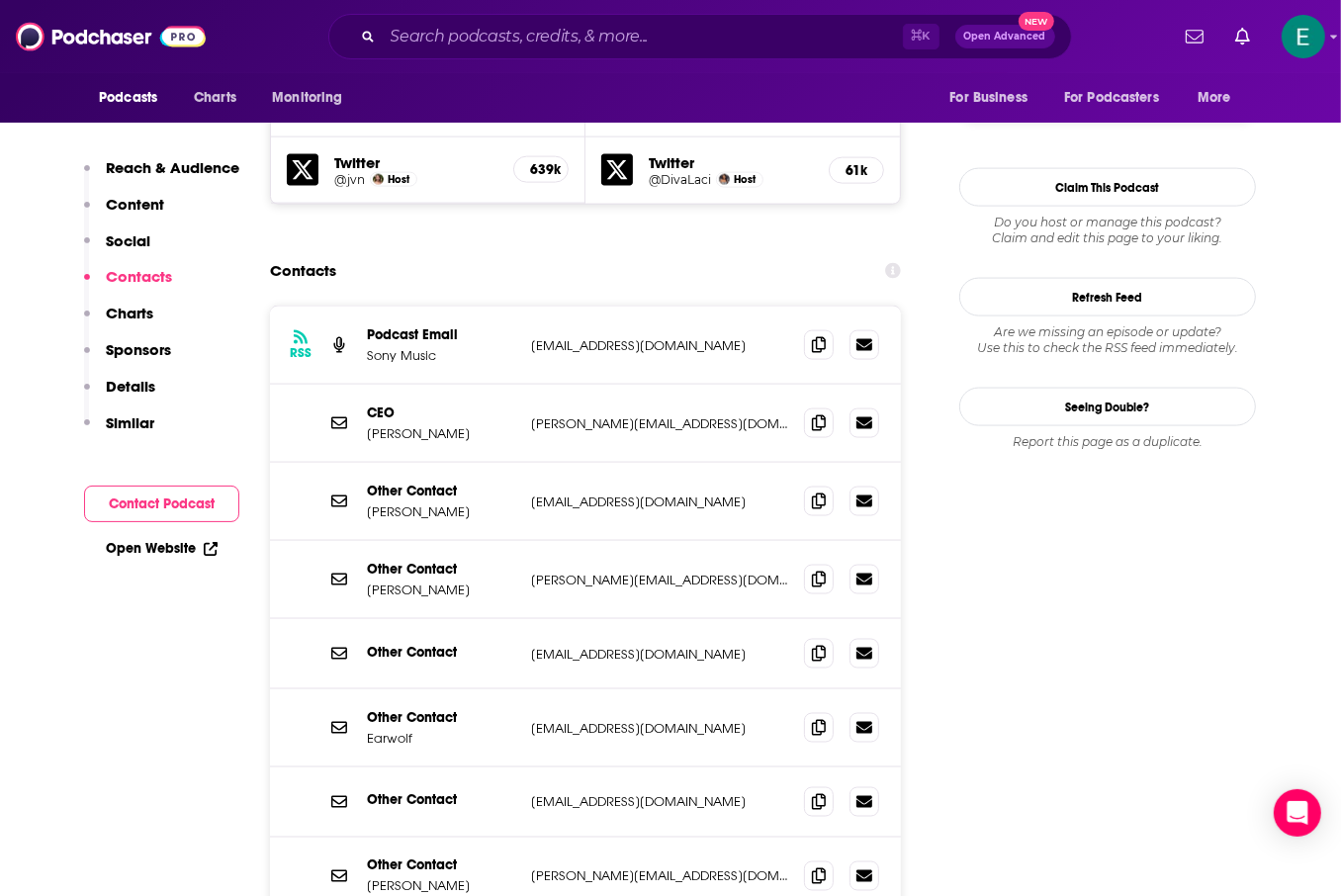 scroll, scrollTop: 1926, scrollLeft: 0, axis: vertical 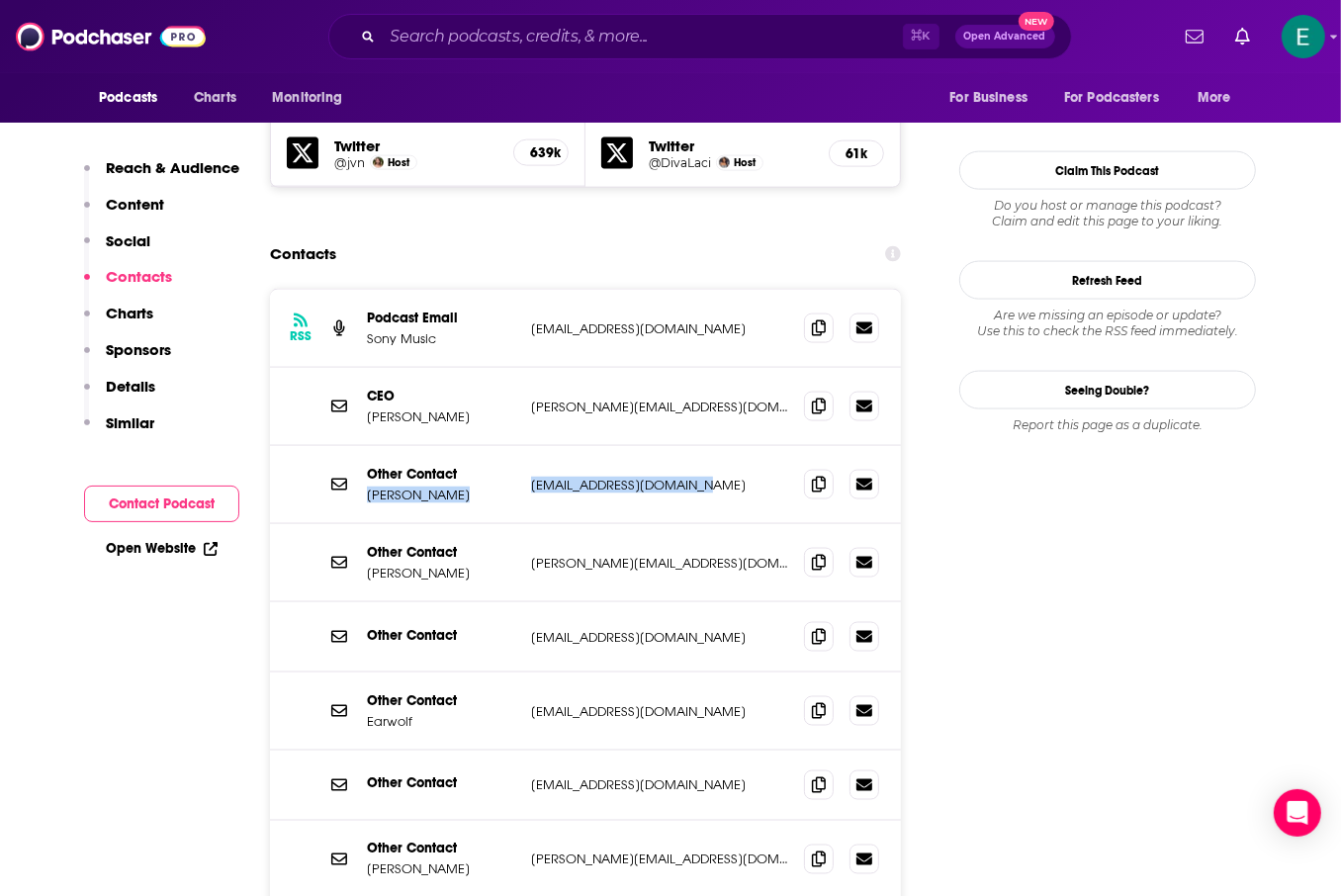 drag, startPoint x: 723, startPoint y: 356, endPoint x: 501, endPoint y: 356, distance: 222 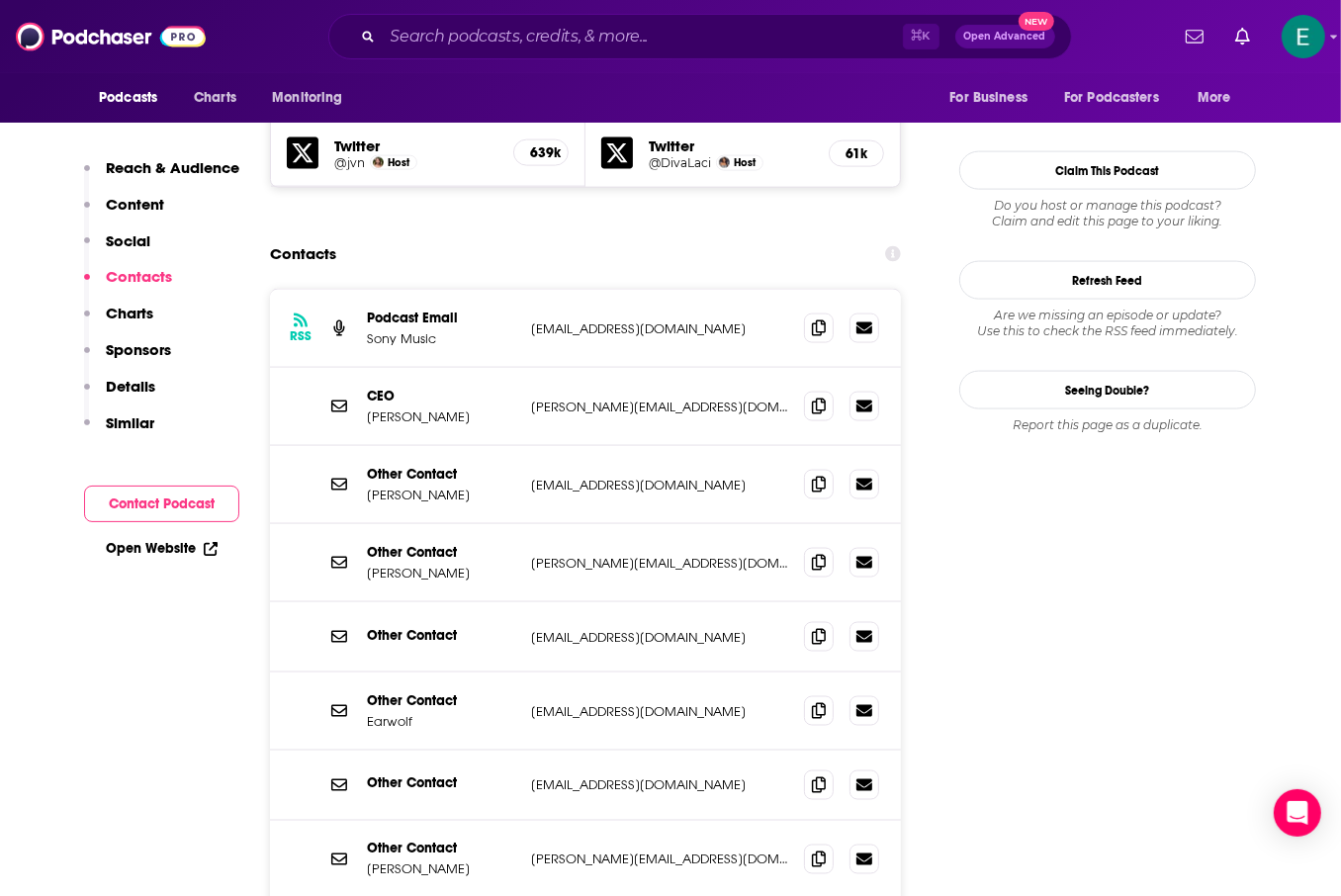 click on "Other Contact Jonathan Van Ness info@jonathanvanness.com info@jonathanvanness.com" at bounding box center (585, 485) 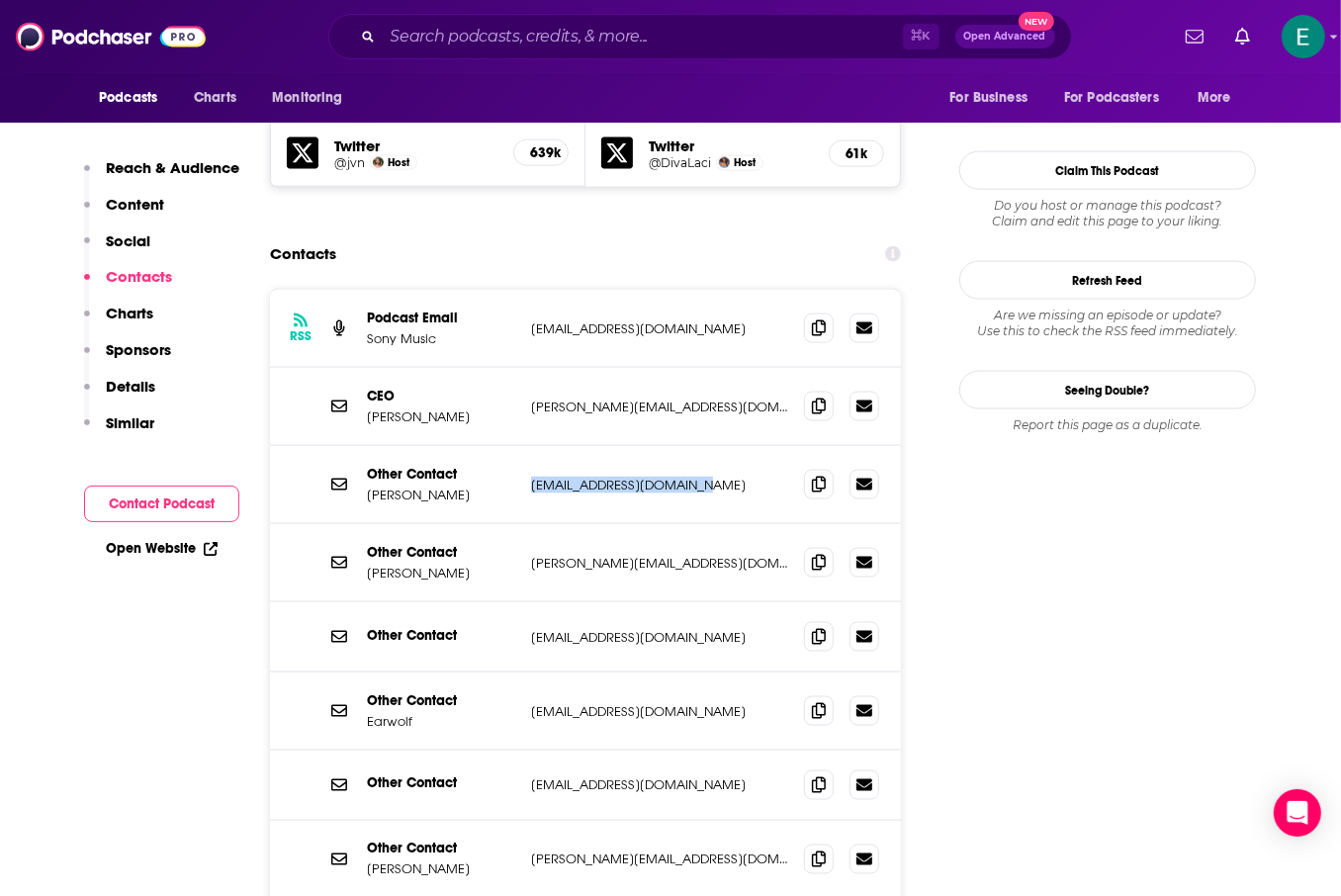 drag, startPoint x: 718, startPoint y: 350, endPoint x: 527, endPoint y: 349, distance: 191.0026 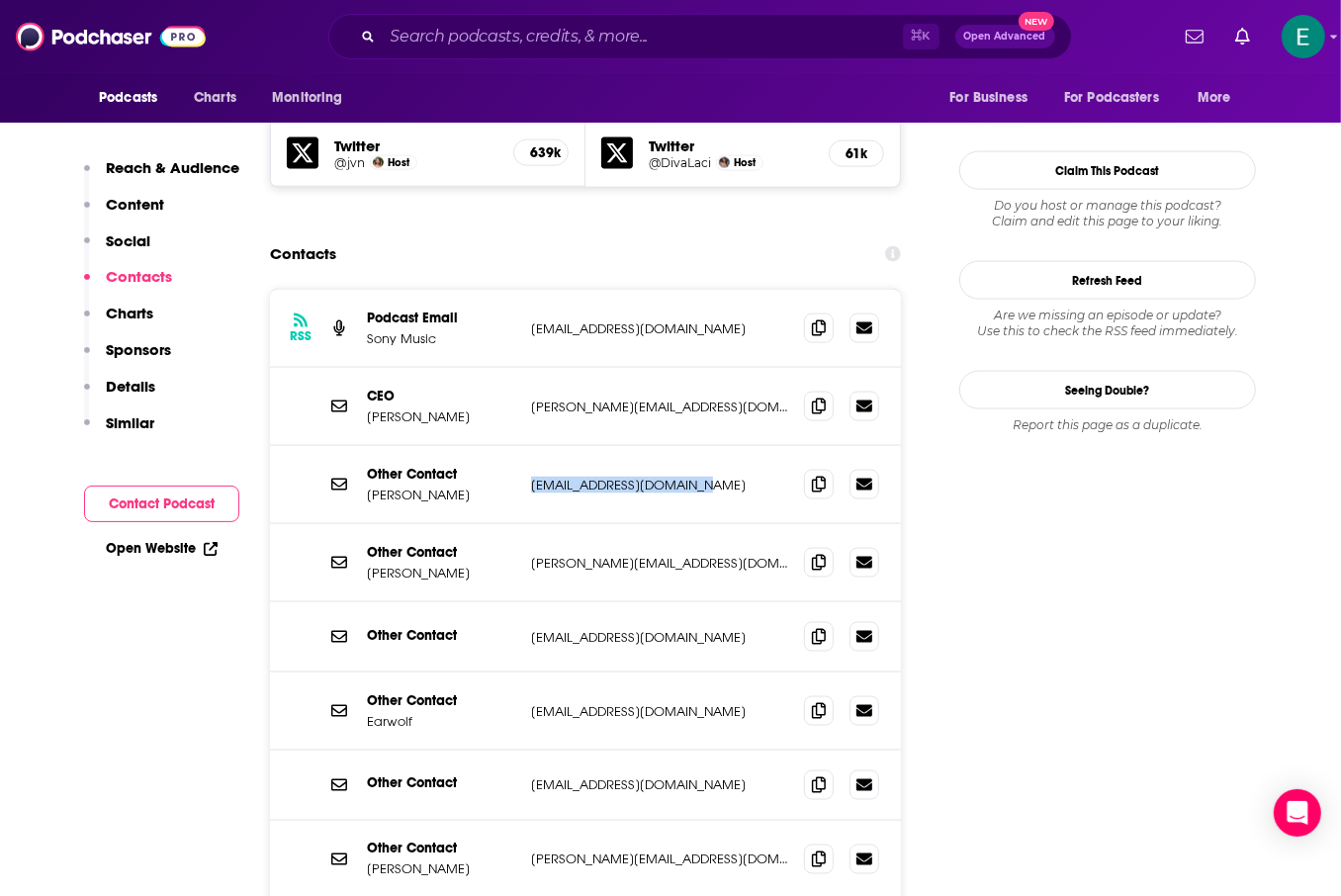 click on "Other Contact Jonathan Van Ness info@jonathanvanness.com info@jonathanvanness.com" at bounding box center (585, 485) 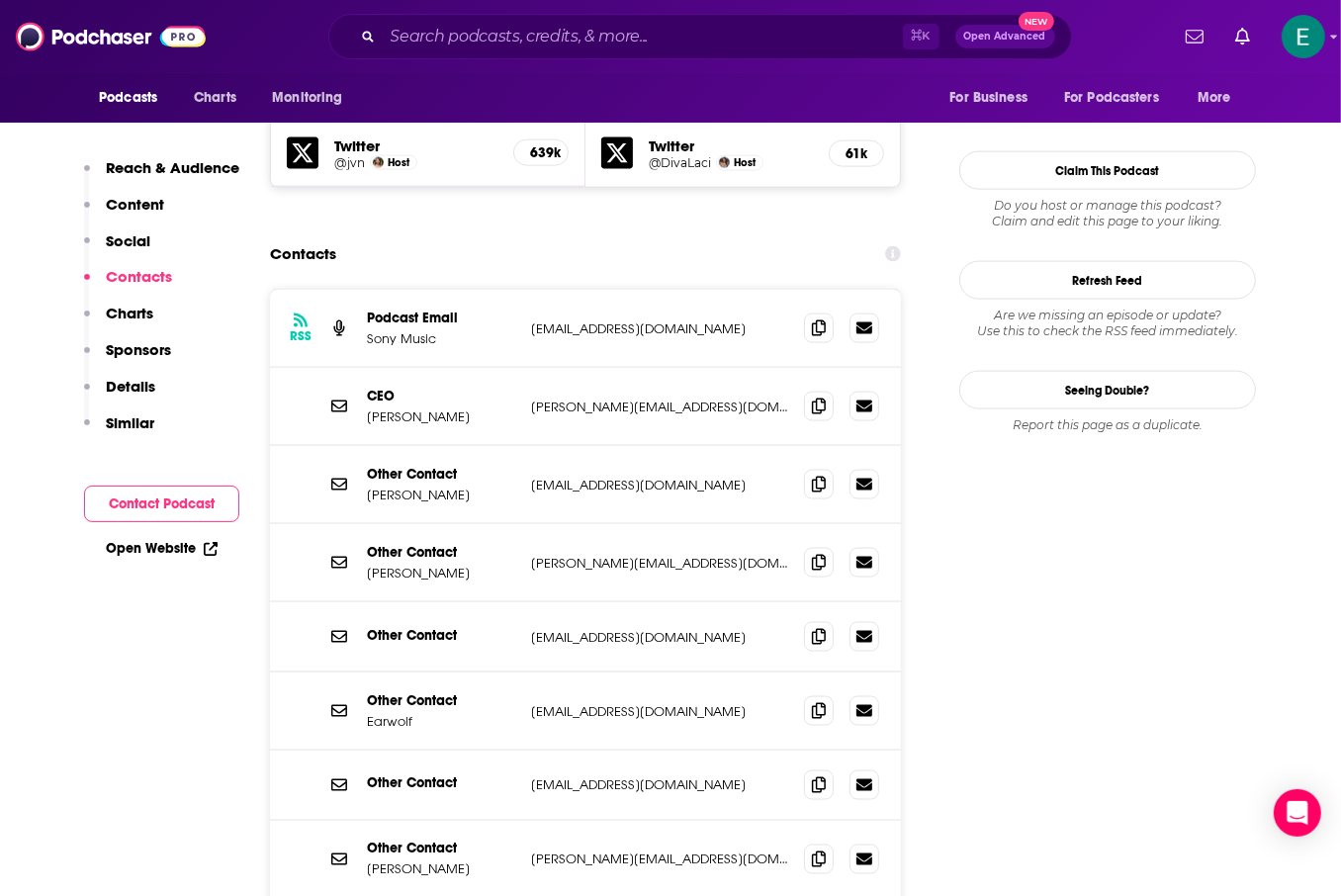 click on "Follow Rate Play Apps Added Bookmark Share Tell Me Why Contact This Podcast Export One-Sheet Get this podcast via API My Notes Your concierge team Ask a question or make a request. Send a message Share This Podcast Recommendation sent https://www.podchaser.com/podcasts/getting-better-with-jonathan-v-51334 Copy Link Followers 53 +49 Official Website jonathanvanness.com RSS Feed rss.pdrl.fm Facebook https://www.facebook.com/curiouswithjvn X/Twitter twitter.com/betterwithjvn Instagram instagram.com/gettingbetterwithjvn YouTube https://www.youtube.com/channel/UCjDJ2-p75qiJtevqpcVNgew Claim This Podcast Do you host or manage this podcast? Claim and edit this page to your liking. Refresh Feed Are we missing an episode or update? Use this to check the RSS feed immediately. Seeing Double? Report this page as a duplicate." at bounding box center (1108, 4333) 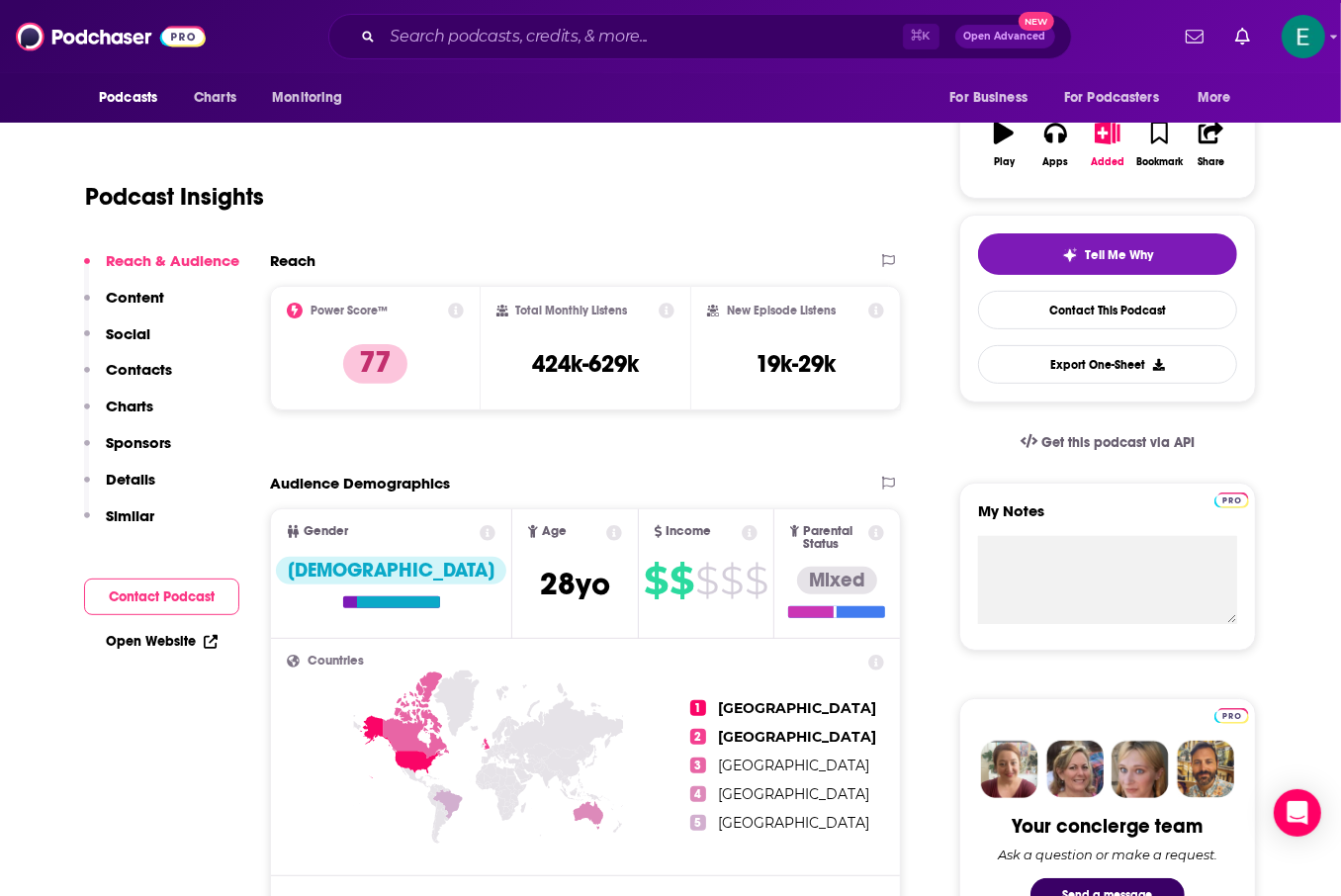 scroll, scrollTop: 0, scrollLeft: 0, axis: both 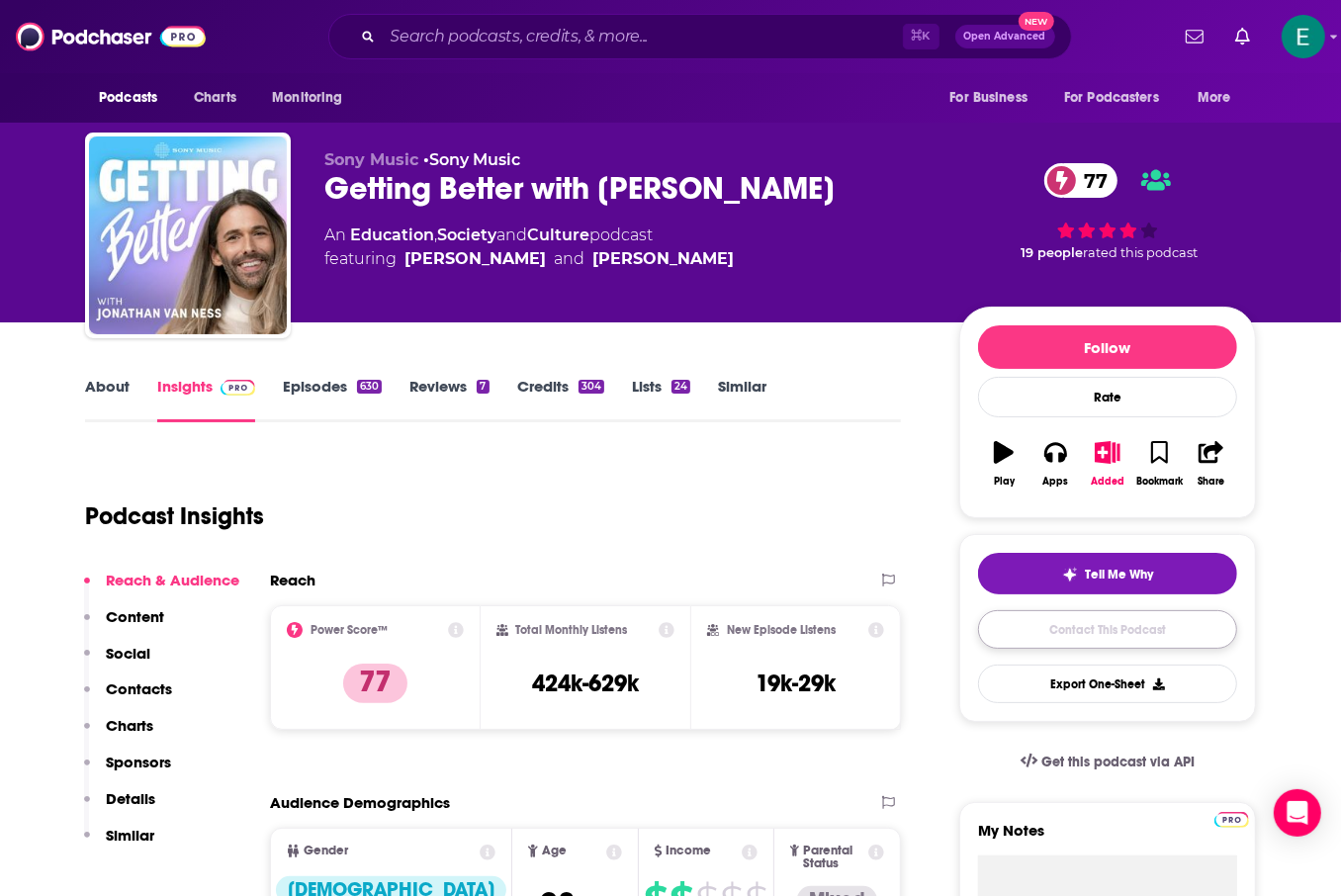 click on "Contact This Podcast" at bounding box center [1108, 629] 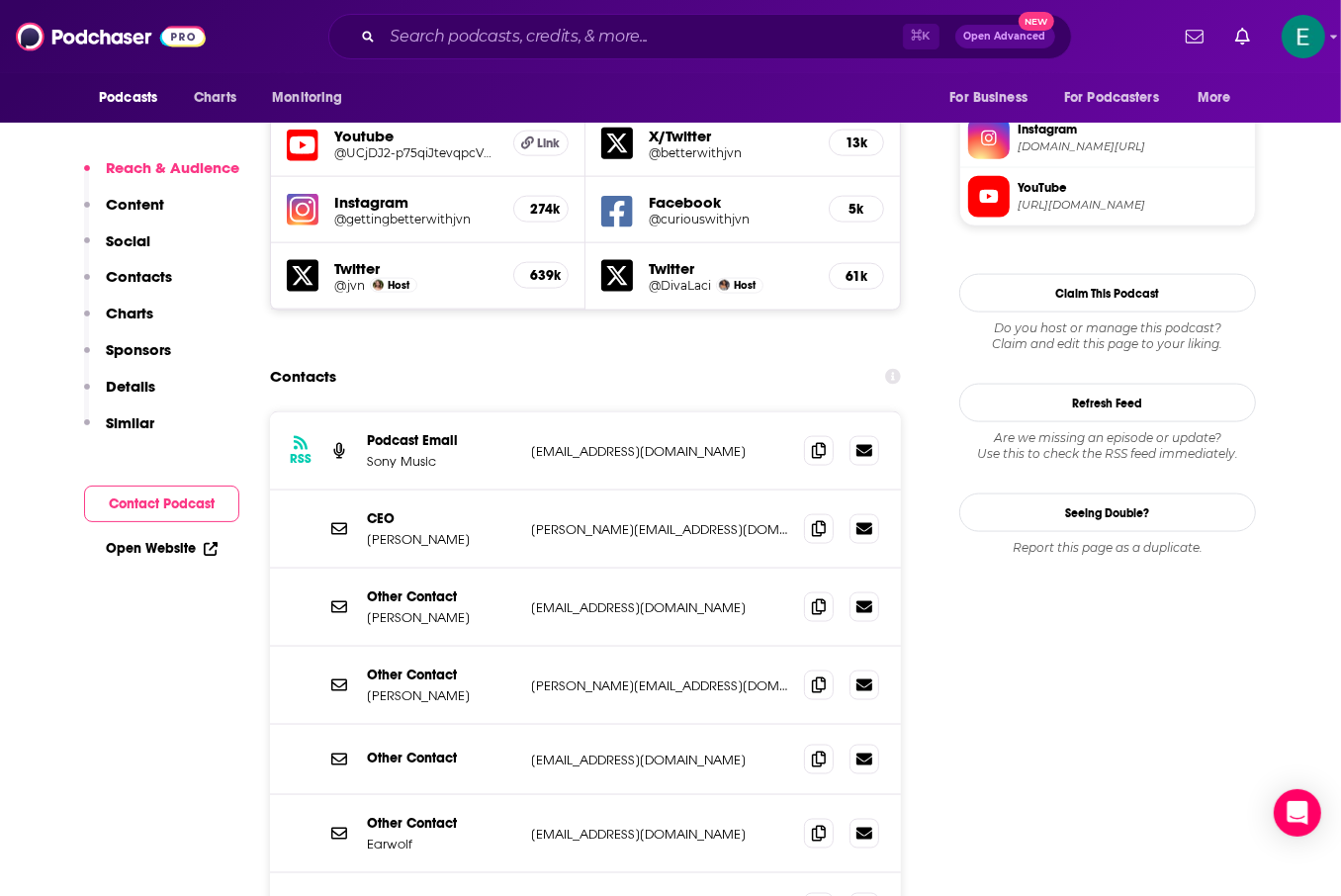 scroll, scrollTop: 1765, scrollLeft: 0, axis: vertical 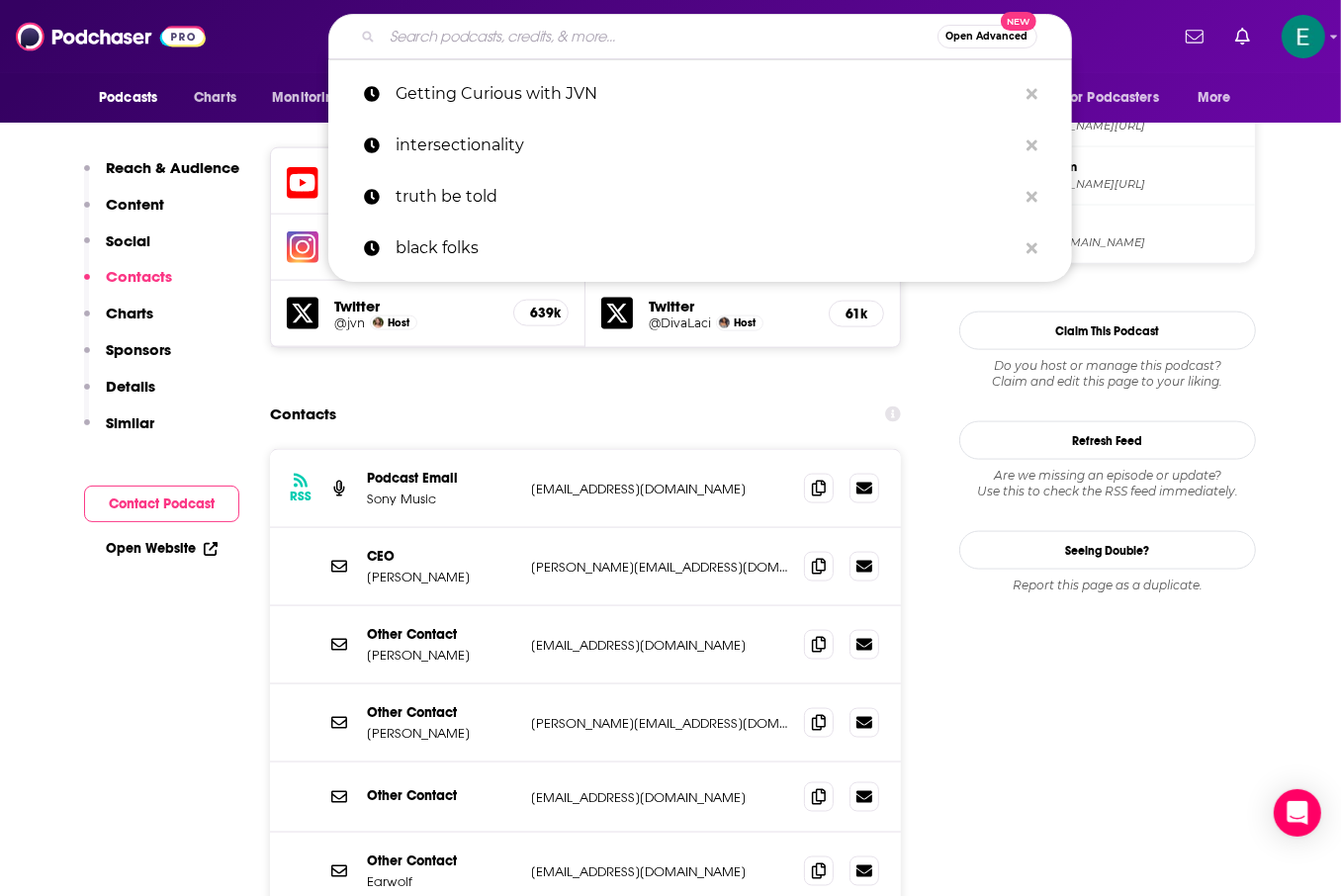 click at bounding box center [660, 37] 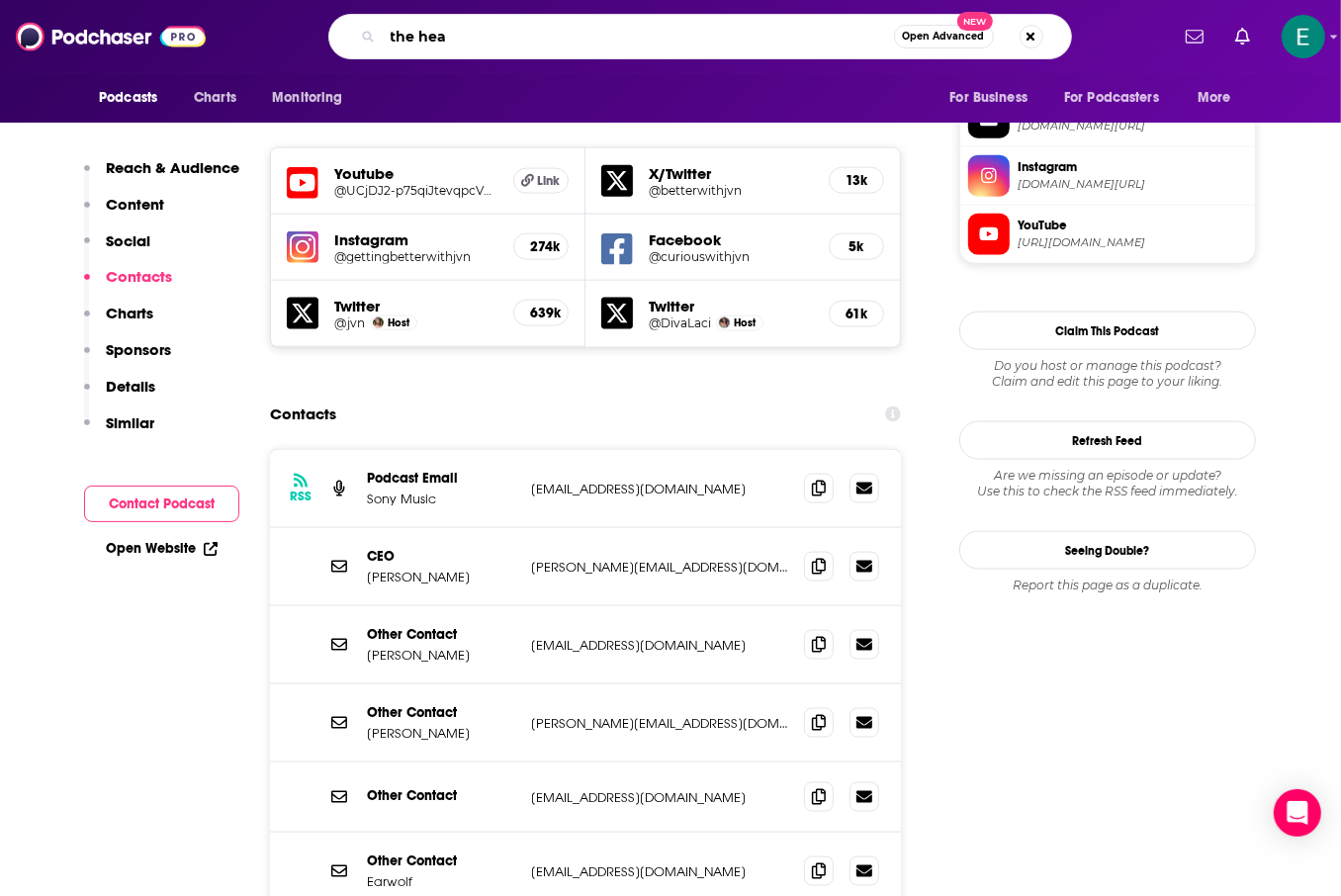 type on "the hear" 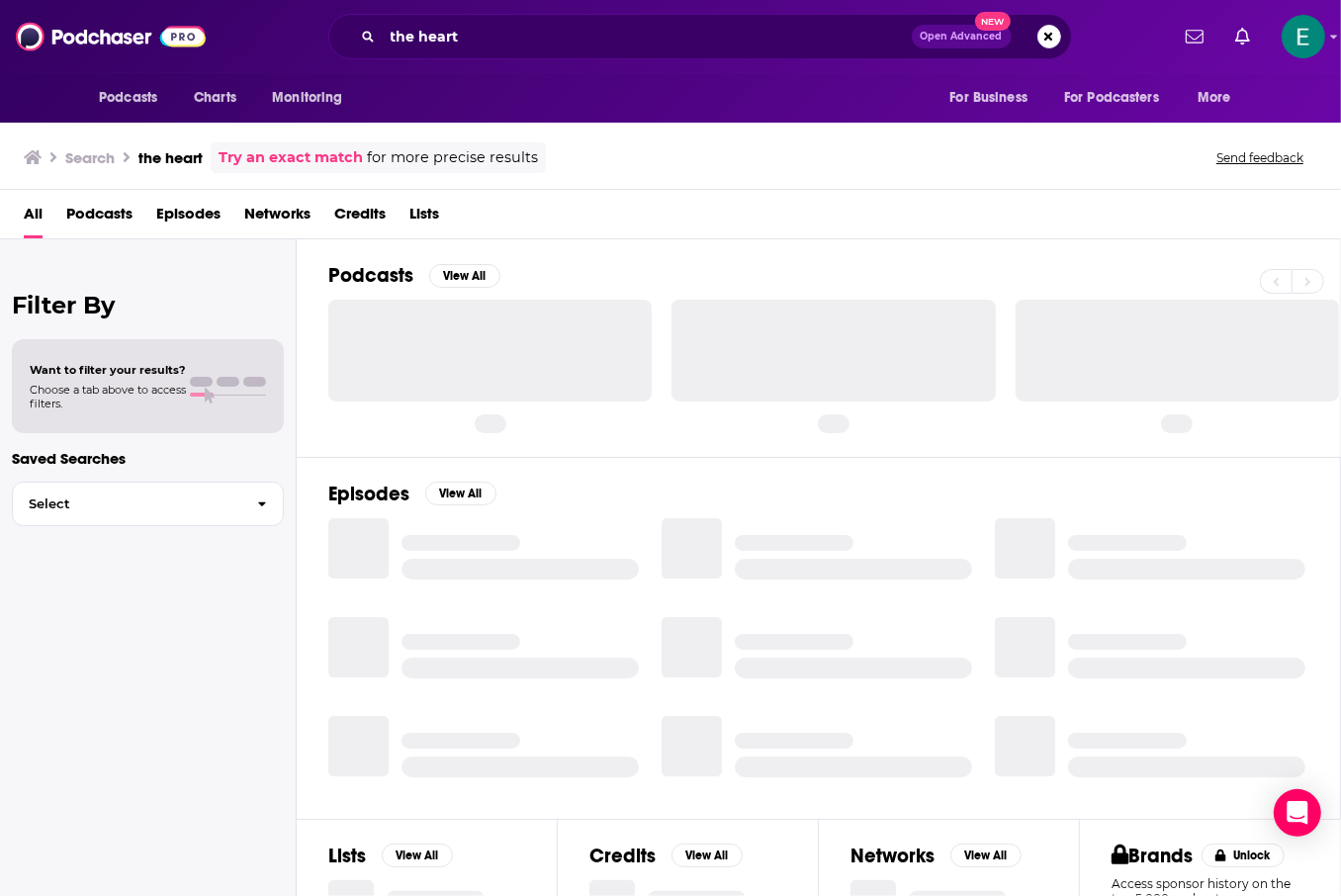 scroll, scrollTop: 0, scrollLeft: 0, axis: both 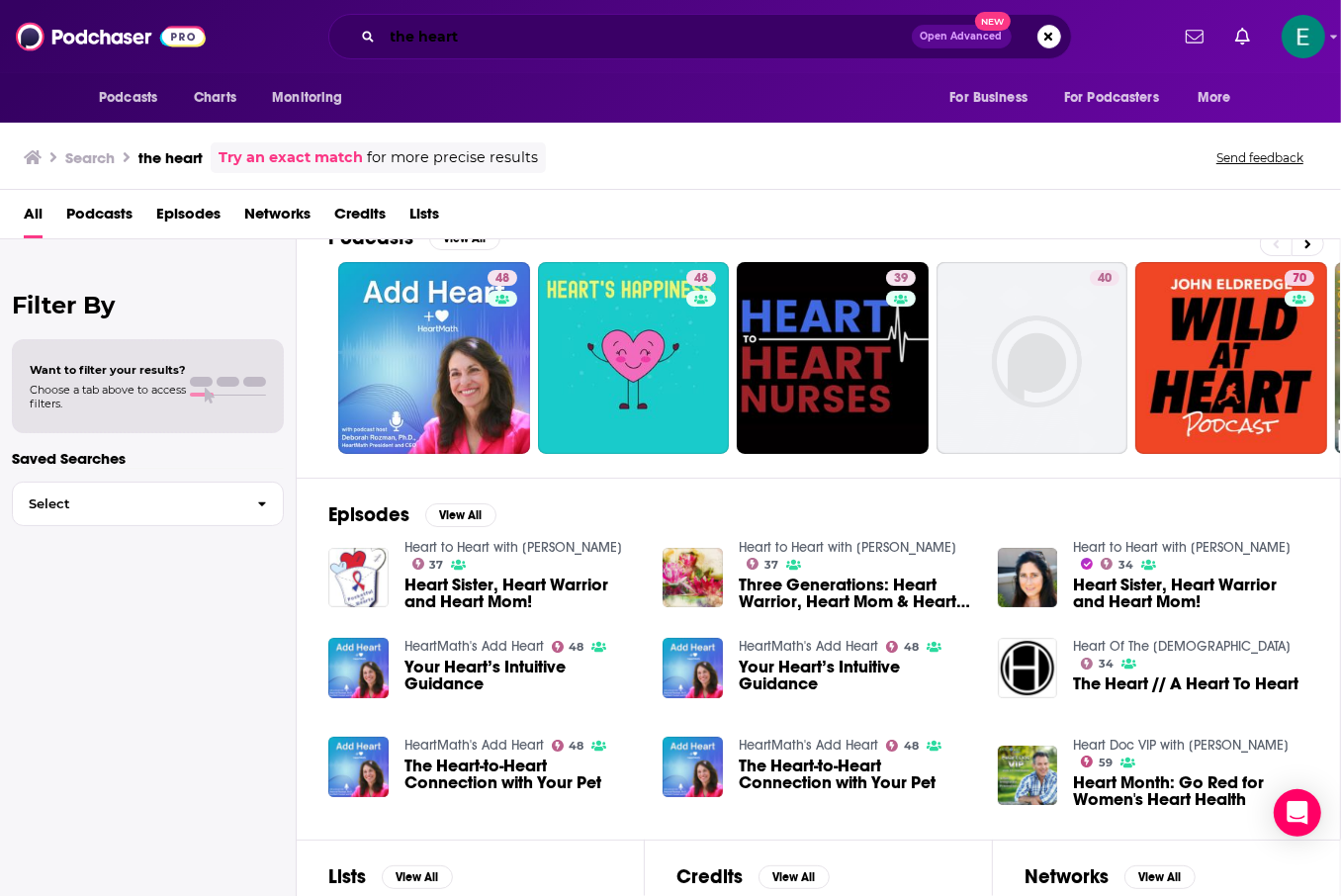 click on "the heart" at bounding box center [647, 37] 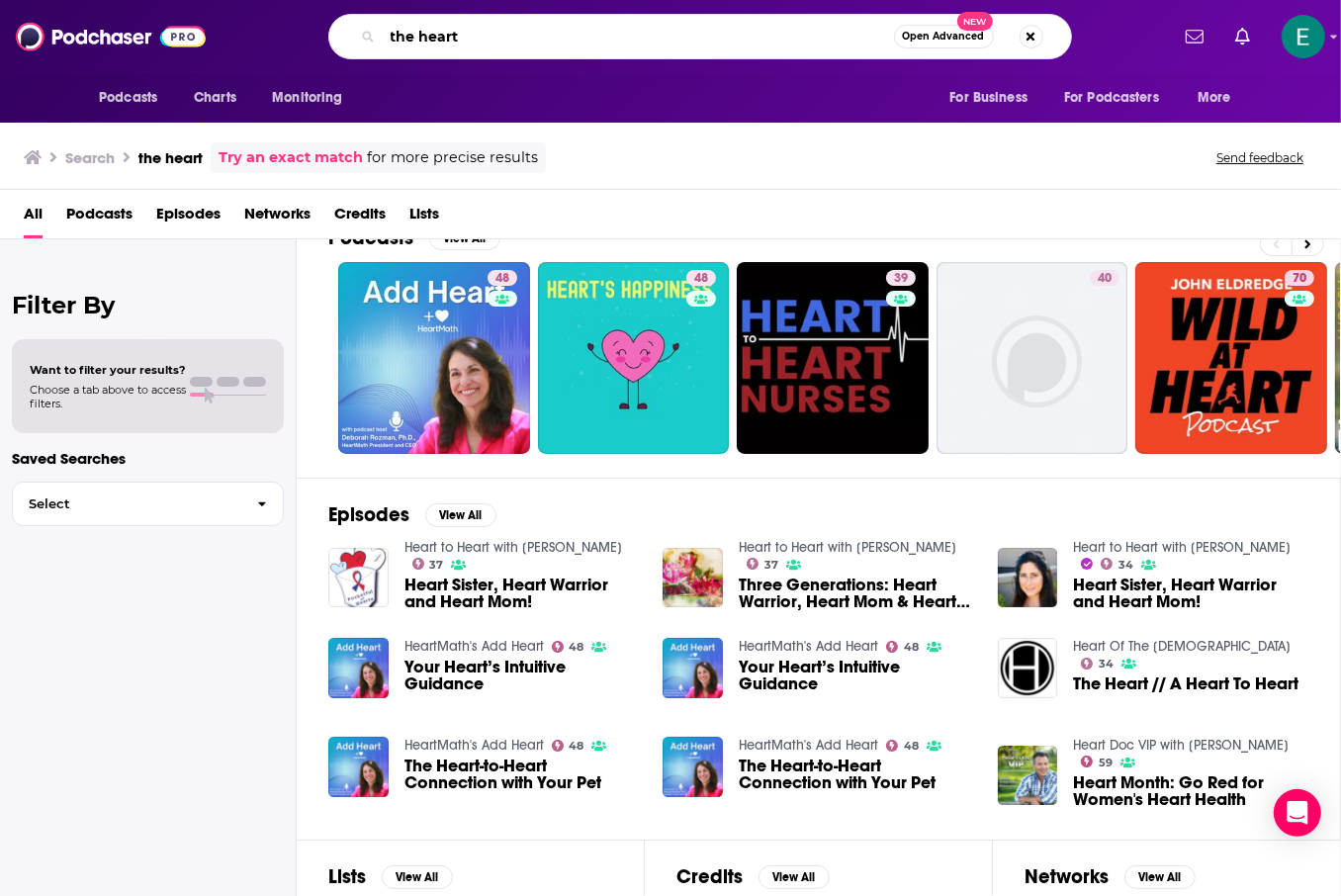 click on "the heart" at bounding box center [638, 37] 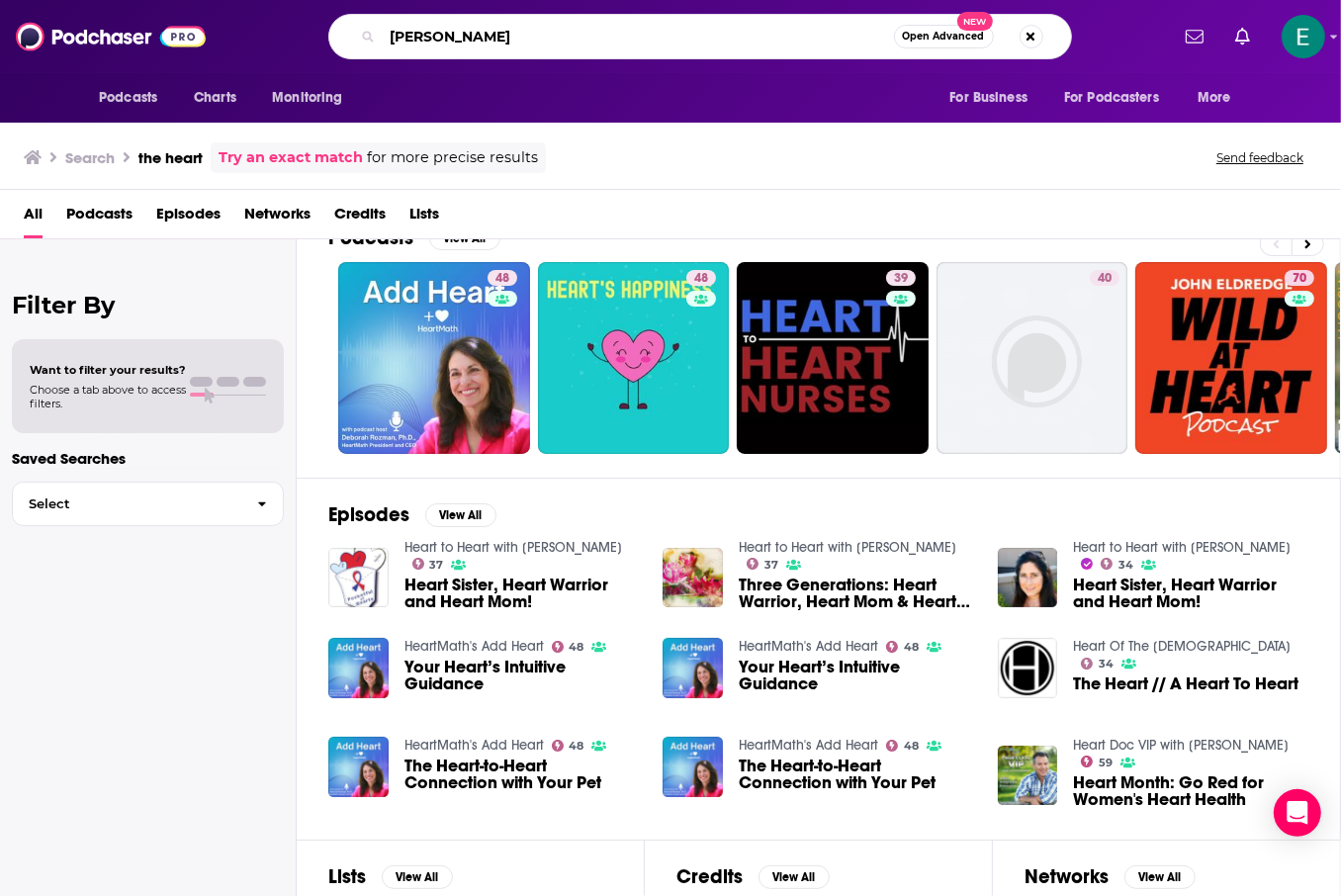 type on "Kaitlin Prest" 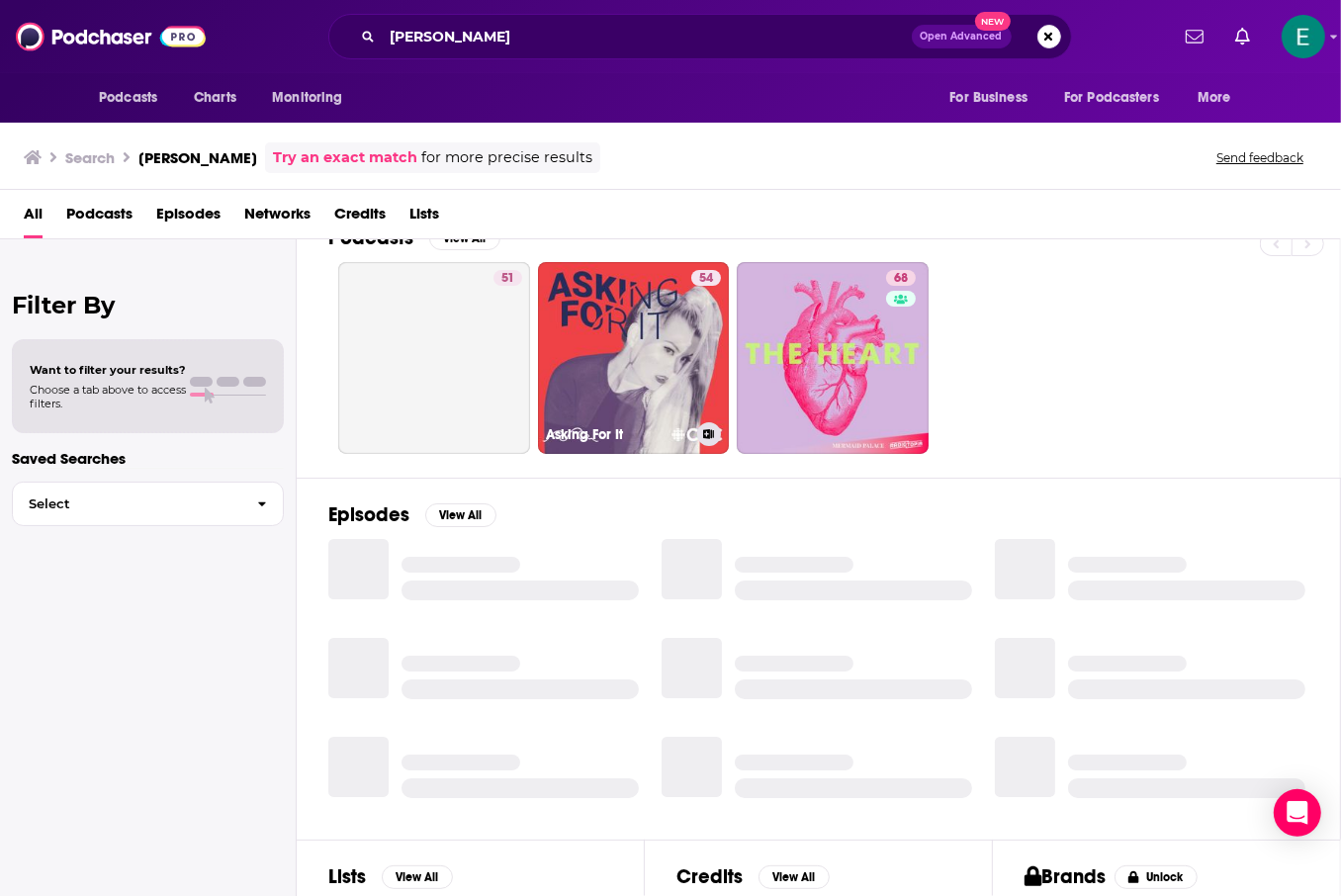 scroll, scrollTop: 0, scrollLeft: 0, axis: both 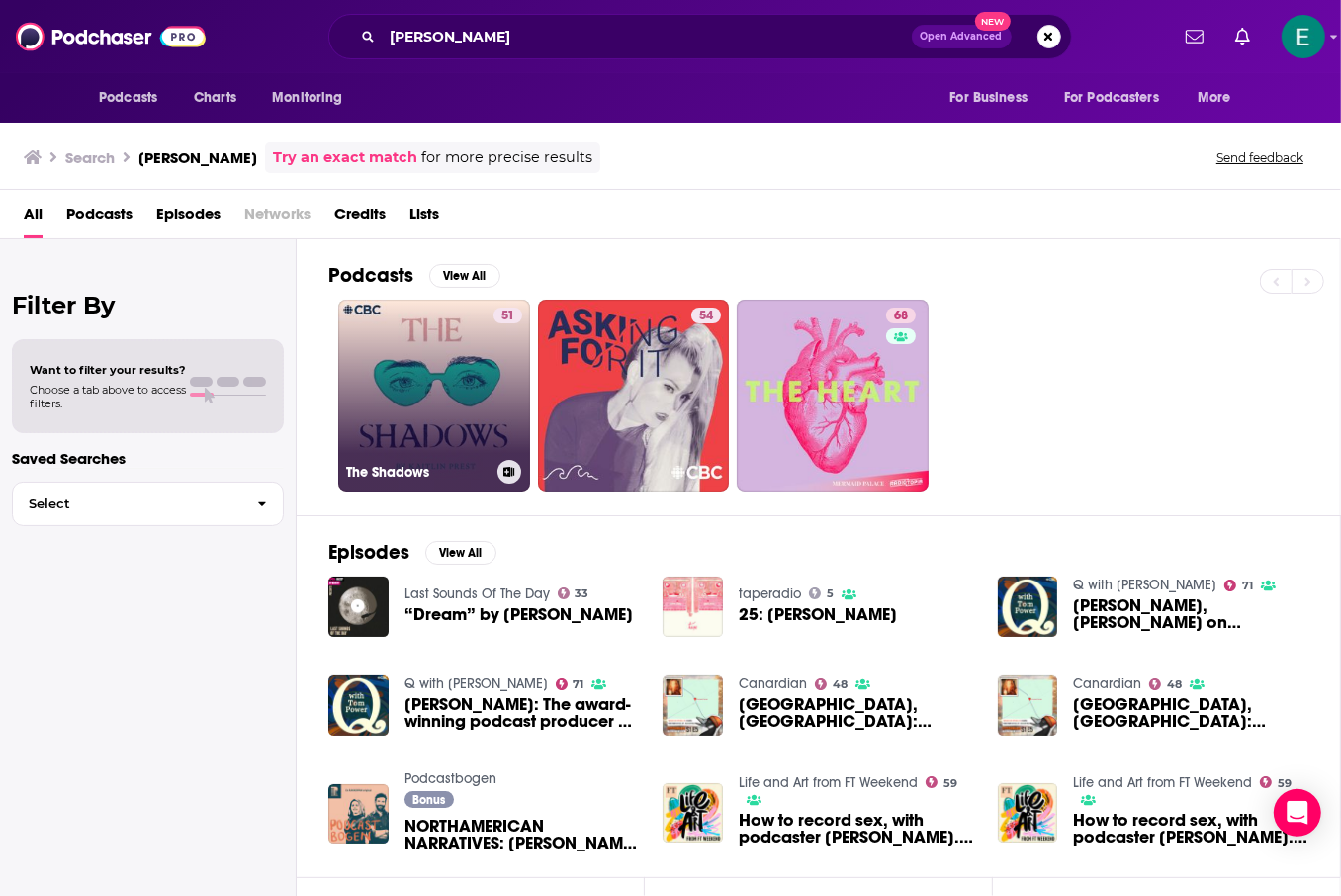 click on "51 The Shadows" at bounding box center (434, 396) 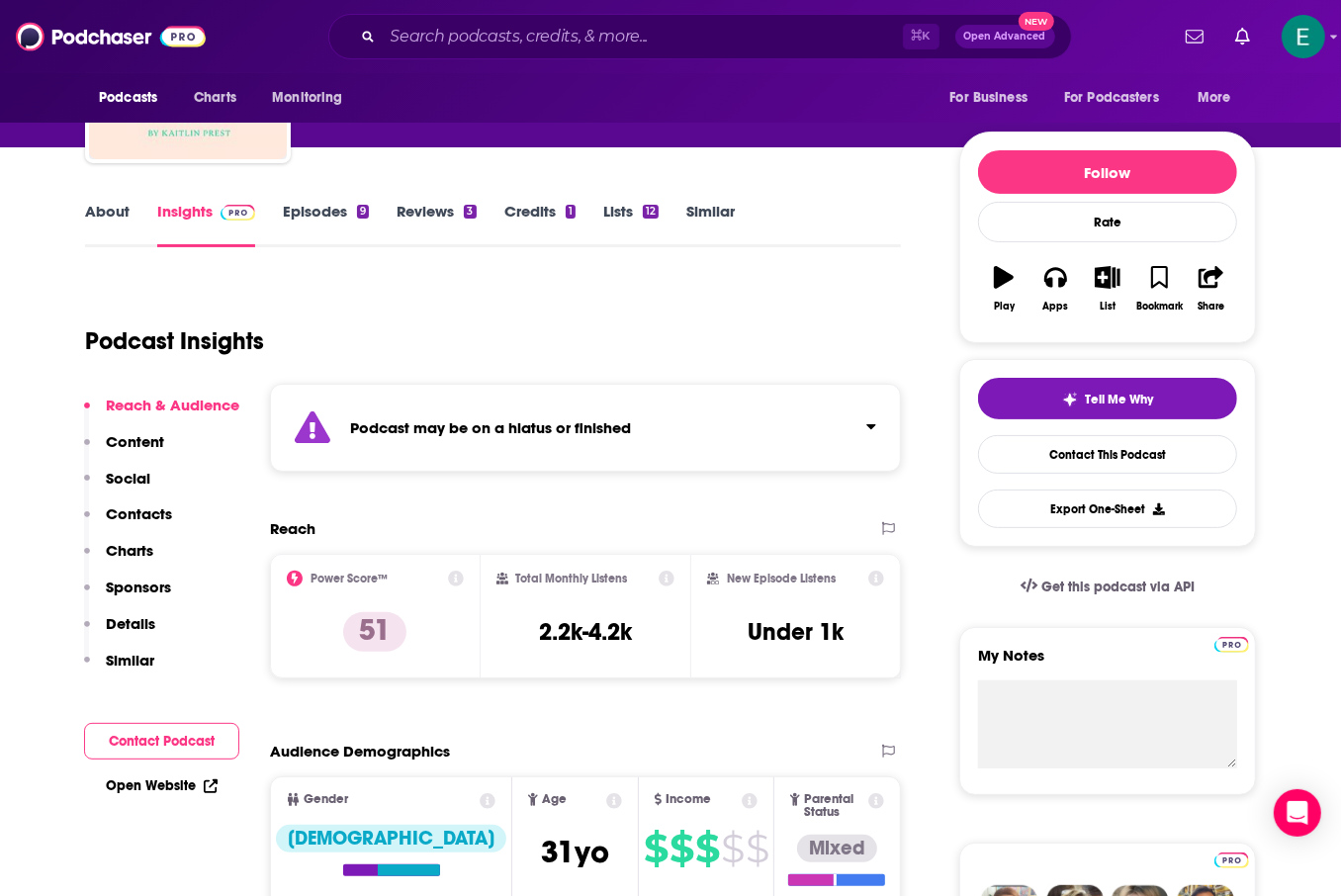 scroll, scrollTop: 0, scrollLeft: 0, axis: both 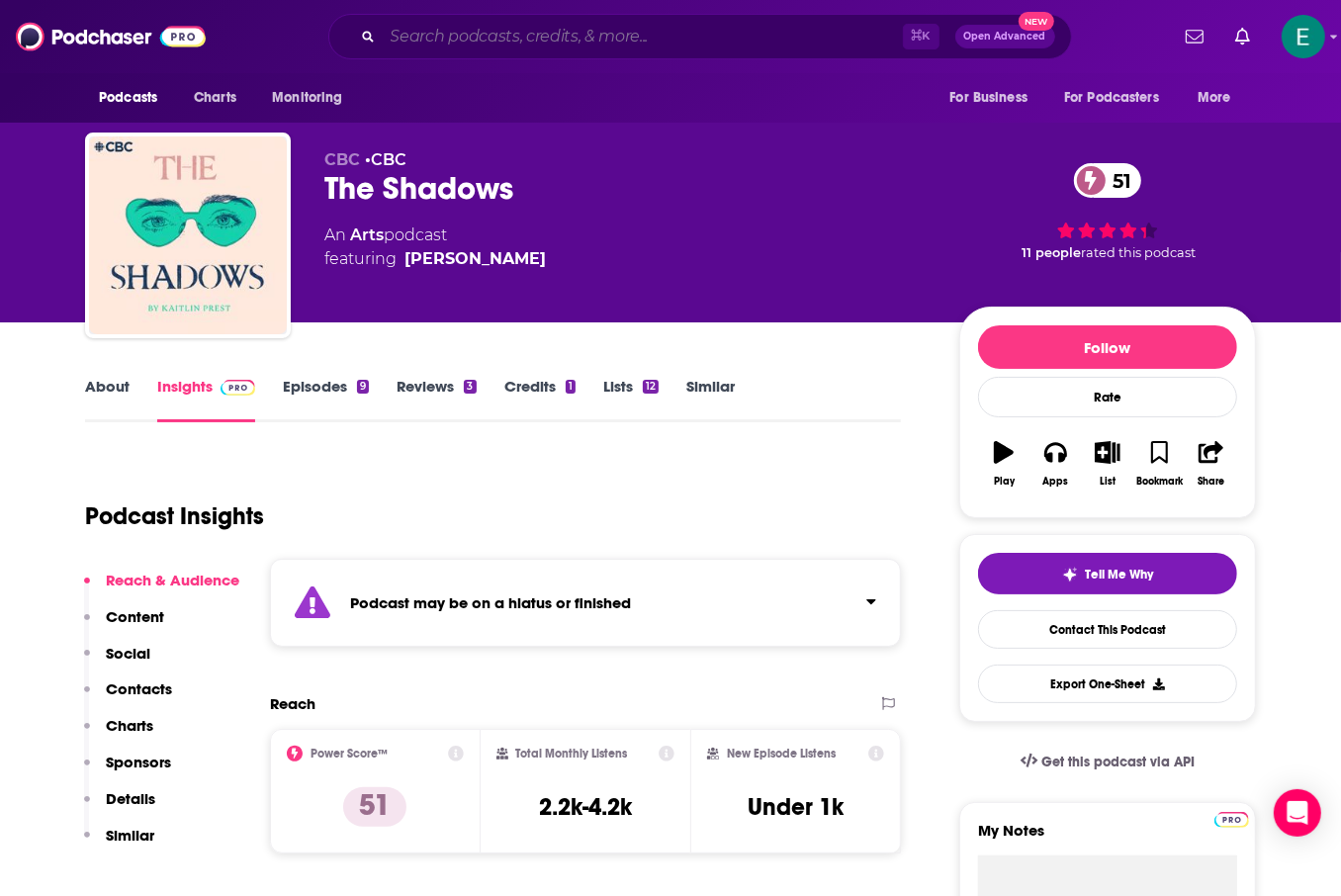 click at bounding box center [643, 37] 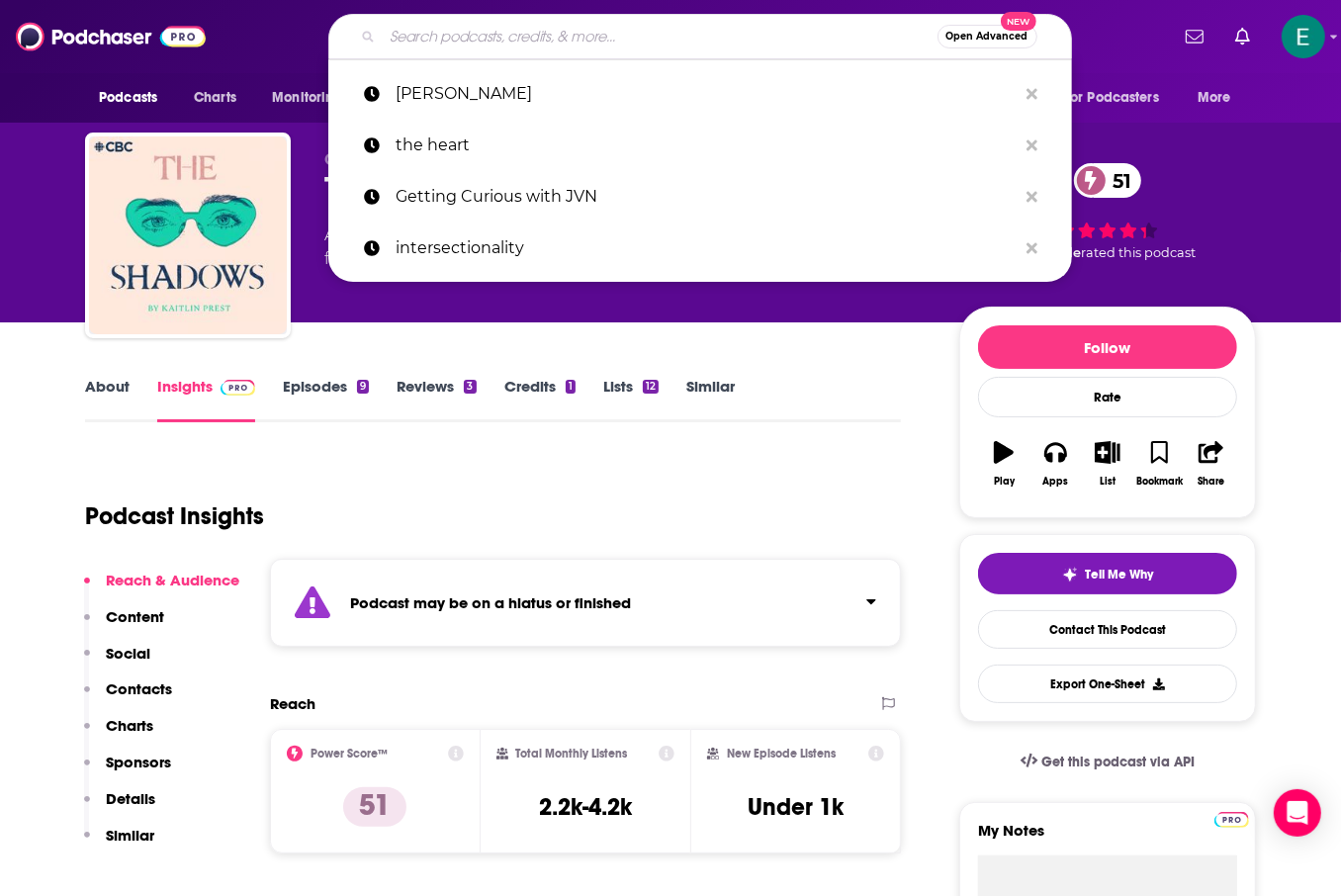 paste on "Race Forward's Momentum" 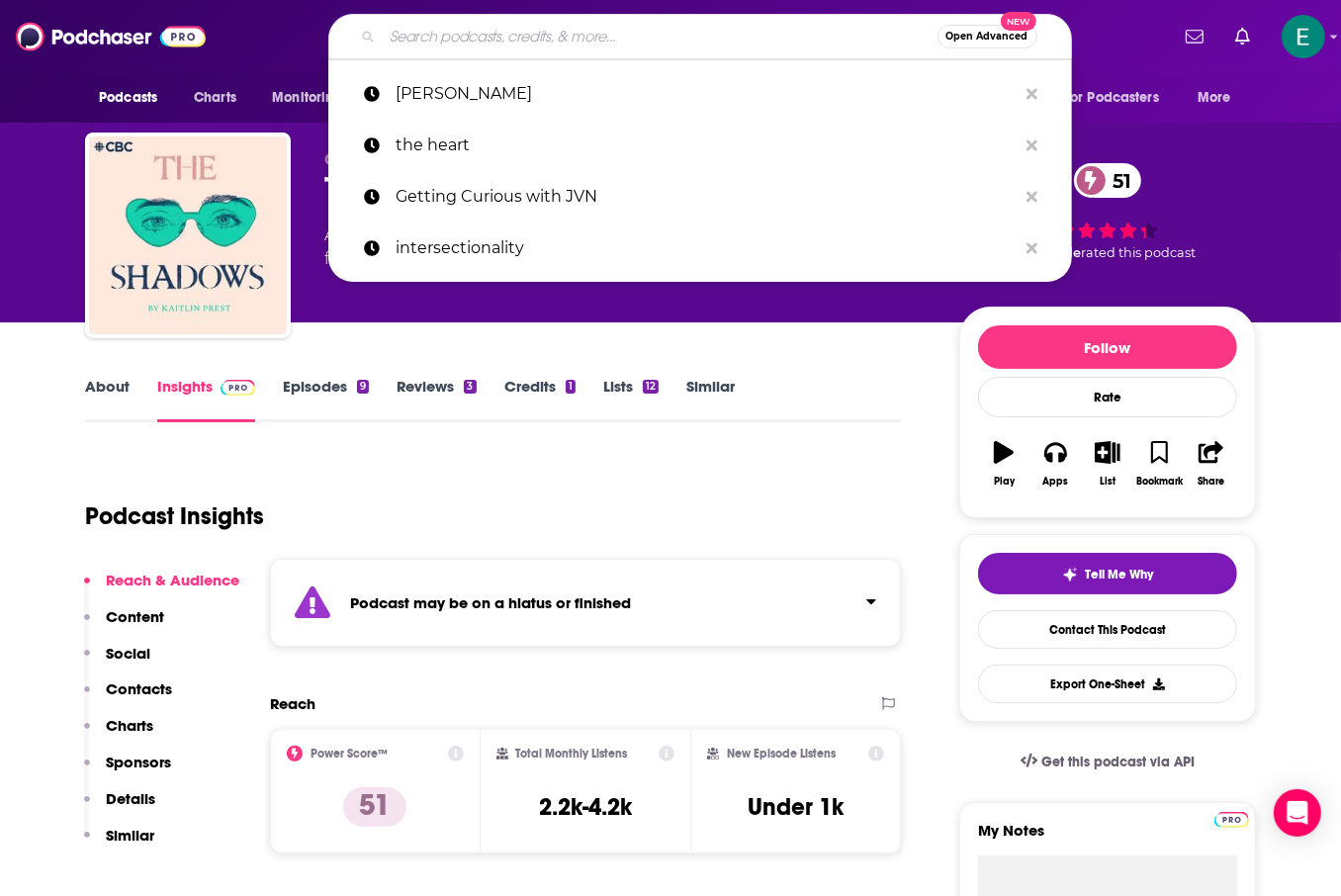 type on "Race Forward's Momentum" 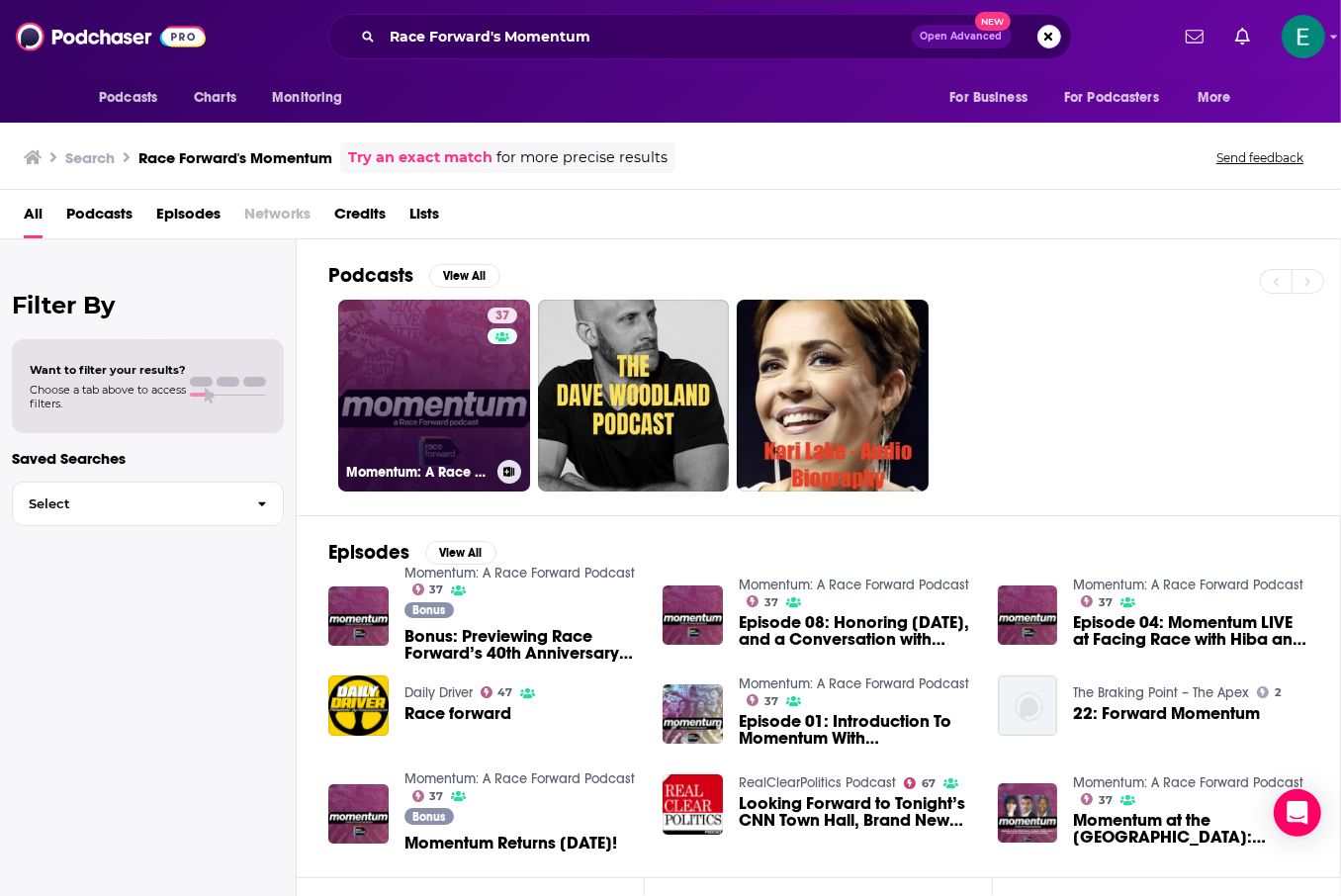 click on "37 Momentum: A Race Forward Podcast" at bounding box center (434, 396) 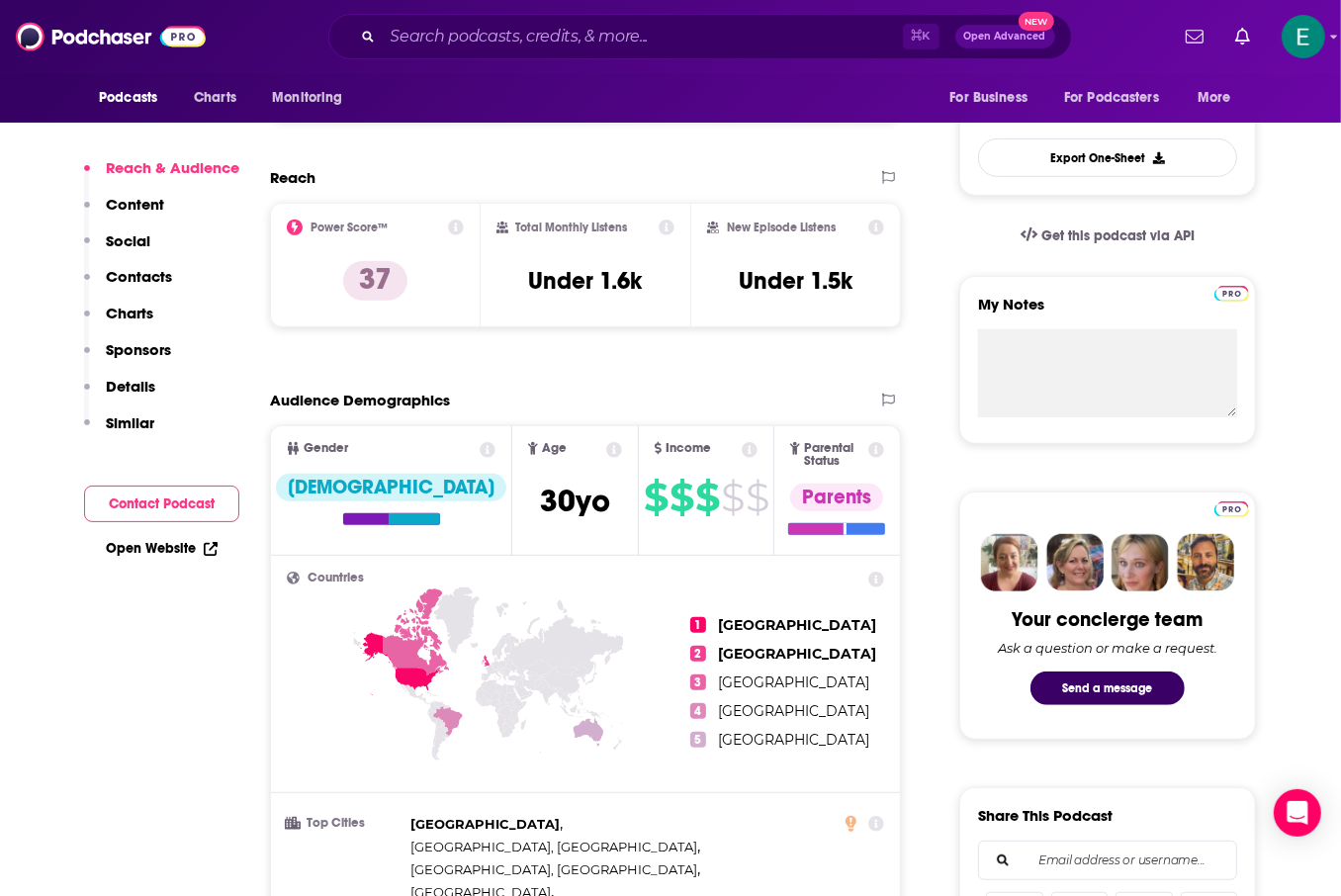scroll, scrollTop: 534, scrollLeft: 0, axis: vertical 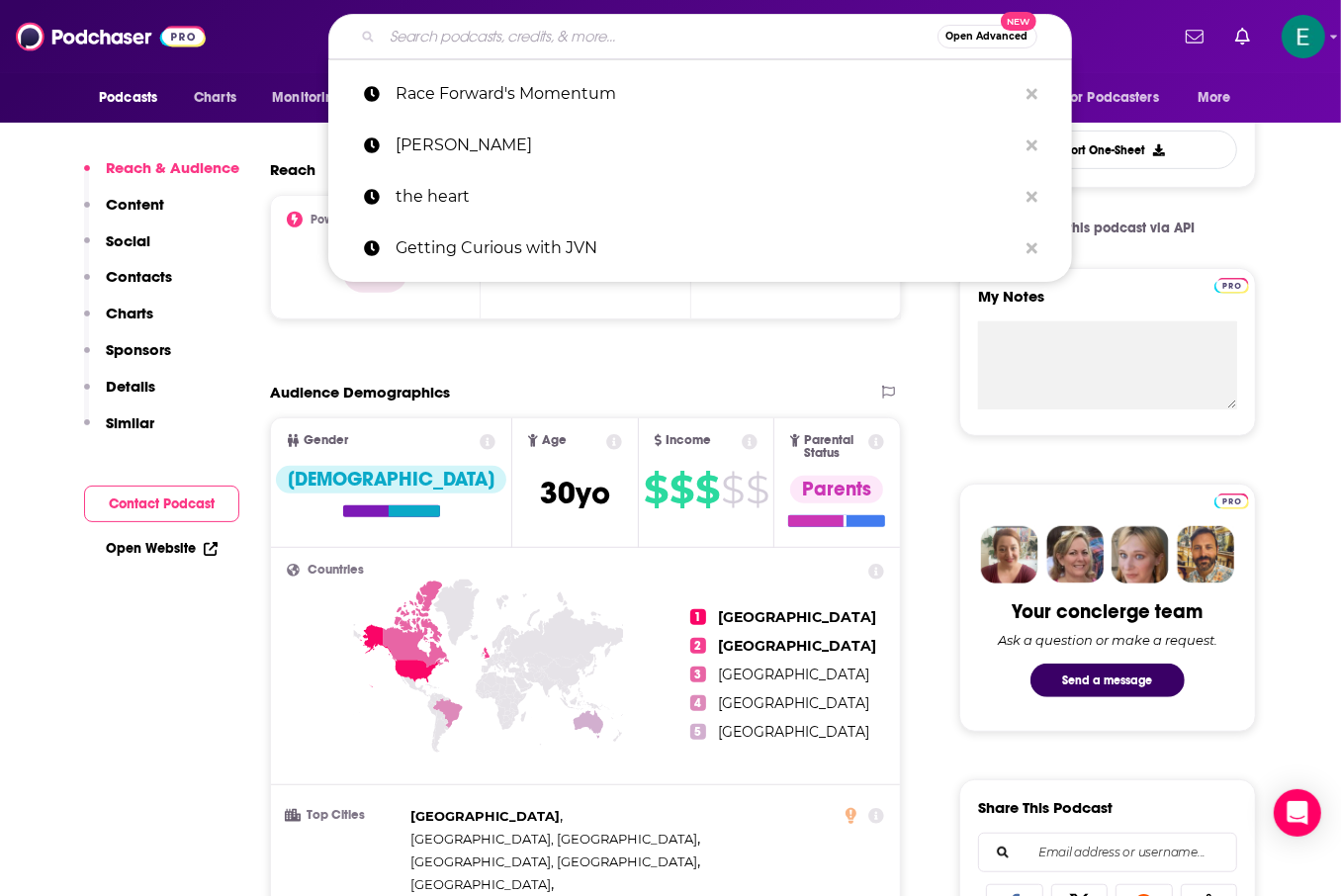 click at bounding box center [660, 37] 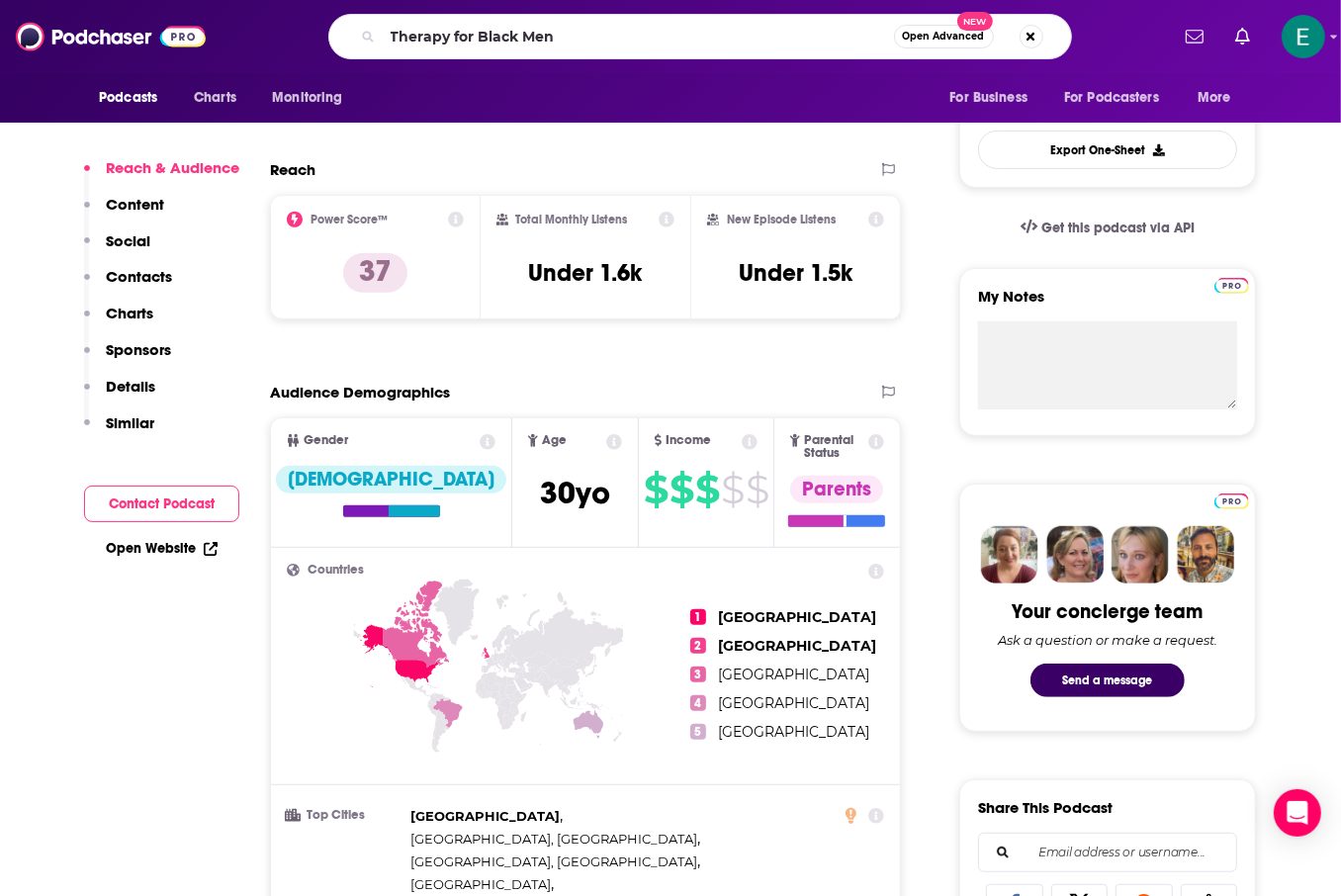 scroll, scrollTop: 0, scrollLeft: 0, axis: both 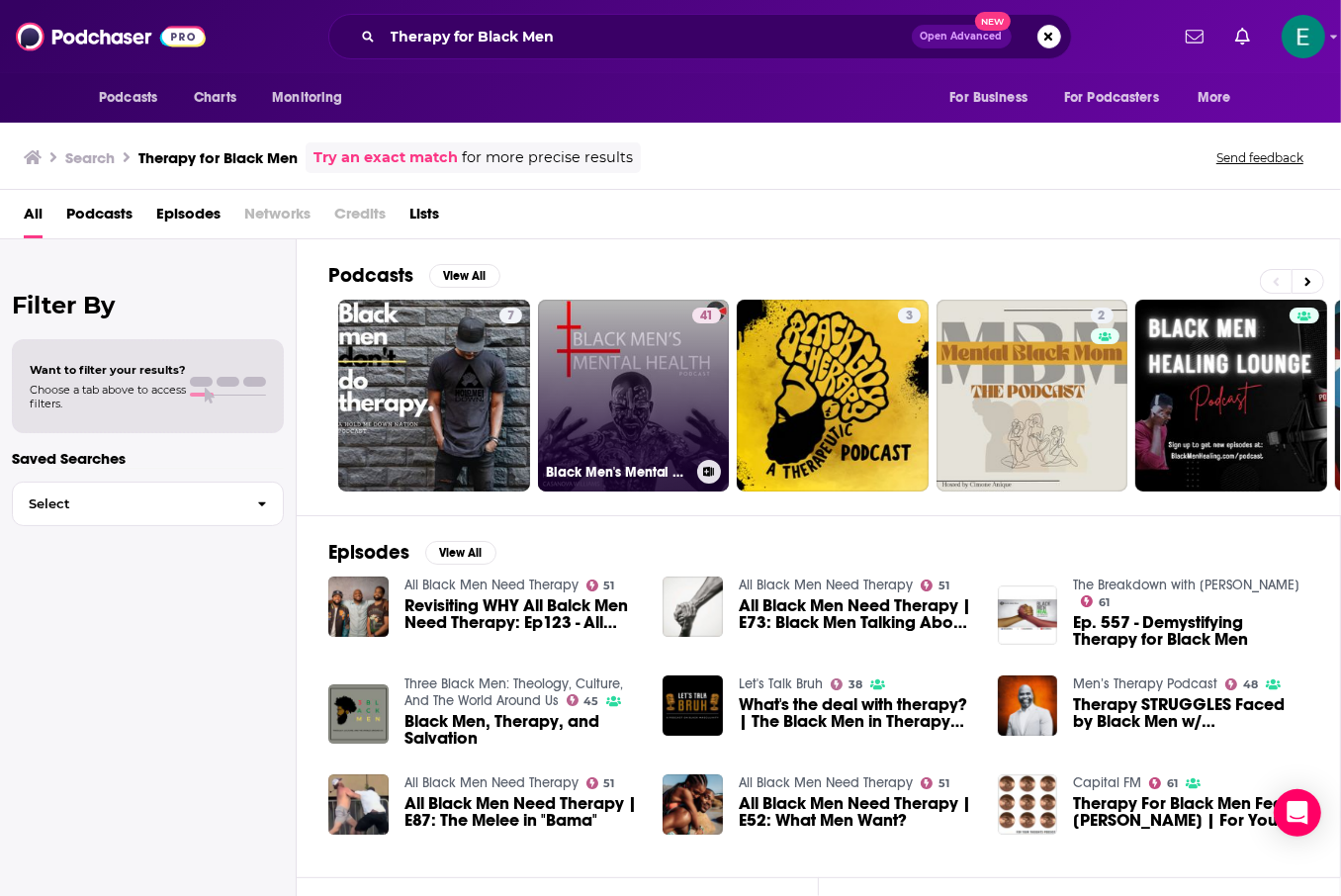 click on "41 Black Men's Mental Health Podcast" at bounding box center (634, 396) 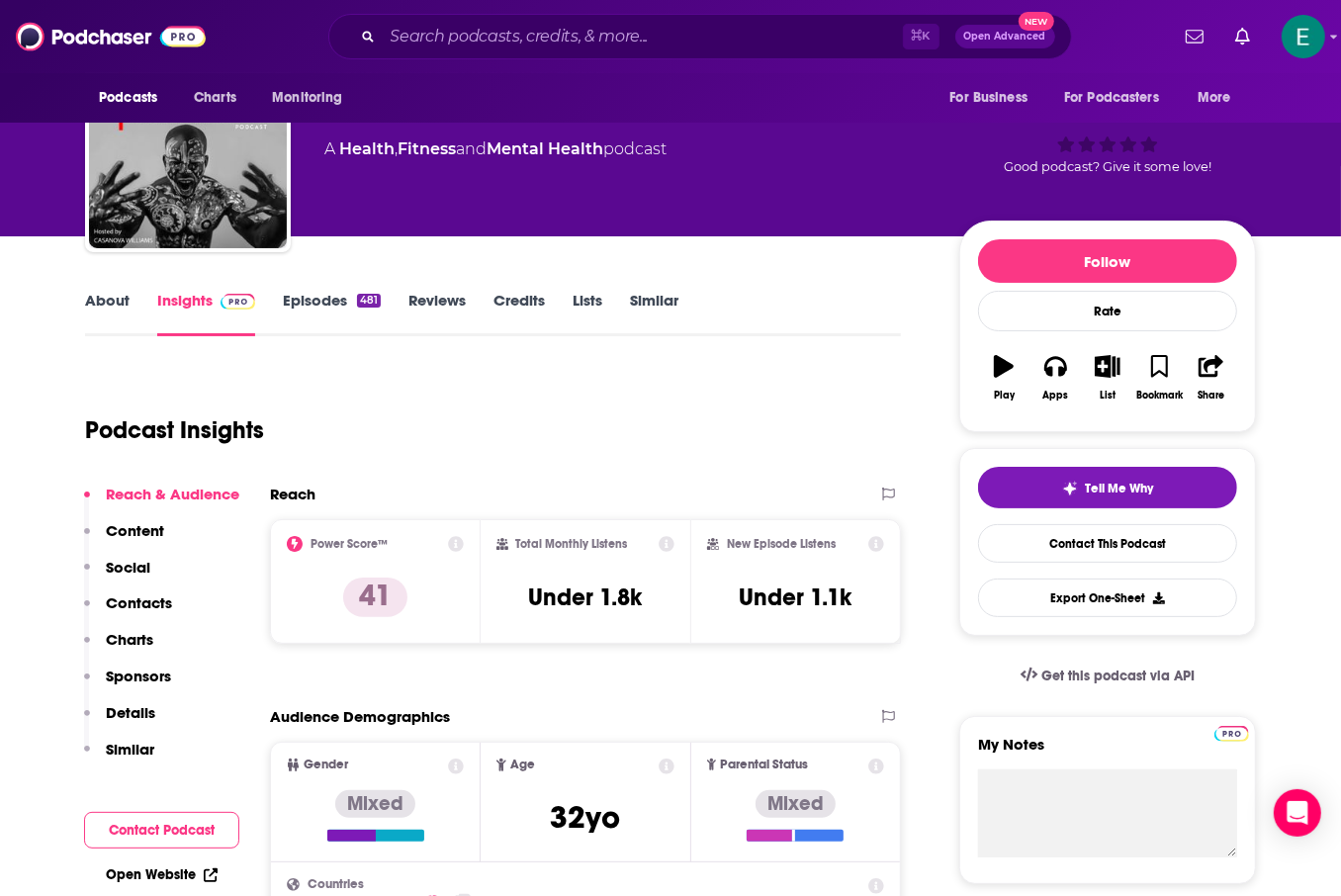 scroll, scrollTop: 97, scrollLeft: 0, axis: vertical 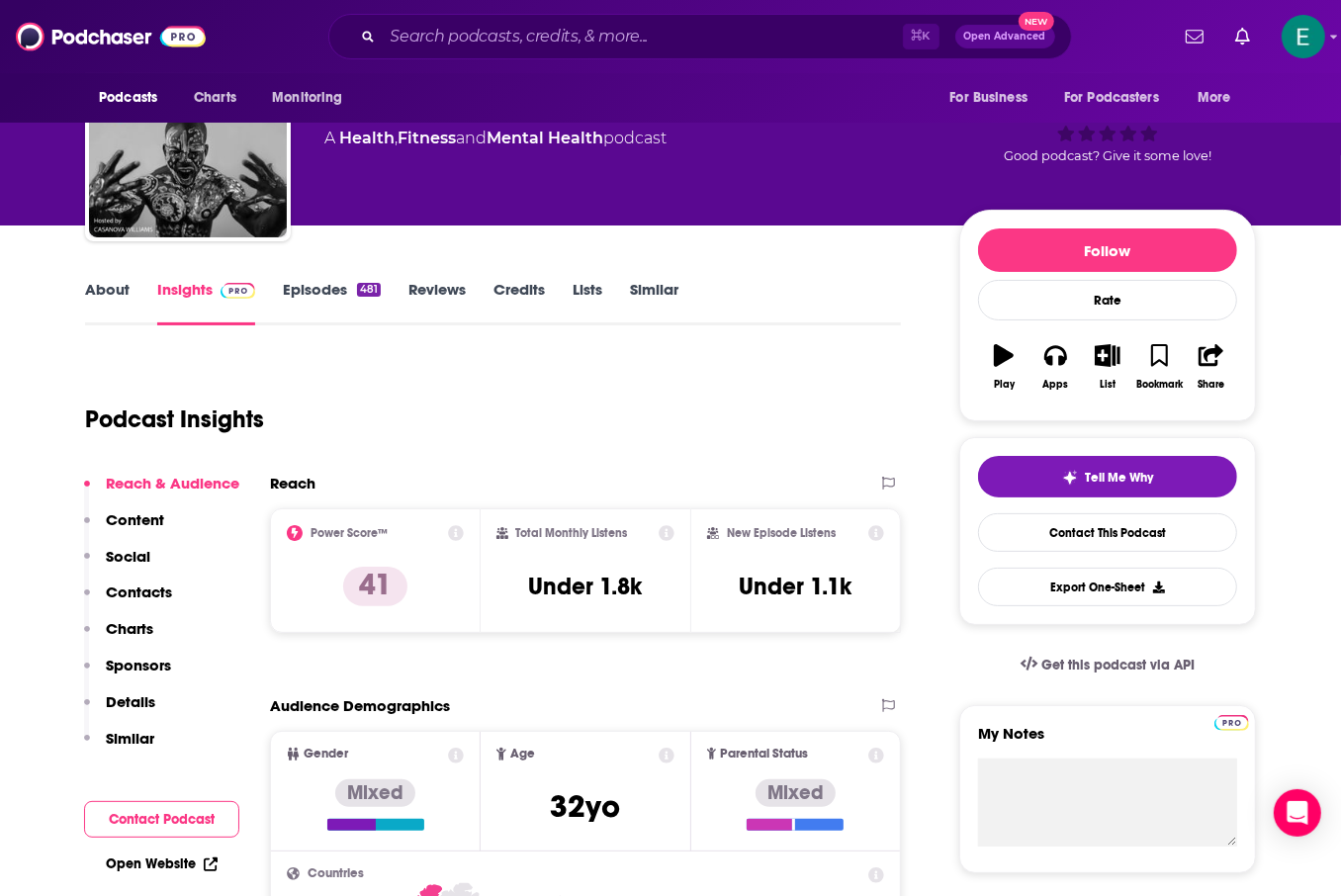 click on "⌘  K Open Advanced New" at bounding box center [700, 37] 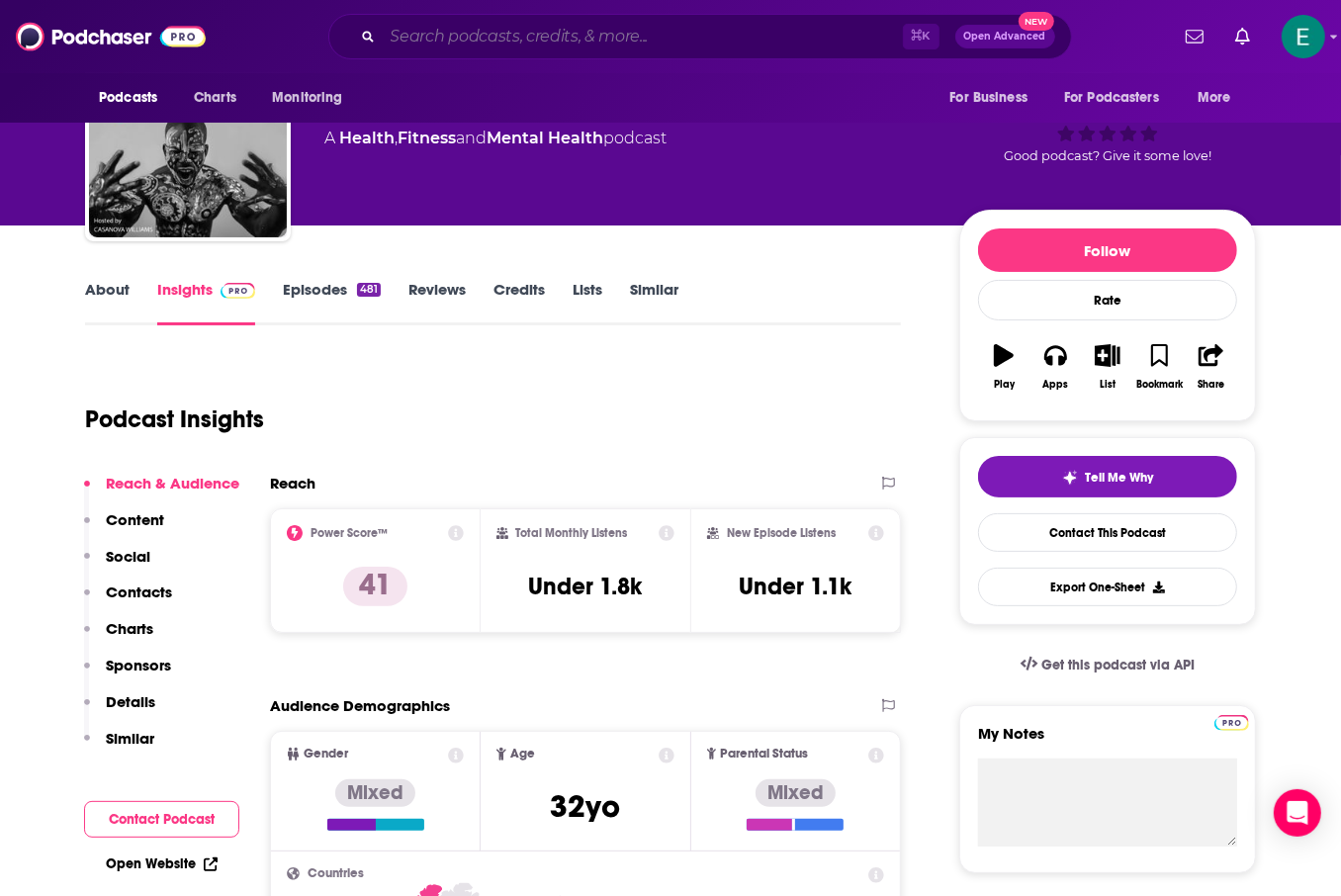 click at bounding box center [643, 37] 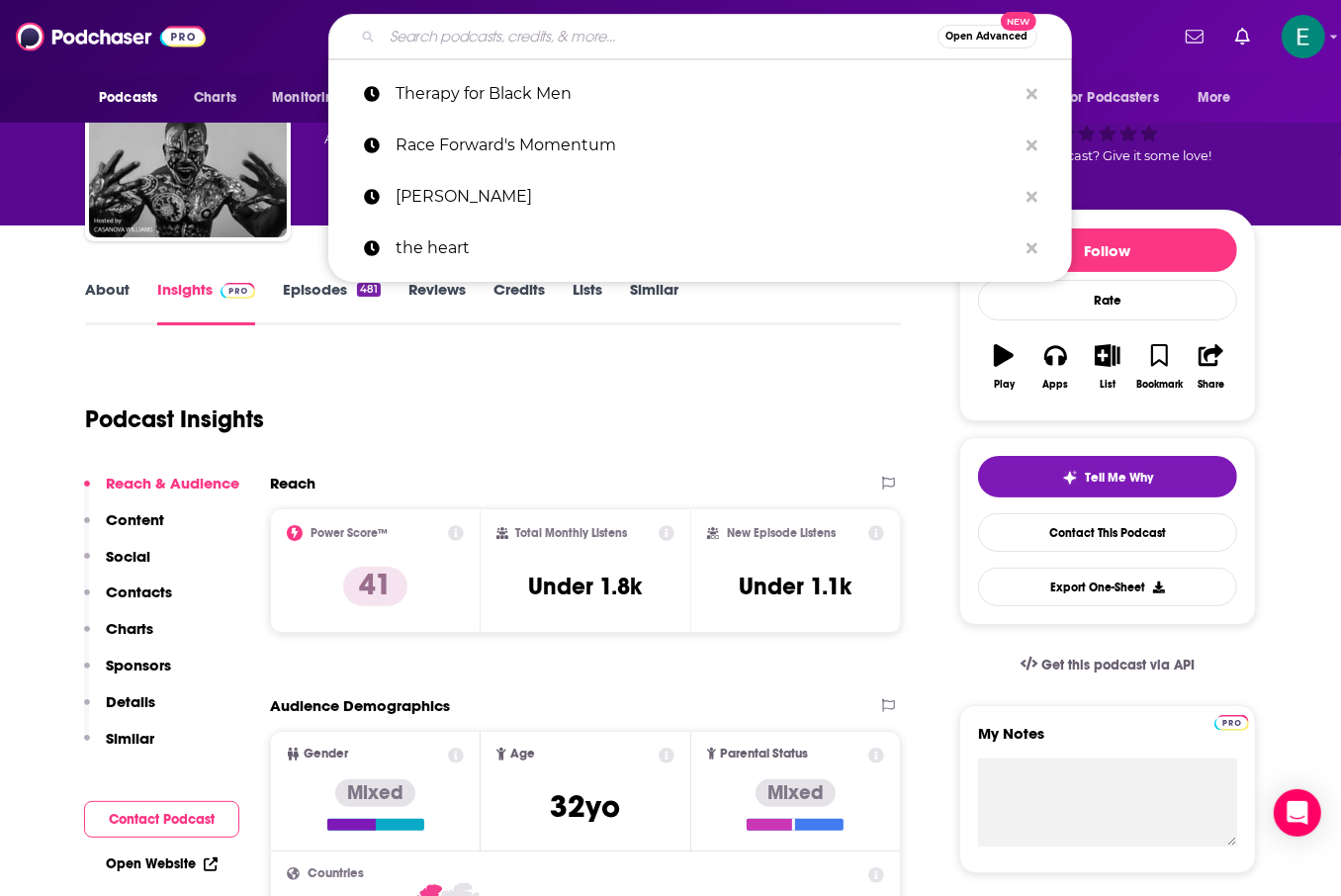 paste on "Sick Empire" 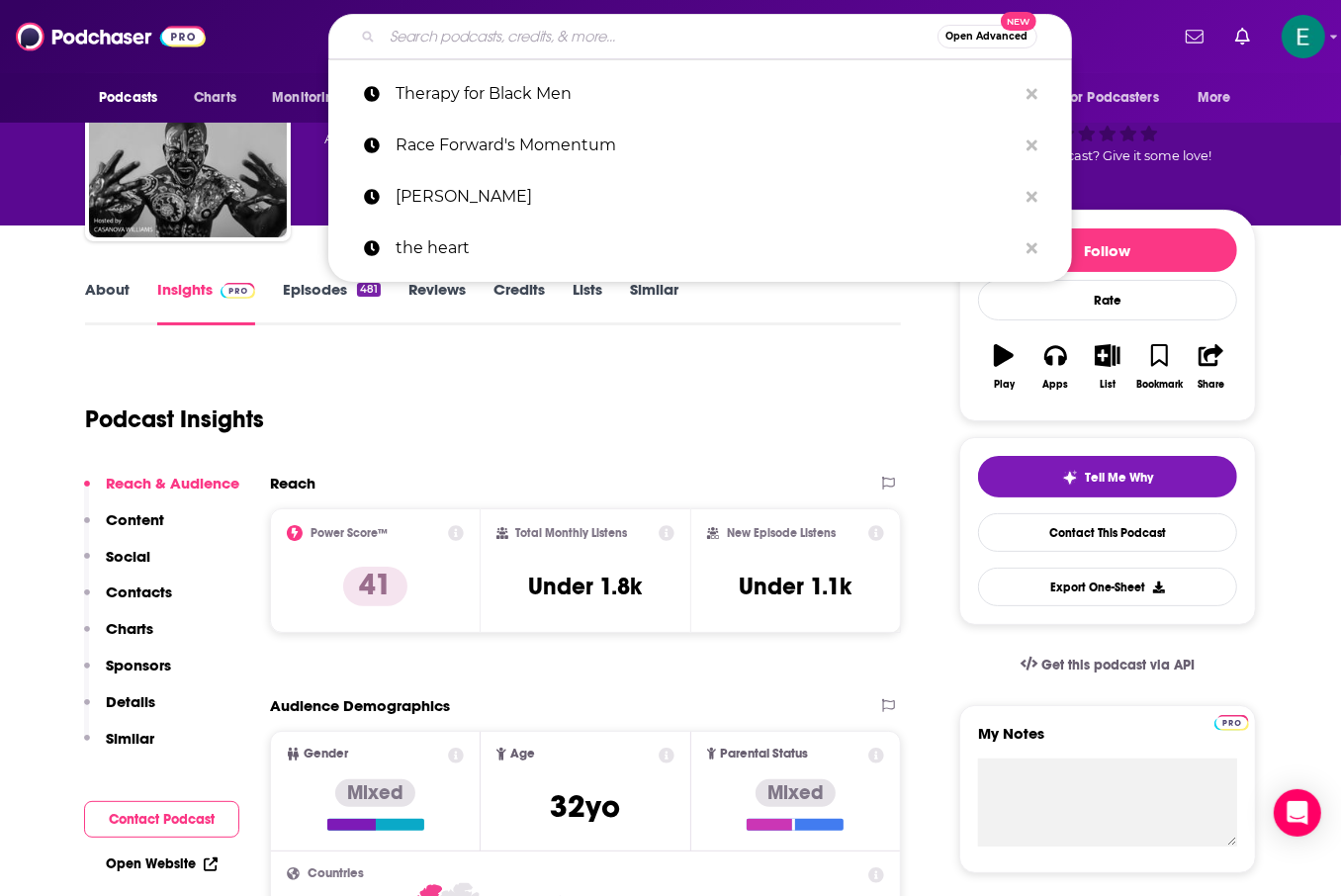 type on "Sick Empire" 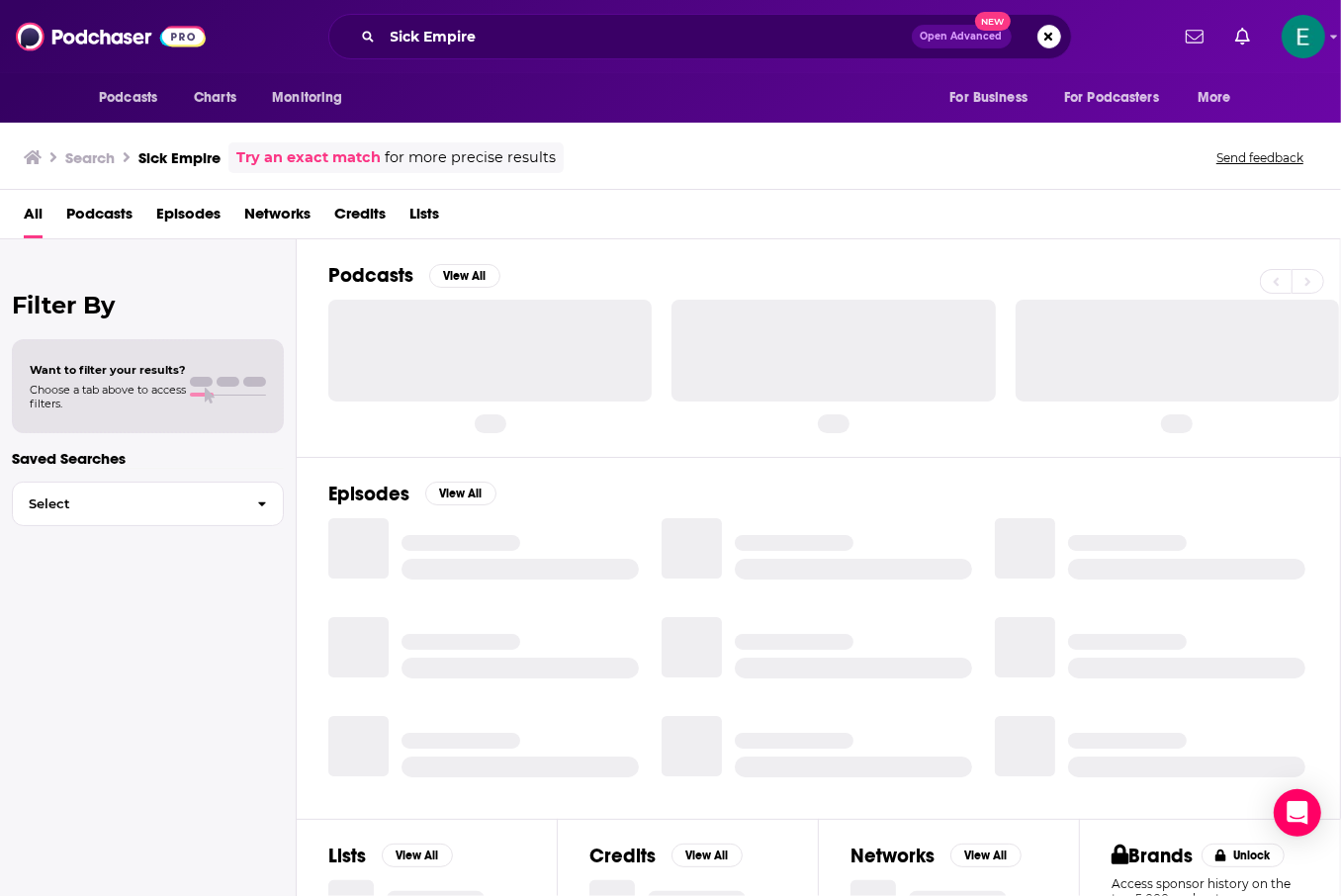 scroll, scrollTop: 0, scrollLeft: 0, axis: both 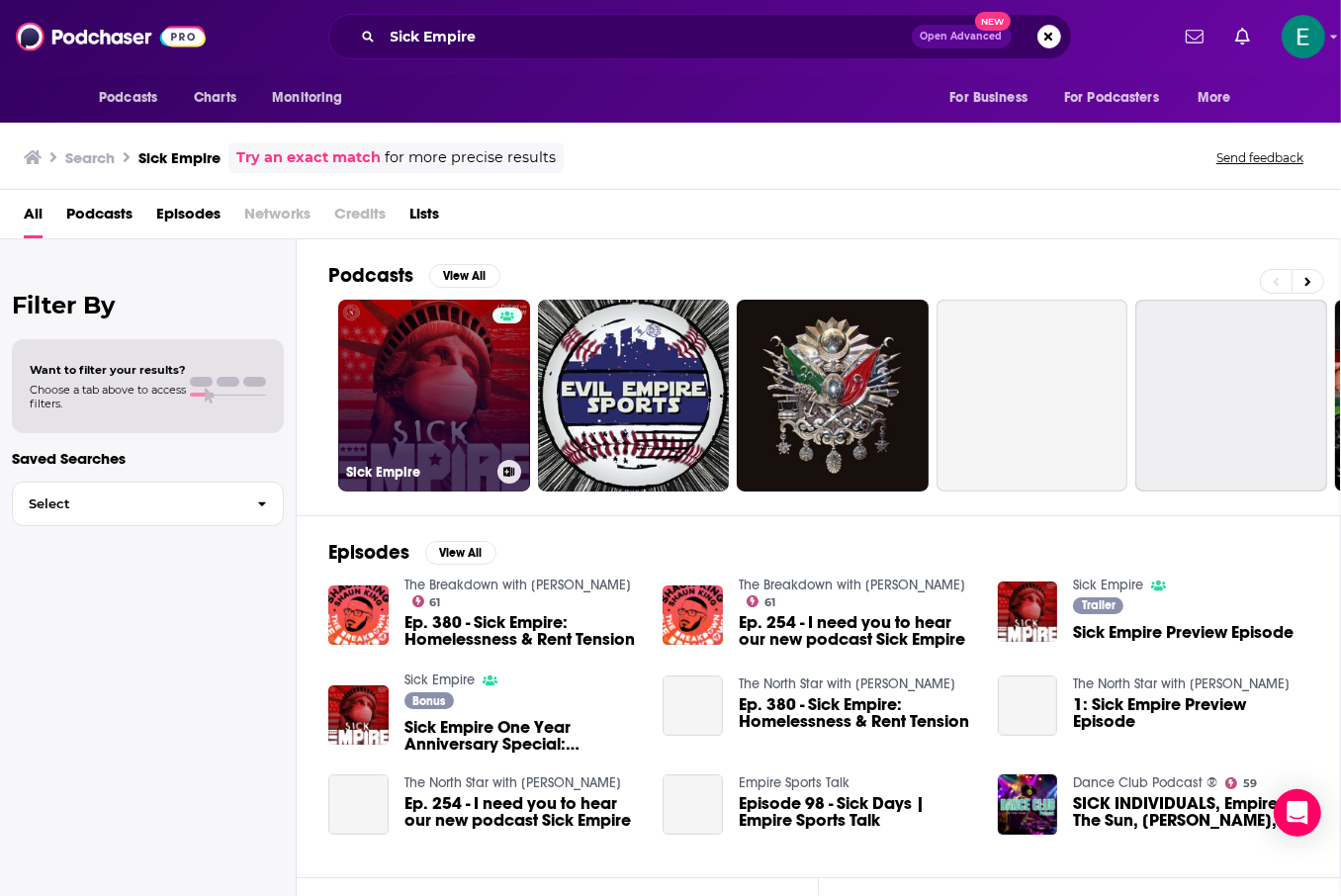 click on "Sick Empire" at bounding box center [434, 396] 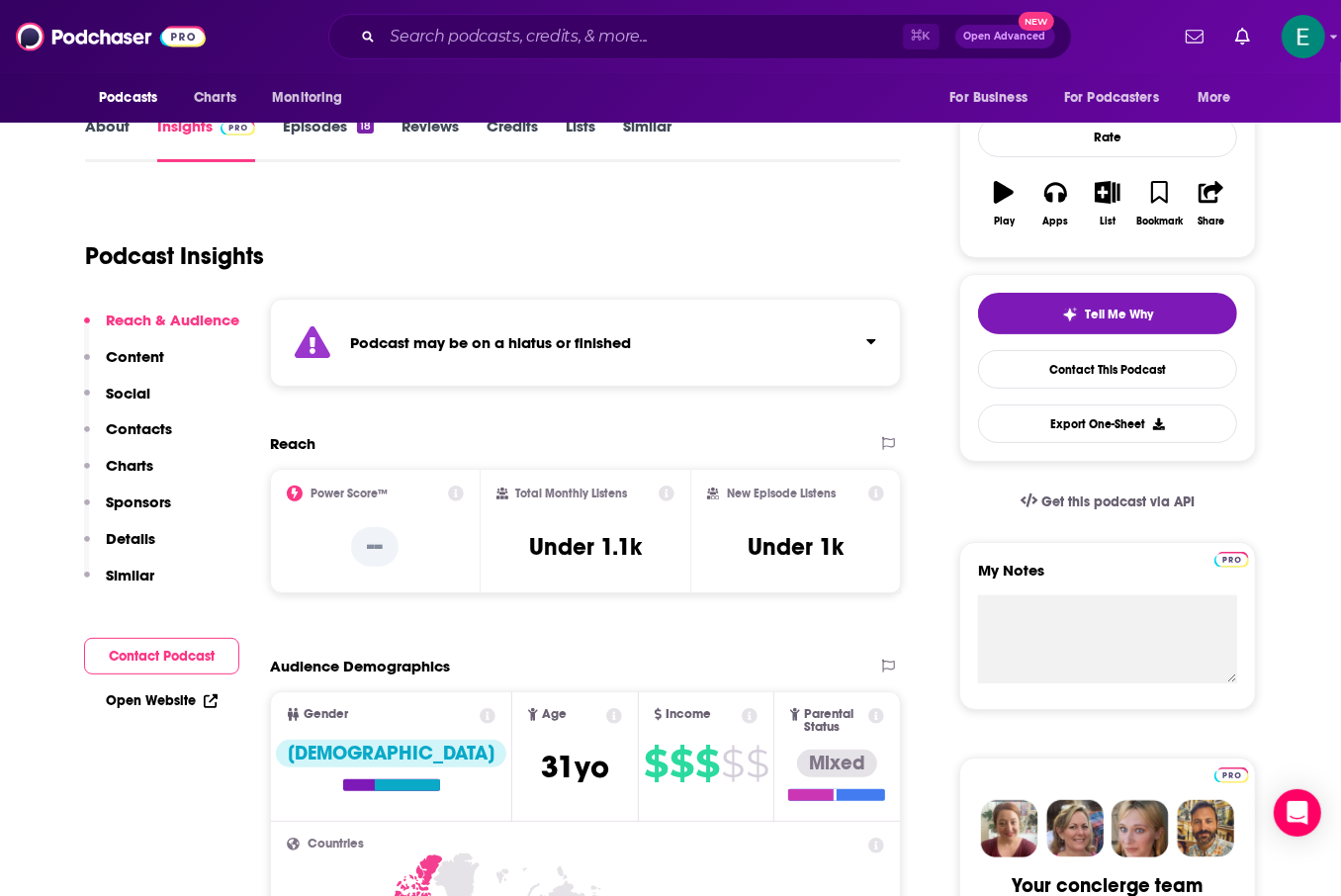 scroll, scrollTop: 275, scrollLeft: 0, axis: vertical 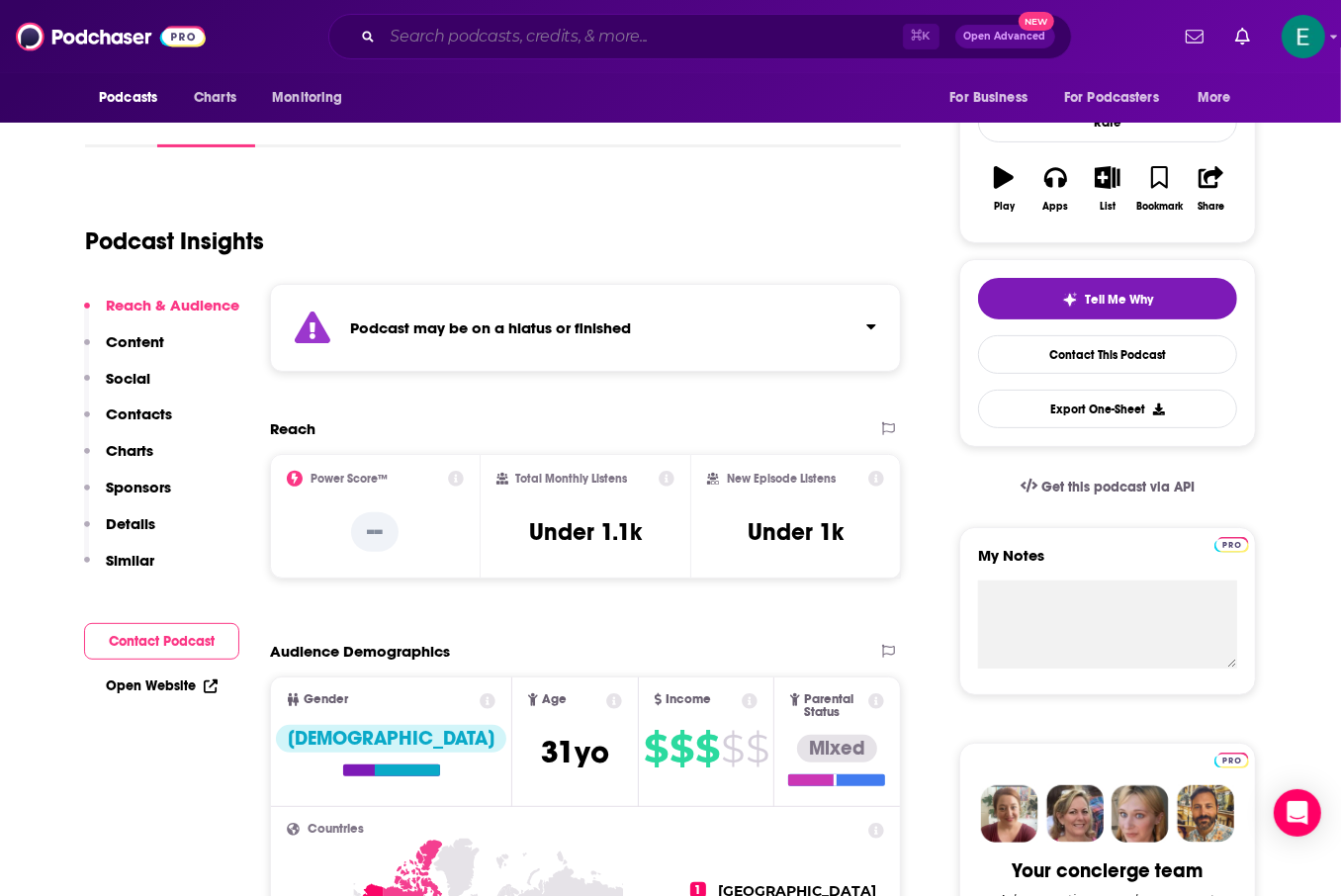 click at bounding box center [643, 37] 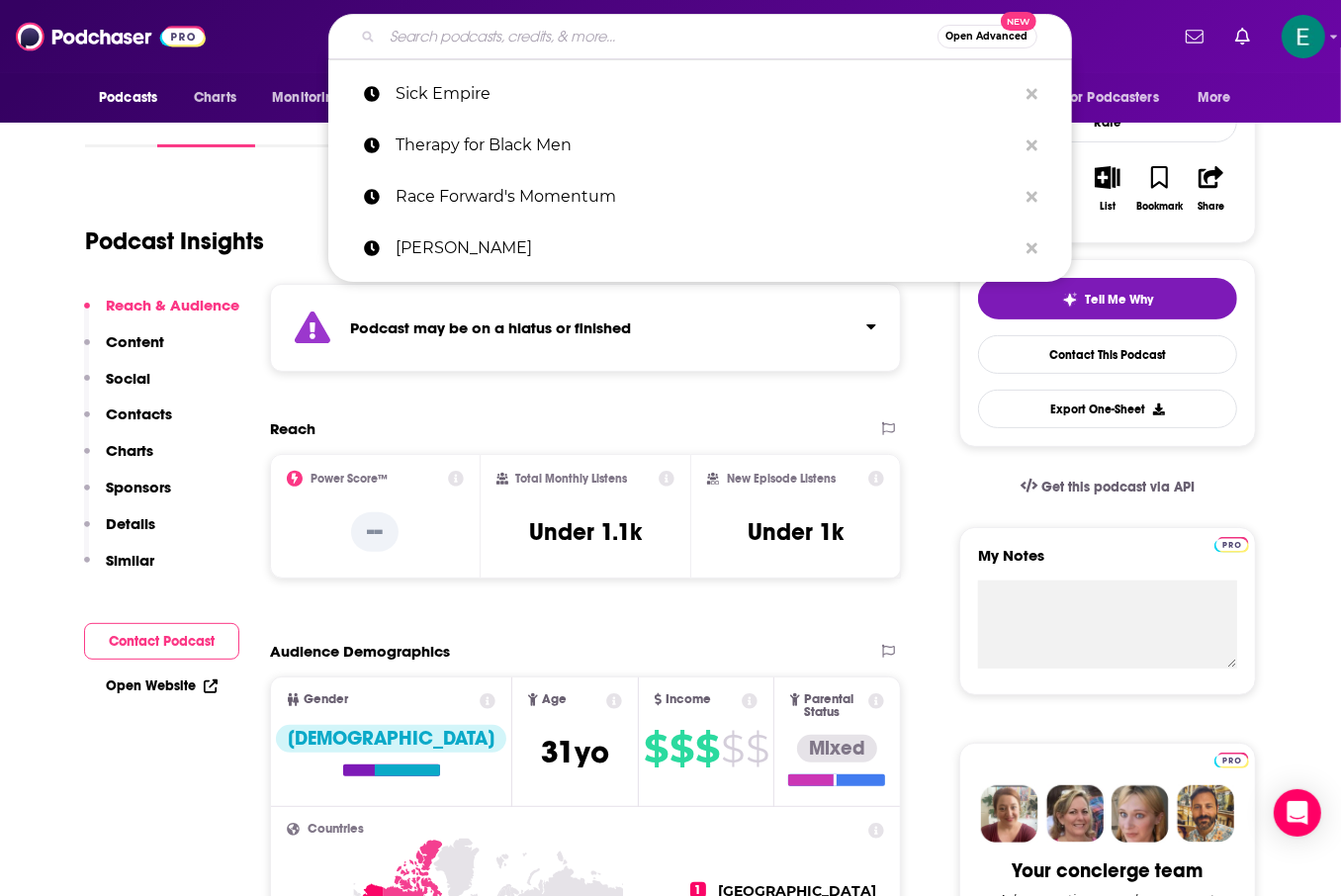 paste on "Queering Desi" 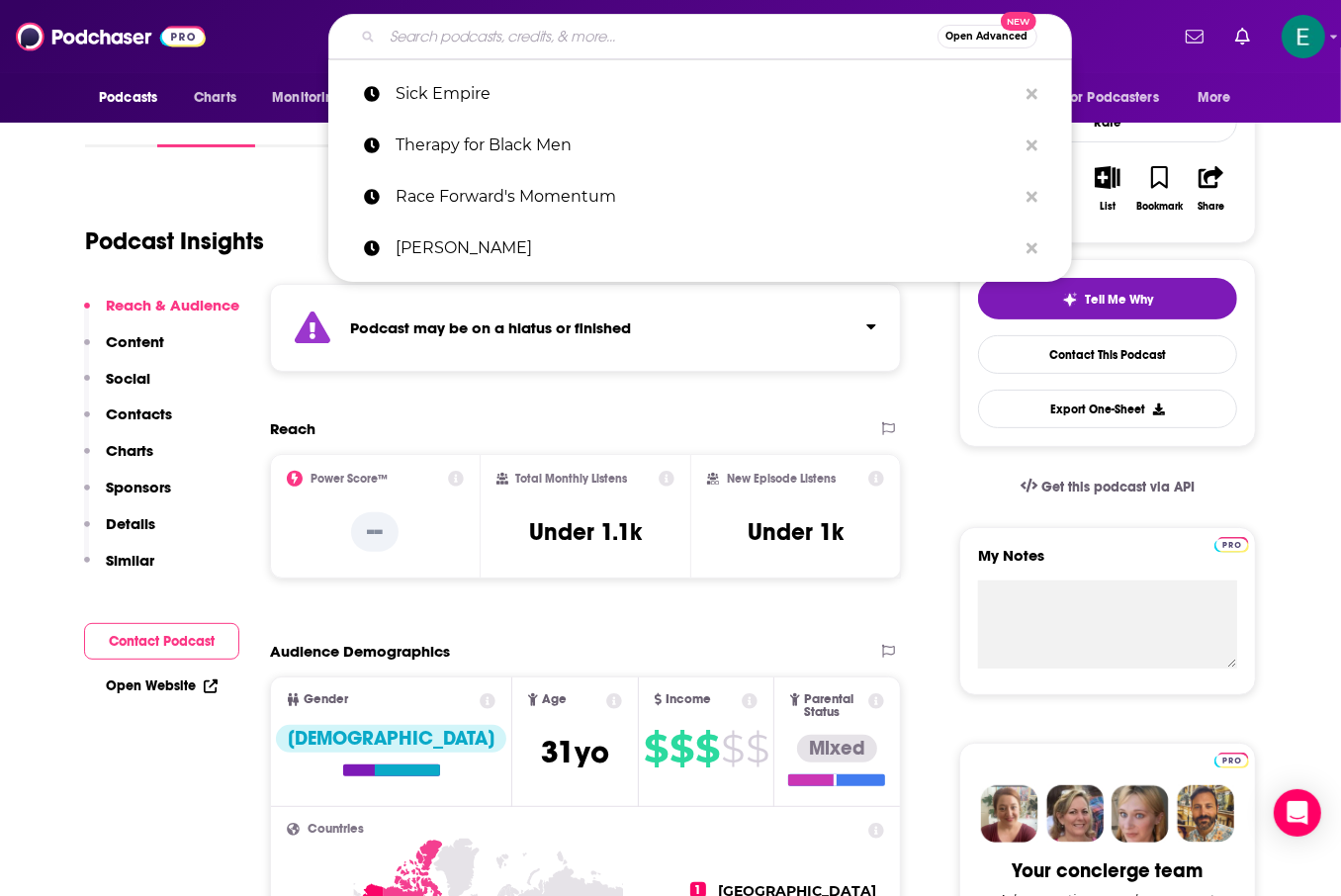 type on "Queering Desi" 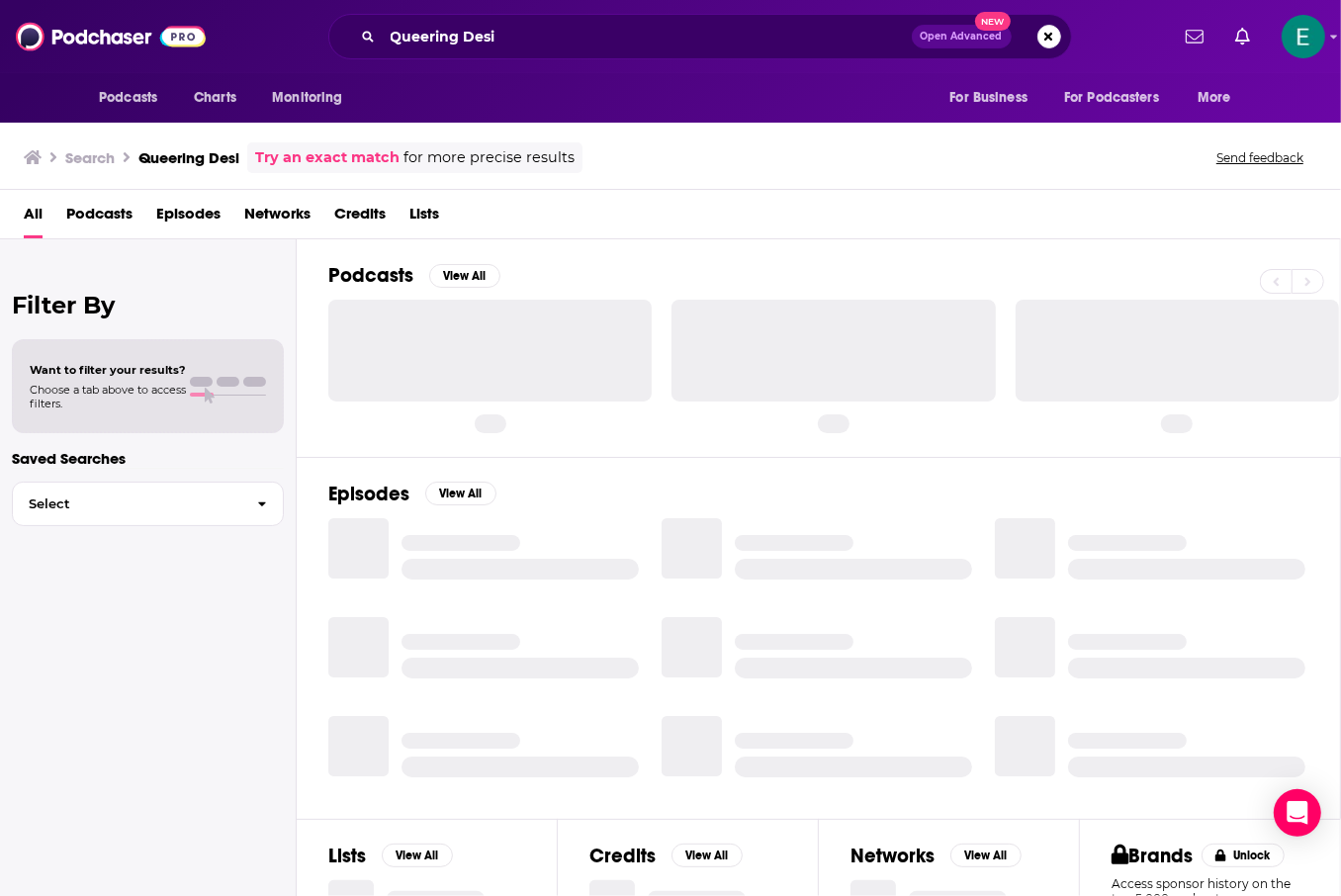 scroll, scrollTop: 0, scrollLeft: 0, axis: both 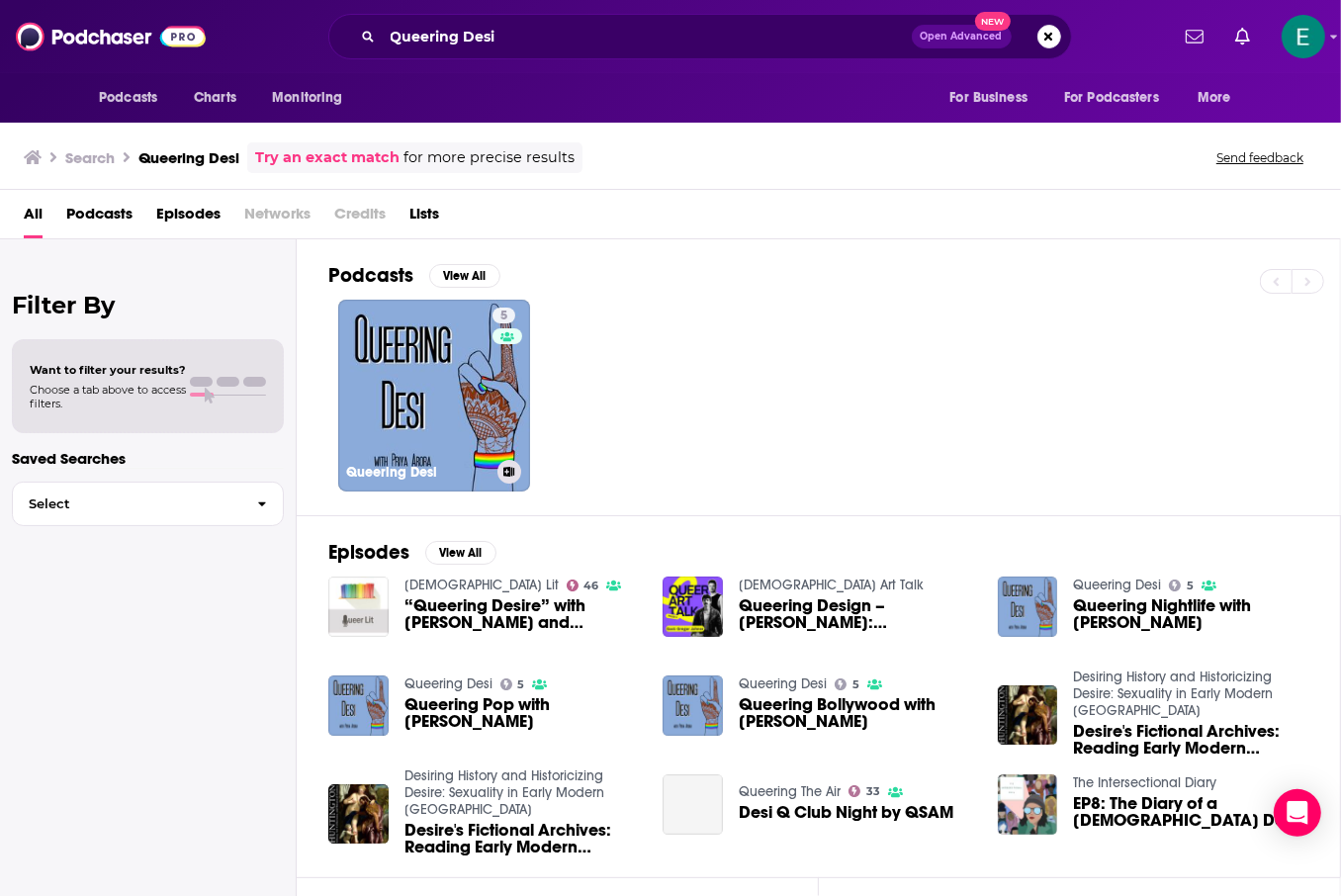 click on "5 Queering Desi" at bounding box center [434, 396] 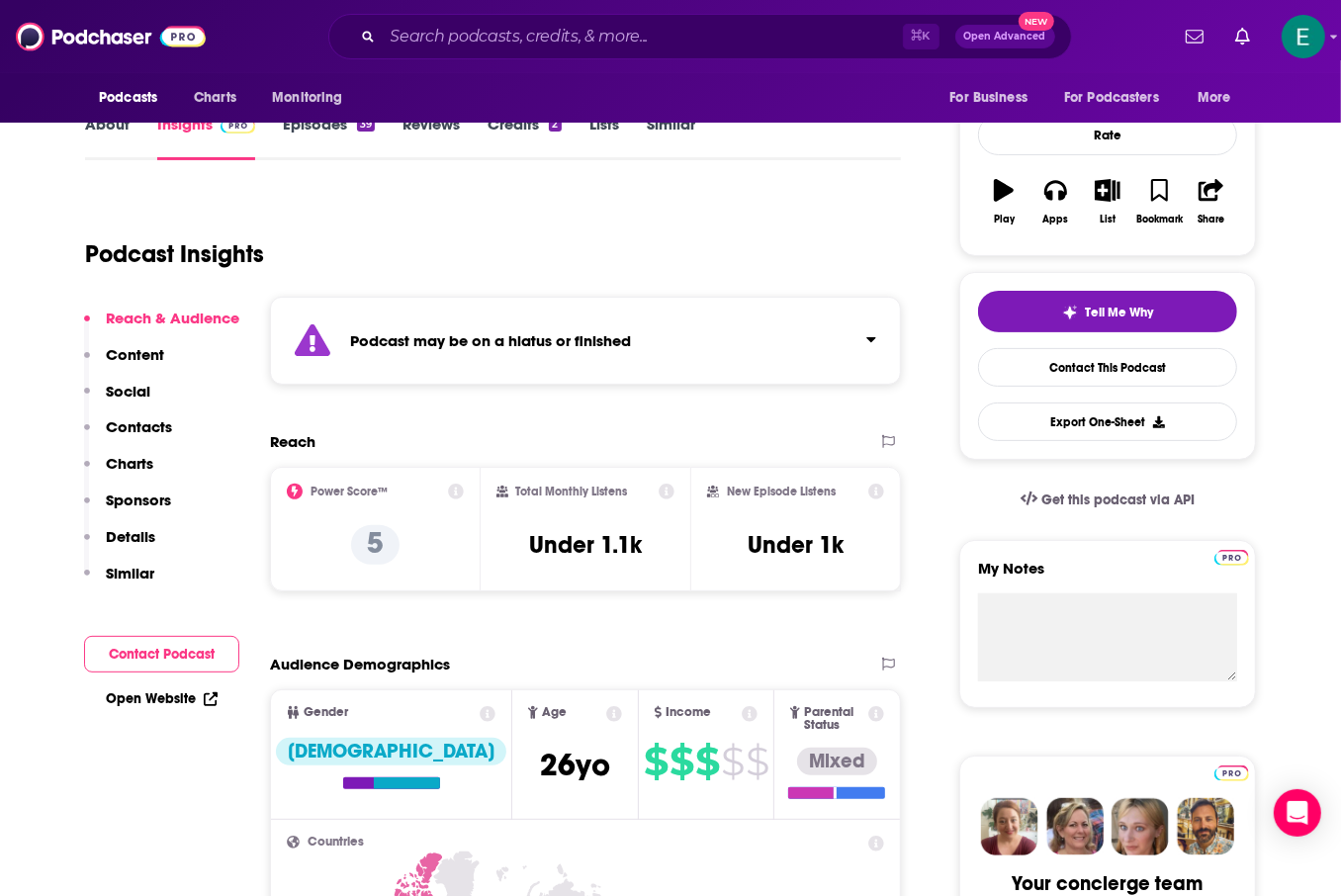 scroll, scrollTop: 265, scrollLeft: 0, axis: vertical 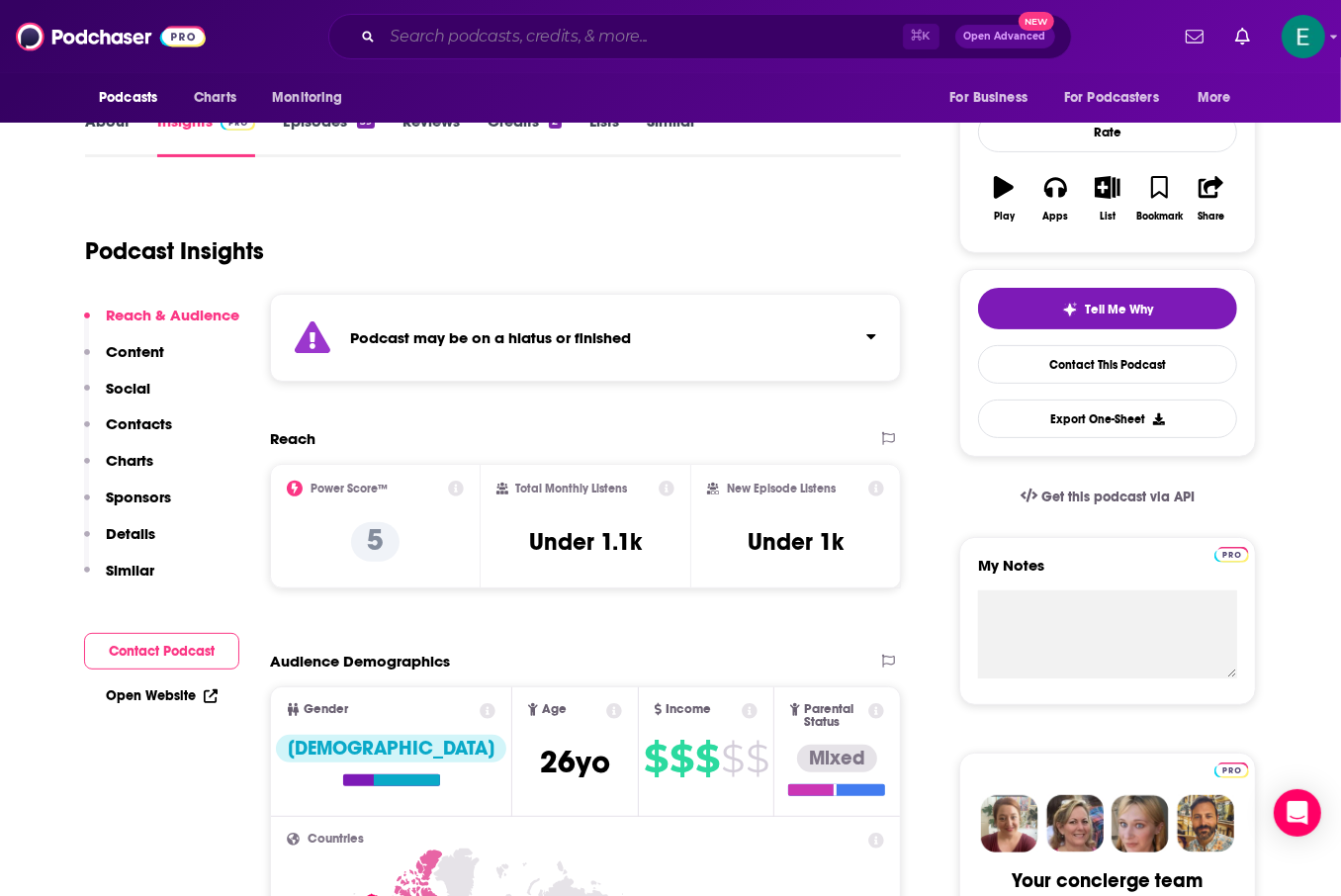 click at bounding box center (643, 37) 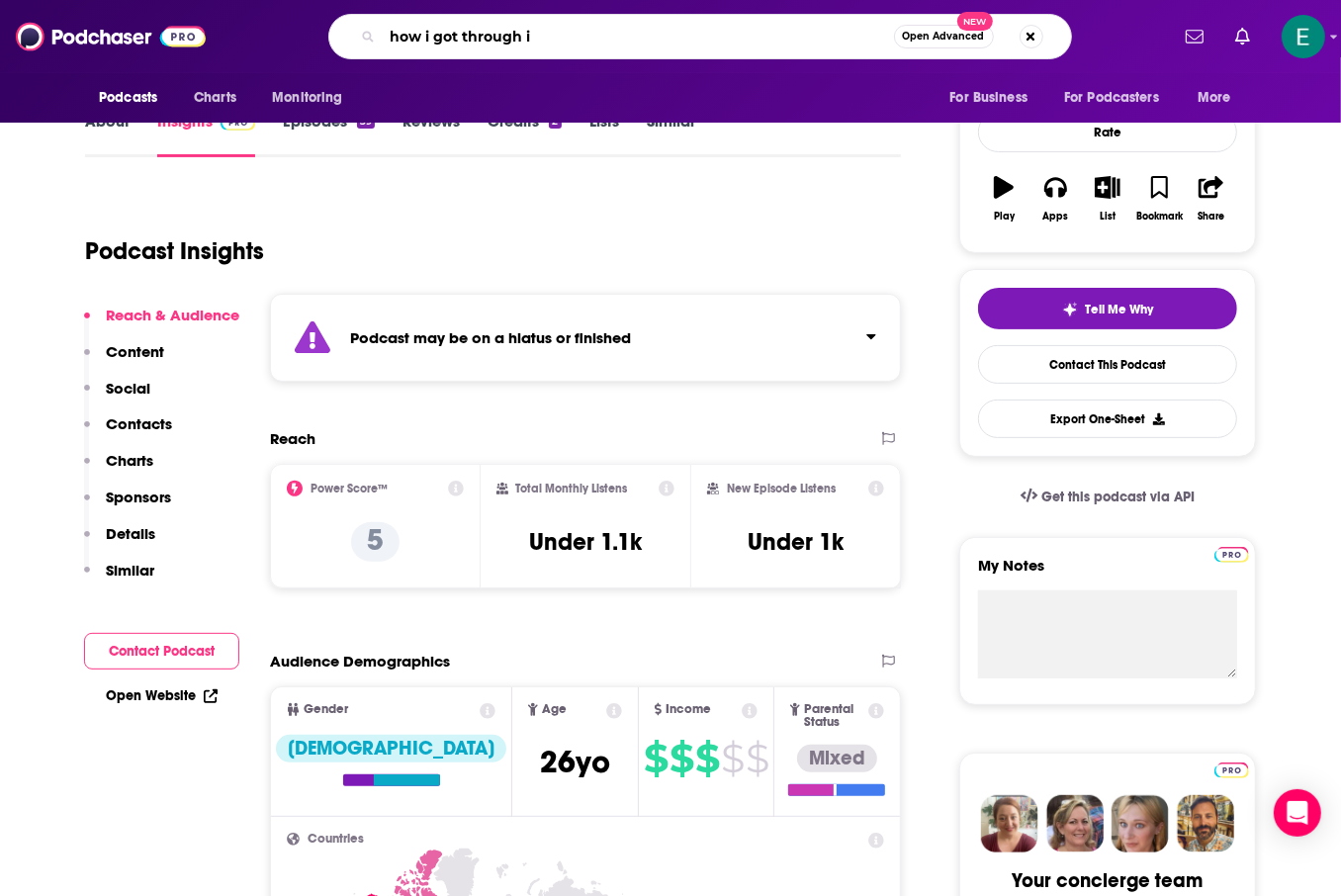 type on "how i got through it" 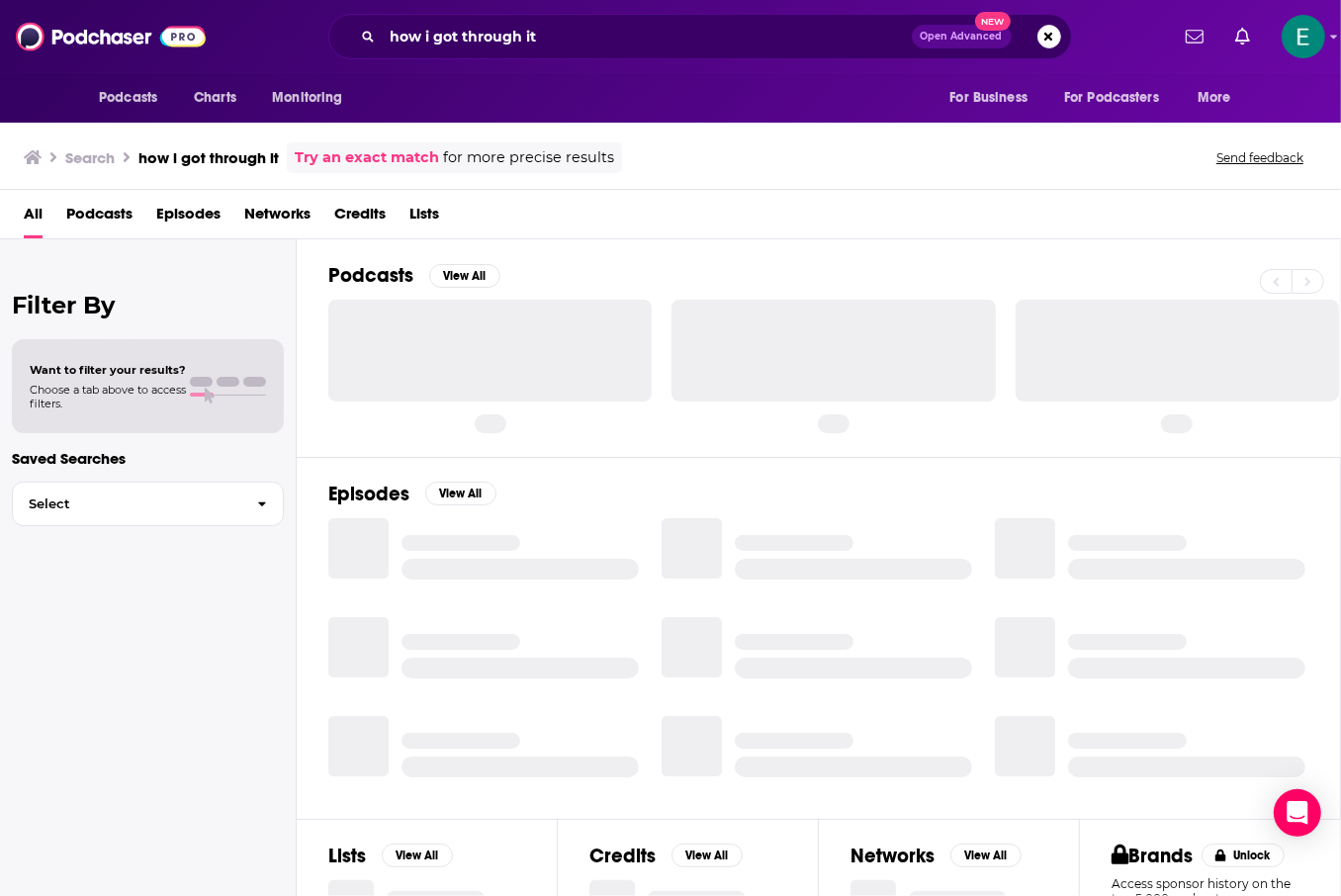 scroll, scrollTop: 0, scrollLeft: 0, axis: both 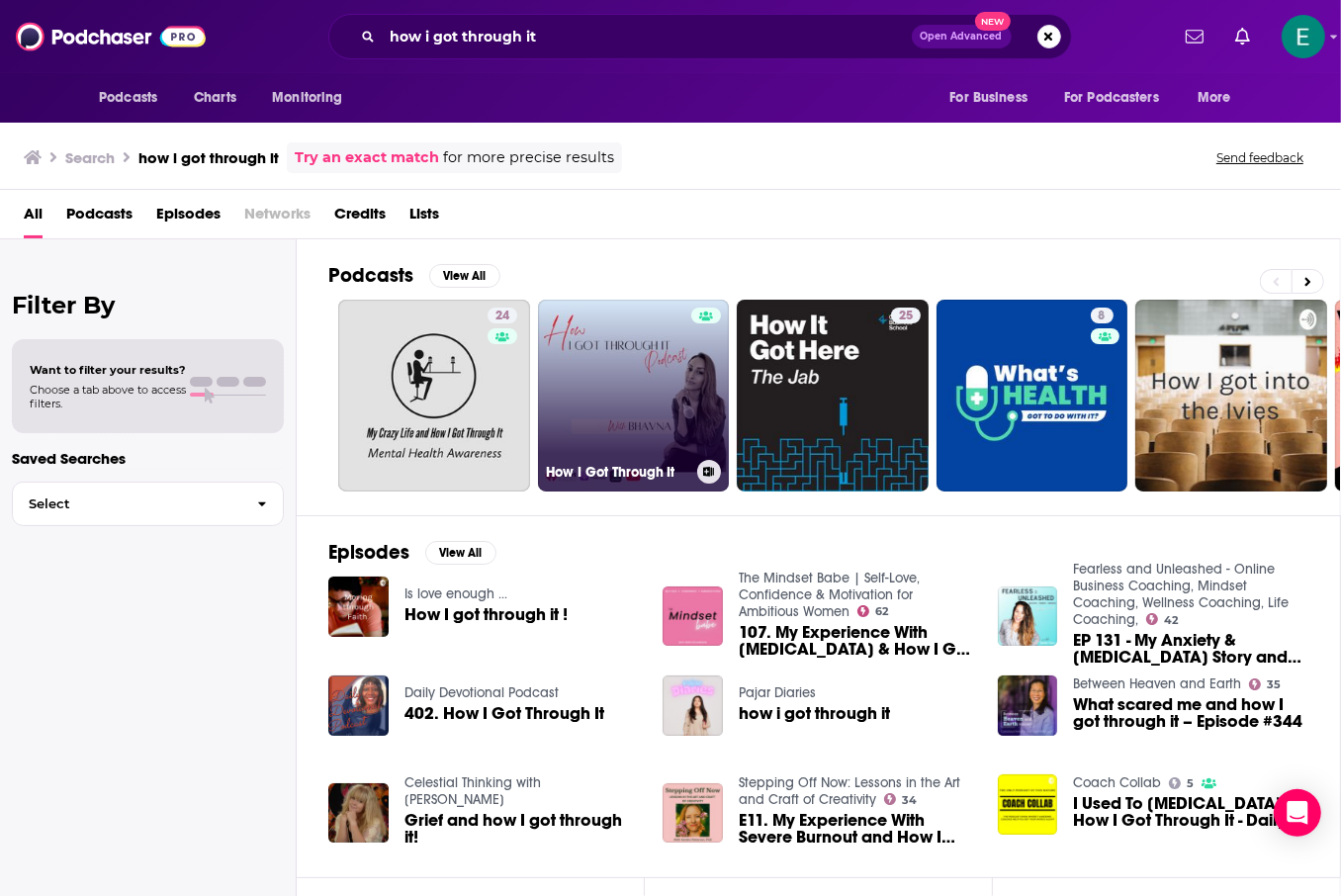 click on "How I Got Through It" at bounding box center [634, 396] 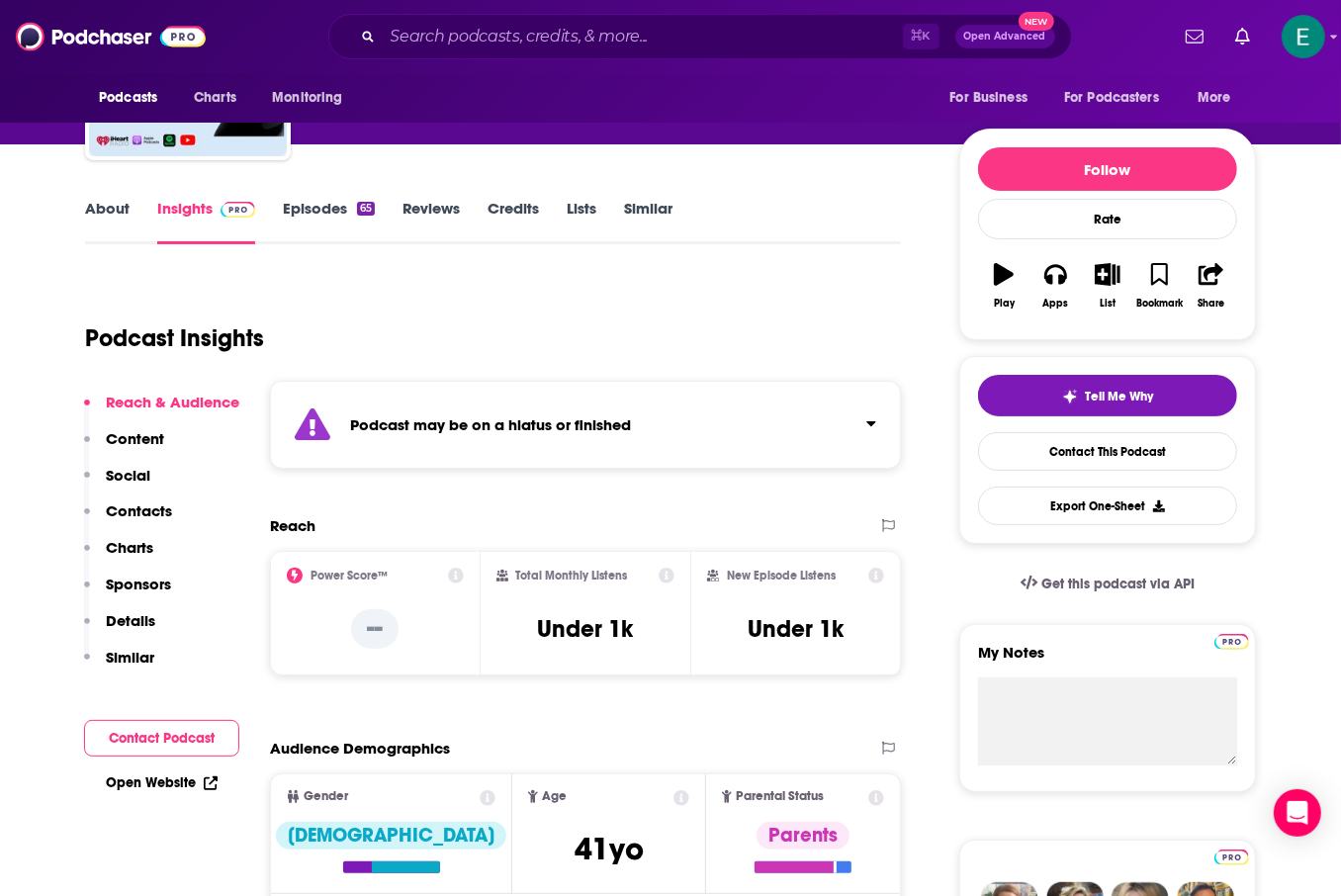 scroll, scrollTop: 179, scrollLeft: 0, axis: vertical 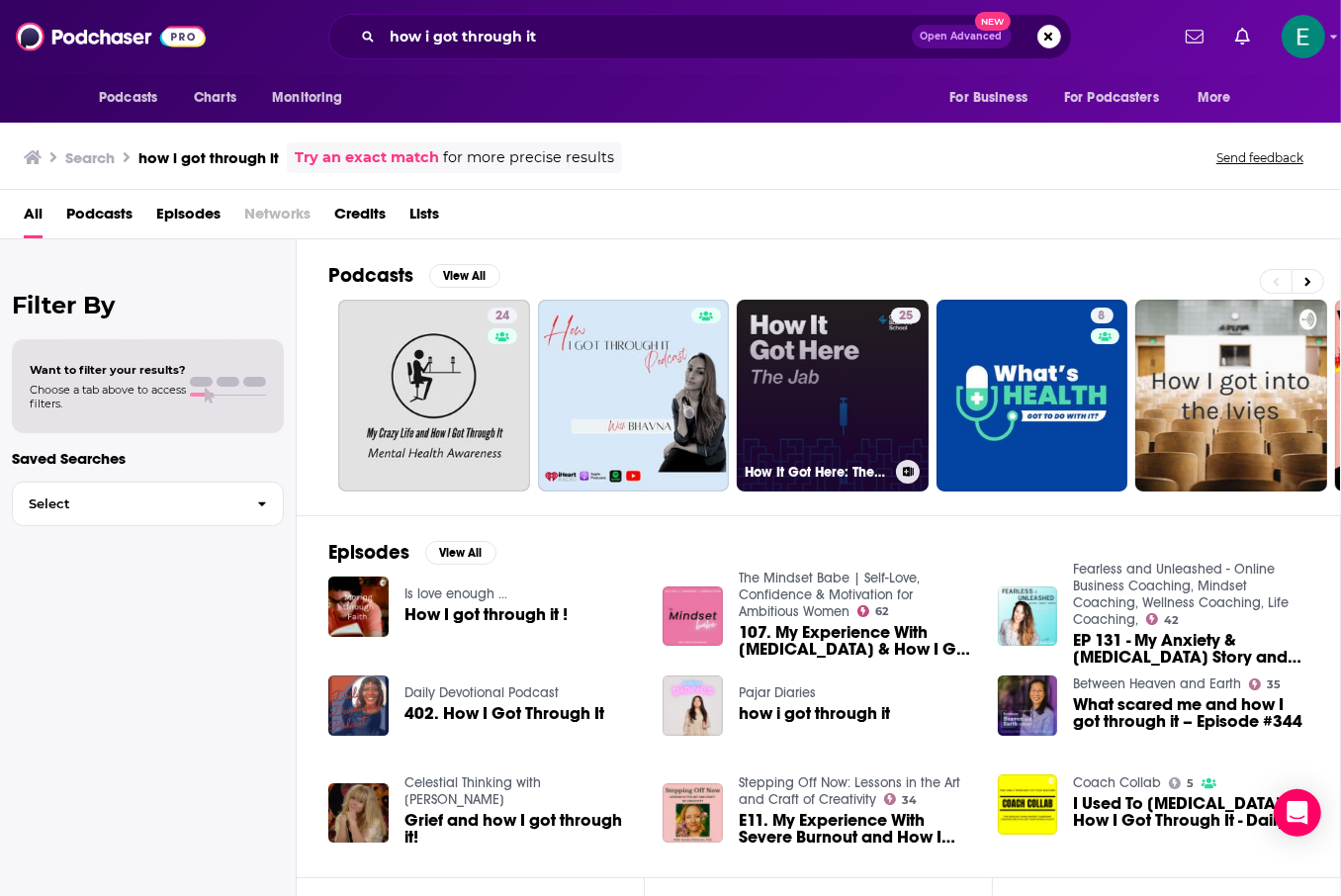 click on "25 How It Got Here: The Jab" at bounding box center (833, 396) 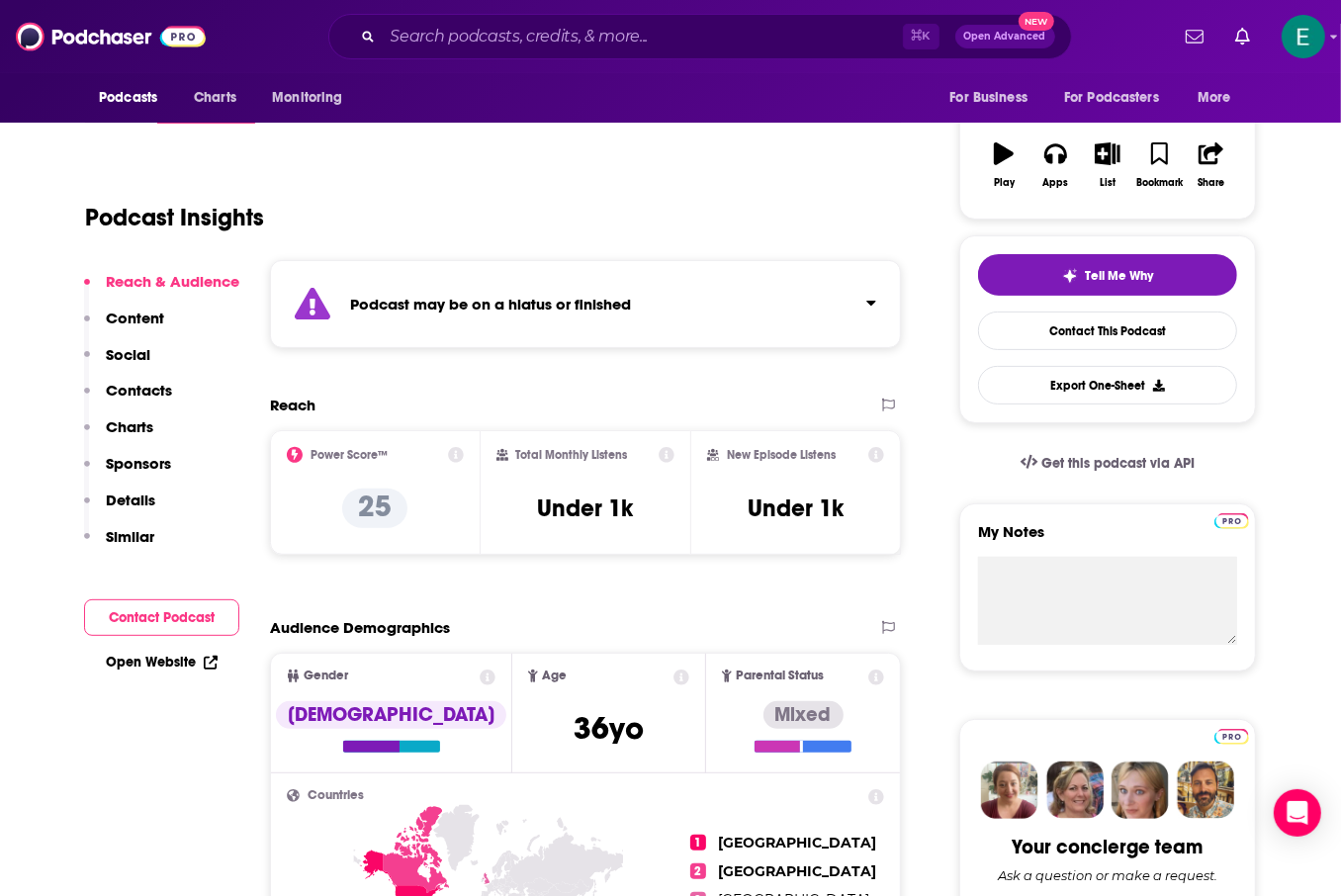 scroll, scrollTop: 327, scrollLeft: 0, axis: vertical 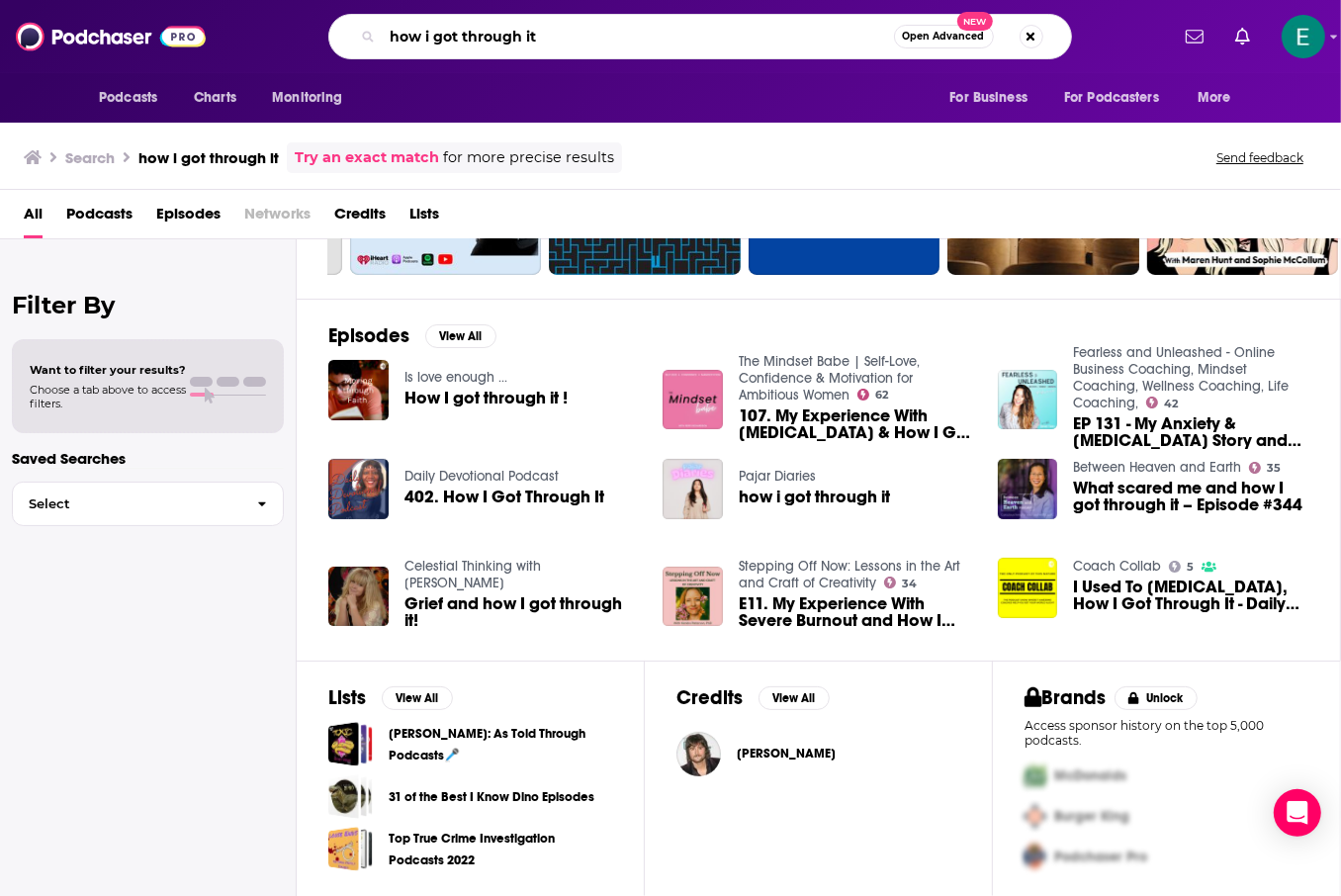 click on "how i got through it" at bounding box center [638, 37] 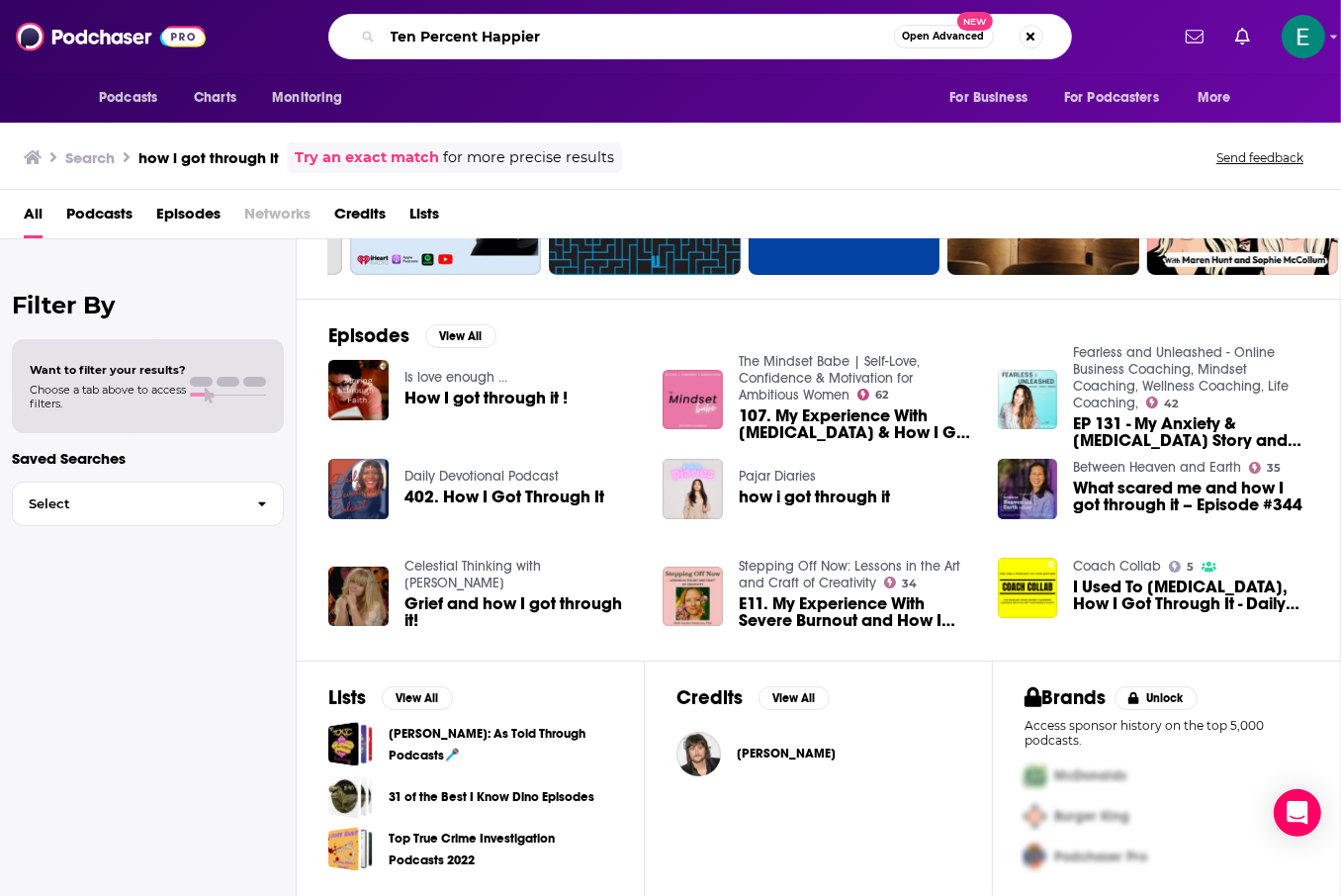 type on "Ten Percent Happier" 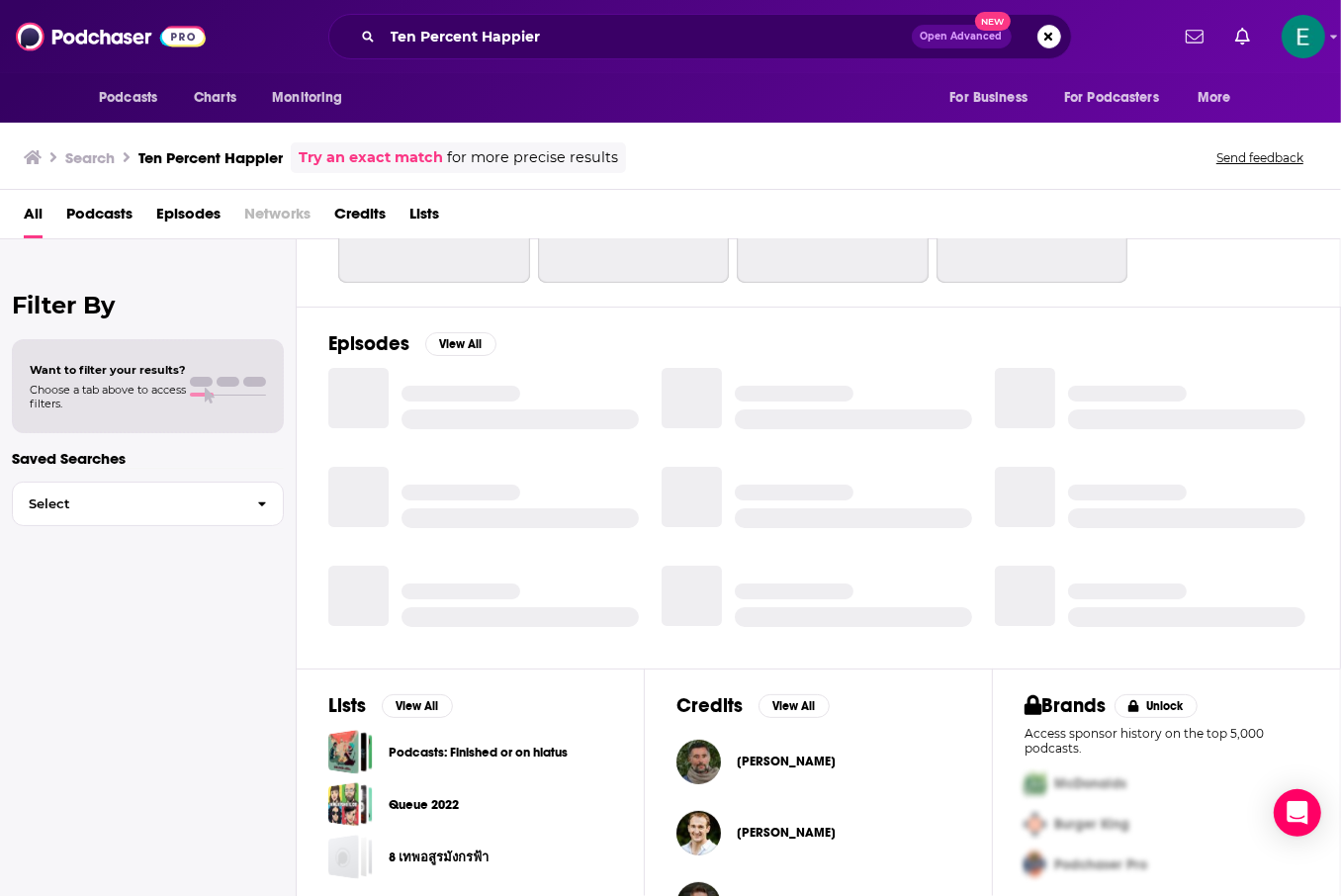 scroll, scrollTop: 217, scrollLeft: 0, axis: vertical 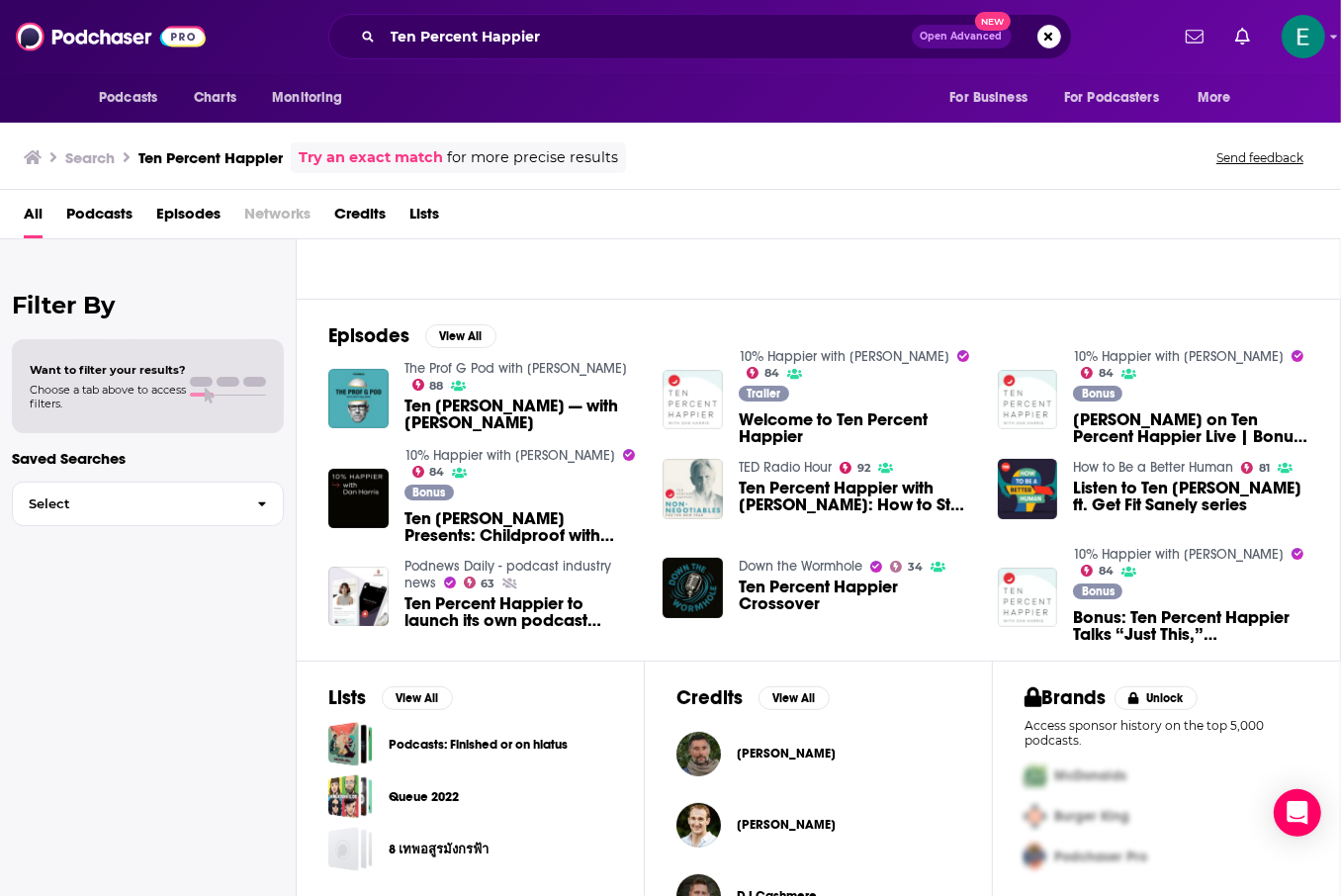 click on "Ten Percent Happier — with Scott Galloway" at bounding box center [522, 414] 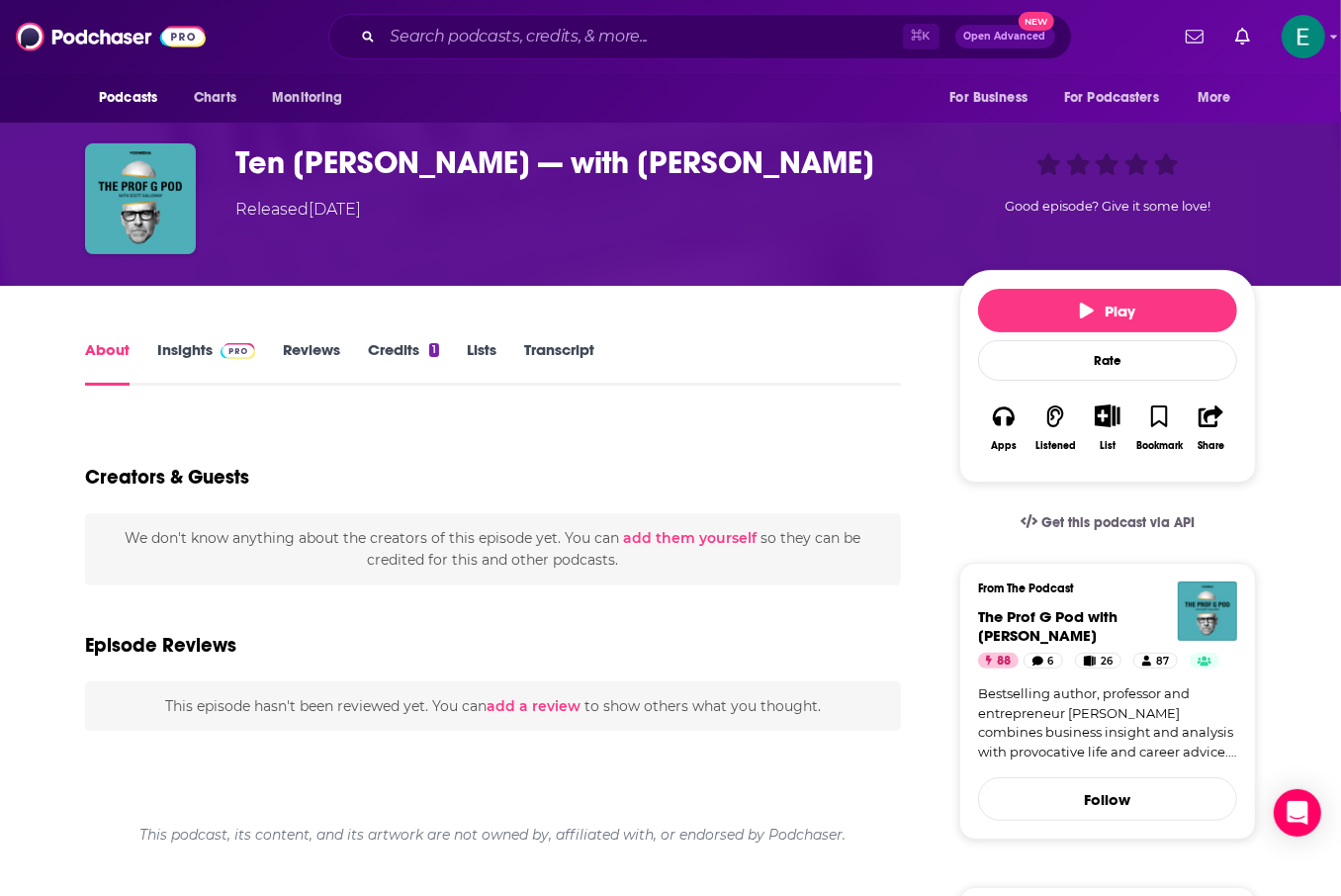 scroll, scrollTop: 122, scrollLeft: 0, axis: vertical 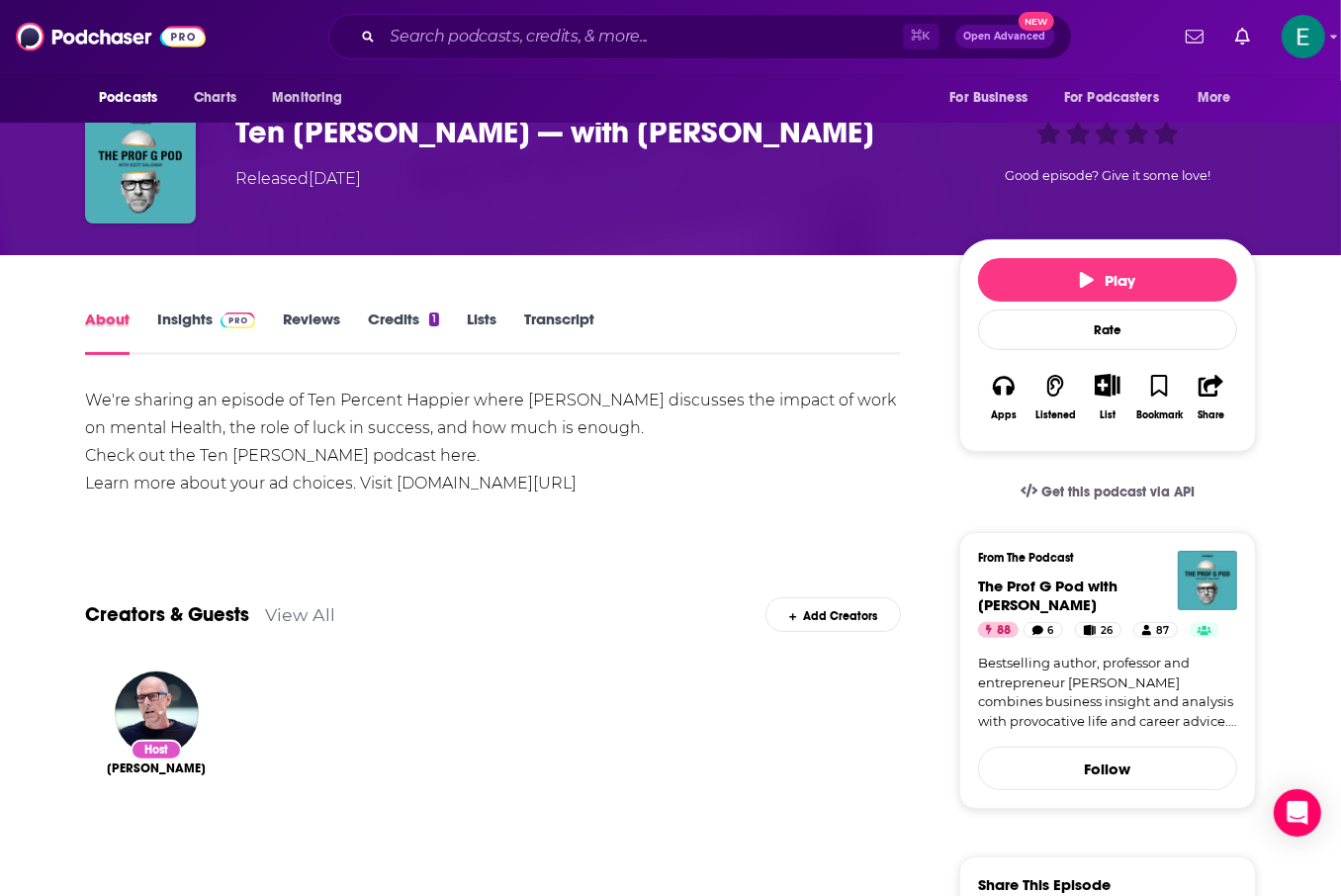 click on "About" at bounding box center [121, 332] 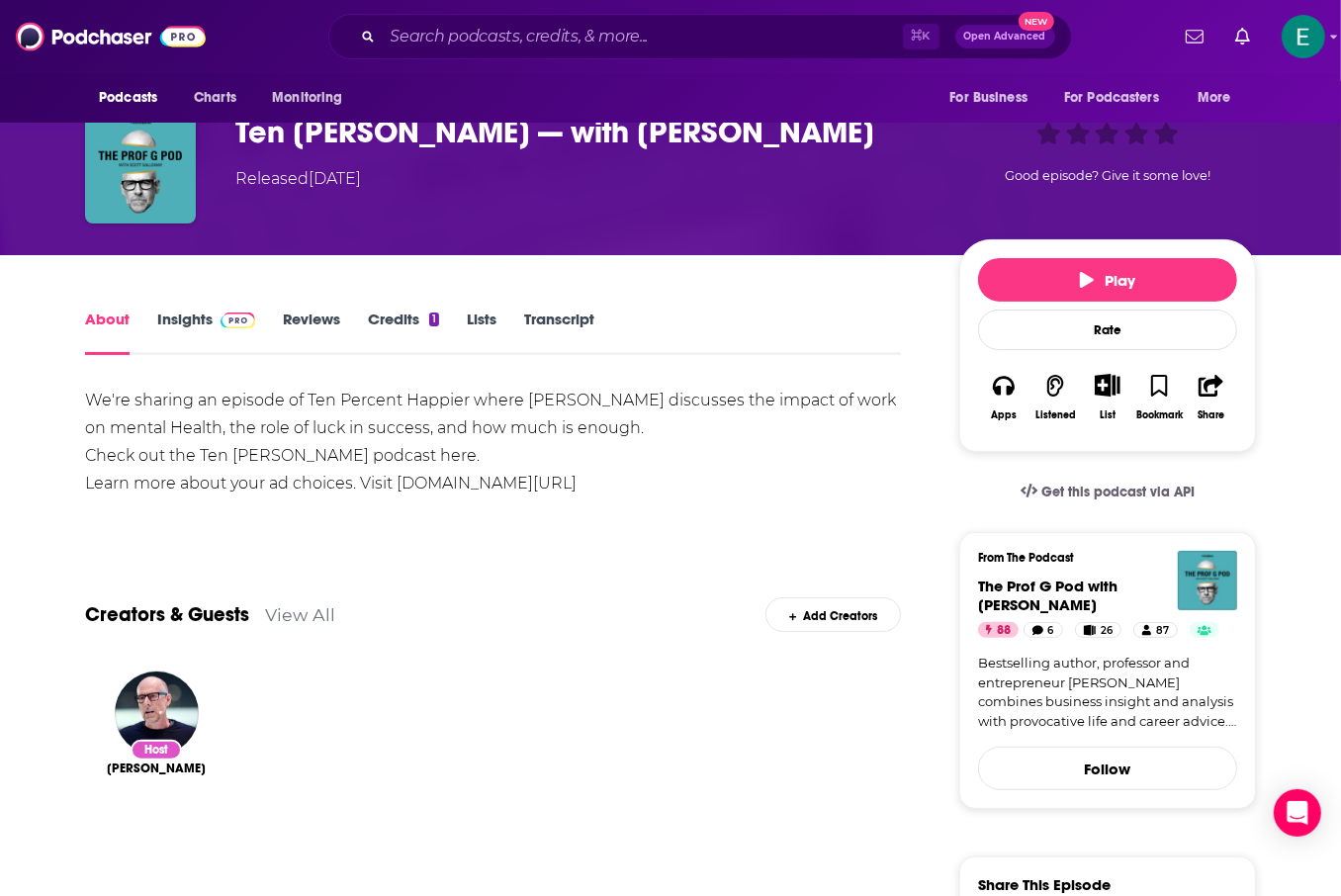 click on "Insights" at bounding box center [206, 332] 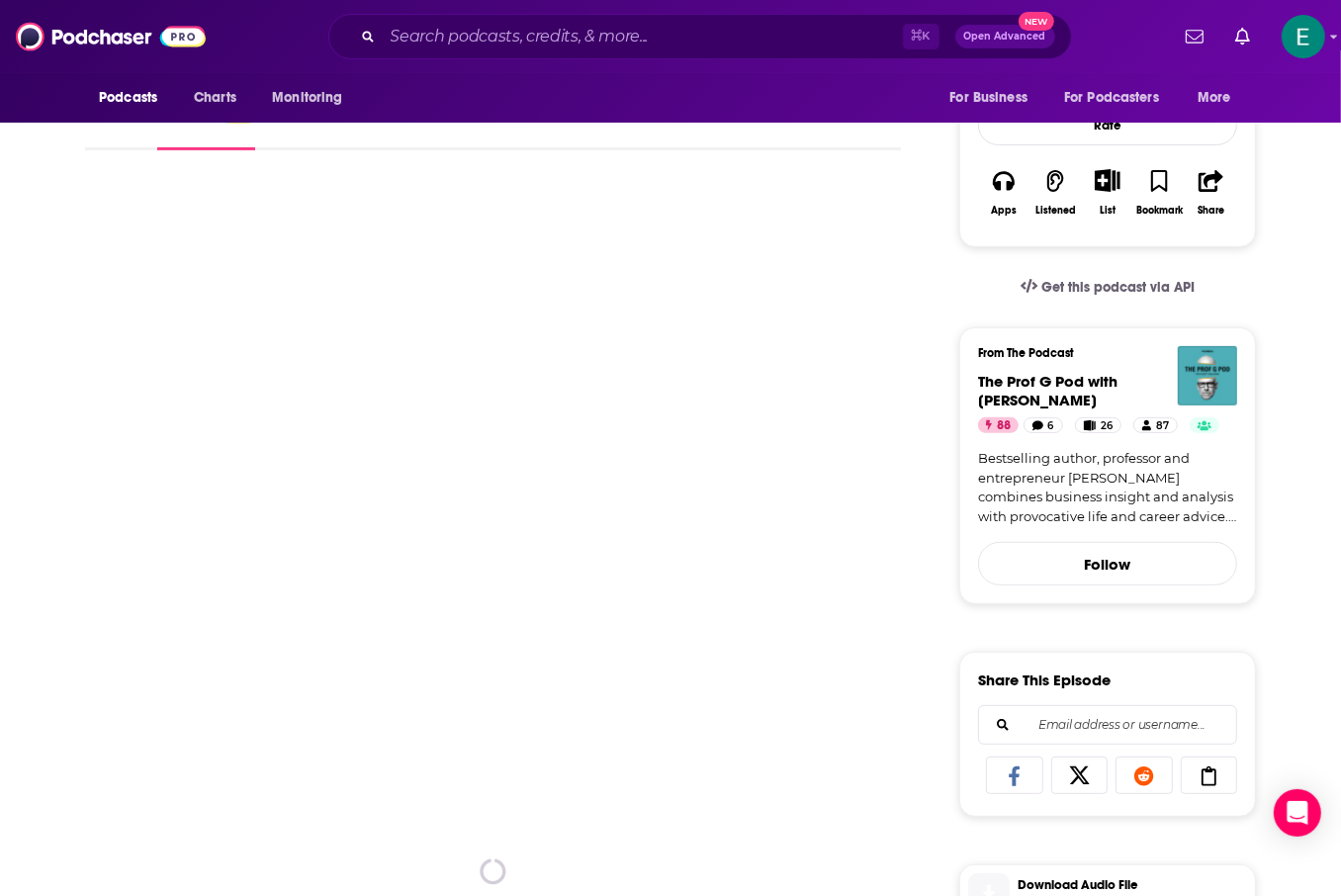 scroll, scrollTop: 0, scrollLeft: 0, axis: both 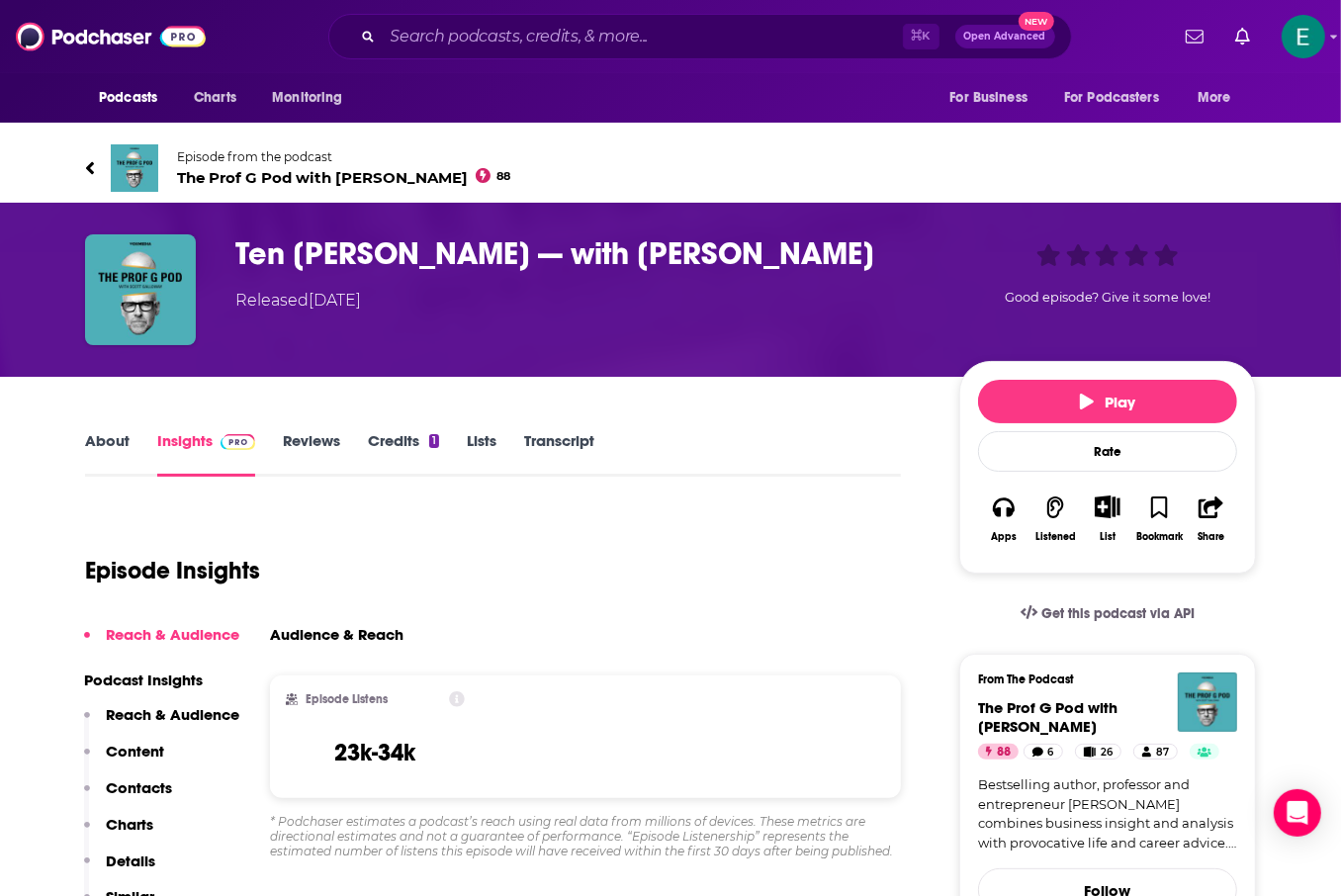click on "Reviews" at bounding box center [312, 454] 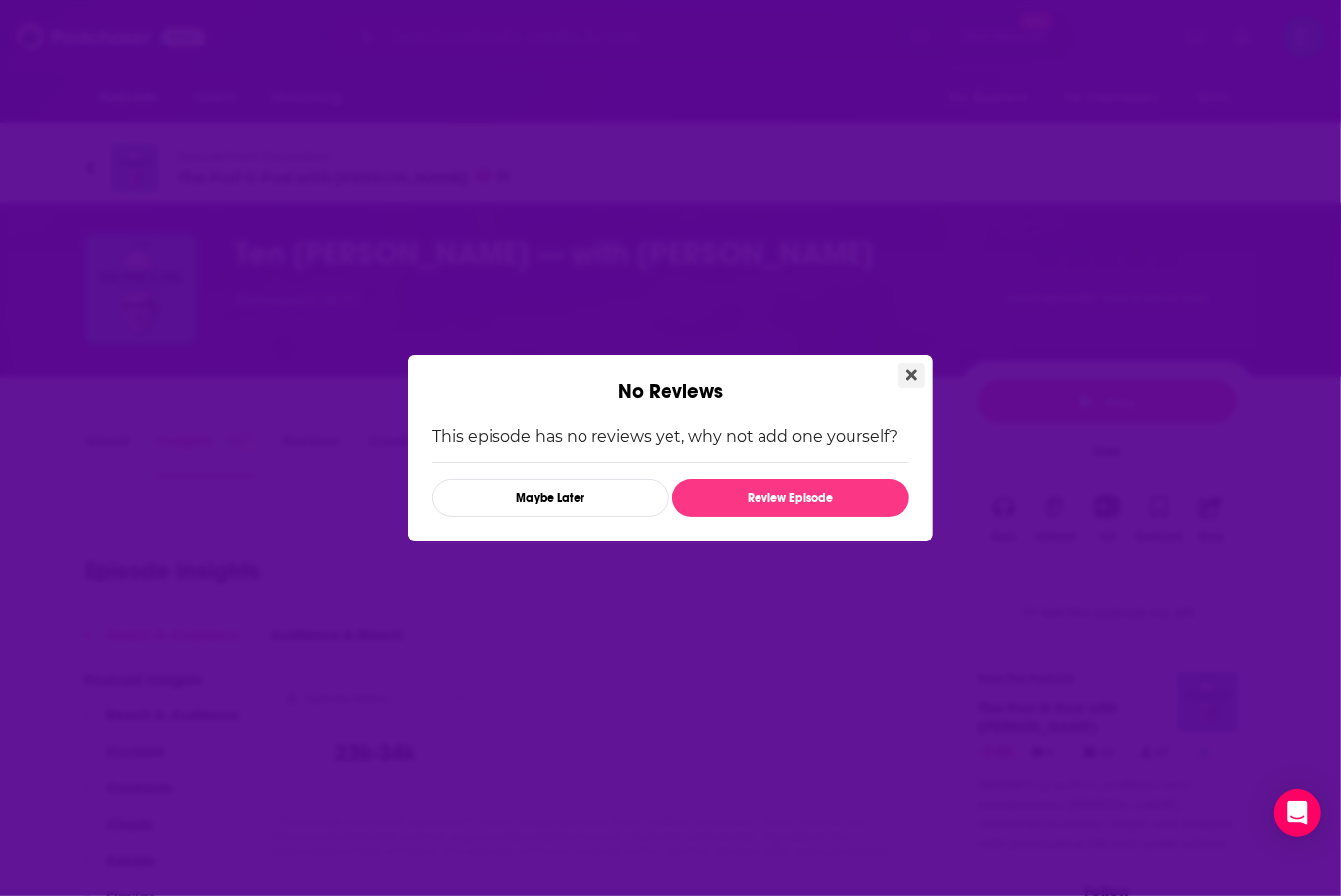 click 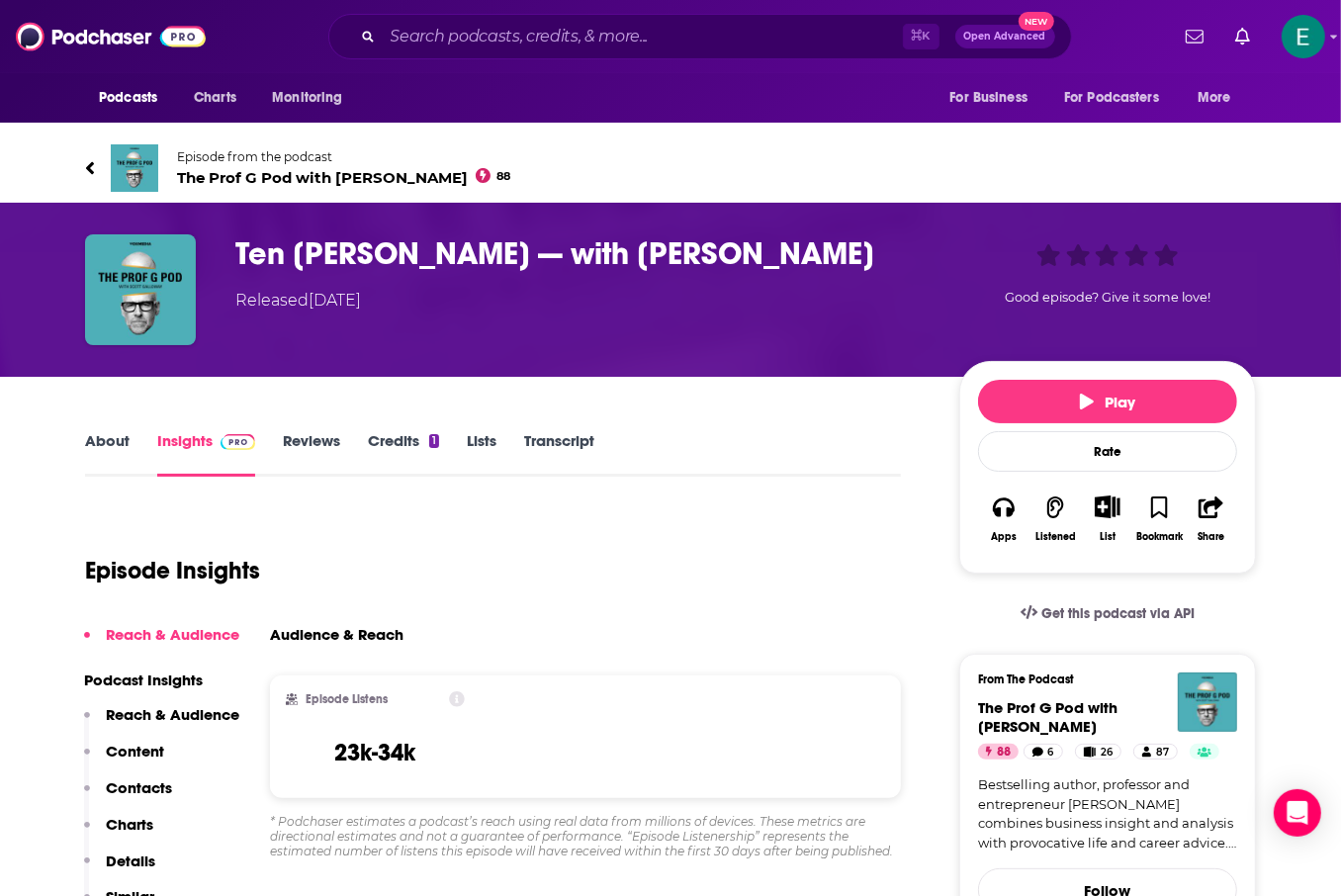 click on "Insights" at bounding box center (206, 454) 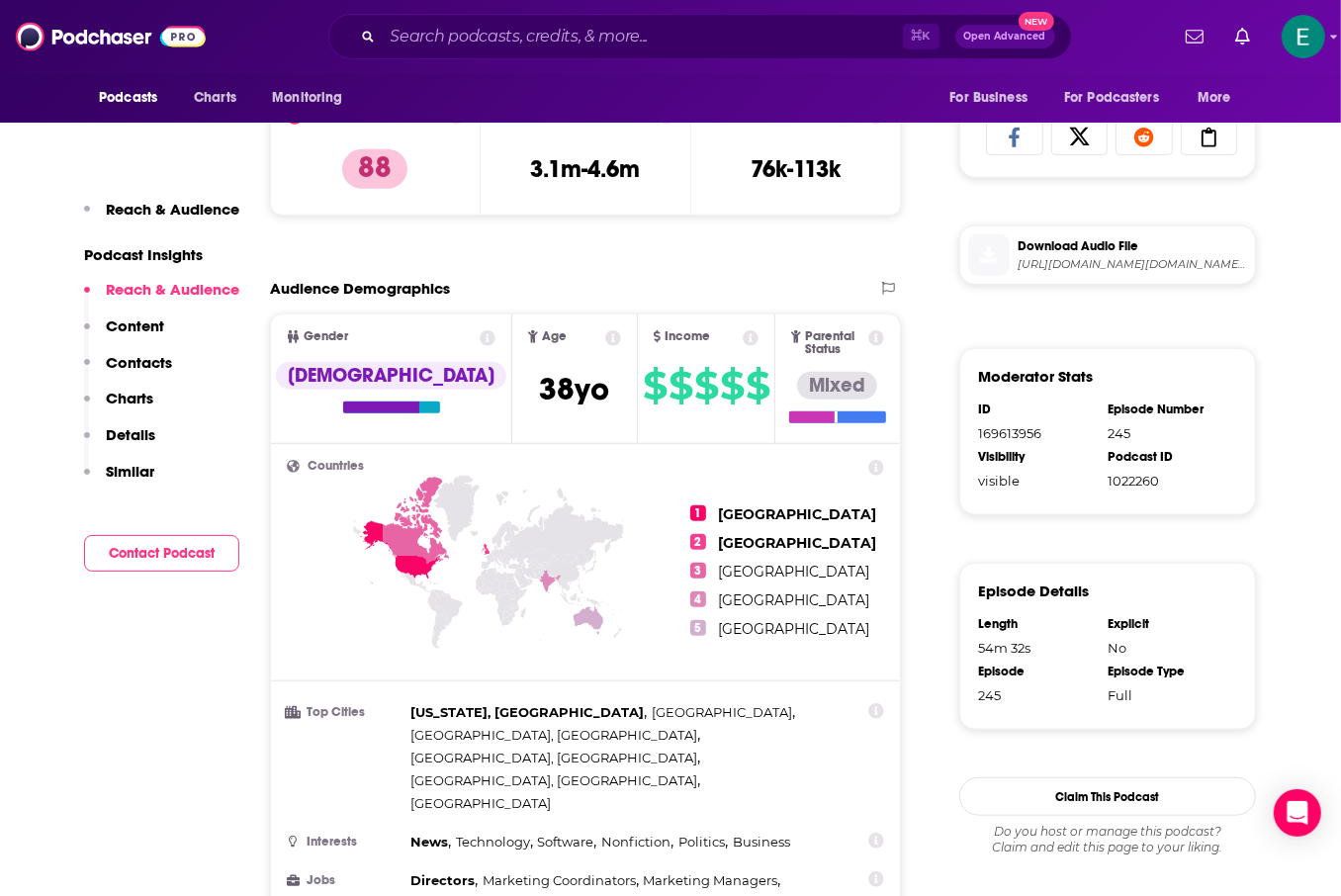 scroll, scrollTop: 966, scrollLeft: 0, axis: vertical 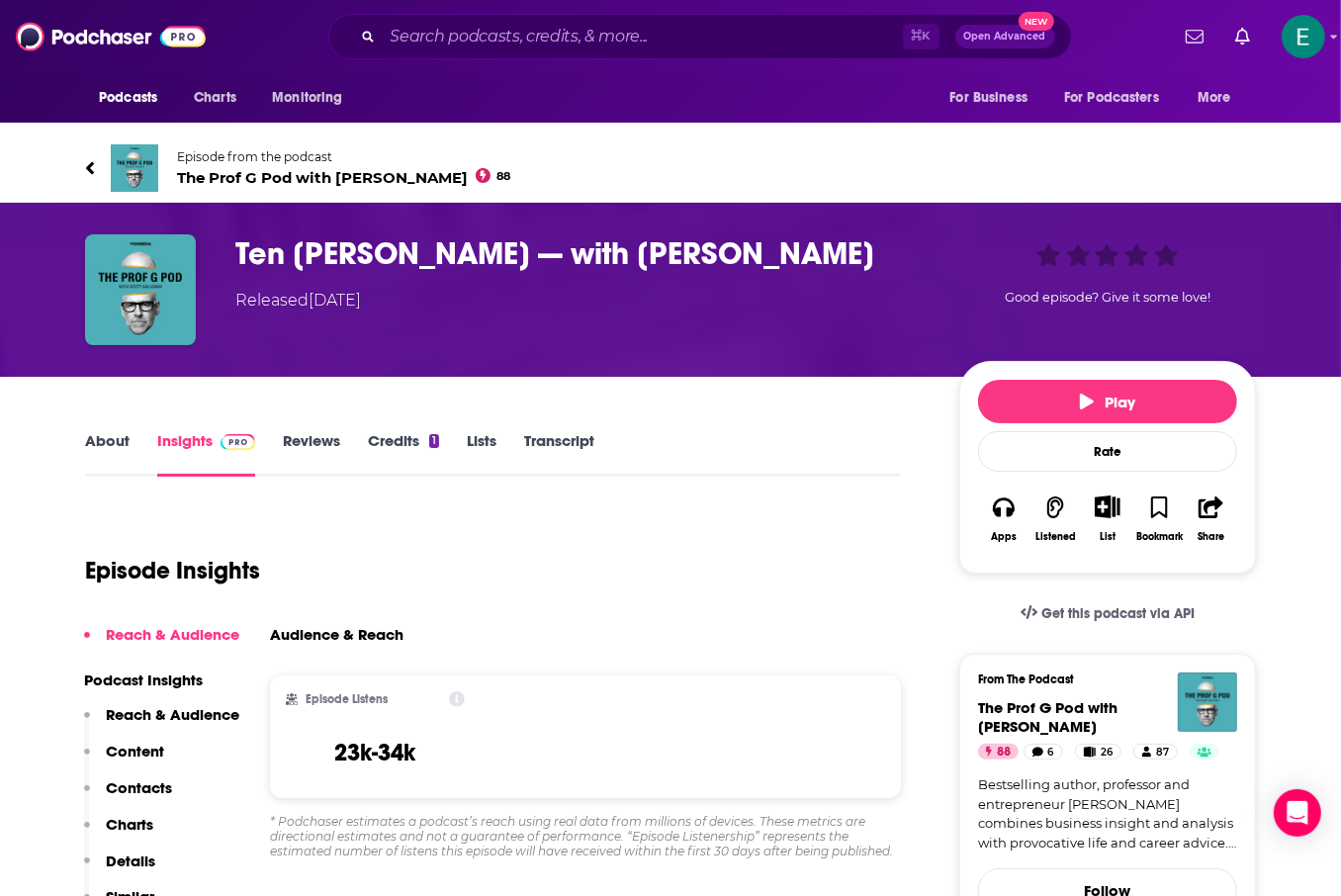 click on "About" at bounding box center [107, 454] 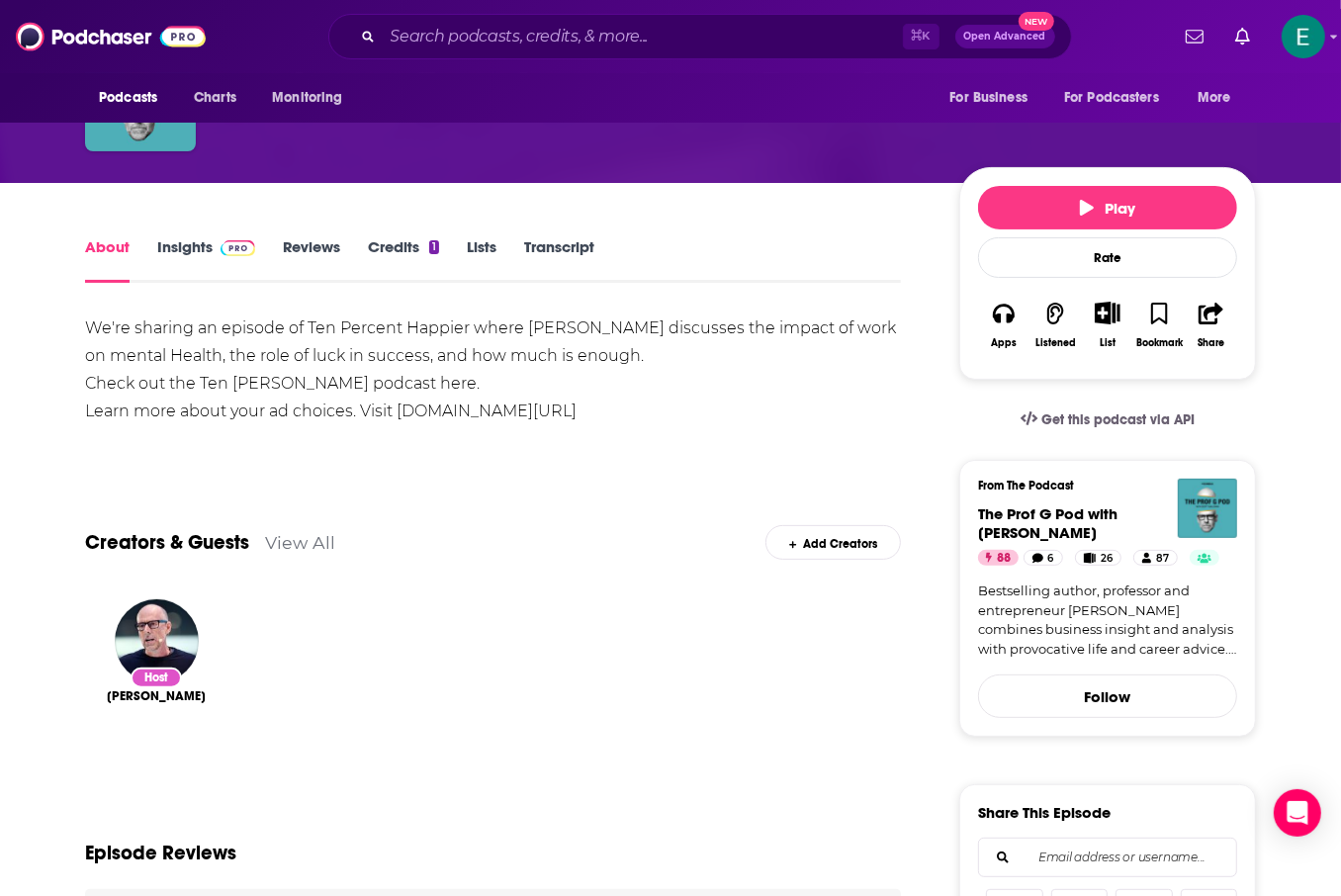 scroll, scrollTop: 191, scrollLeft: 0, axis: vertical 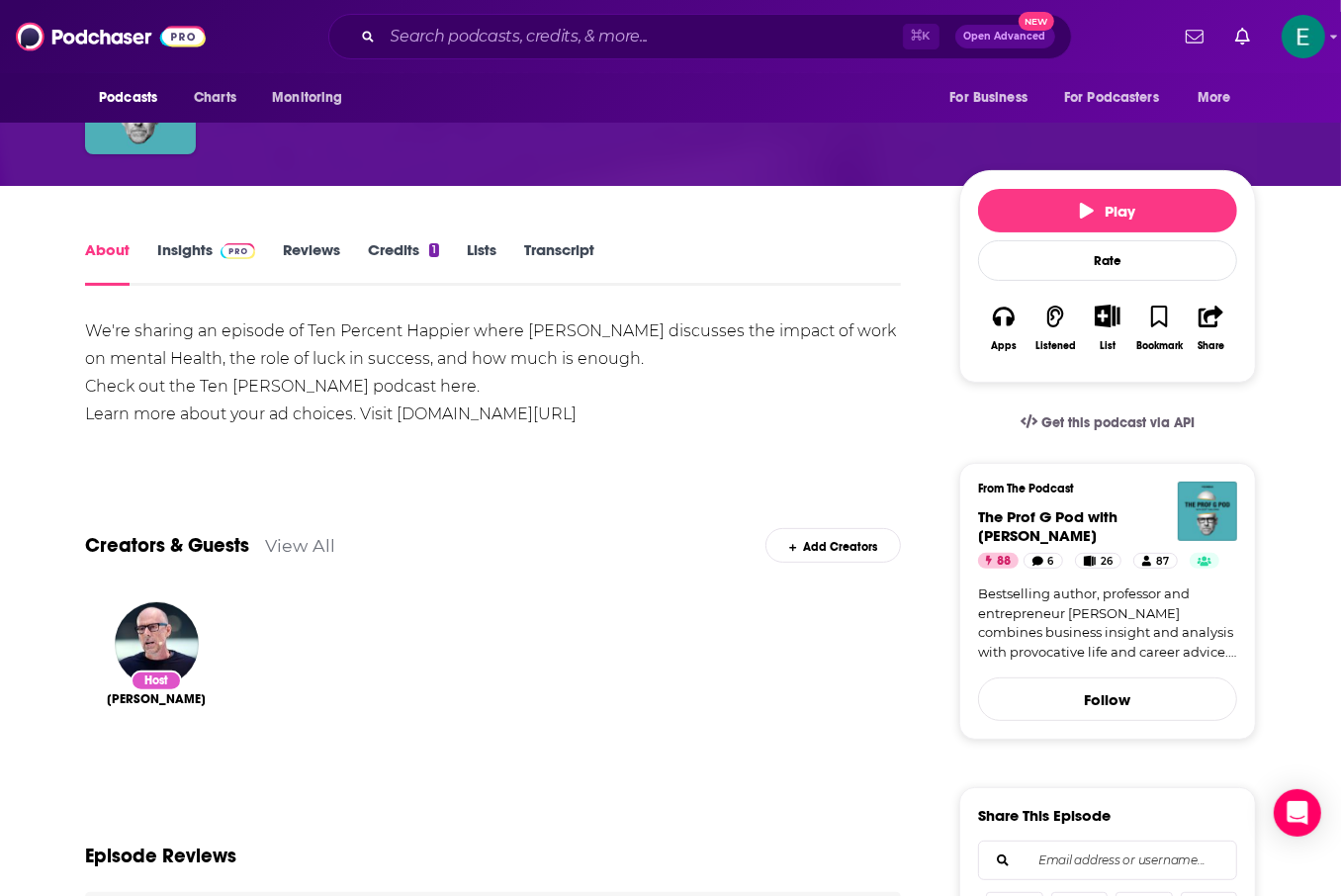 click on "Insights" at bounding box center (206, 263) 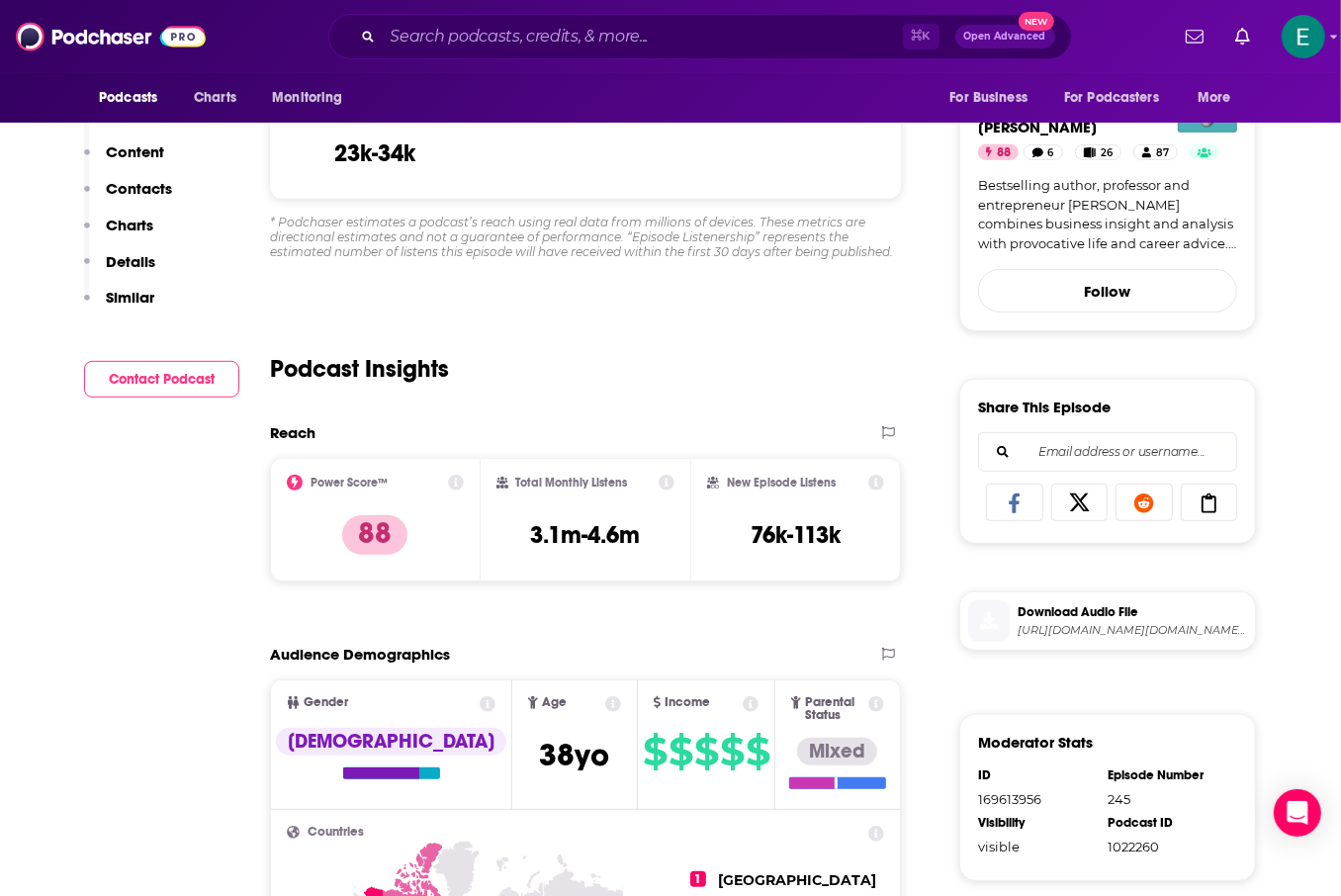 scroll, scrollTop: 0, scrollLeft: 0, axis: both 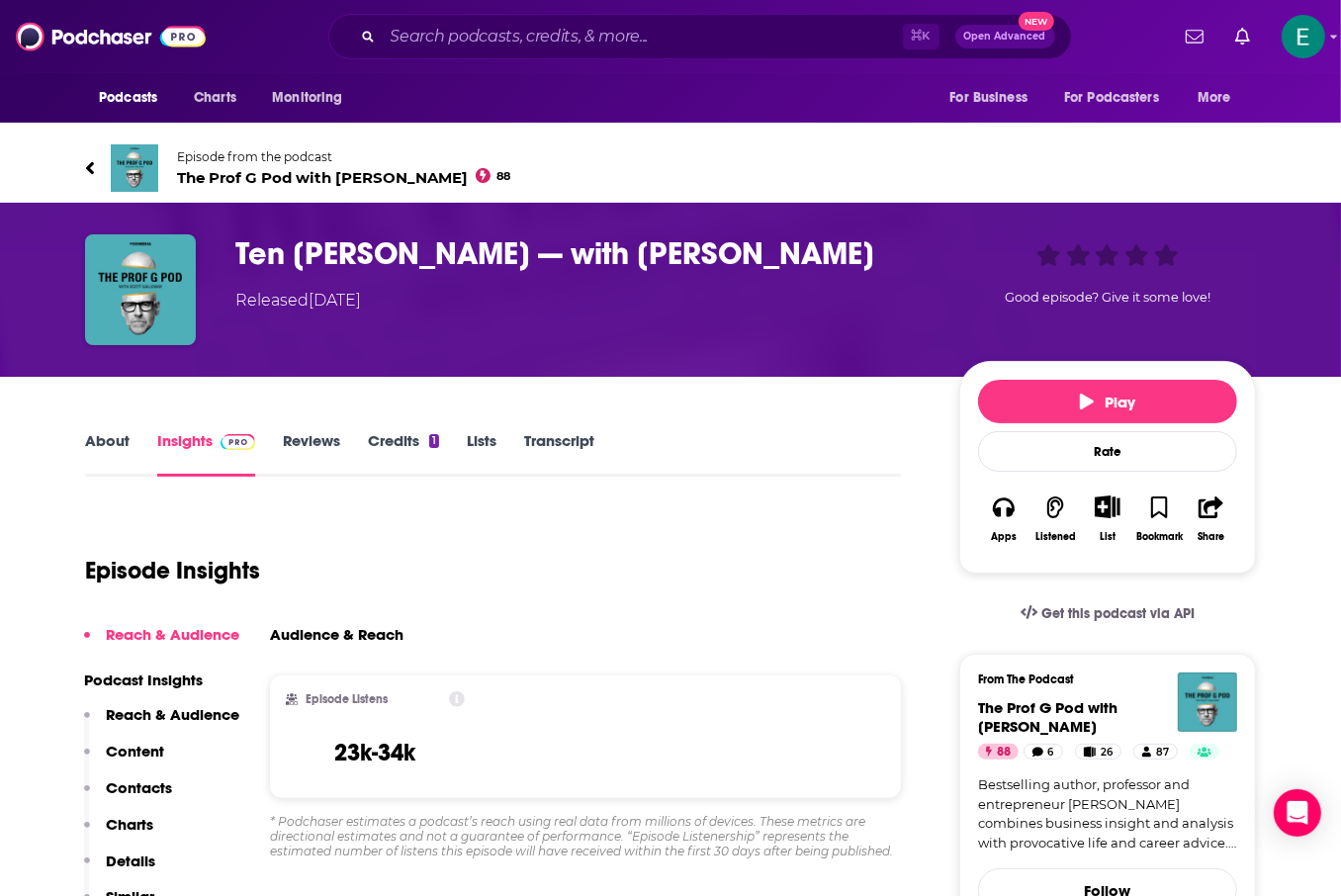 click on "Reviews" at bounding box center (312, 454) 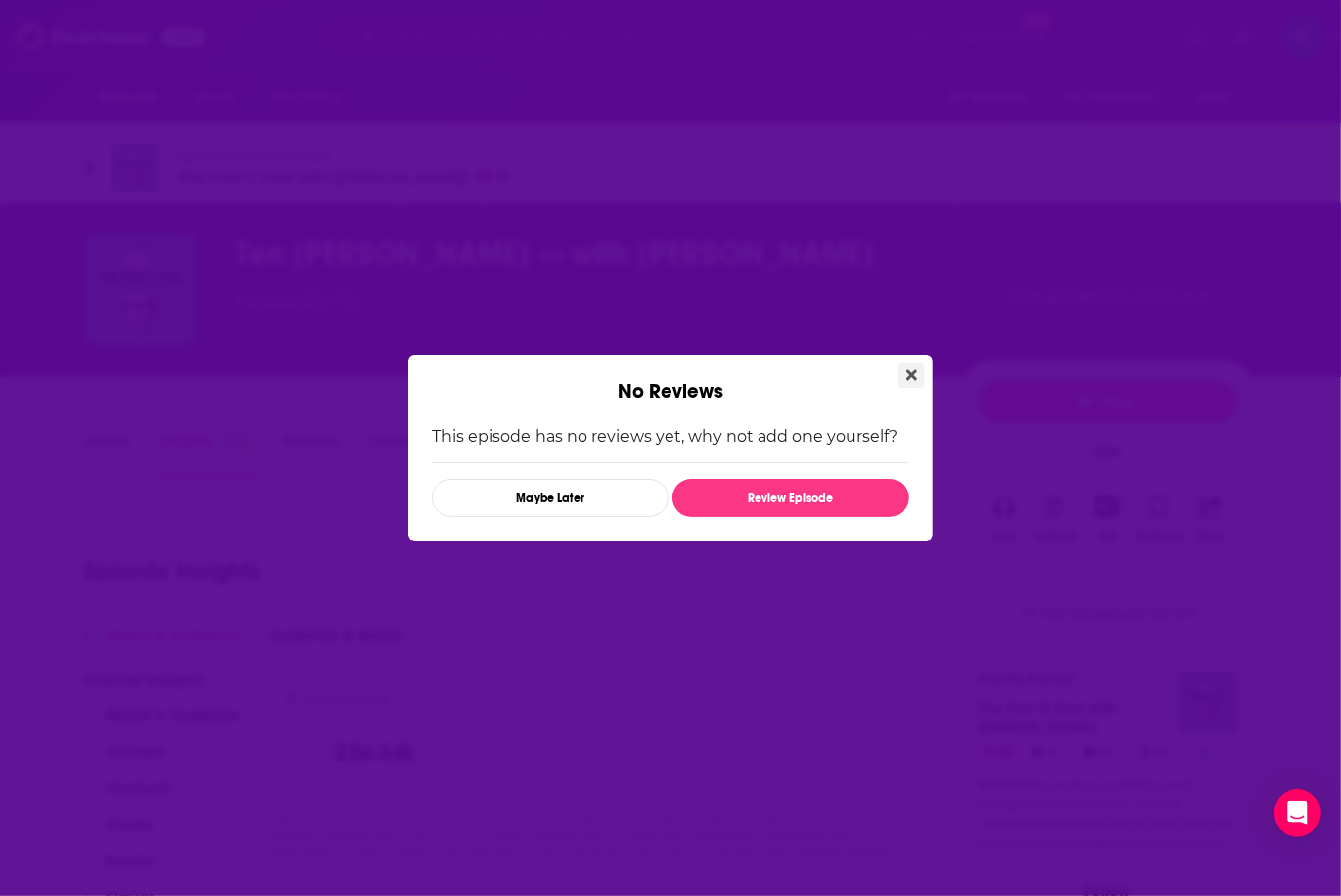 click 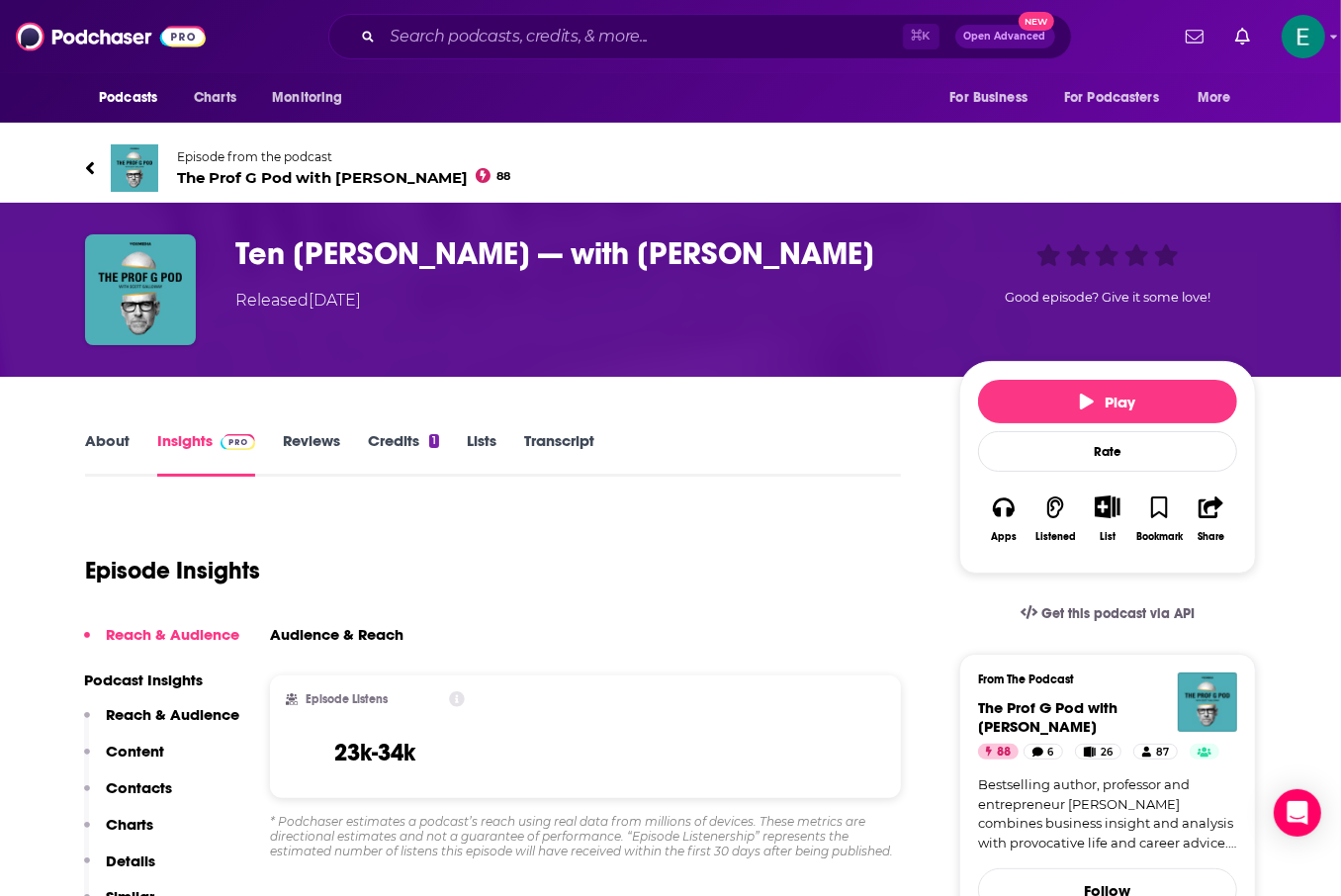click on "Ten Percent Happier — with Scott Galloway" at bounding box center [581, 253] 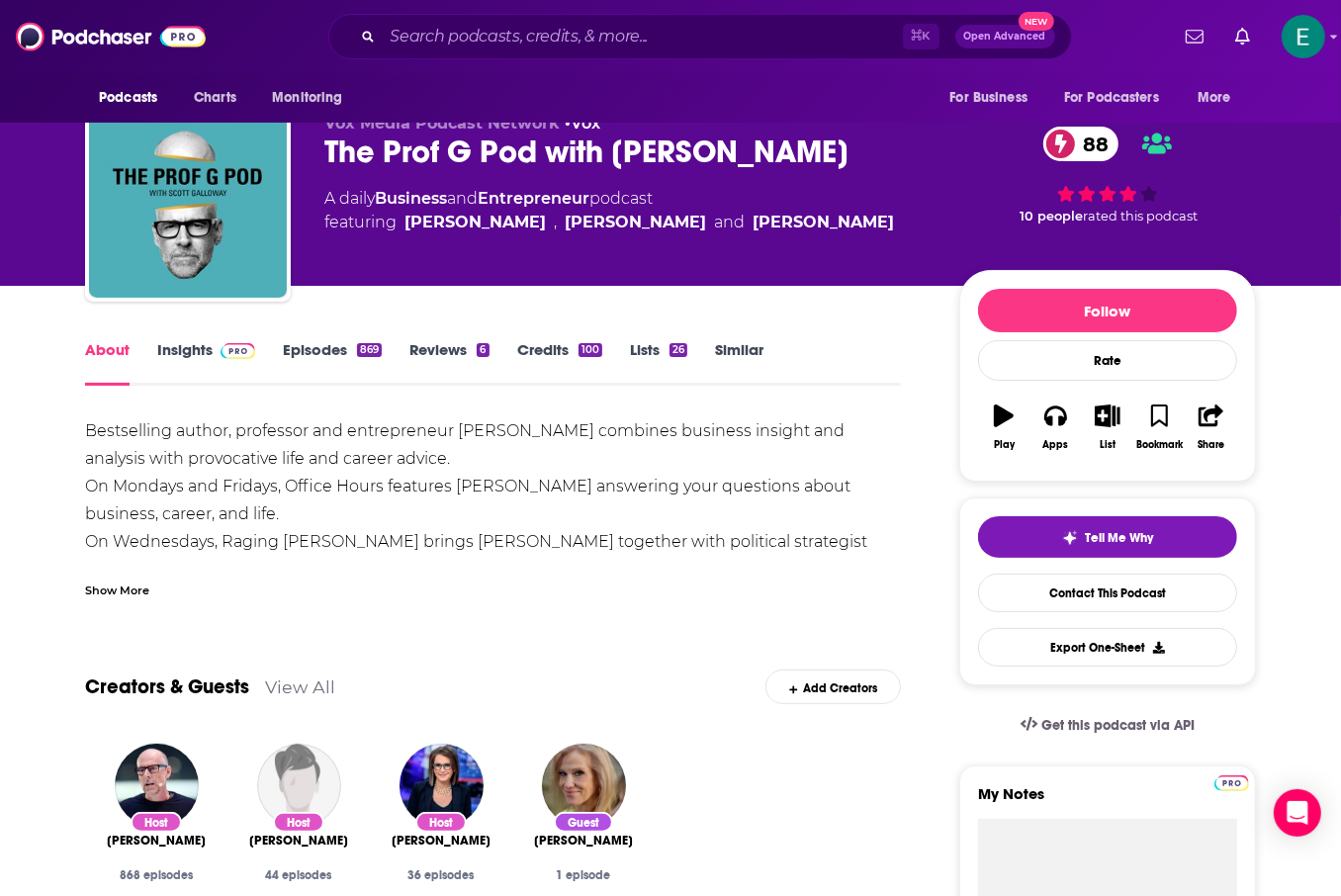 scroll, scrollTop: 0, scrollLeft: 0, axis: both 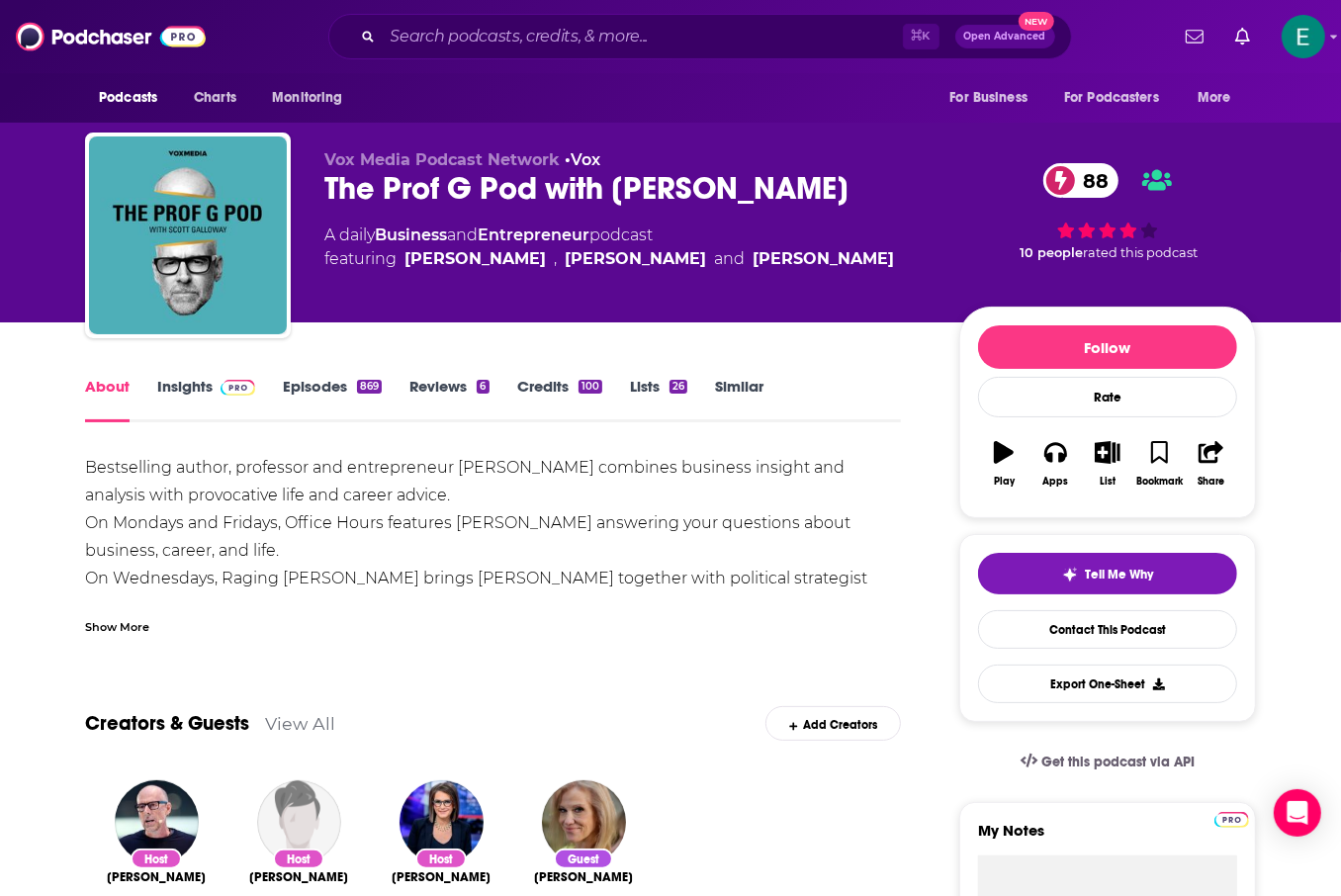 click on "Insights" at bounding box center (206, 400) 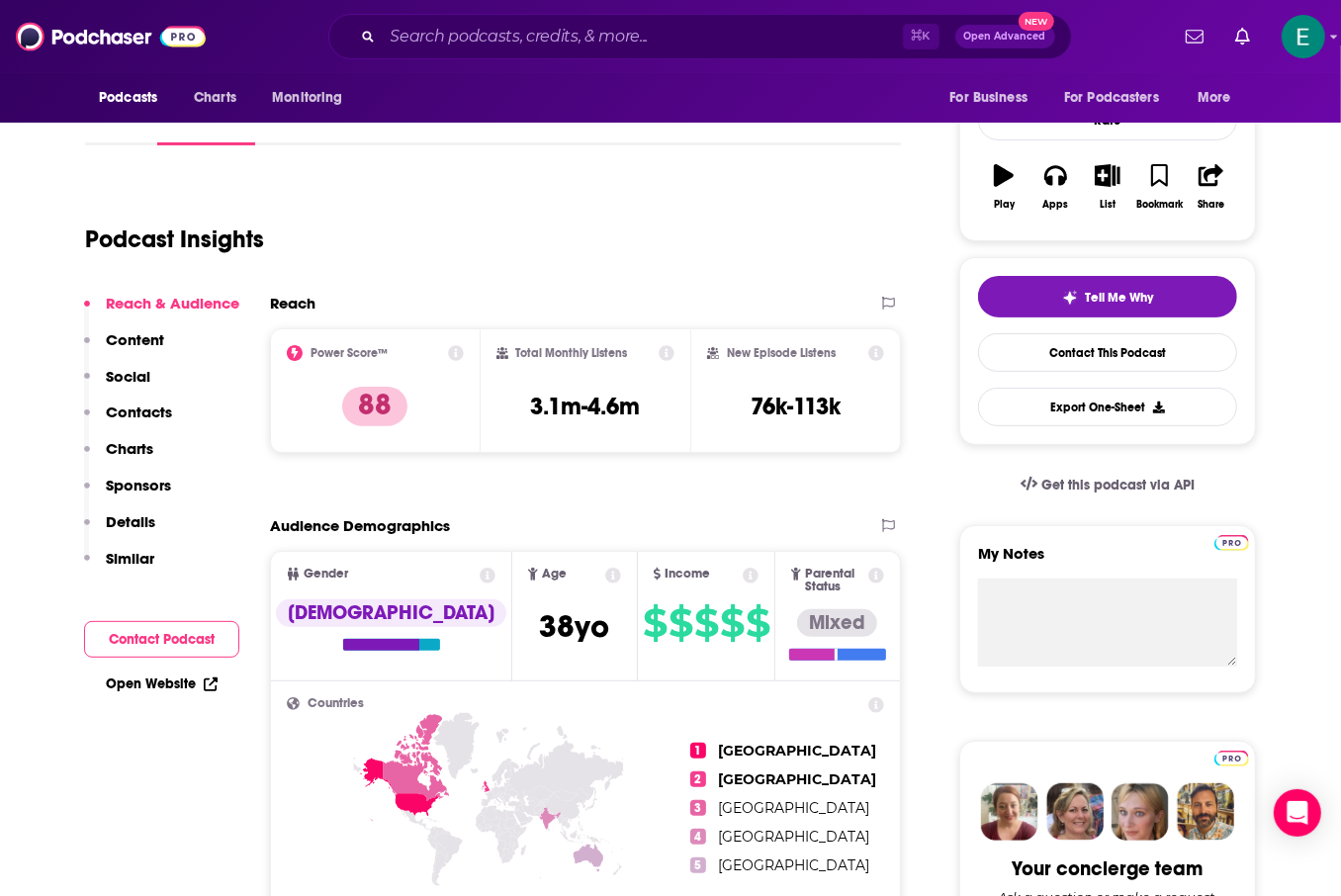 scroll, scrollTop: 0, scrollLeft: 0, axis: both 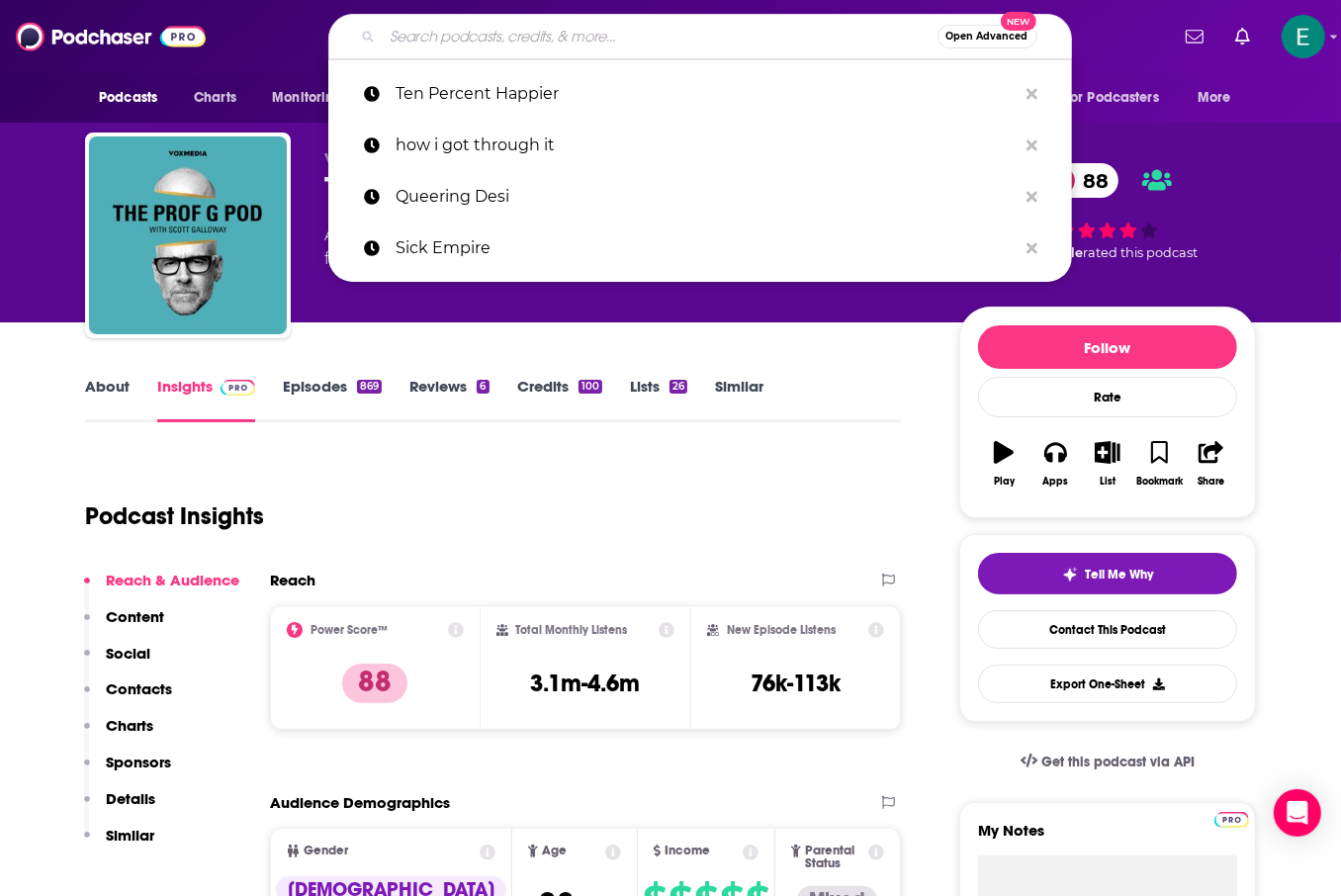 click at bounding box center (660, 37) 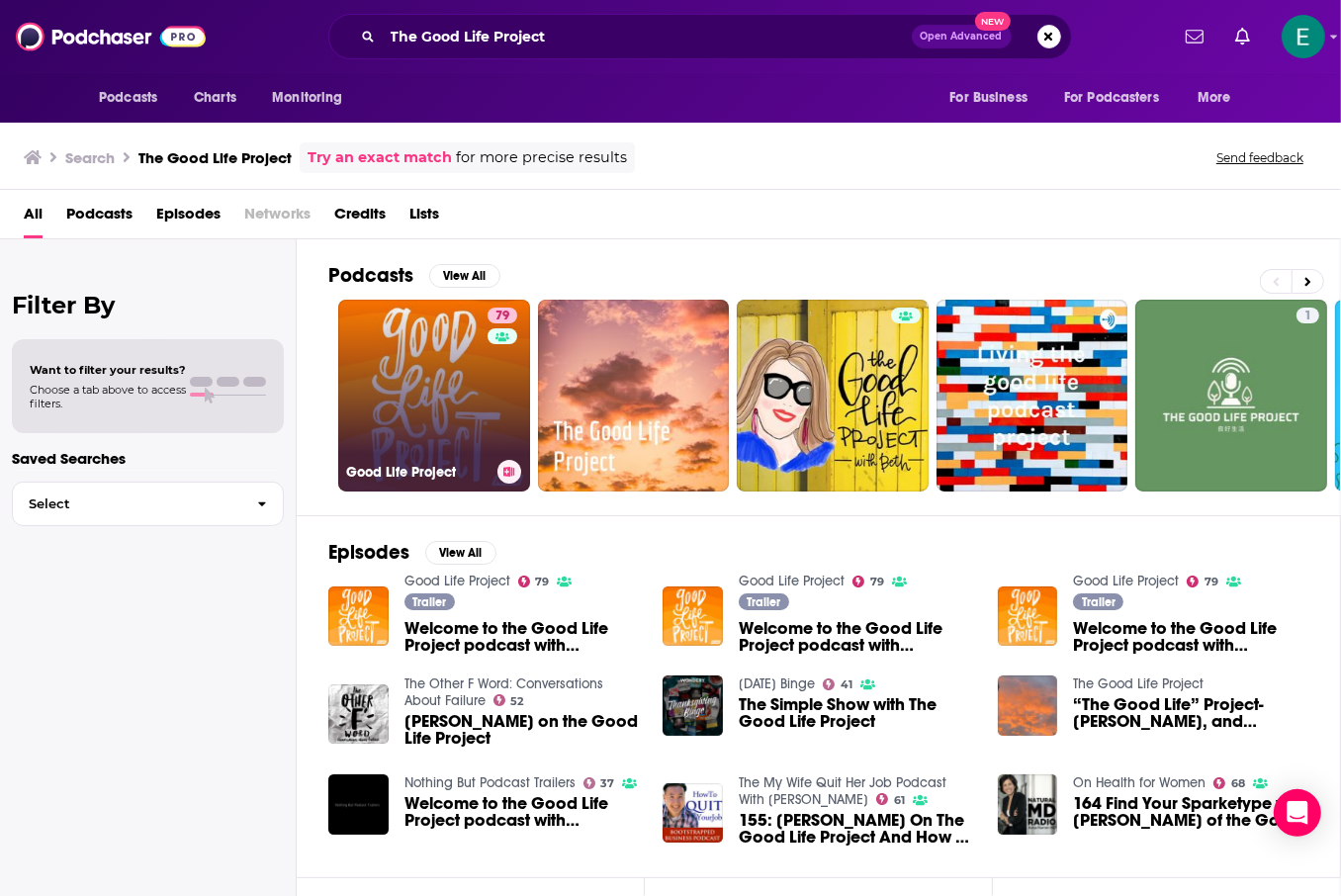 click on "79 Good Life Project" at bounding box center [434, 396] 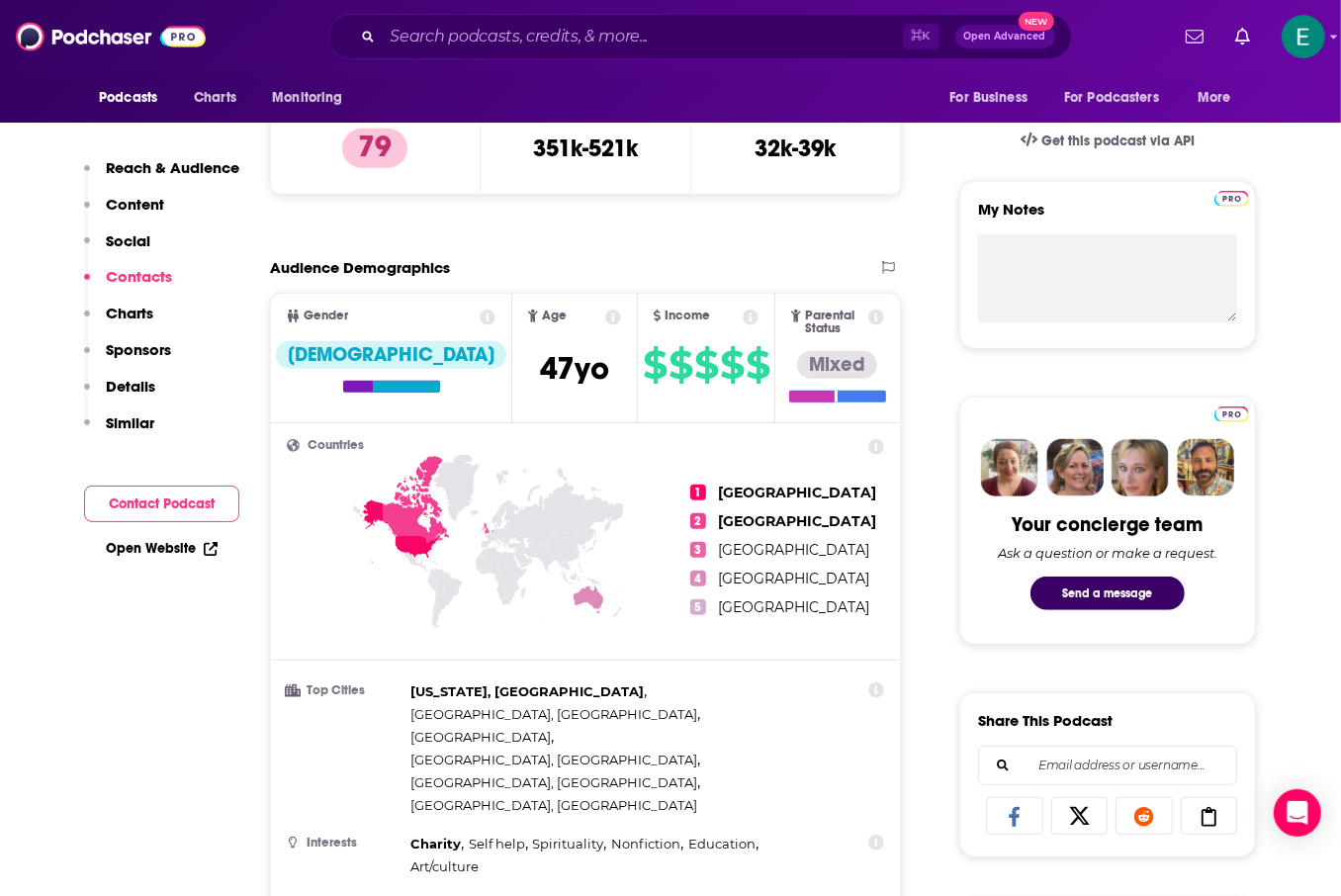 scroll, scrollTop: 0, scrollLeft: 0, axis: both 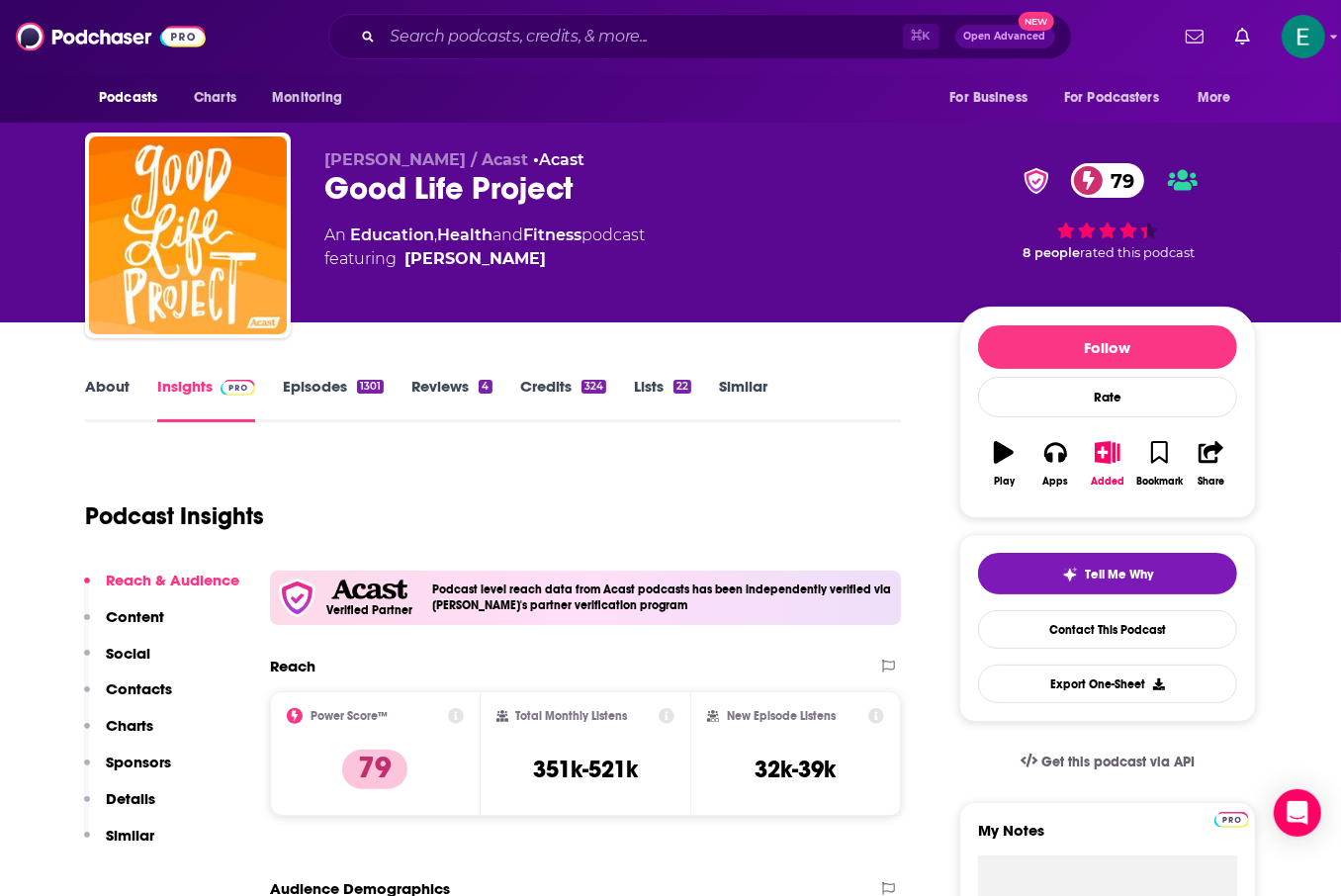 click on "Episodes 1301" at bounding box center (333, 400) 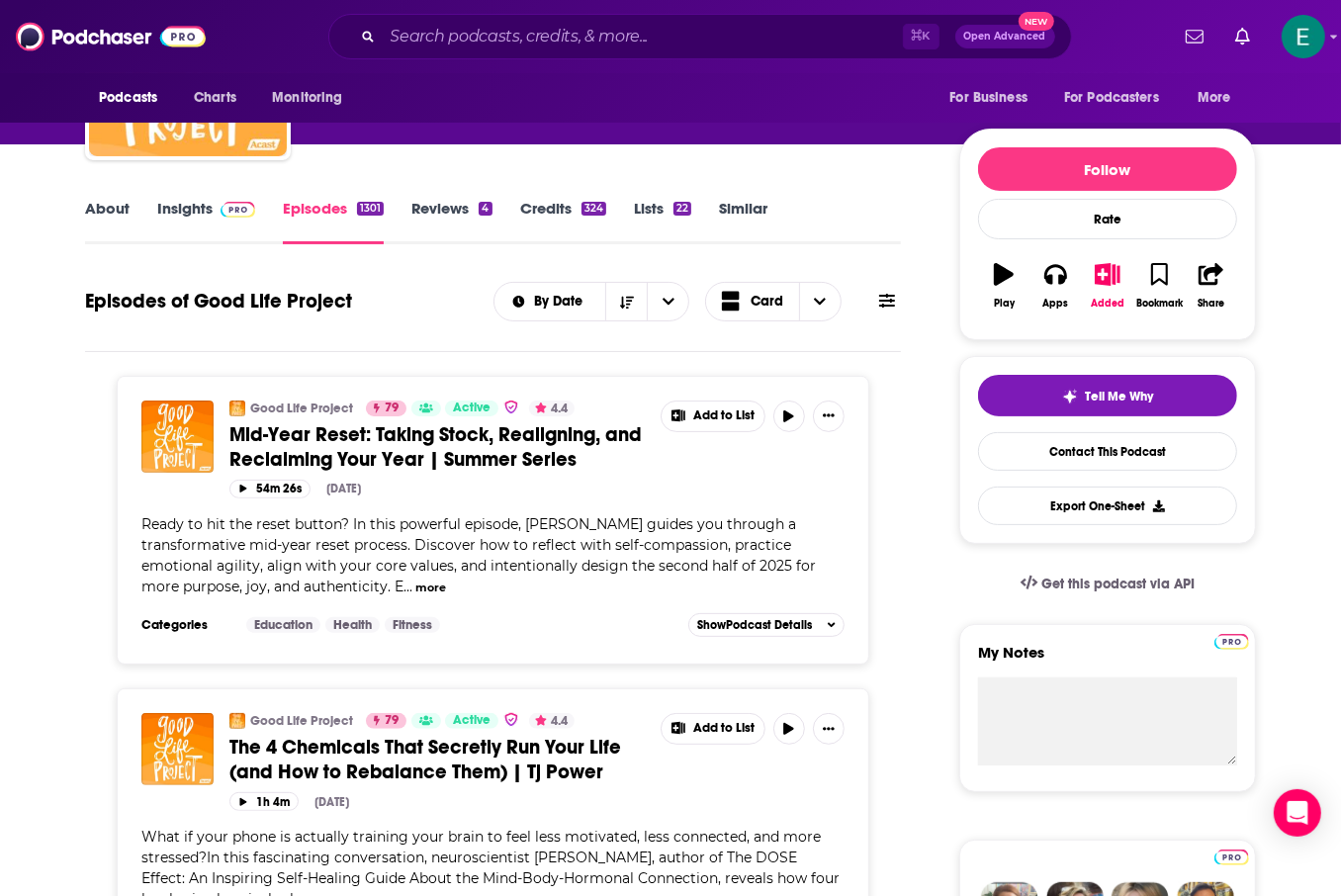scroll, scrollTop: 0, scrollLeft: 0, axis: both 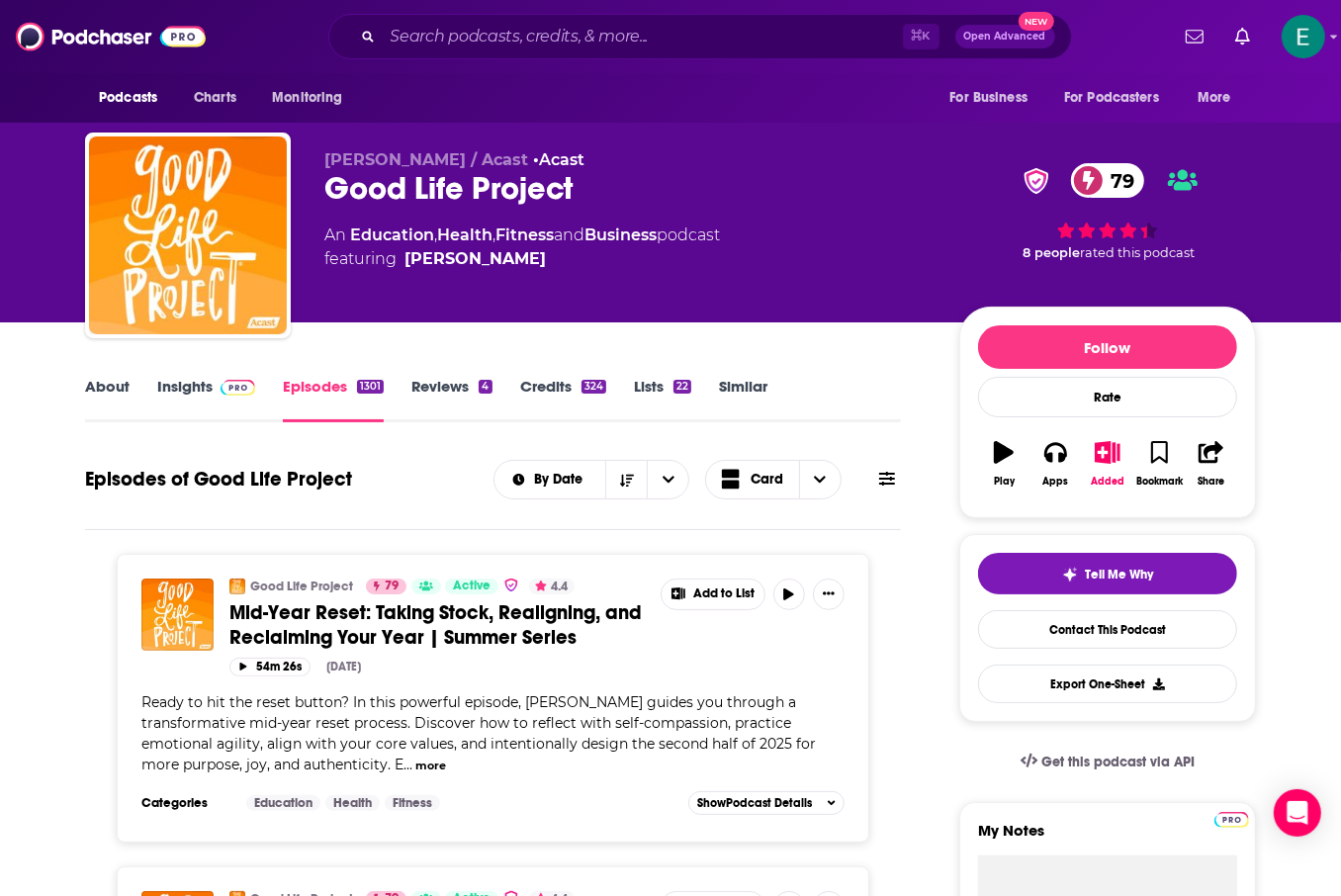 click on "Episodes 1301" at bounding box center (333, 400) 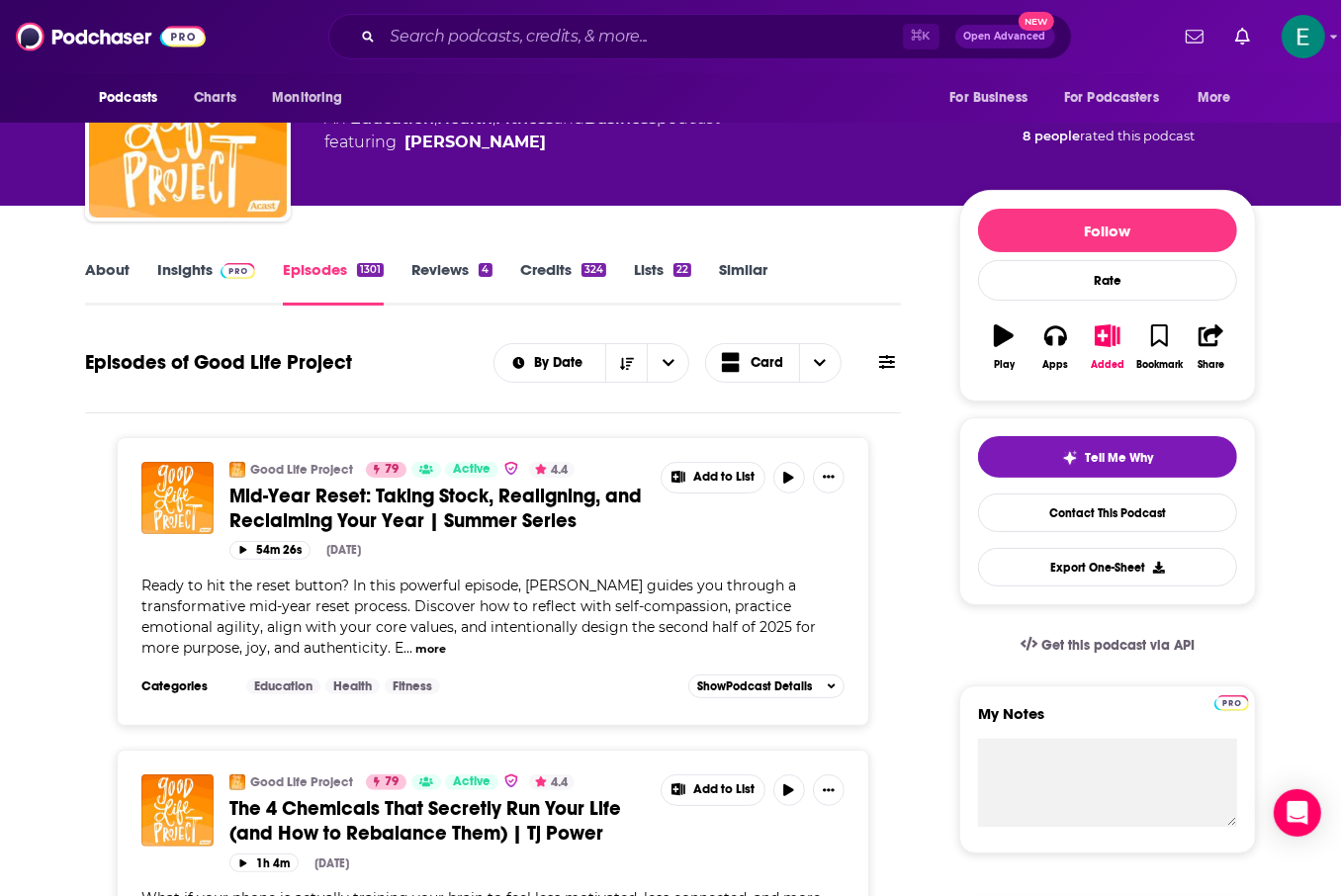 scroll, scrollTop: 0, scrollLeft: 0, axis: both 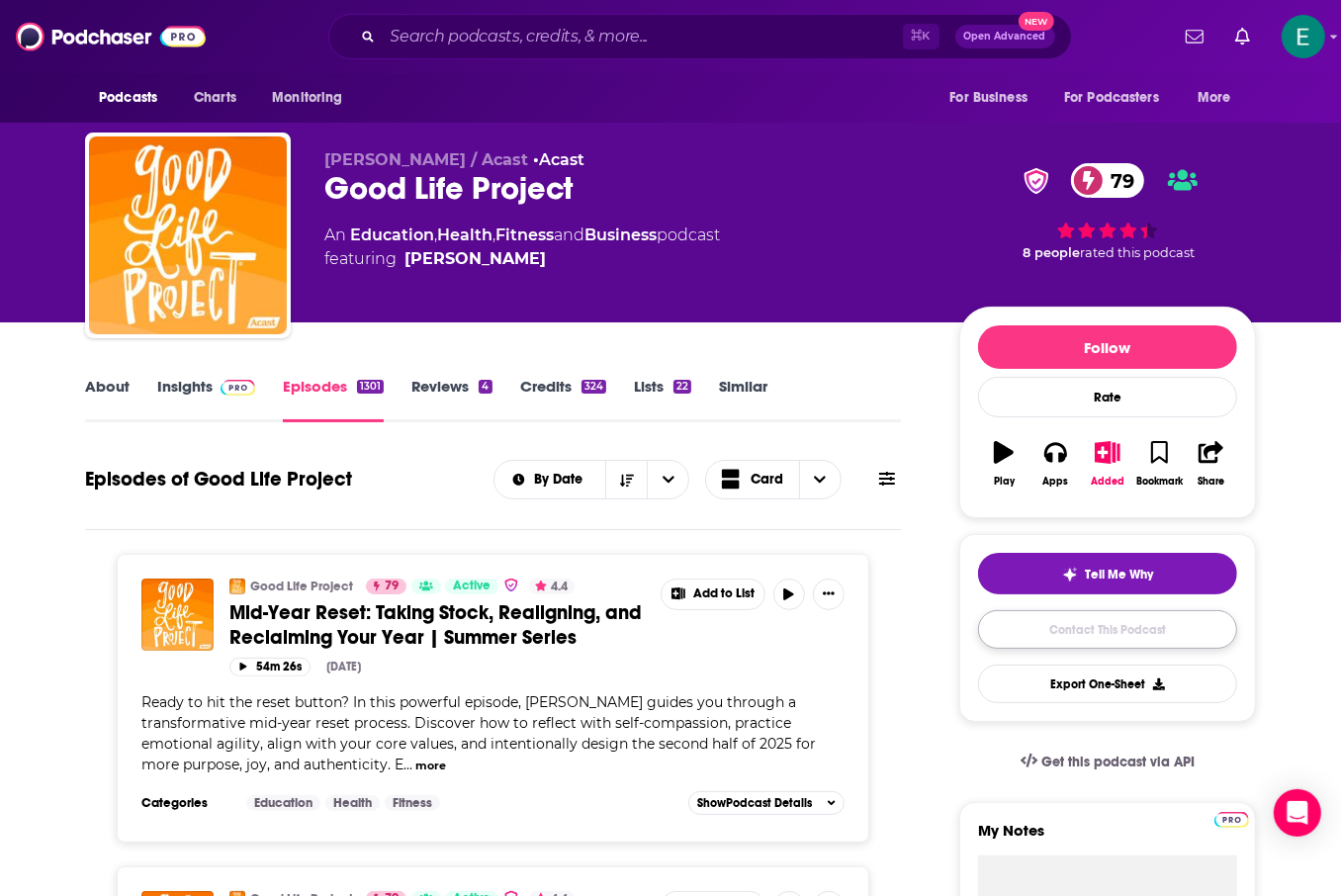 click on "Contact This Podcast" at bounding box center (1108, 629) 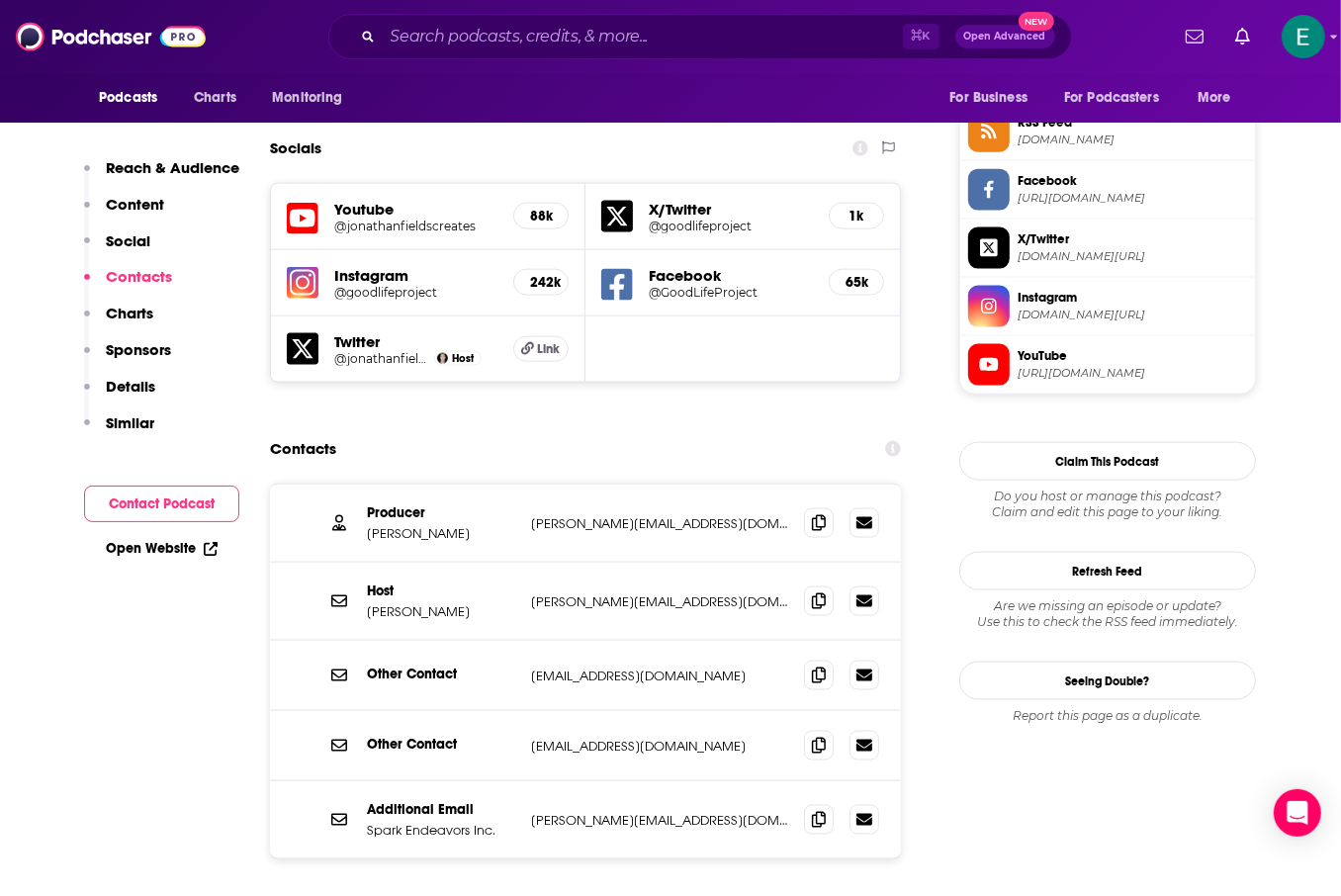 scroll, scrollTop: 1794, scrollLeft: 0, axis: vertical 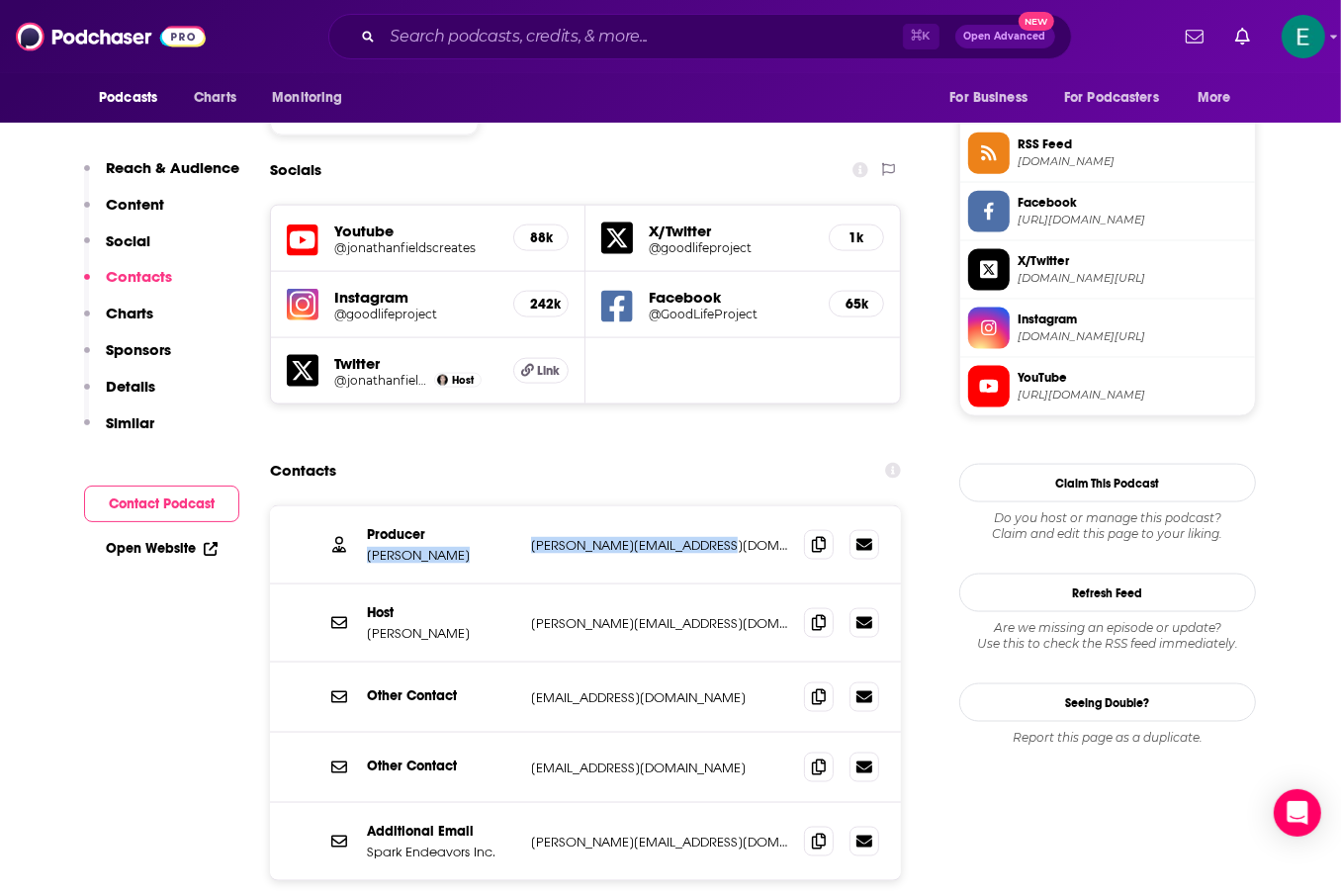 drag, startPoint x: 723, startPoint y: 419, endPoint x: 489, endPoint y: 419, distance: 234 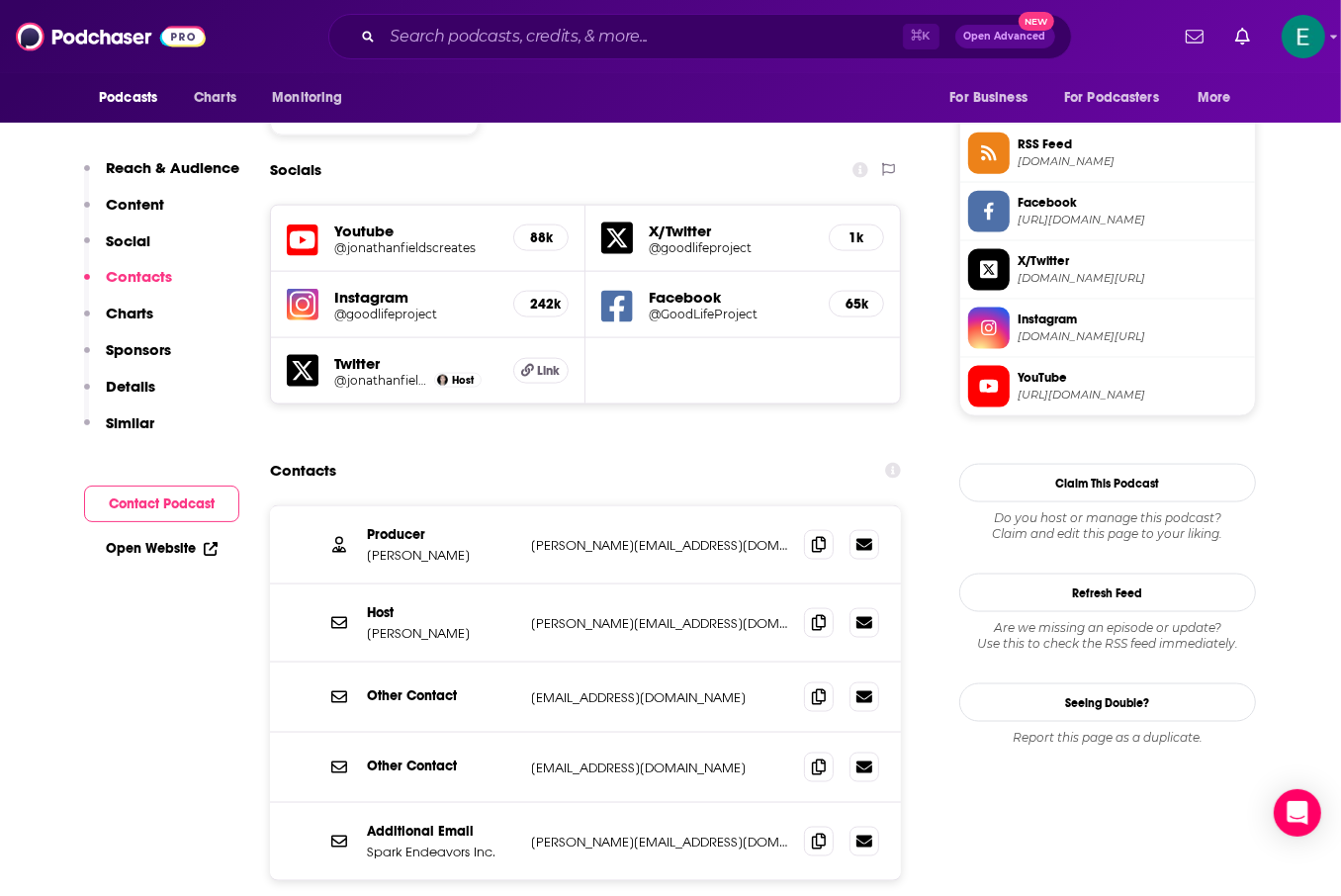 click on "lindsey@goodlifeproject.com" at bounding box center [660, 545] 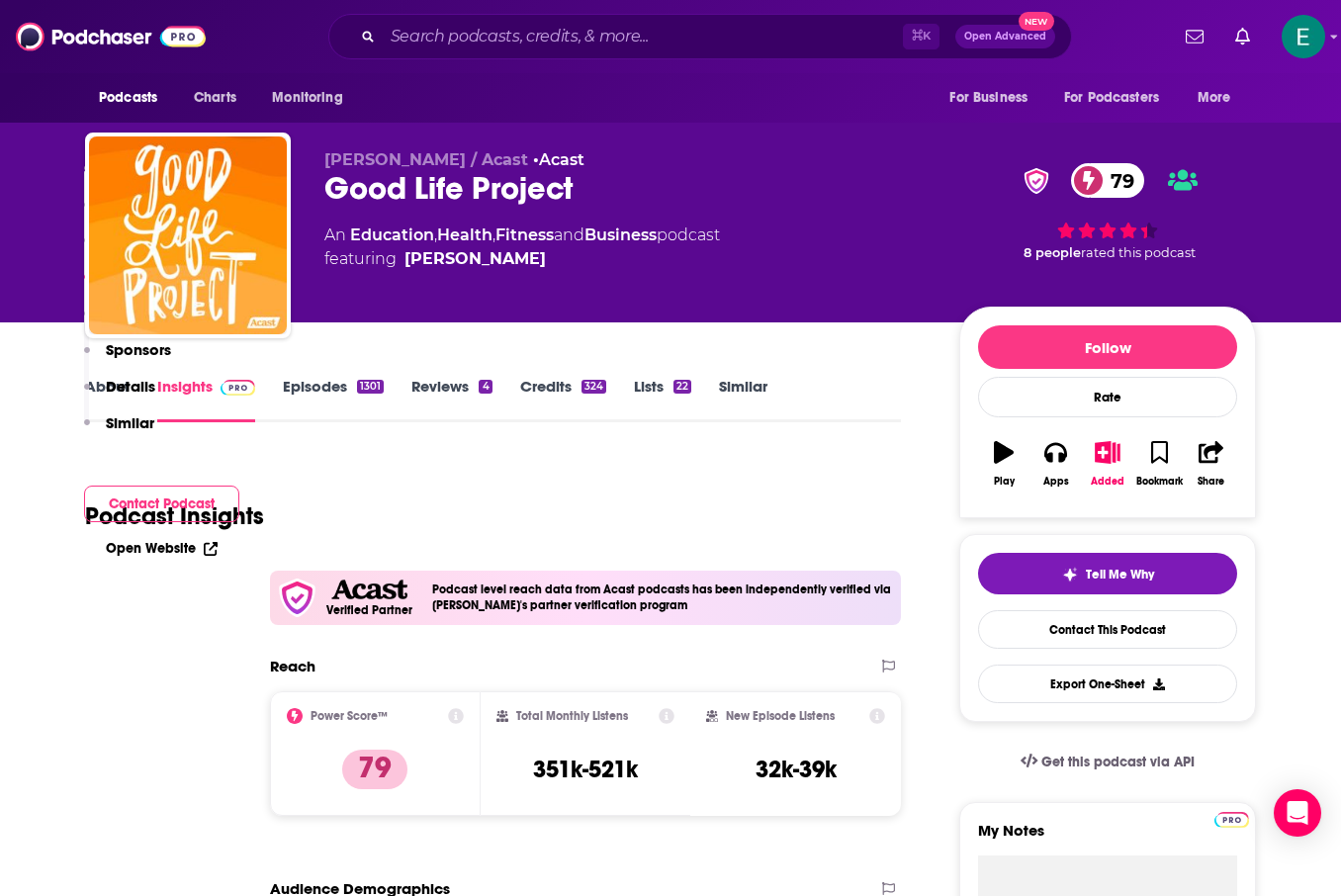 scroll, scrollTop: 1794, scrollLeft: 0, axis: vertical 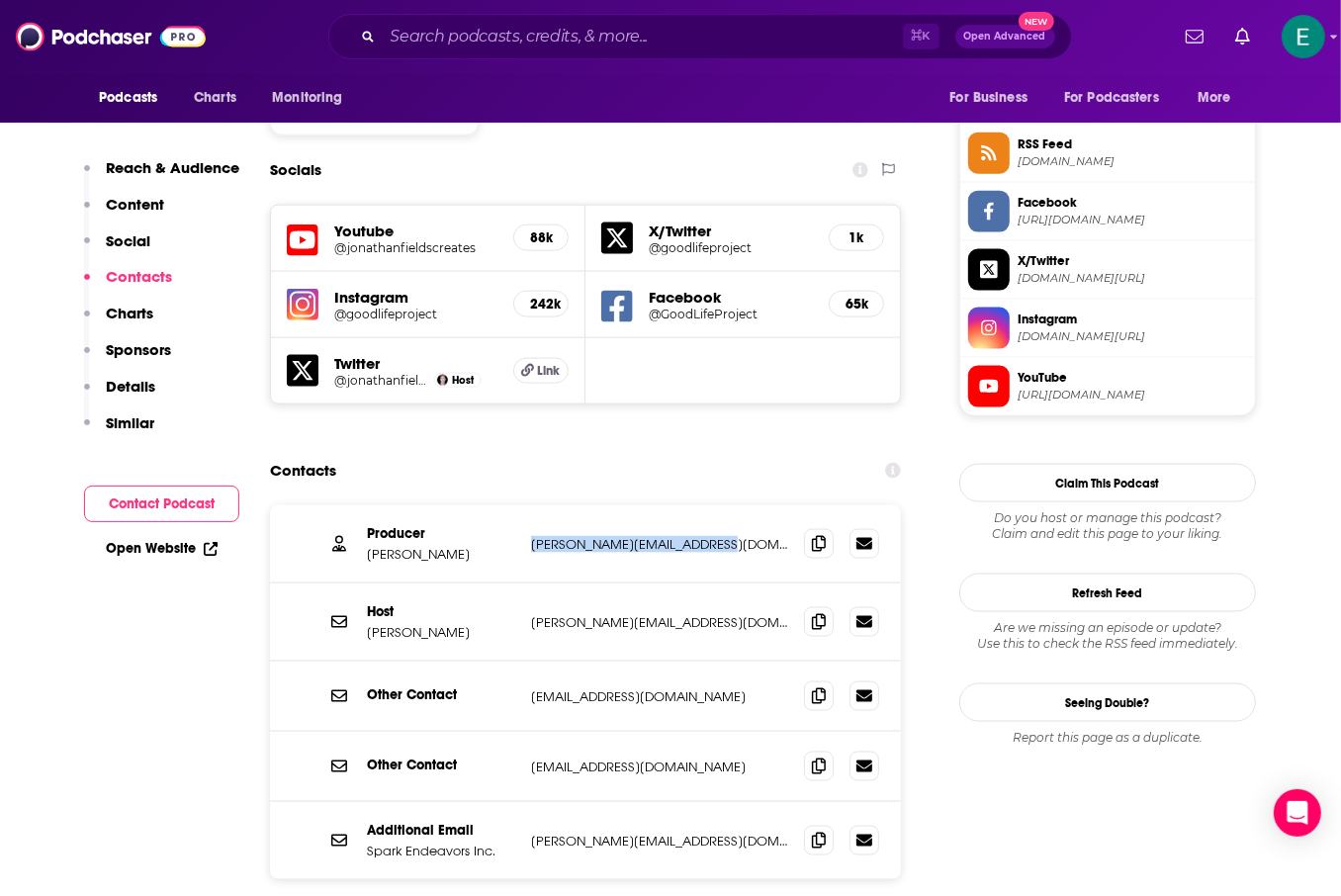 click on "Producer [PERSON_NAME] [PERSON_NAME][EMAIL_ADDRESS][DOMAIN_NAME] [PERSON_NAME][EMAIL_ADDRESS][DOMAIN_NAME]" at bounding box center [585, 544] 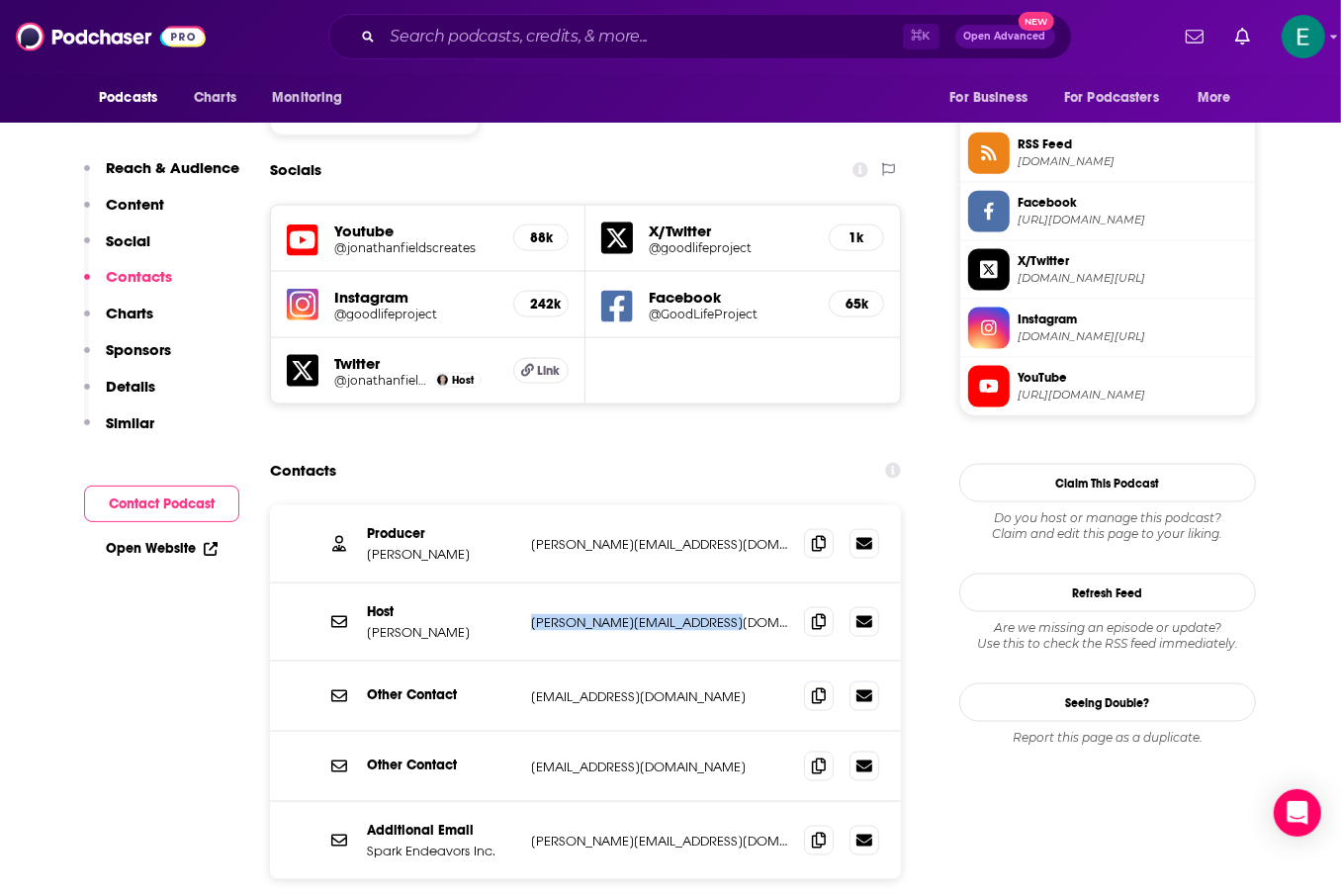 drag, startPoint x: 734, startPoint y: 491, endPoint x: 530, endPoint y: 493, distance: 204.0098 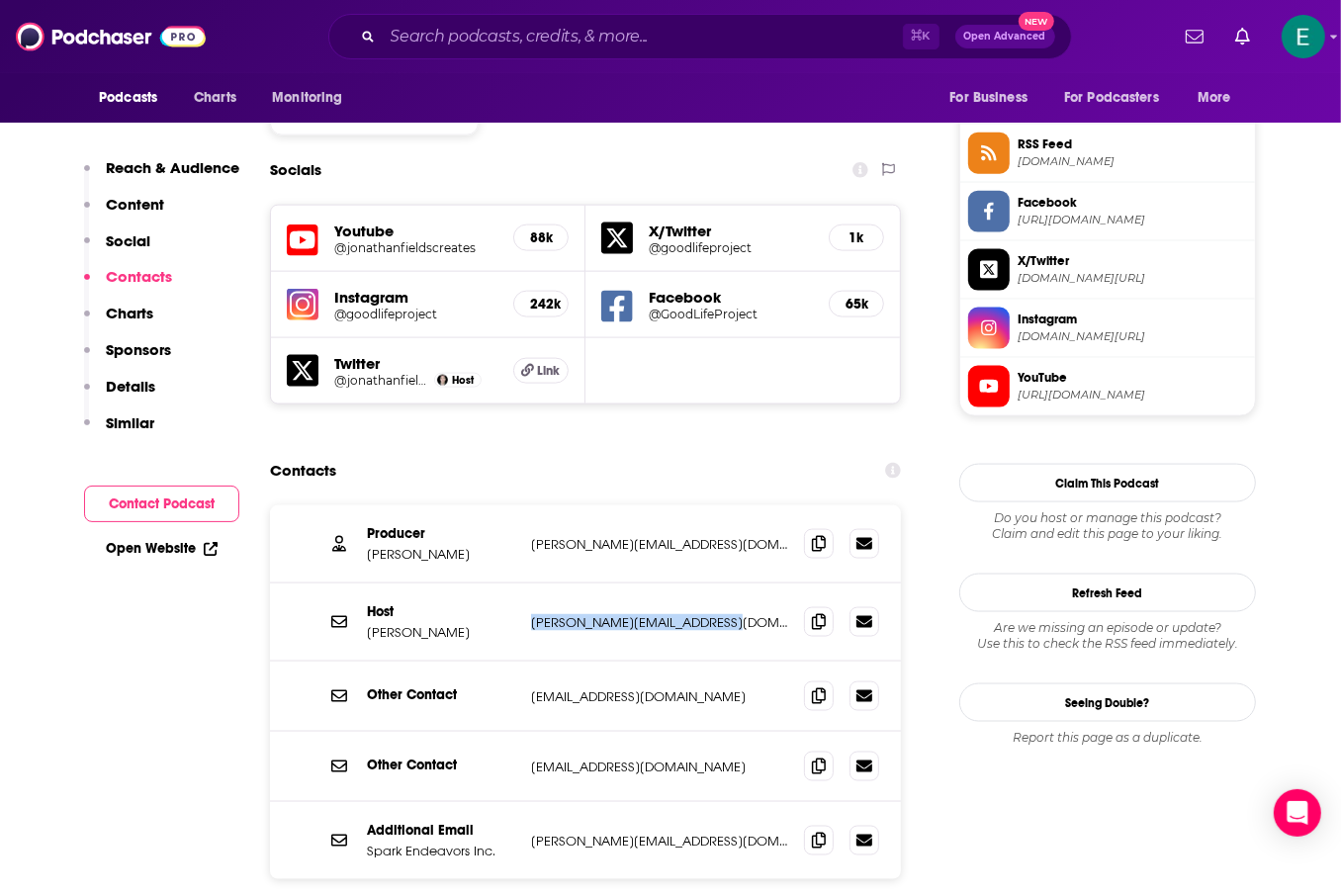 click on "Host [PERSON_NAME] [PERSON_NAME][EMAIL_ADDRESS][DOMAIN_NAME] [PERSON_NAME][EMAIL_ADDRESS][DOMAIN_NAME]" at bounding box center [585, 622] 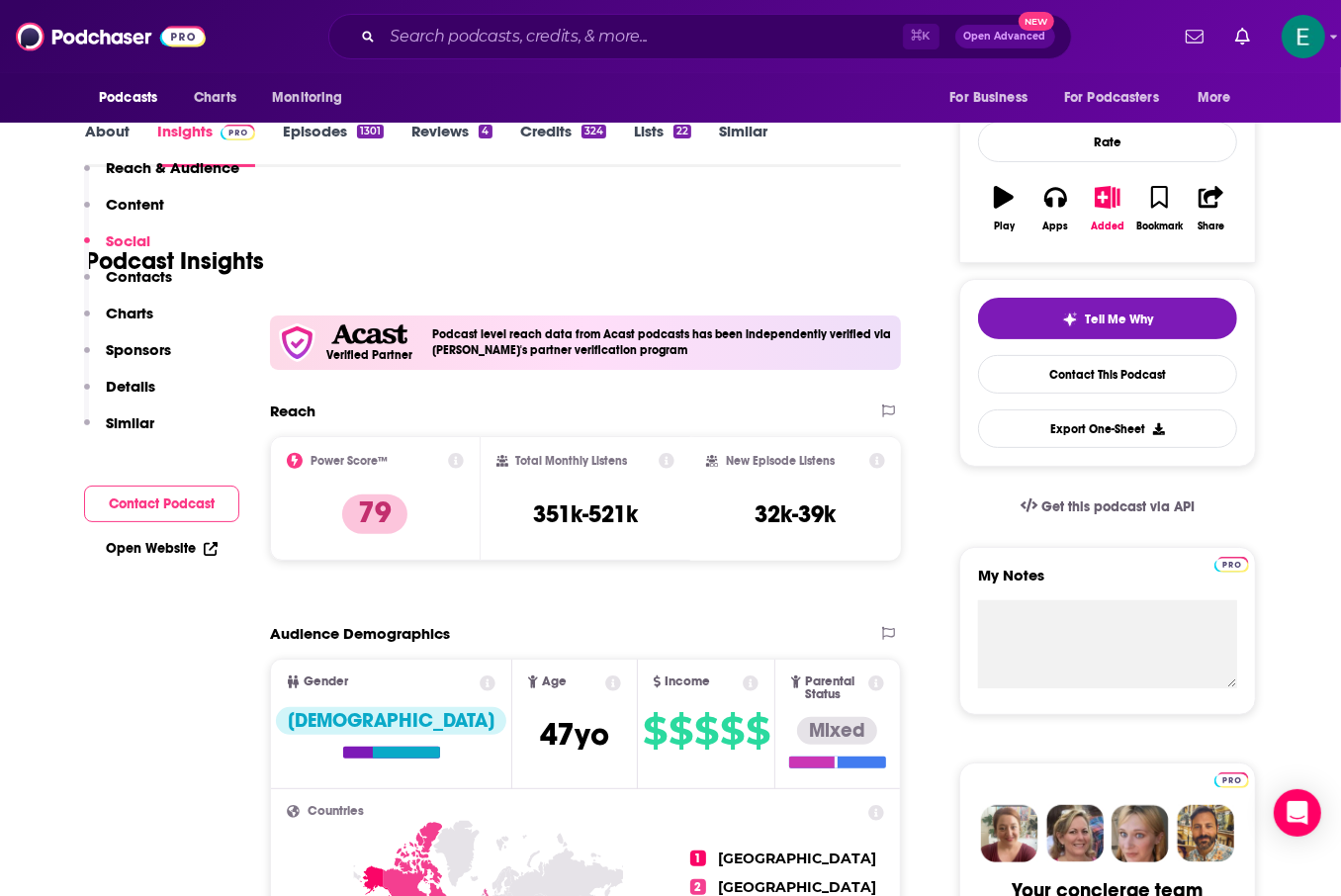 scroll, scrollTop: 0, scrollLeft: 0, axis: both 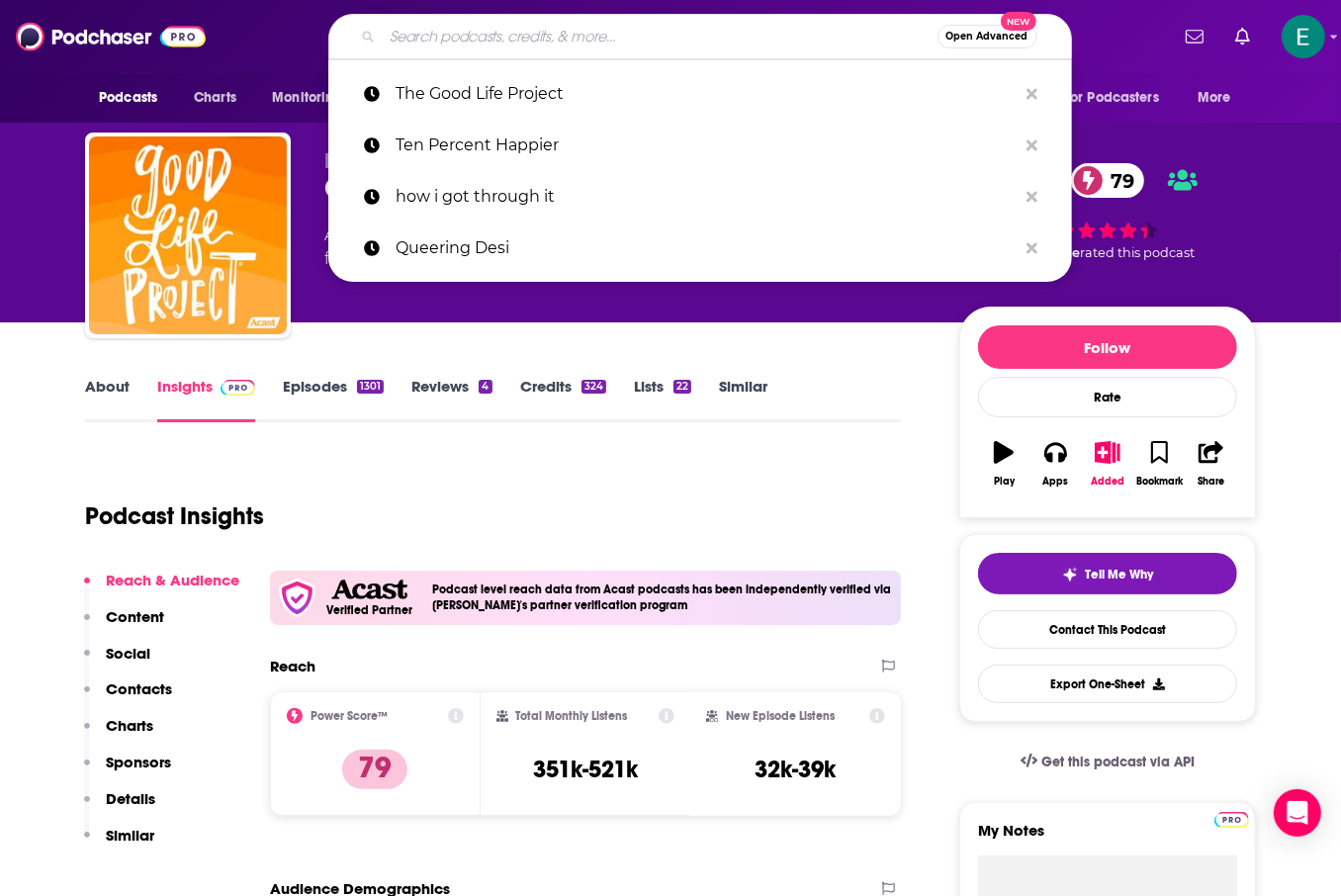 click at bounding box center (660, 37) 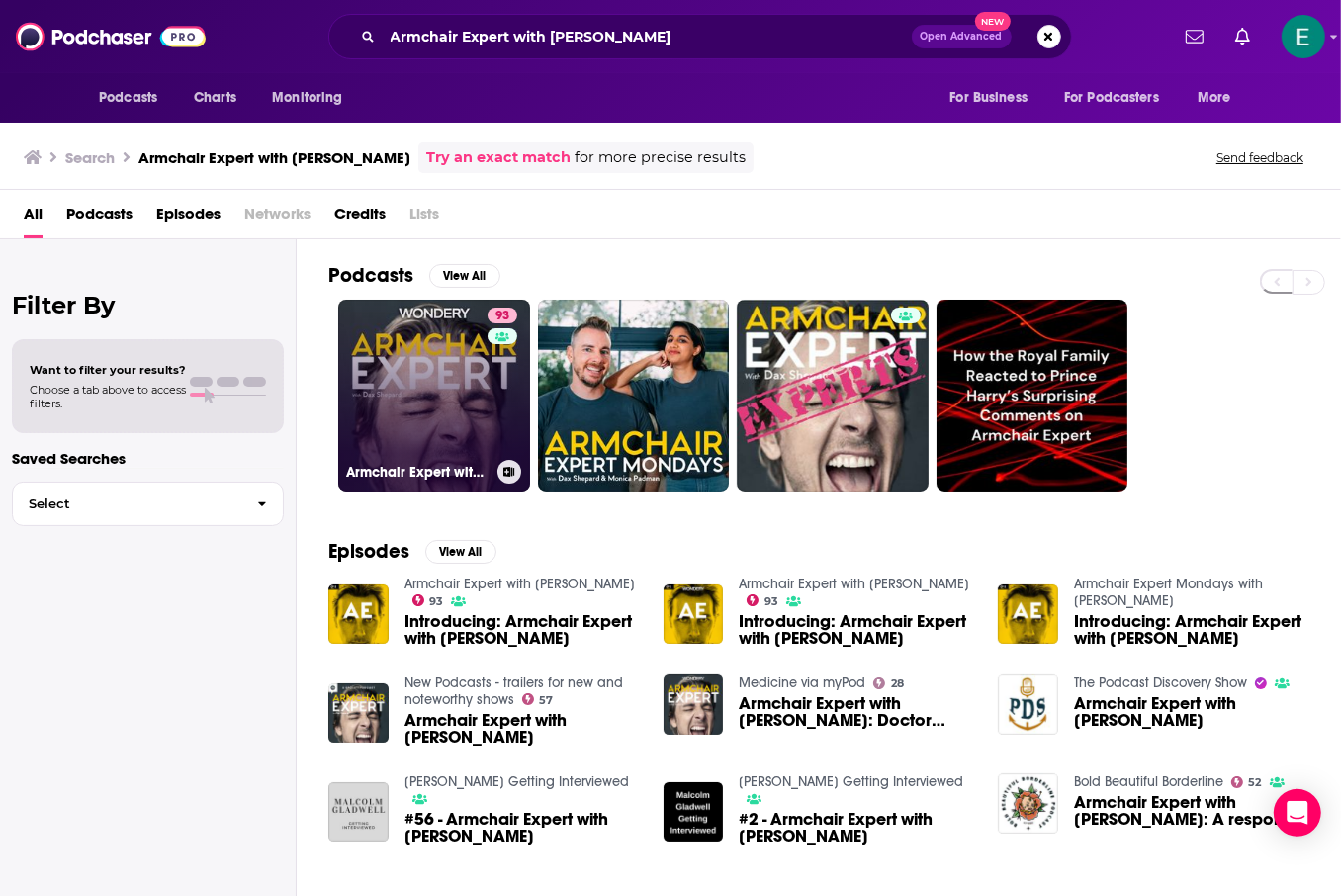 click on "93 Armchair Expert with [PERSON_NAME]" at bounding box center [434, 396] 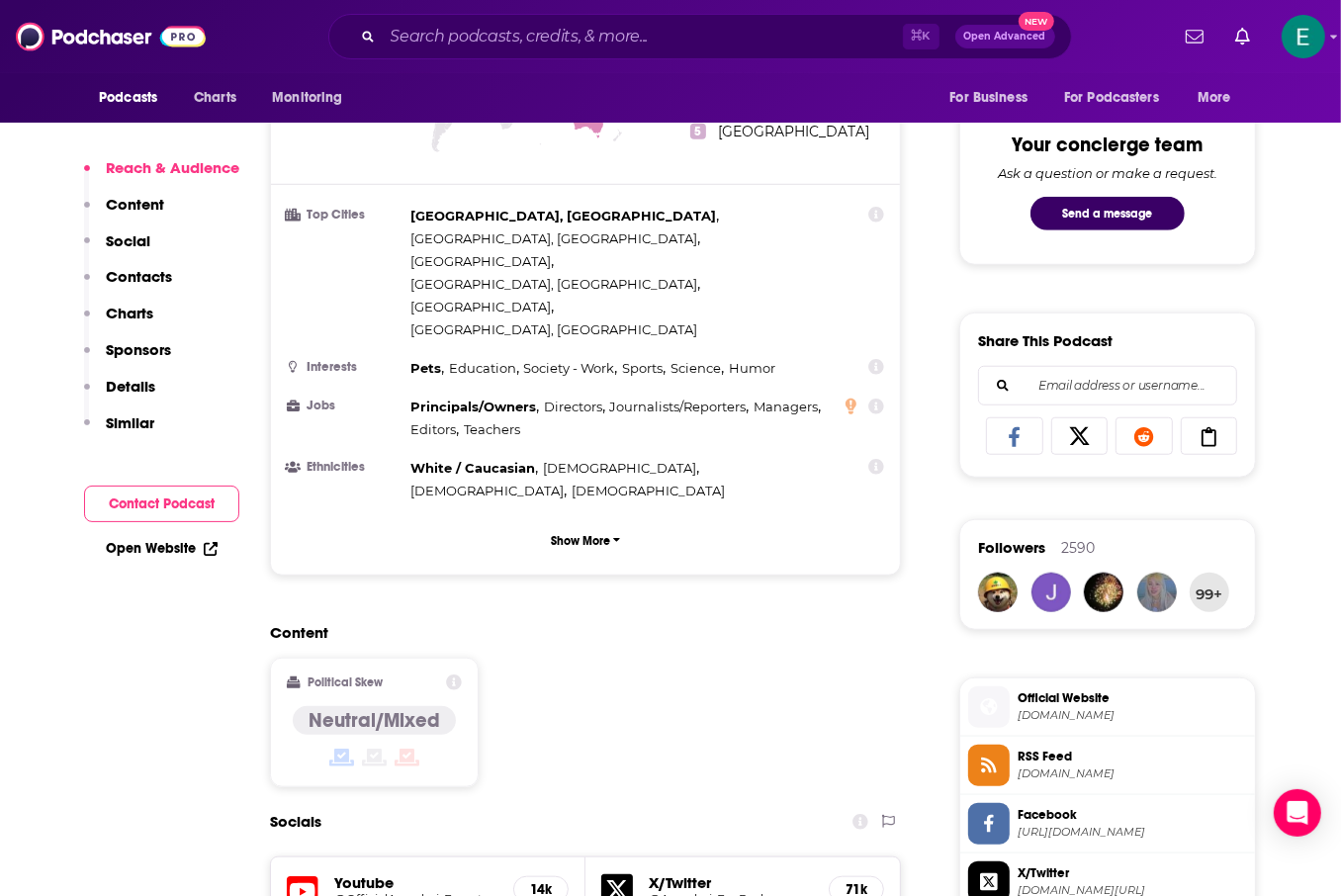 scroll, scrollTop: 1004, scrollLeft: 0, axis: vertical 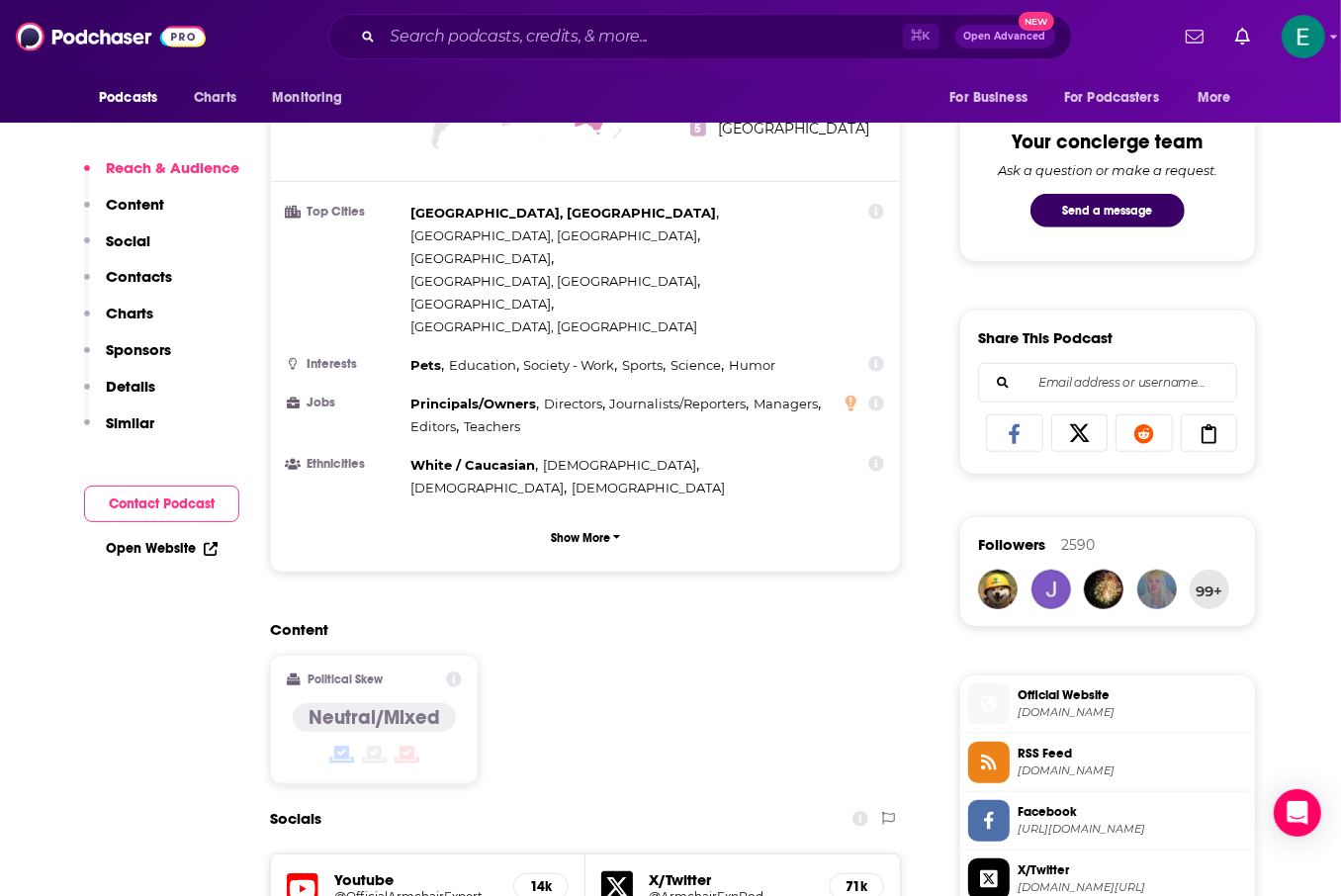 click 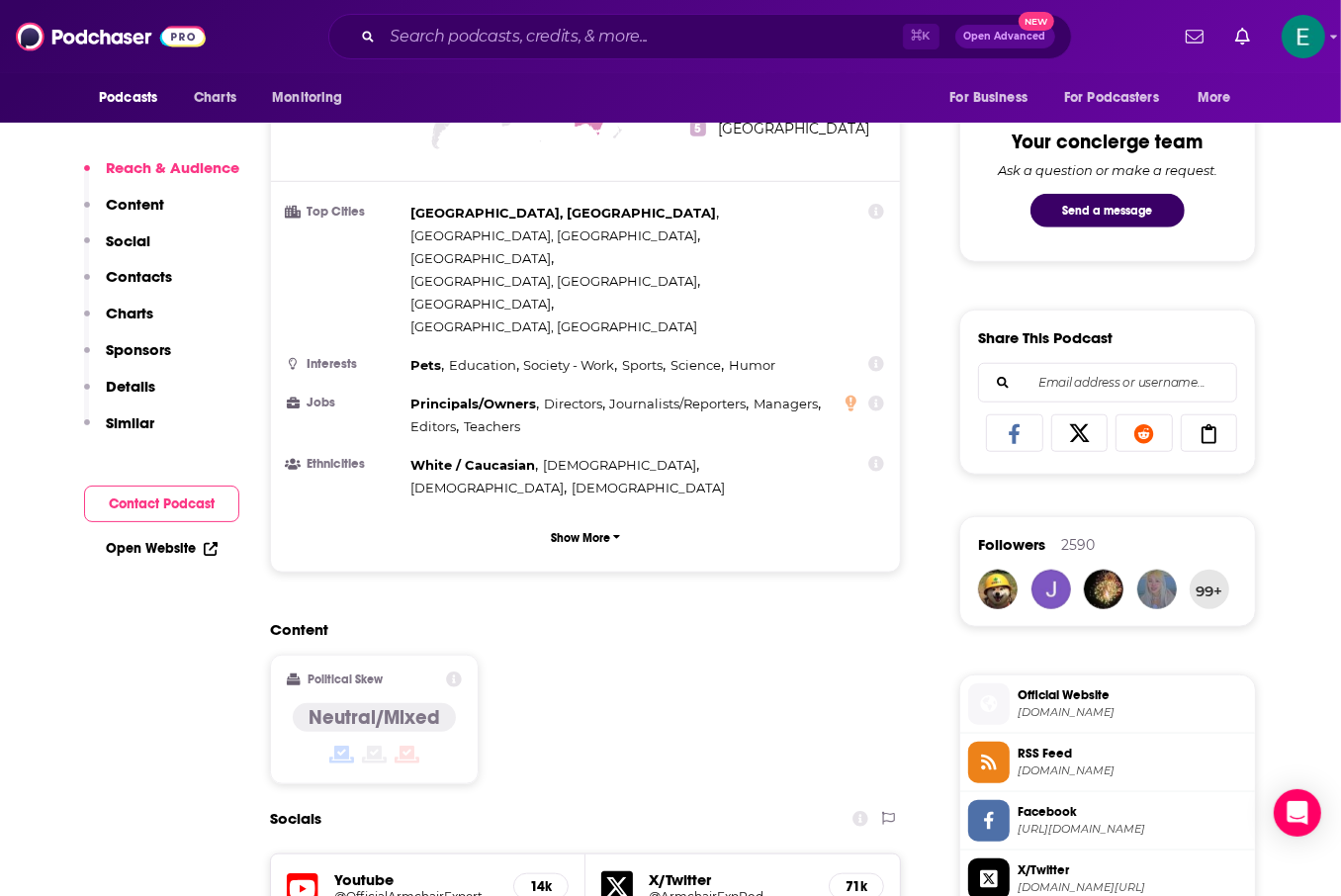 click on "Content Political Skew Neutral/Mixed" at bounding box center (585, 710) 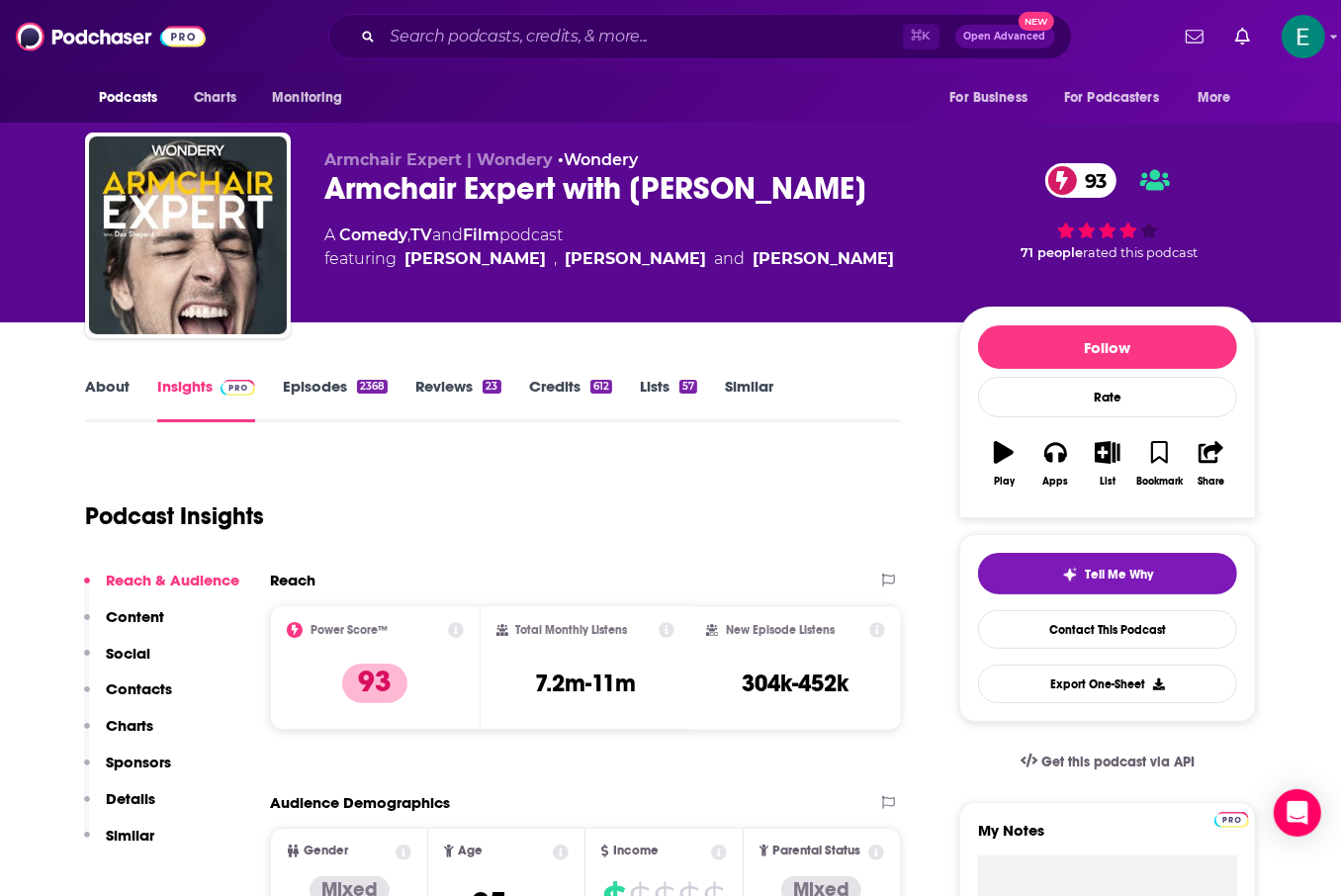 click on "Episodes 2368" at bounding box center [335, 400] 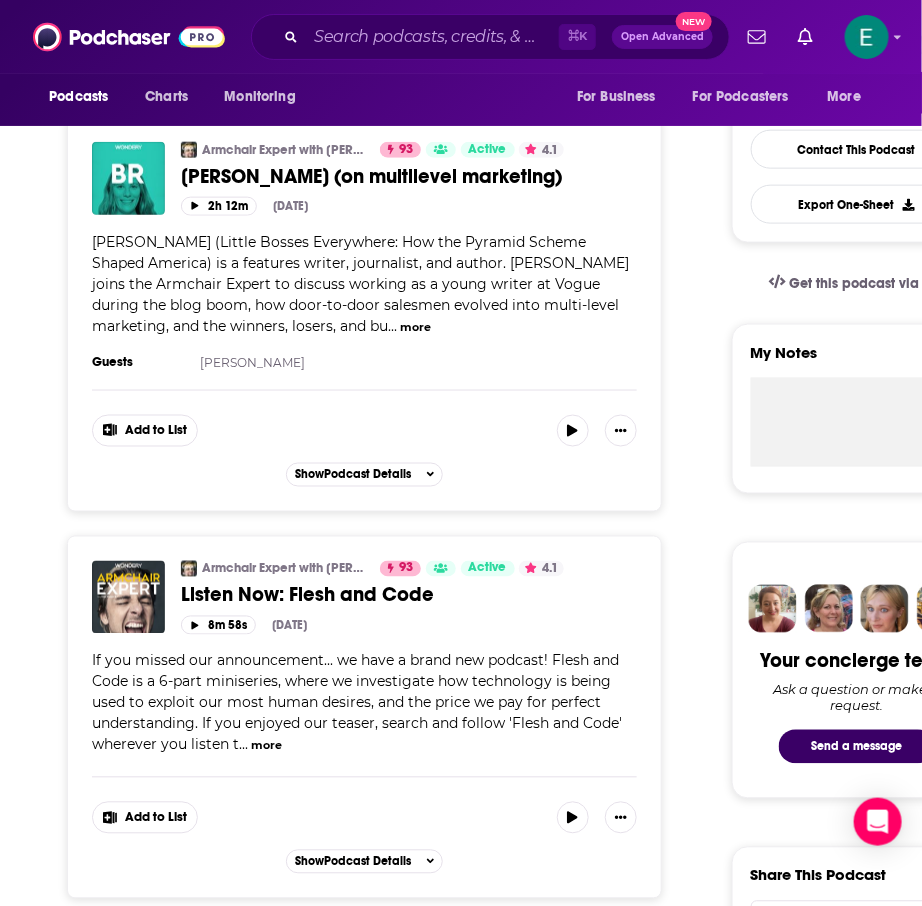 scroll, scrollTop: 0, scrollLeft: 0, axis: both 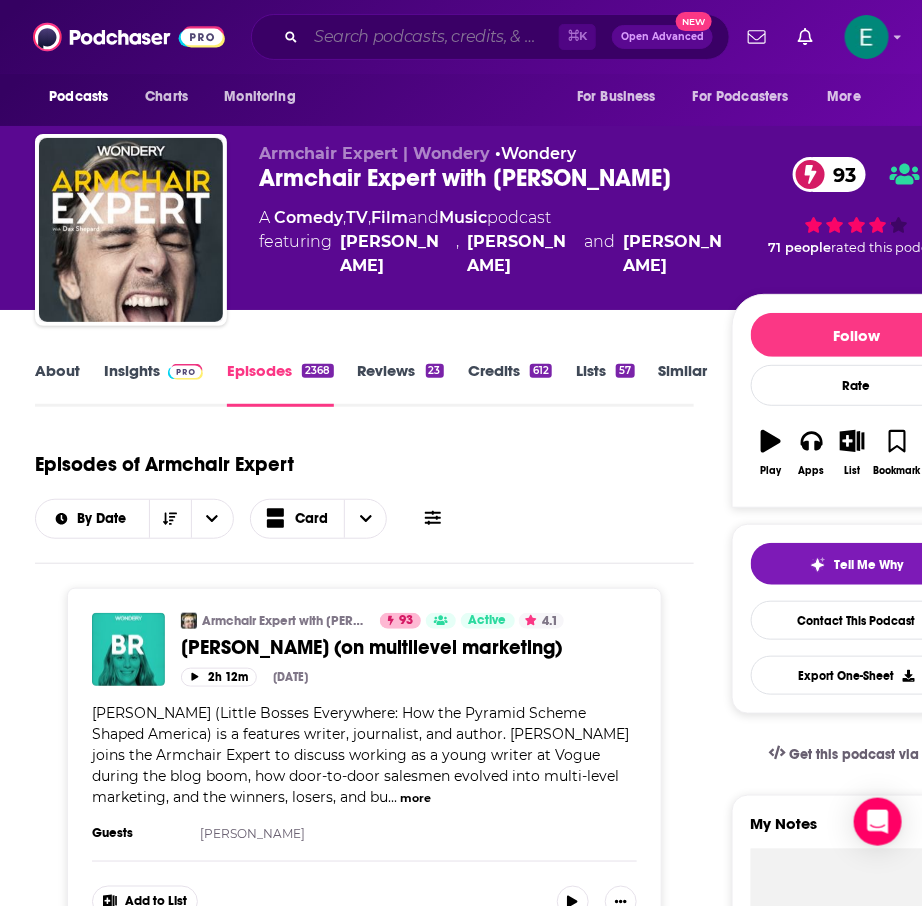 click at bounding box center (432, 37) 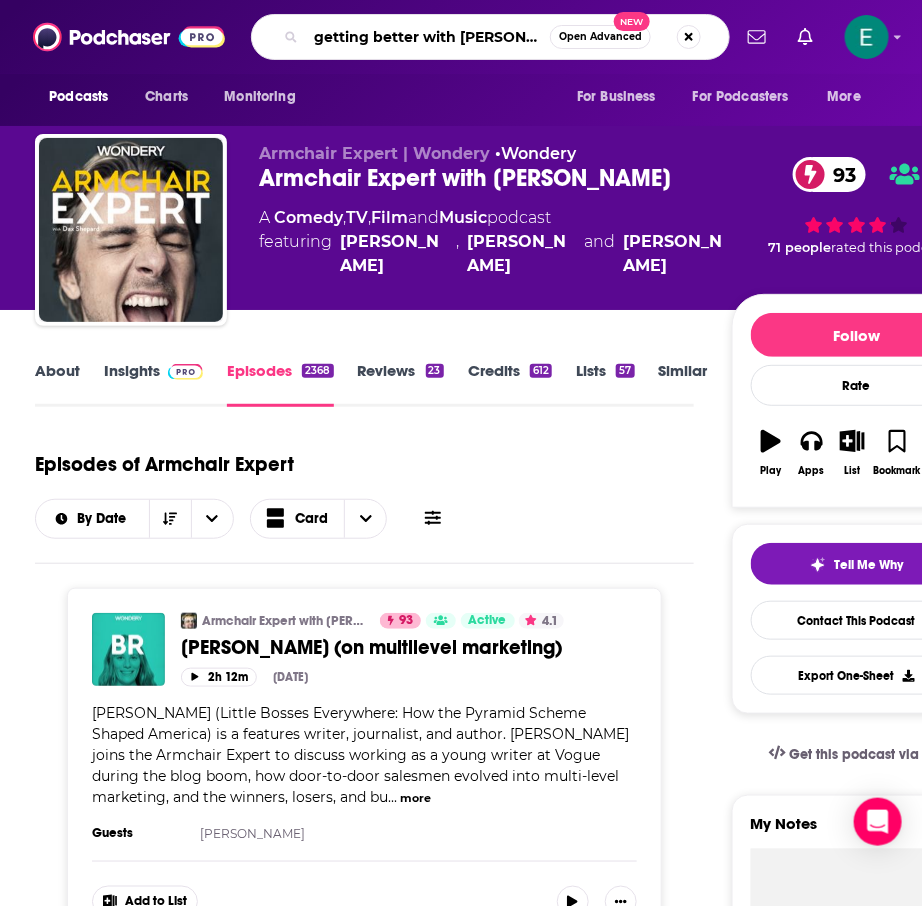 type on "getting better with [PERSON_NAME]" 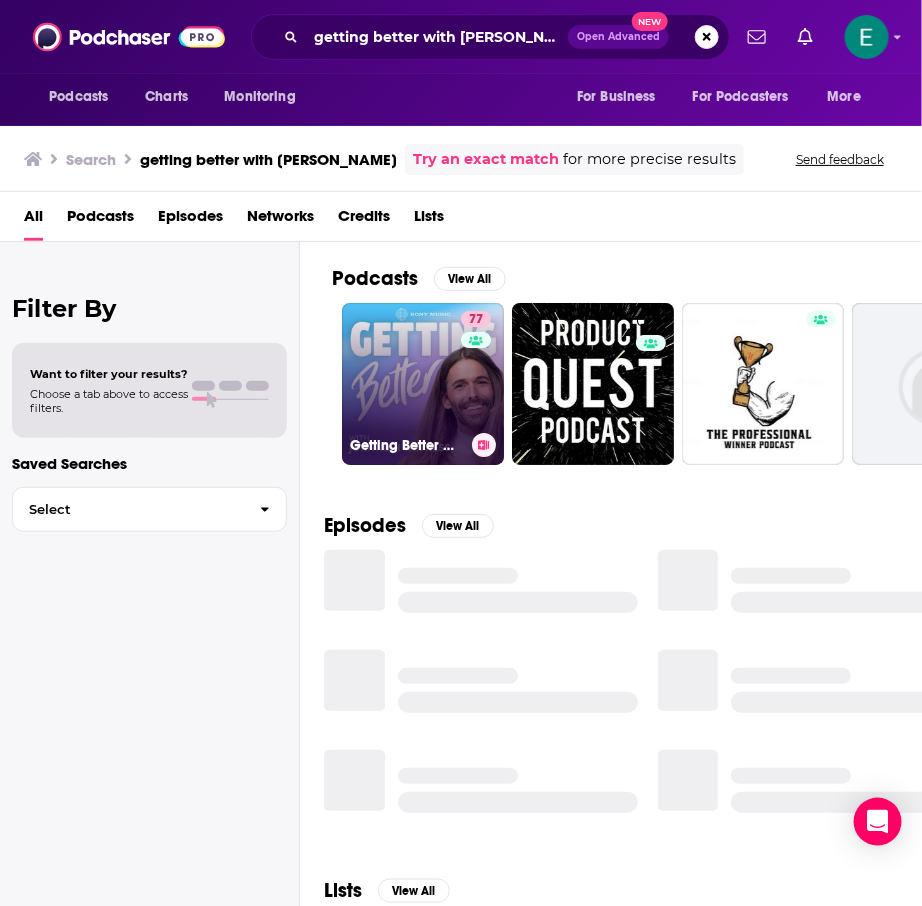 click on "77 Getting Better with [PERSON_NAME]" at bounding box center [423, 384] 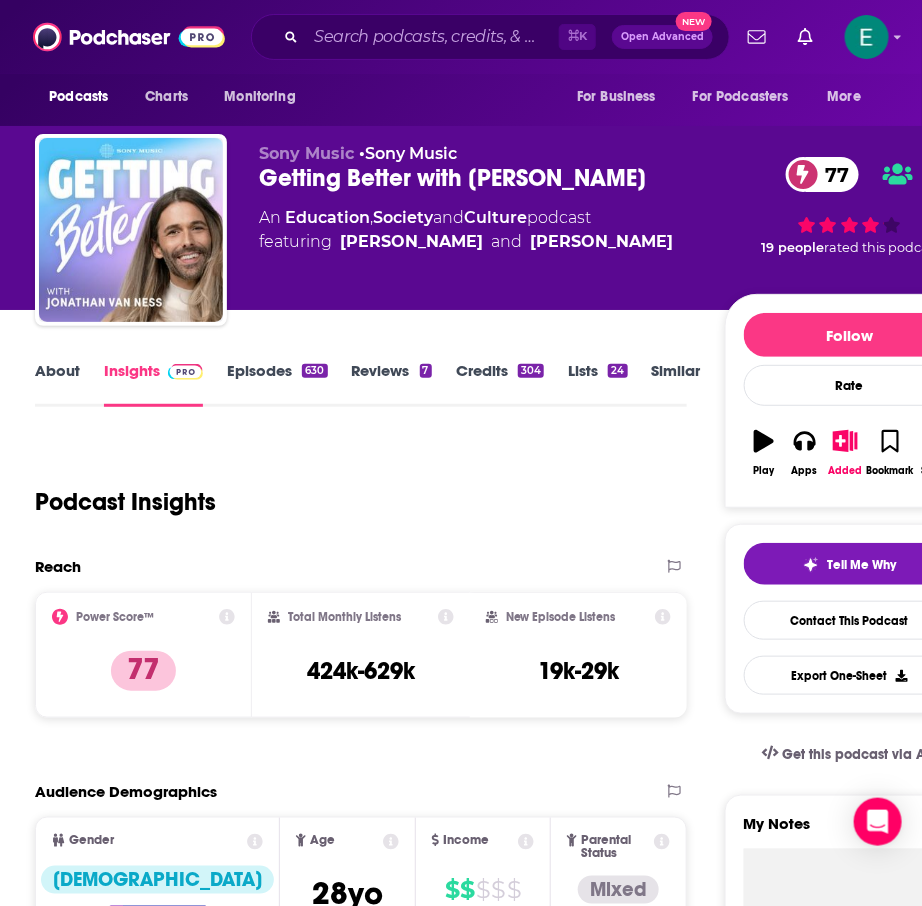 click on "Similar" at bounding box center [676, 384] 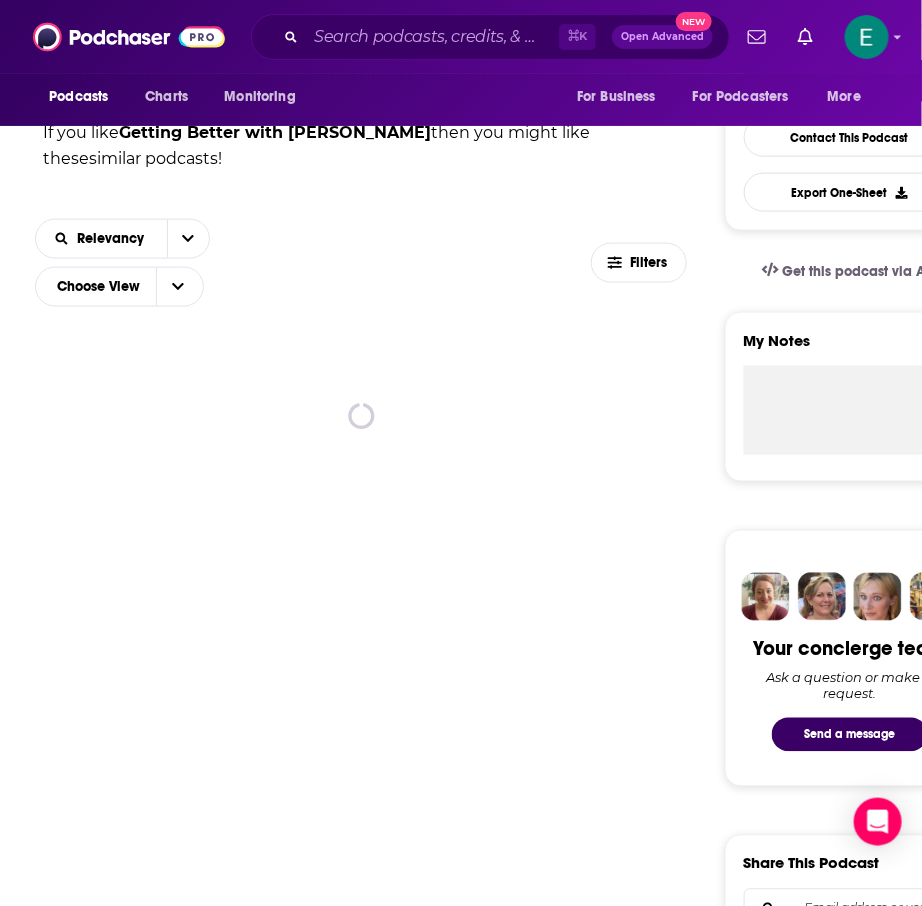scroll, scrollTop: 400, scrollLeft: 0, axis: vertical 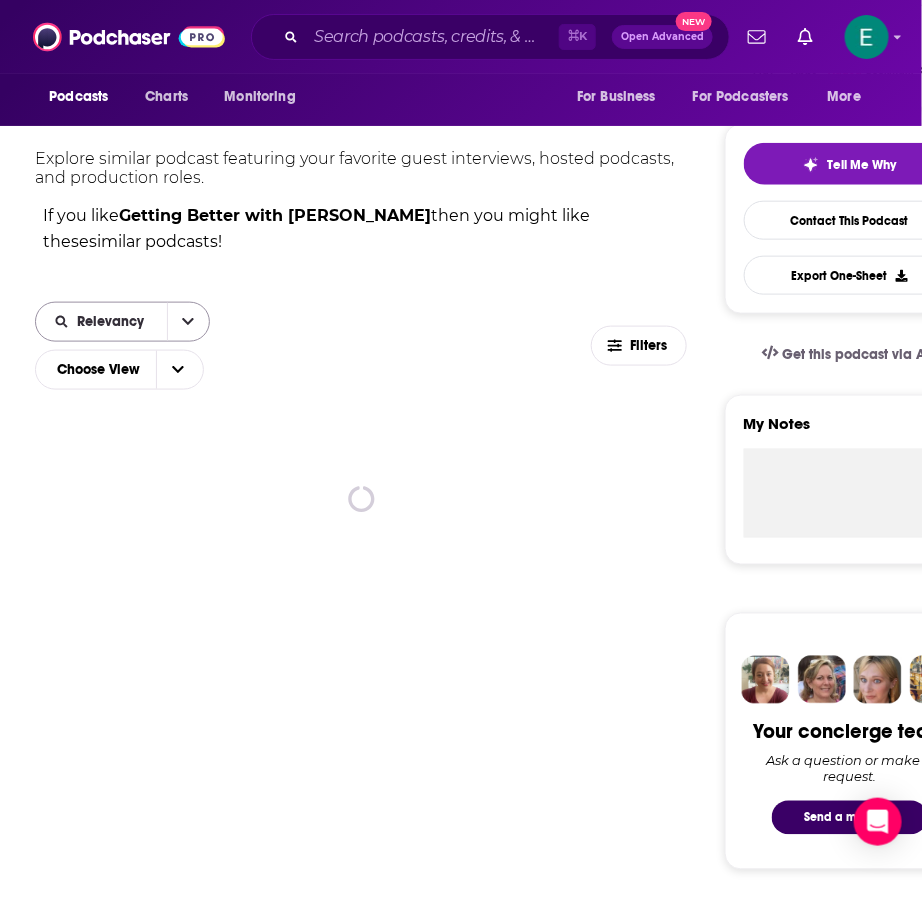 click at bounding box center (188, 322) 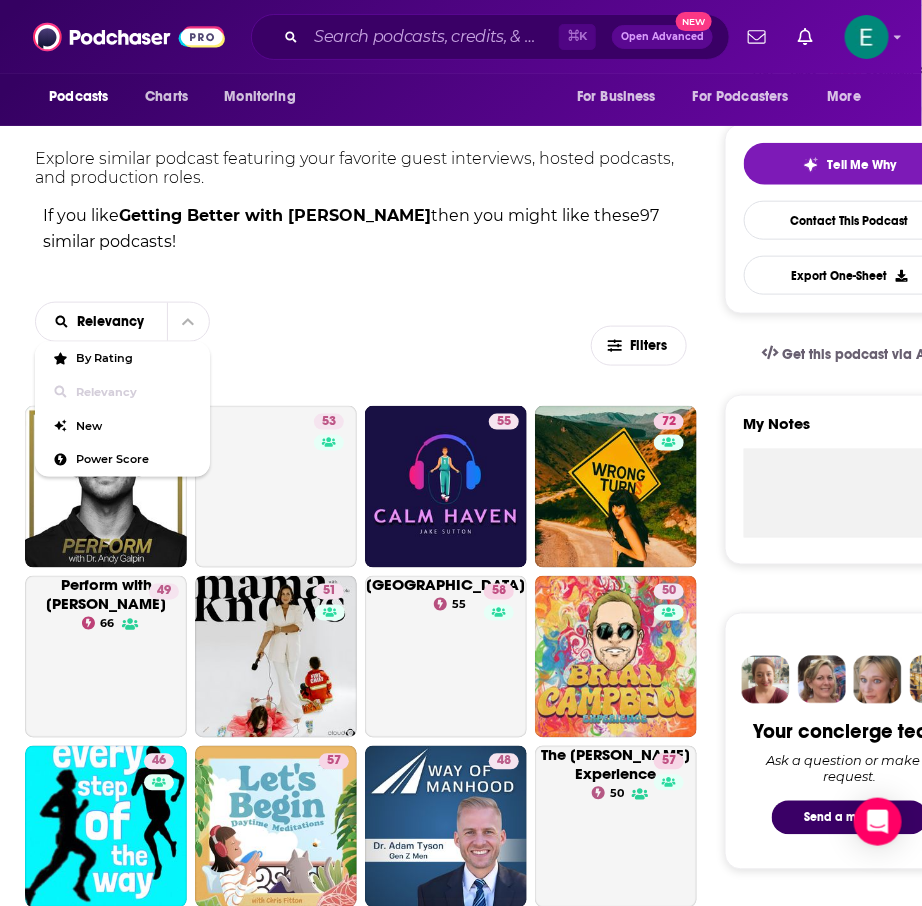 click on "Relevancy By Rating Relevancy New Power Score Choose View" at bounding box center [313, 346] 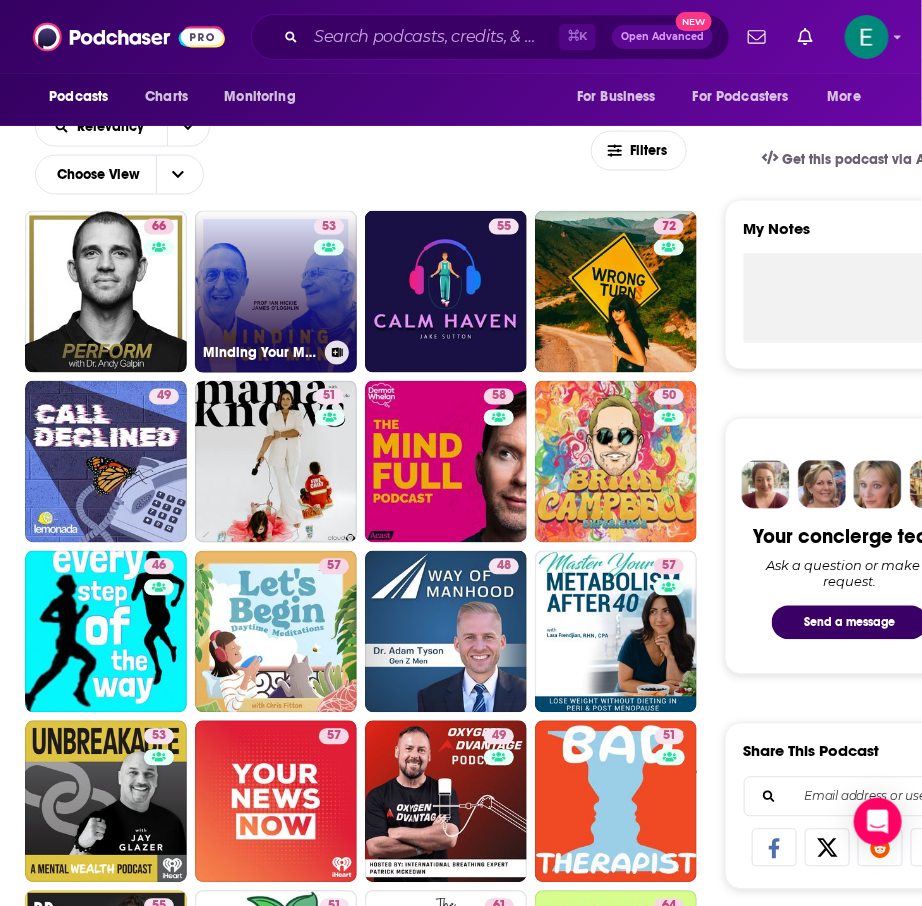 scroll, scrollTop: 600, scrollLeft: 0, axis: vertical 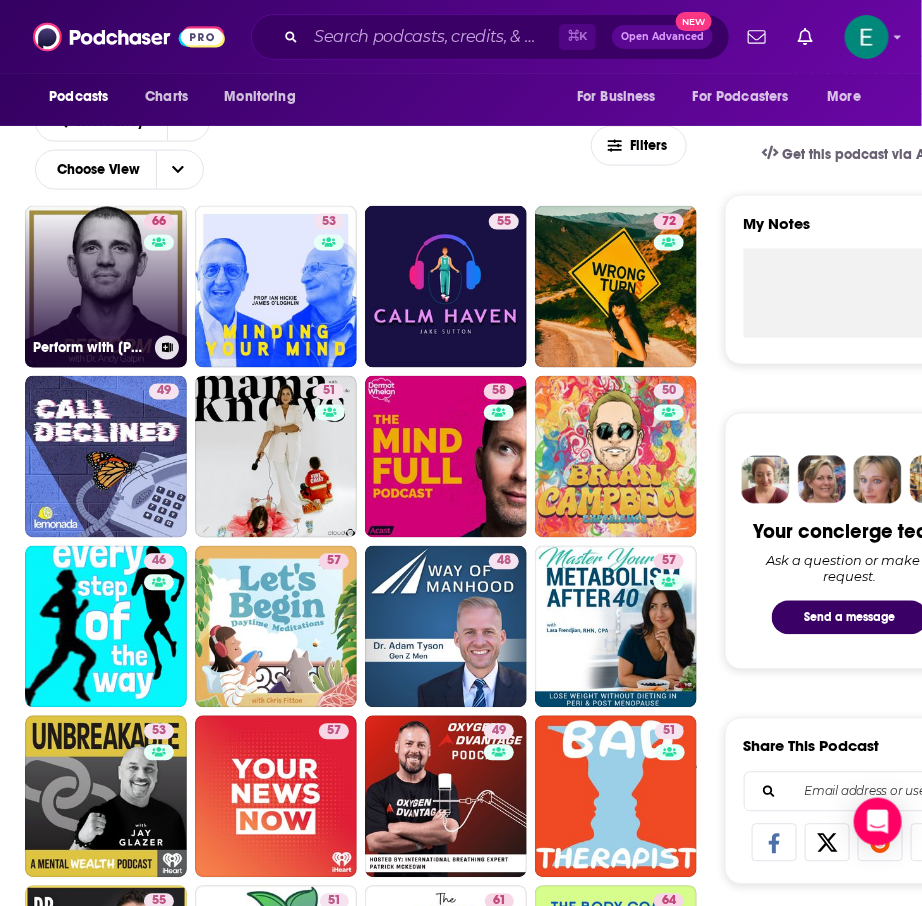 click on "66" at bounding box center (161, 275) 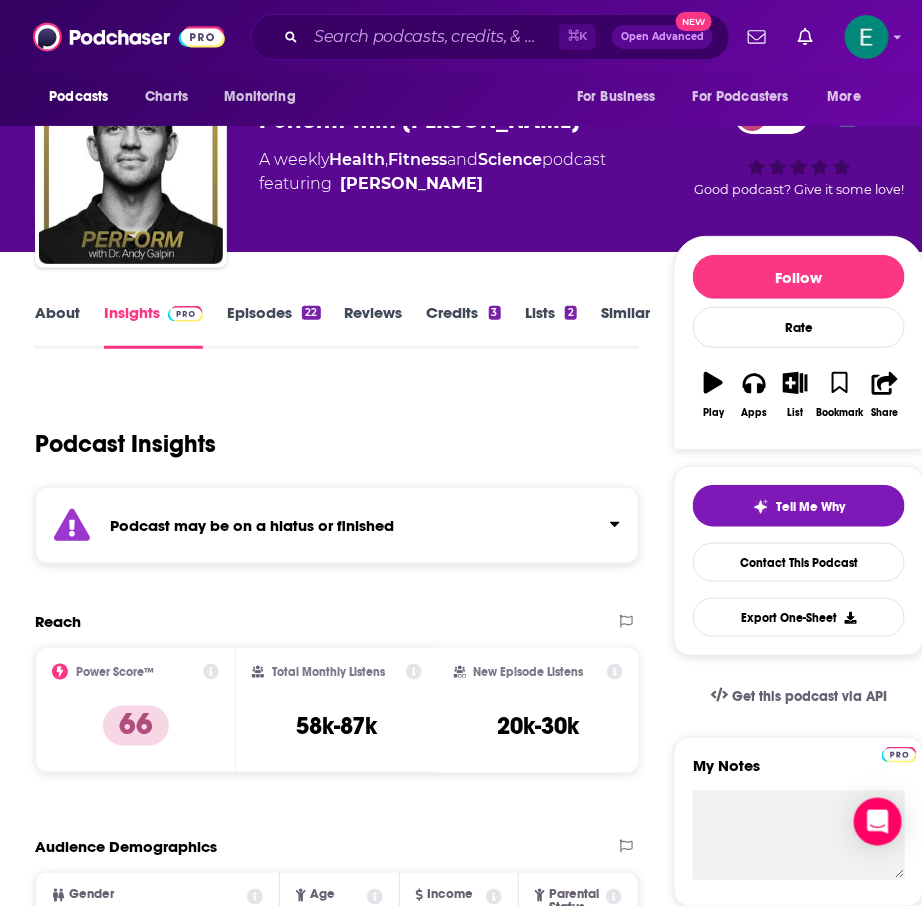scroll, scrollTop: 37, scrollLeft: 0, axis: vertical 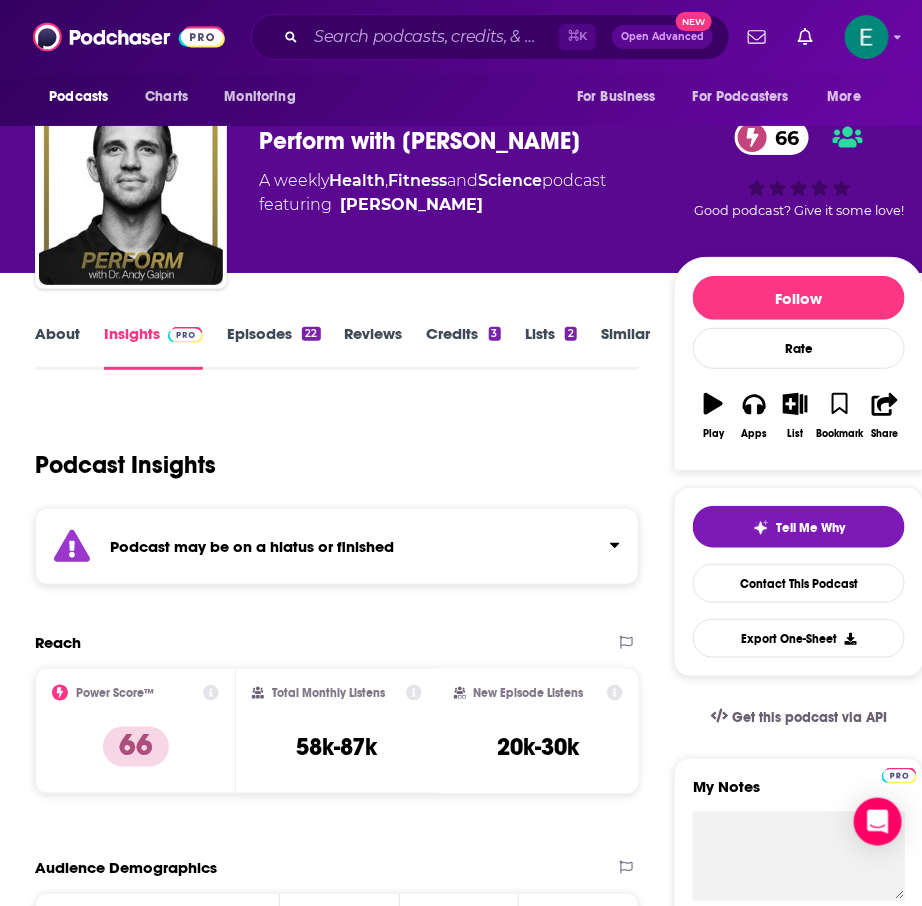 click on "Episodes 22" at bounding box center [273, 347] 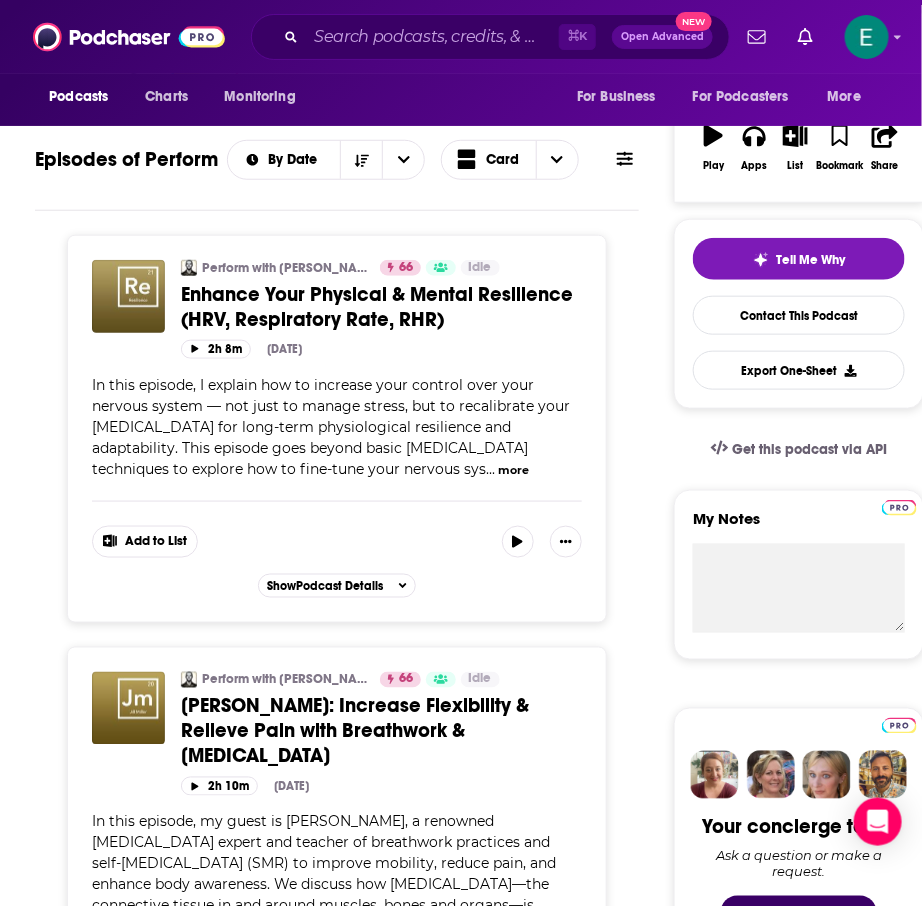 scroll, scrollTop: 310, scrollLeft: 0, axis: vertical 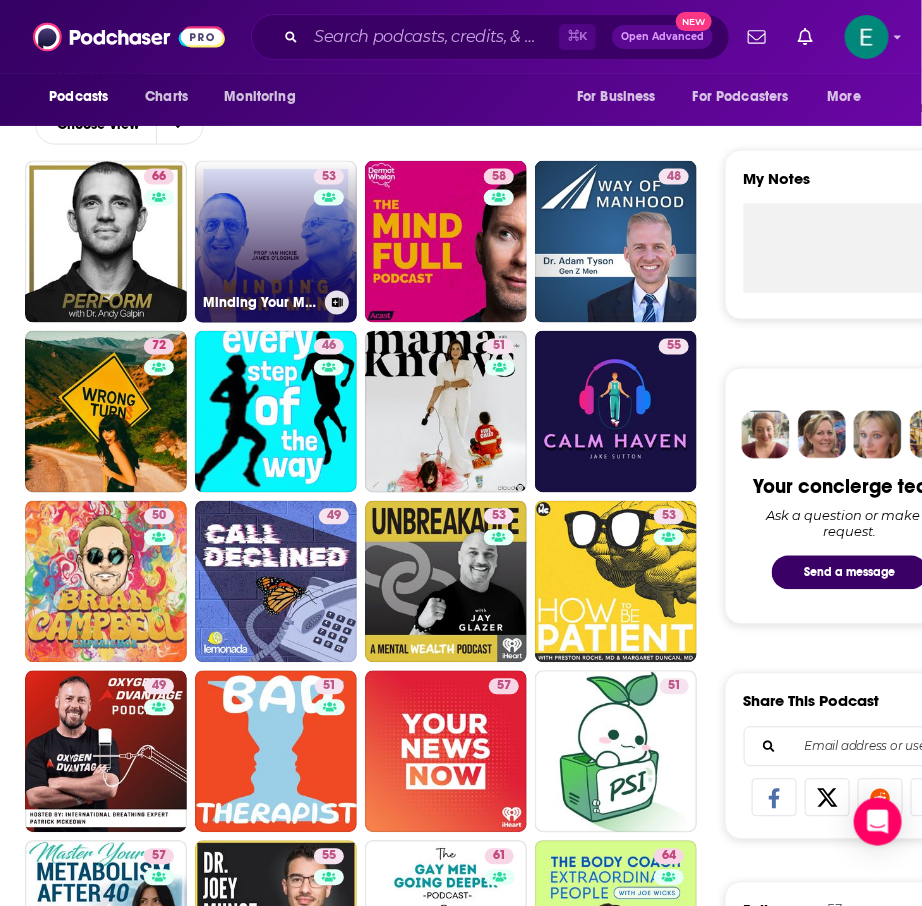 click on "53 Minding Your Mind" at bounding box center (276, 242) 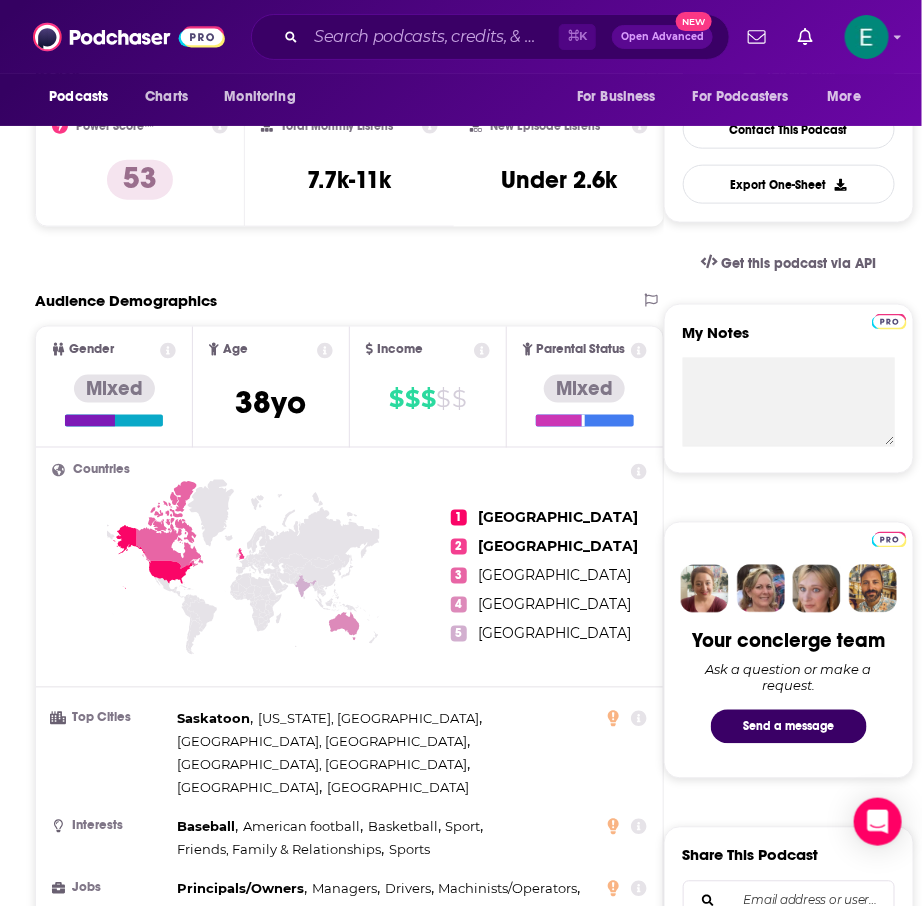 scroll, scrollTop: 0, scrollLeft: 0, axis: both 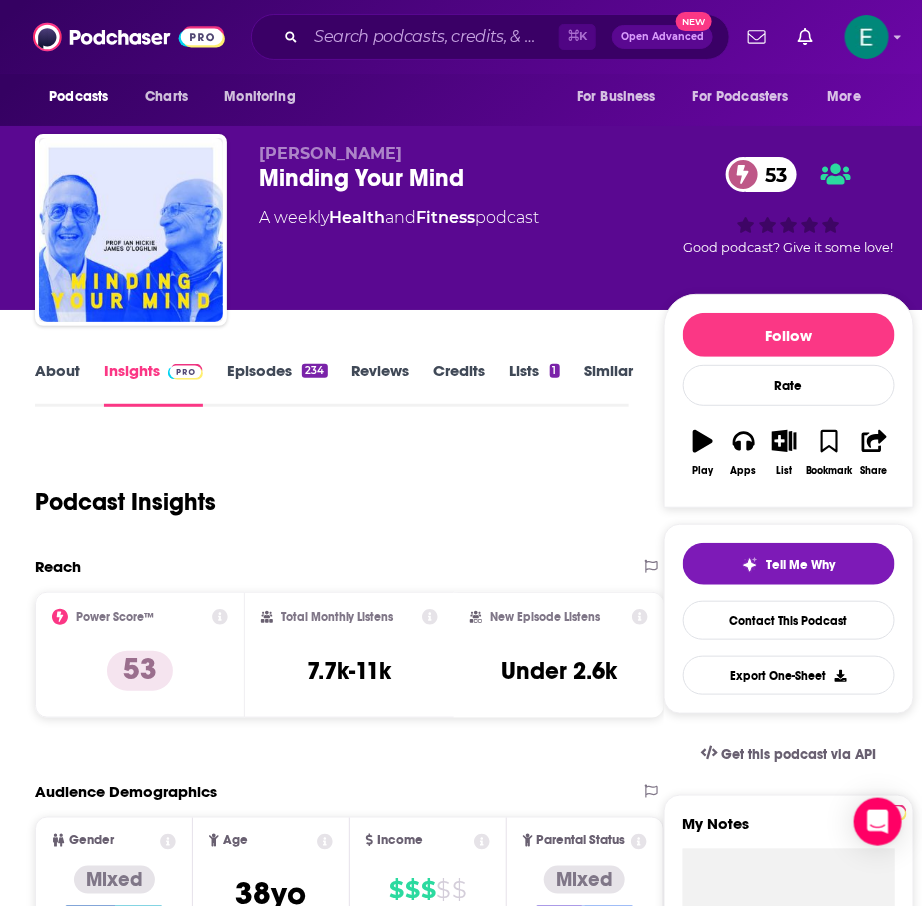 click on "Episodes 234" at bounding box center [277, 384] 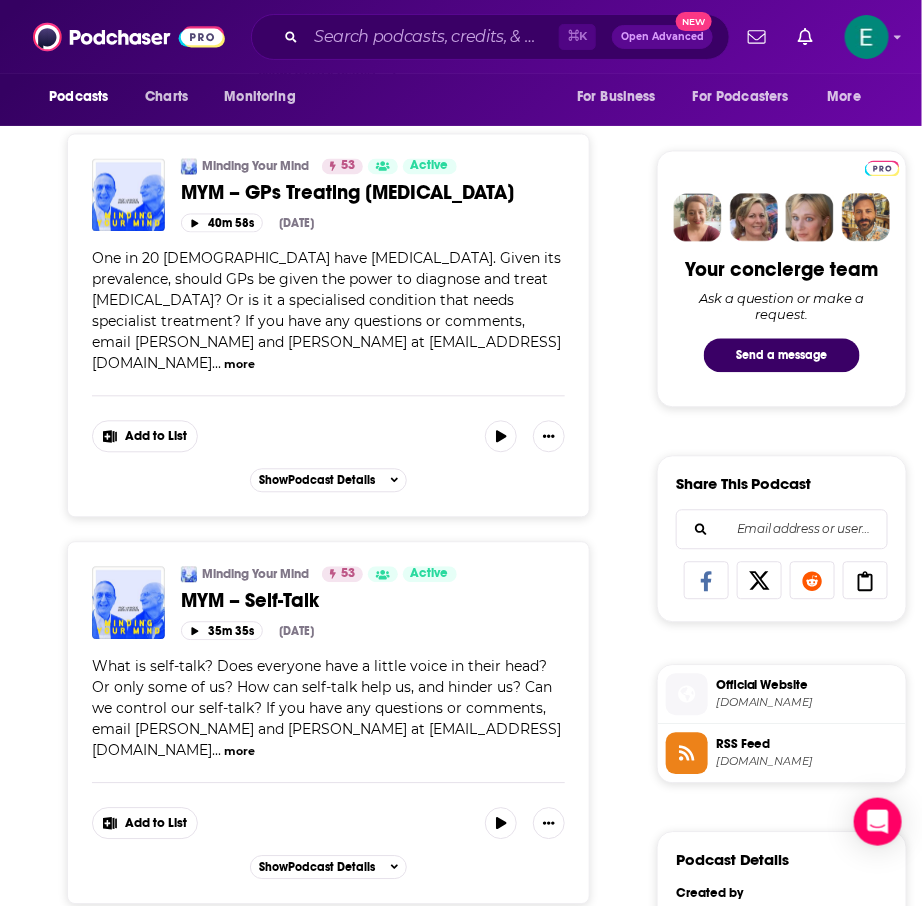 scroll, scrollTop: 0, scrollLeft: 0, axis: both 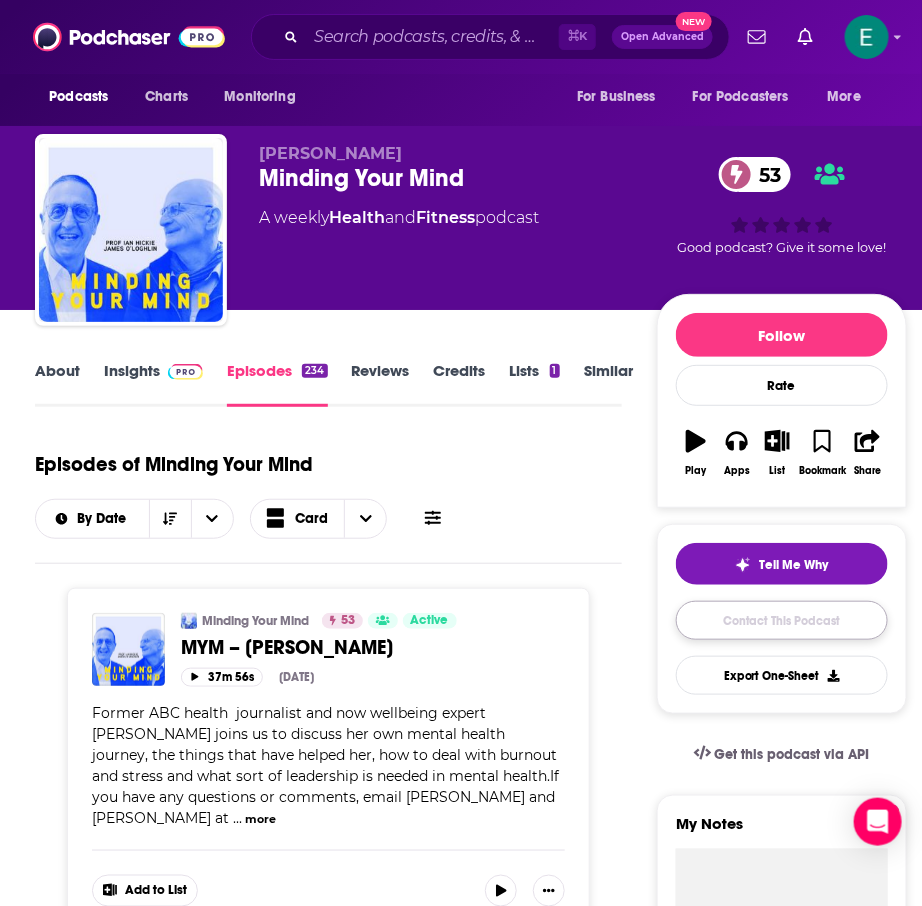 click on "Contact This Podcast" at bounding box center [782, 620] 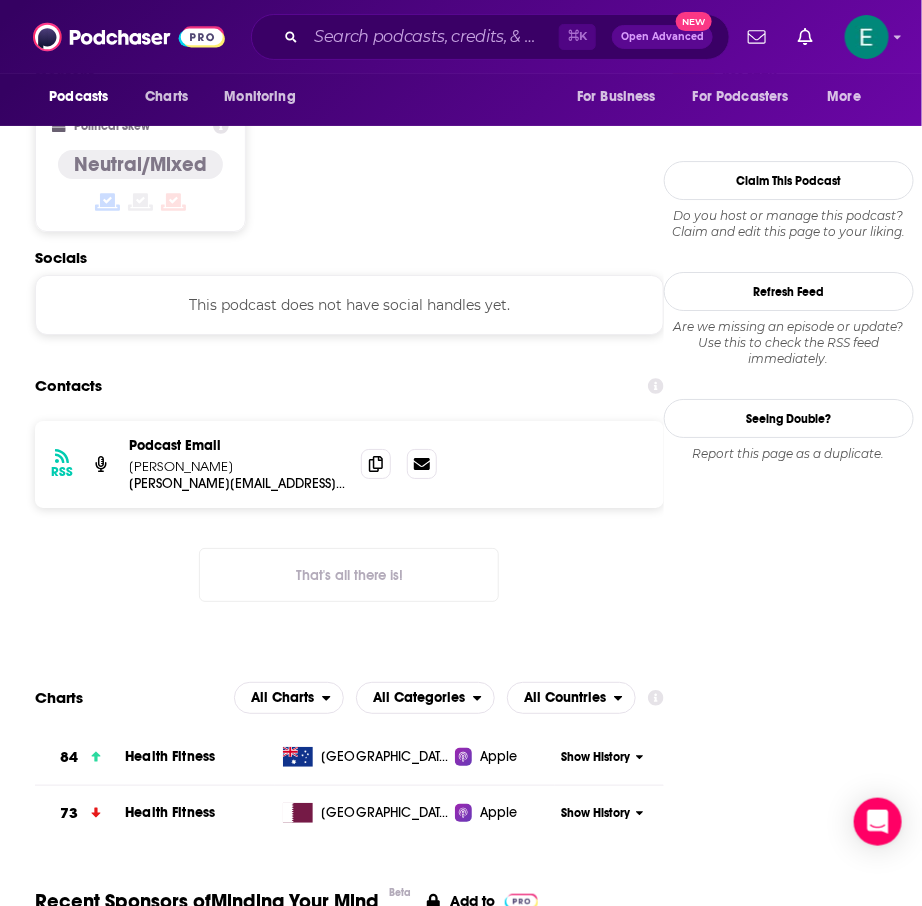 scroll, scrollTop: 1527, scrollLeft: 0, axis: vertical 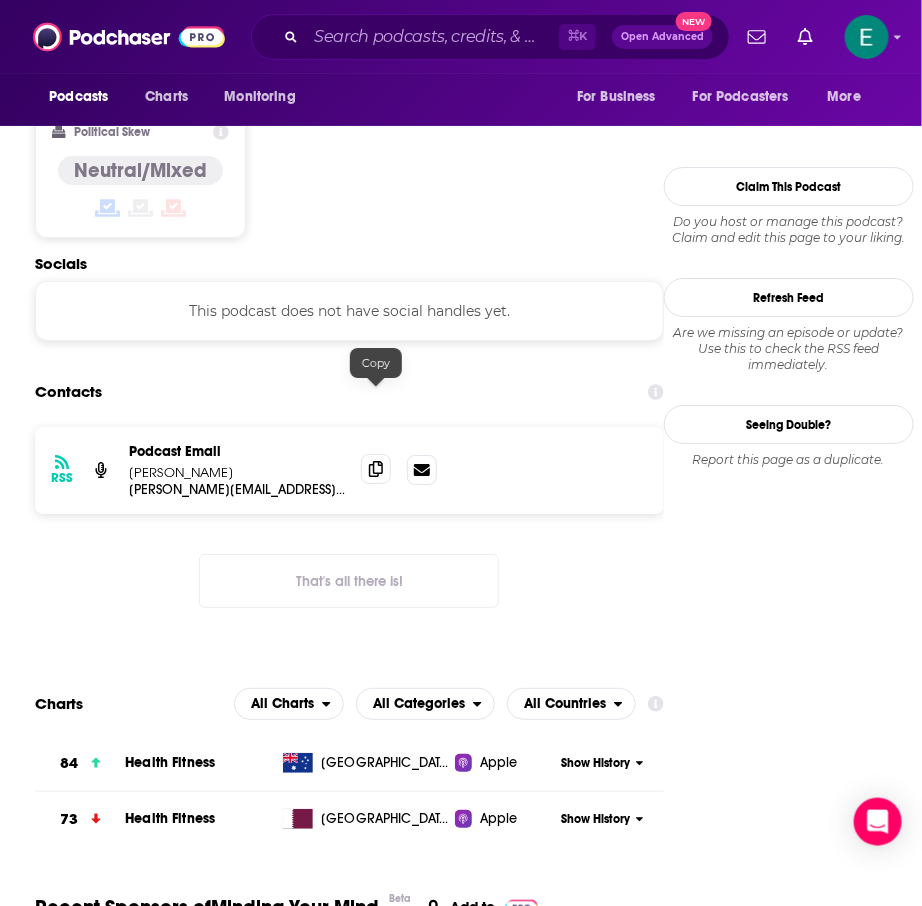 click at bounding box center (376, 469) 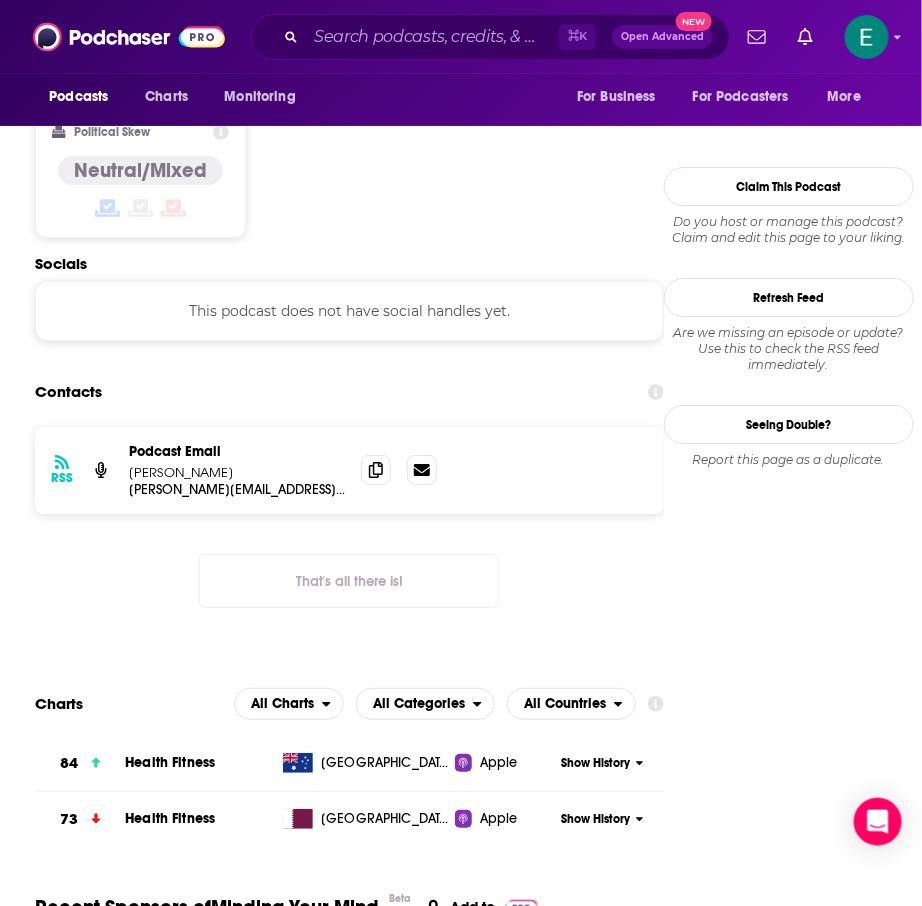 scroll, scrollTop: 0, scrollLeft: 0, axis: both 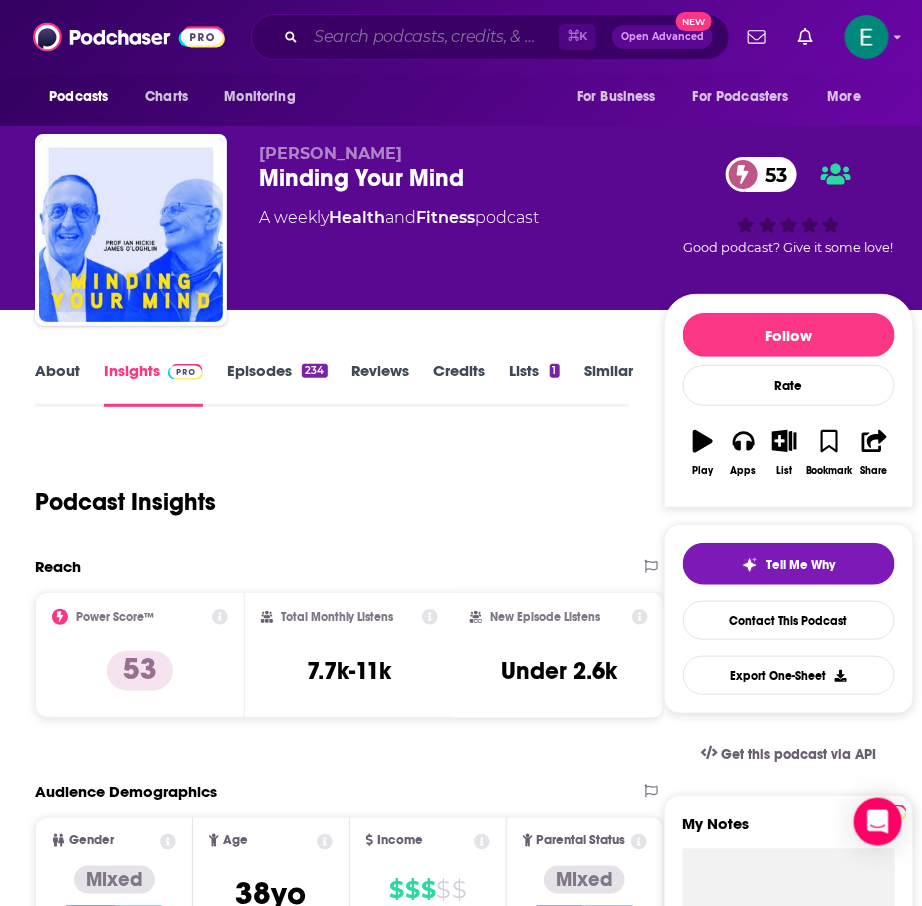 click at bounding box center [432, 37] 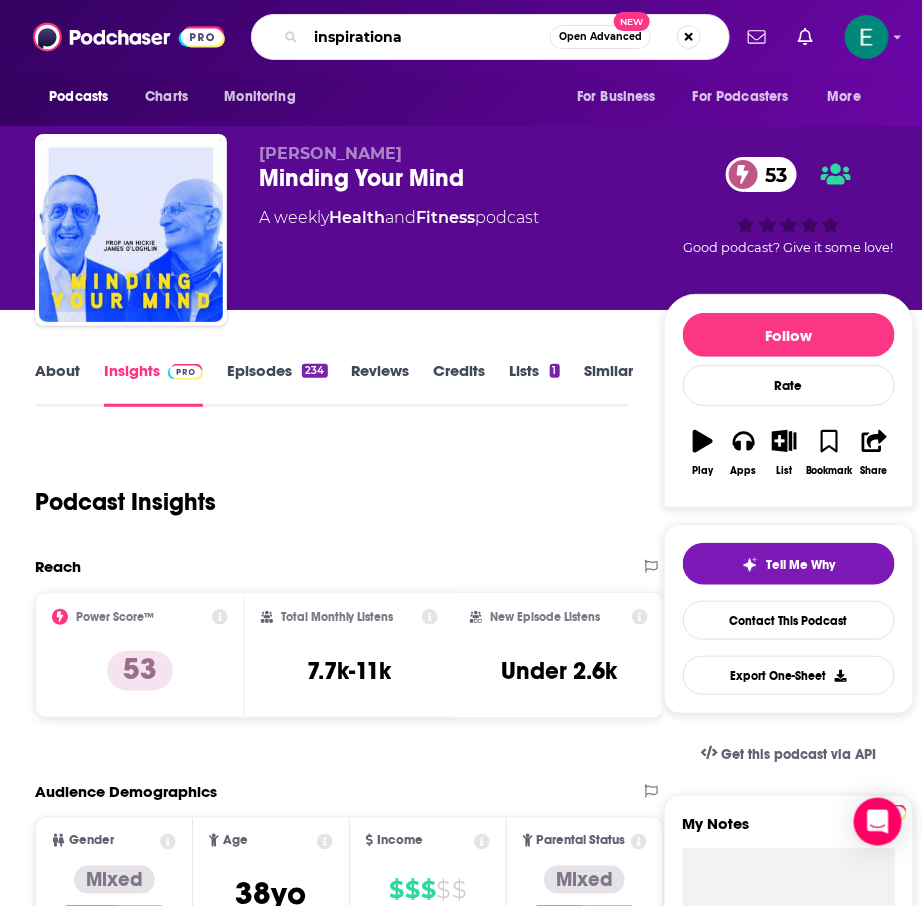 type on "inspirational" 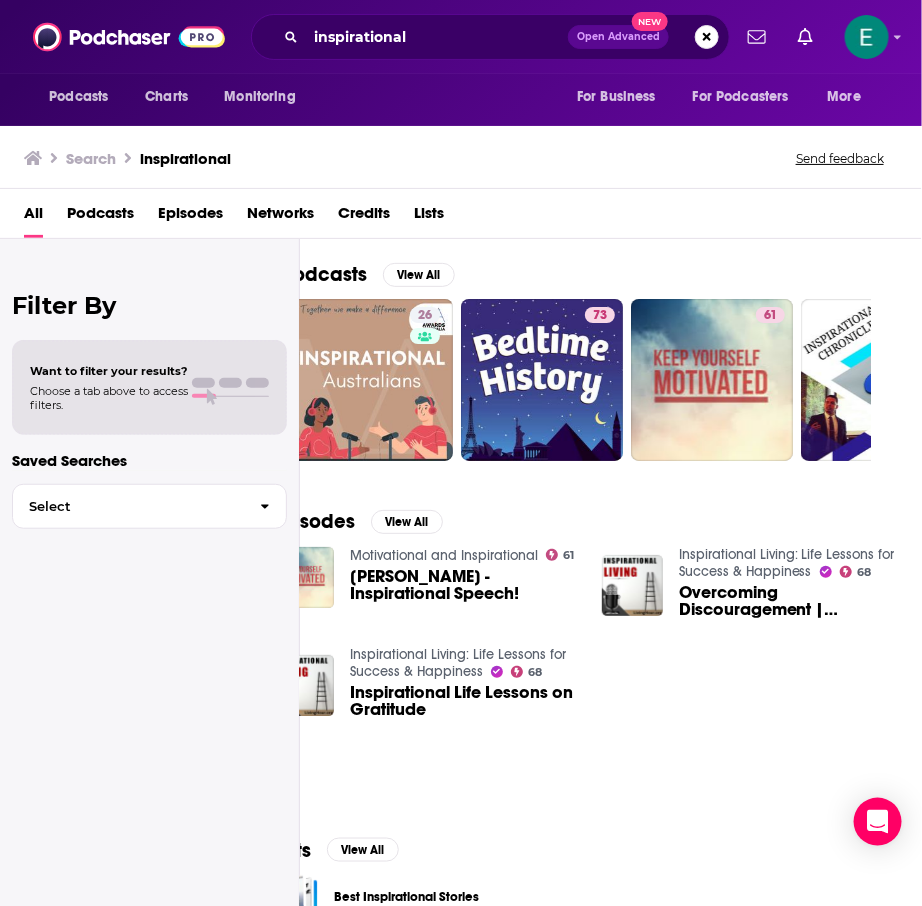 scroll, scrollTop: 1, scrollLeft: 0, axis: vertical 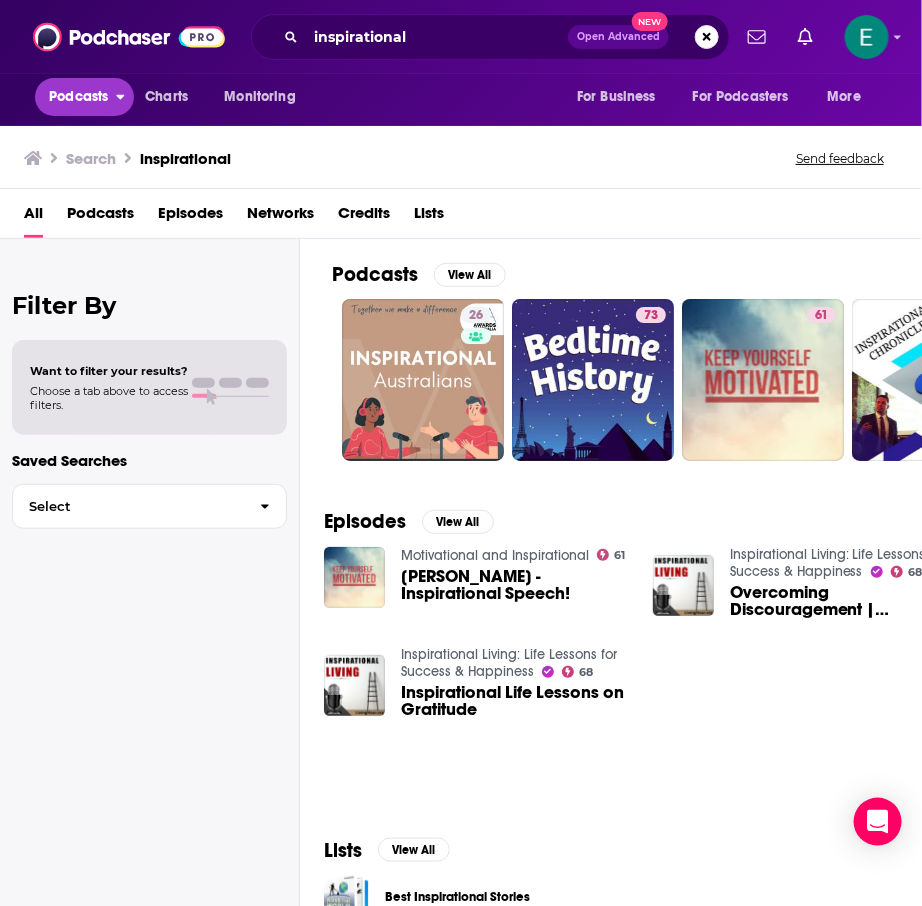 click on "Podcasts" at bounding box center [78, 97] 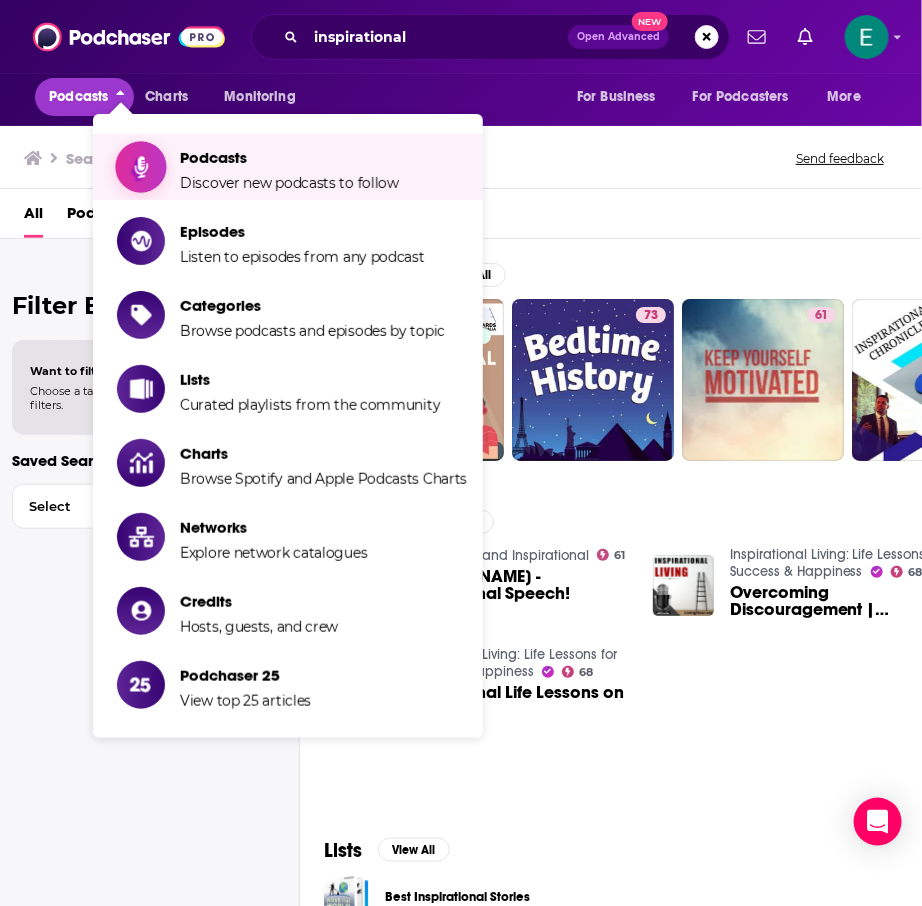 click on "Podcasts" at bounding box center (289, 157) 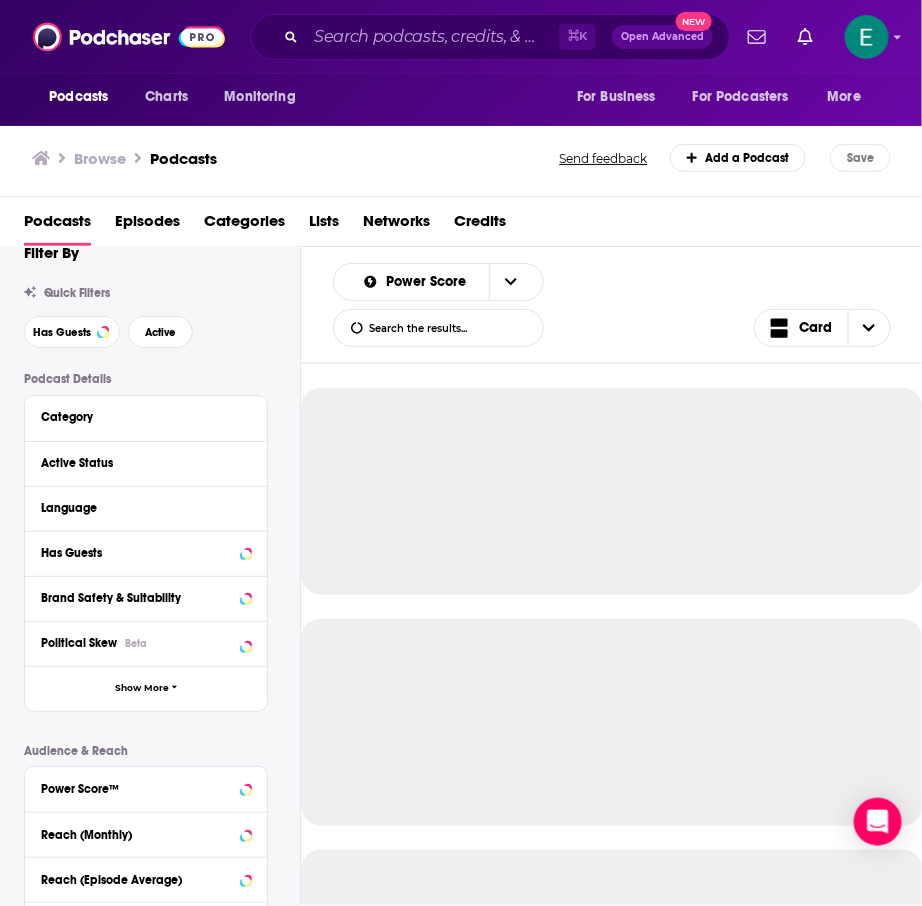 scroll, scrollTop: 31, scrollLeft: 0, axis: vertical 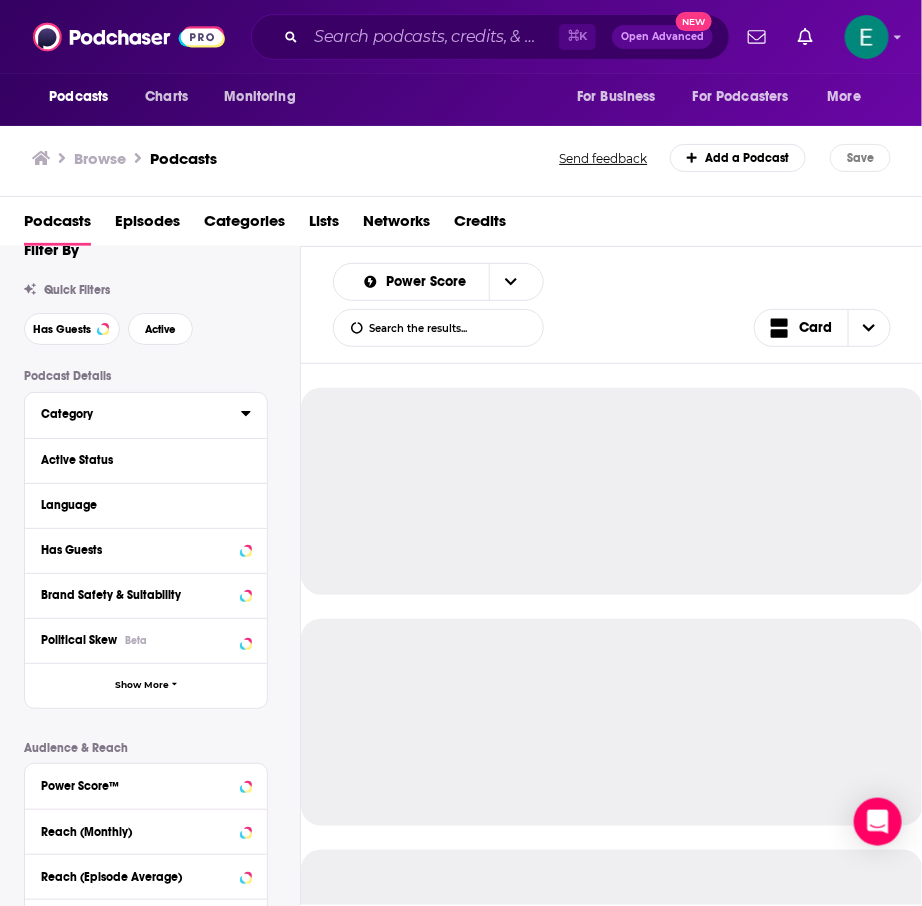 click on "Category" at bounding box center (134, 414) 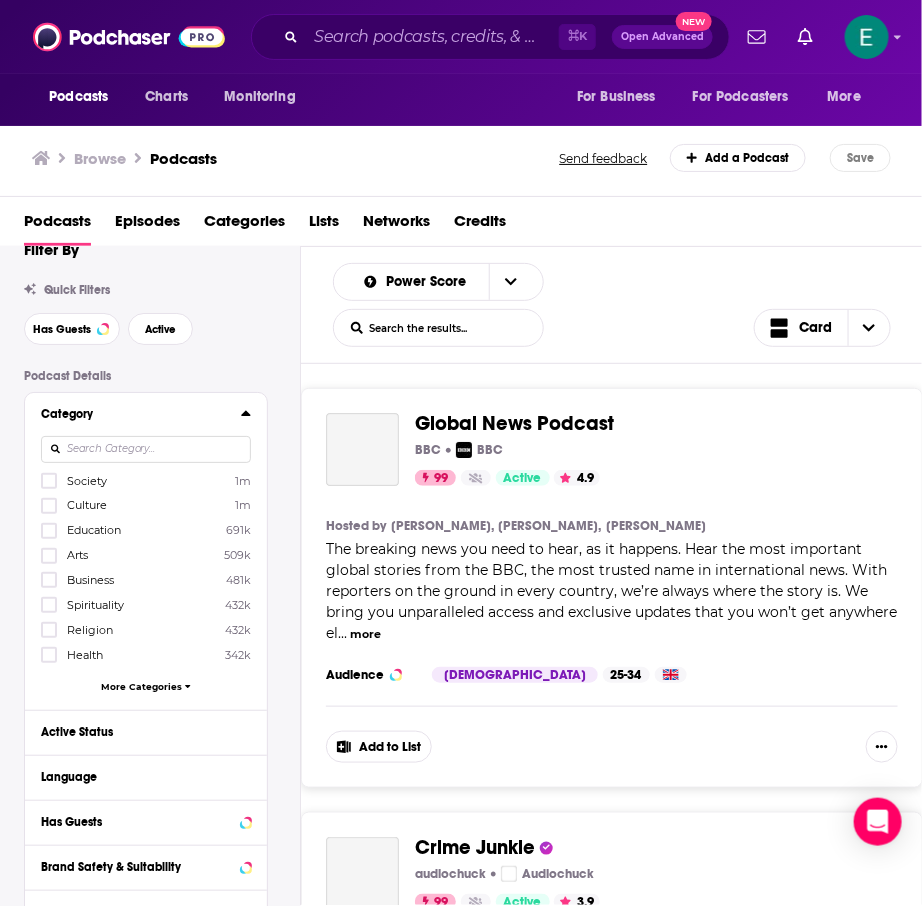 click at bounding box center [146, 449] 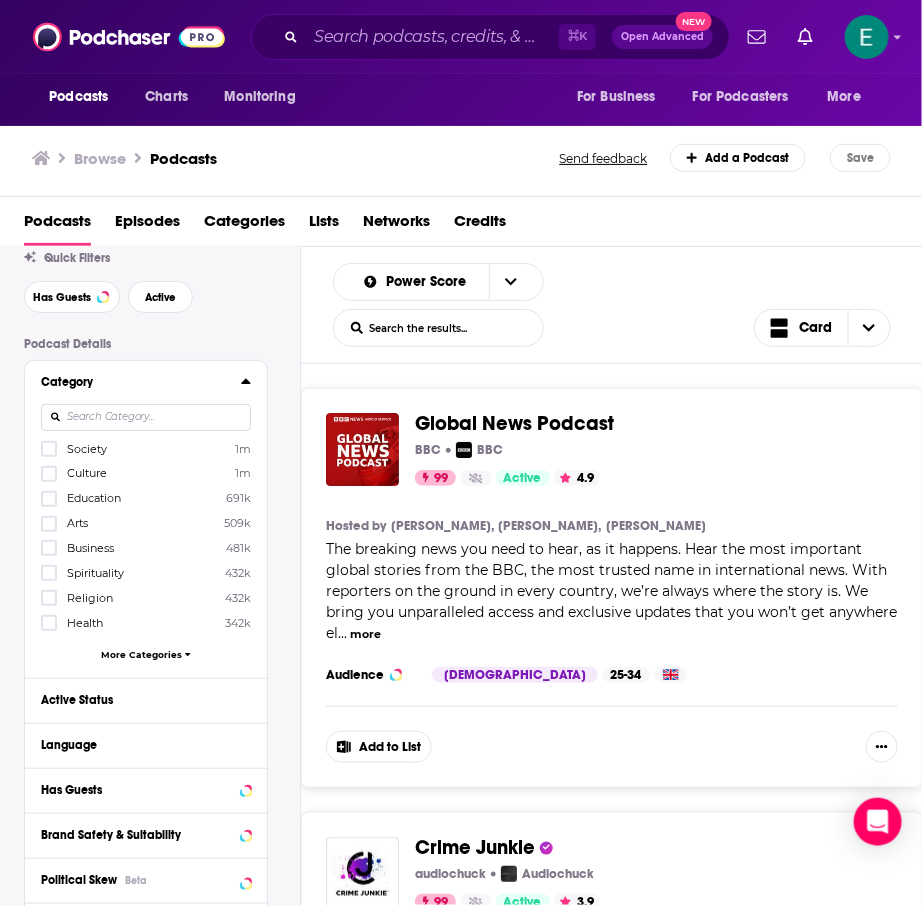 scroll, scrollTop: 66, scrollLeft: 0, axis: vertical 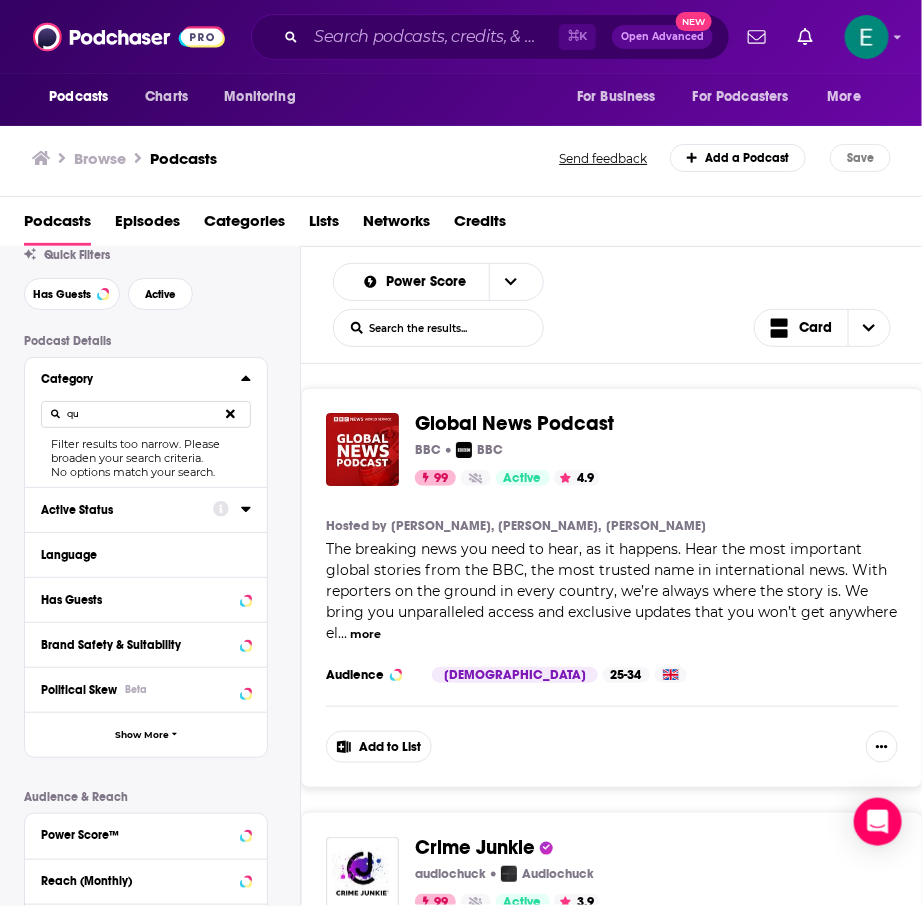 type on "q" 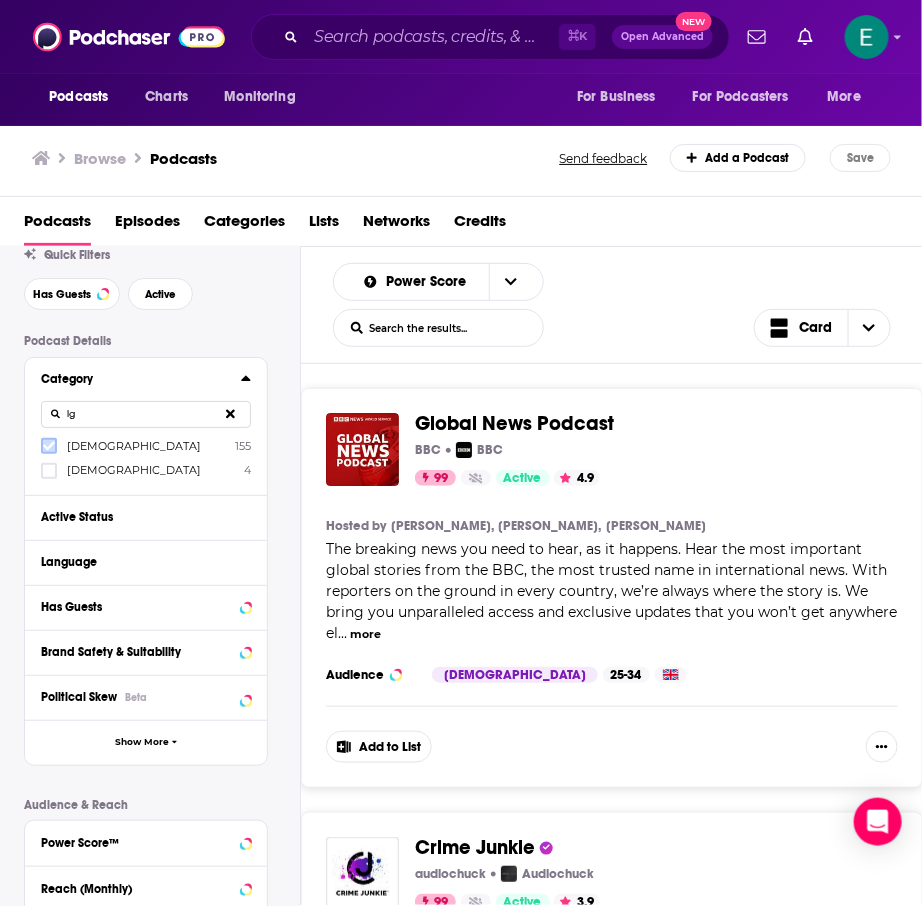 click 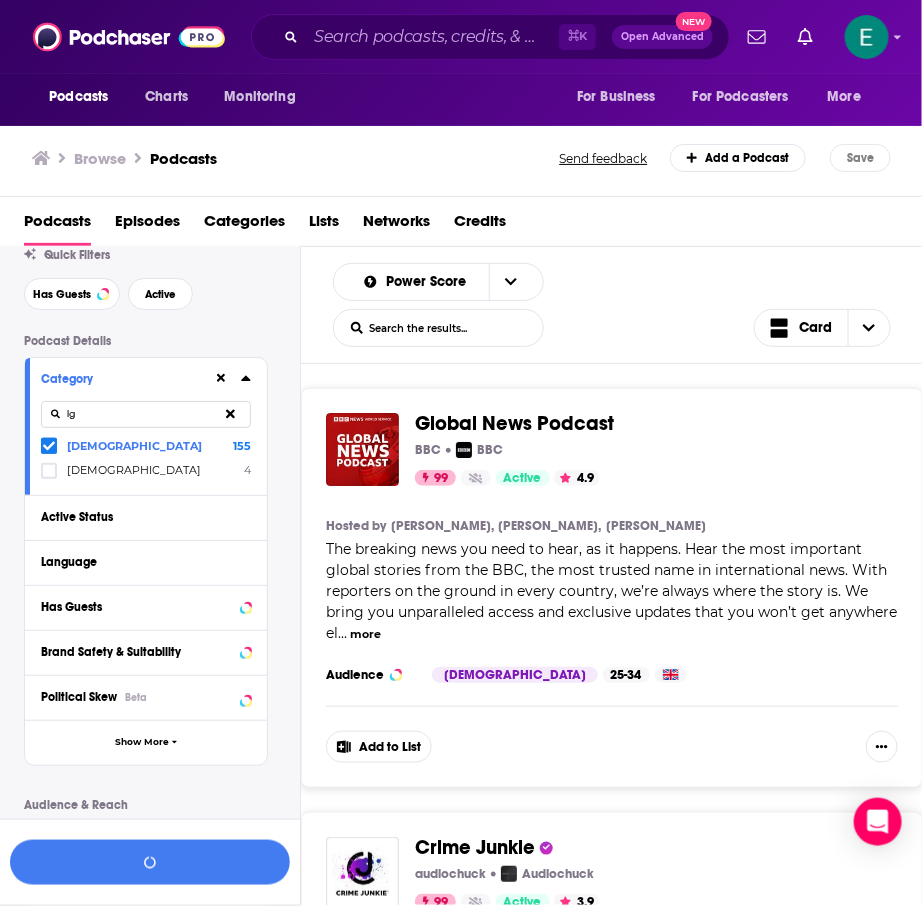 click on "lg" at bounding box center [146, 414] 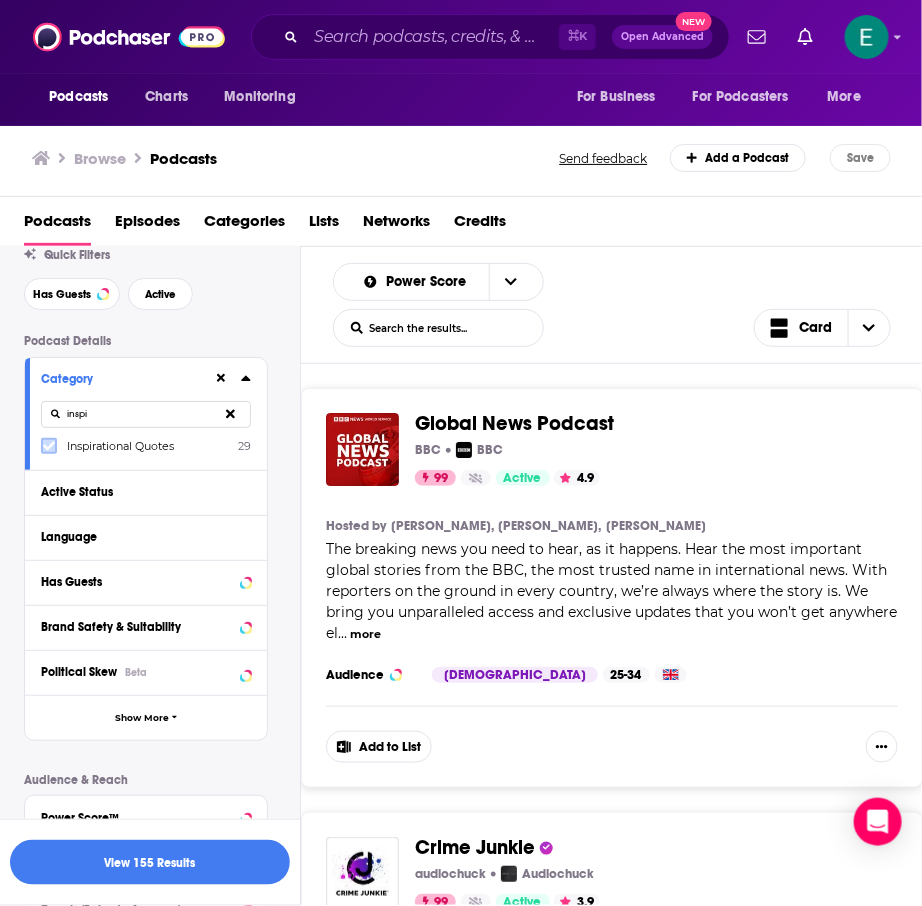 click 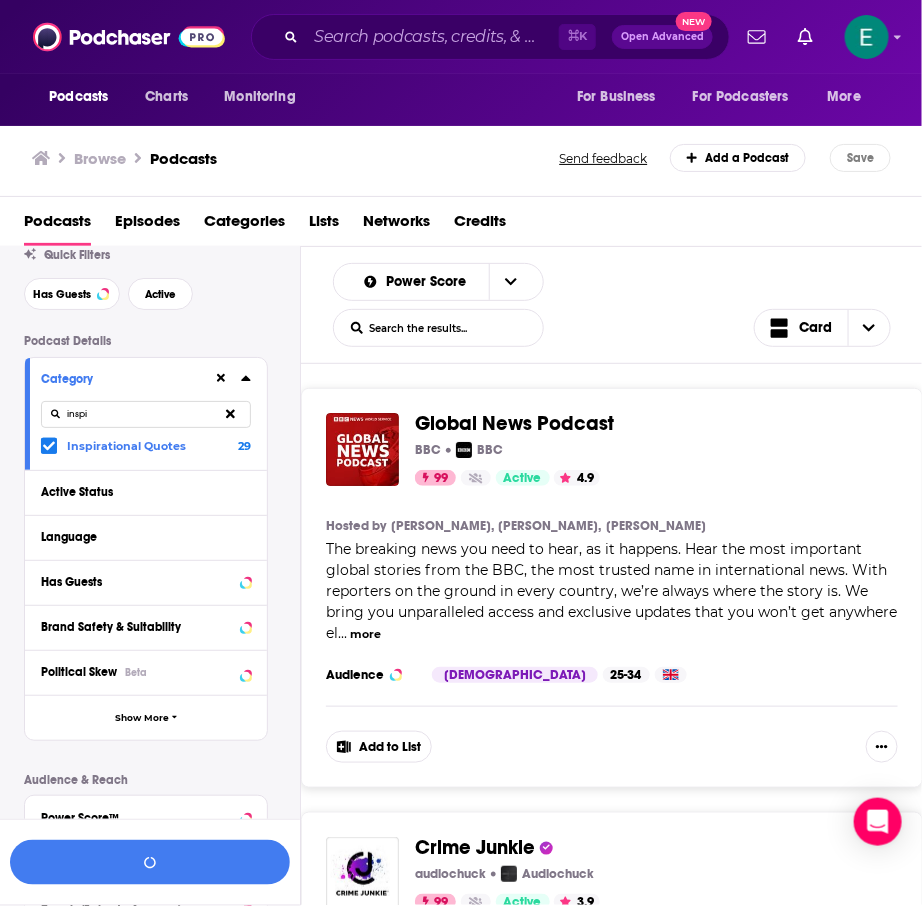 click on "inspi" at bounding box center [146, 414] 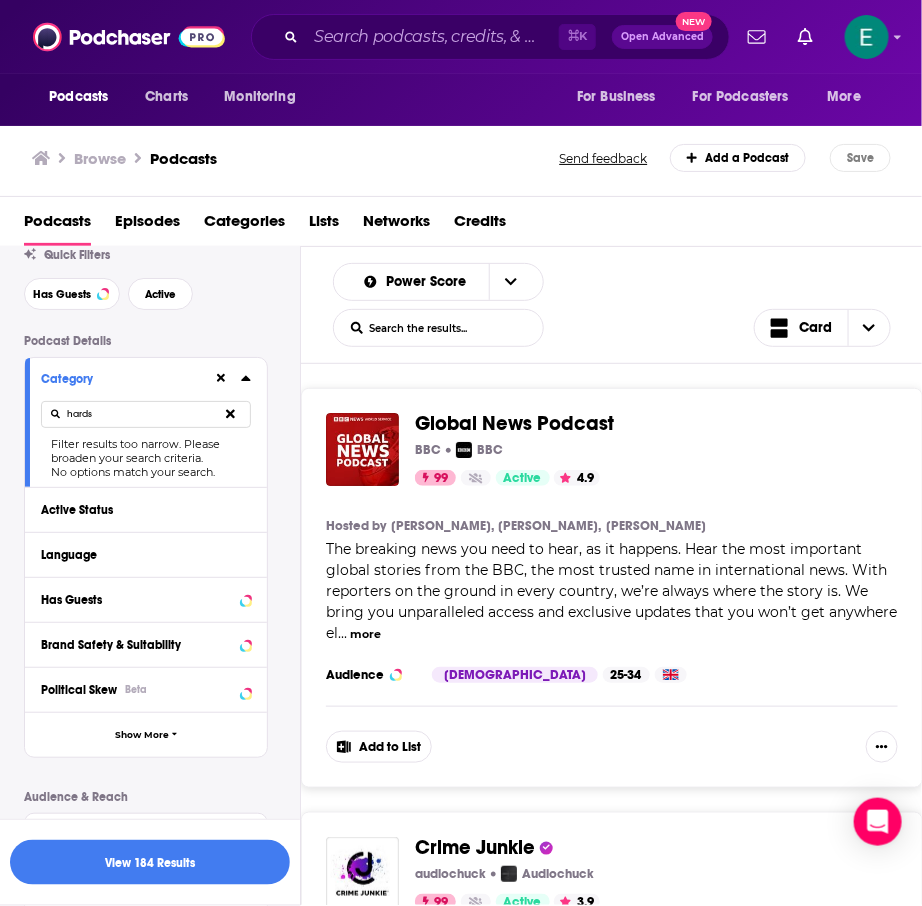 type on "hard" 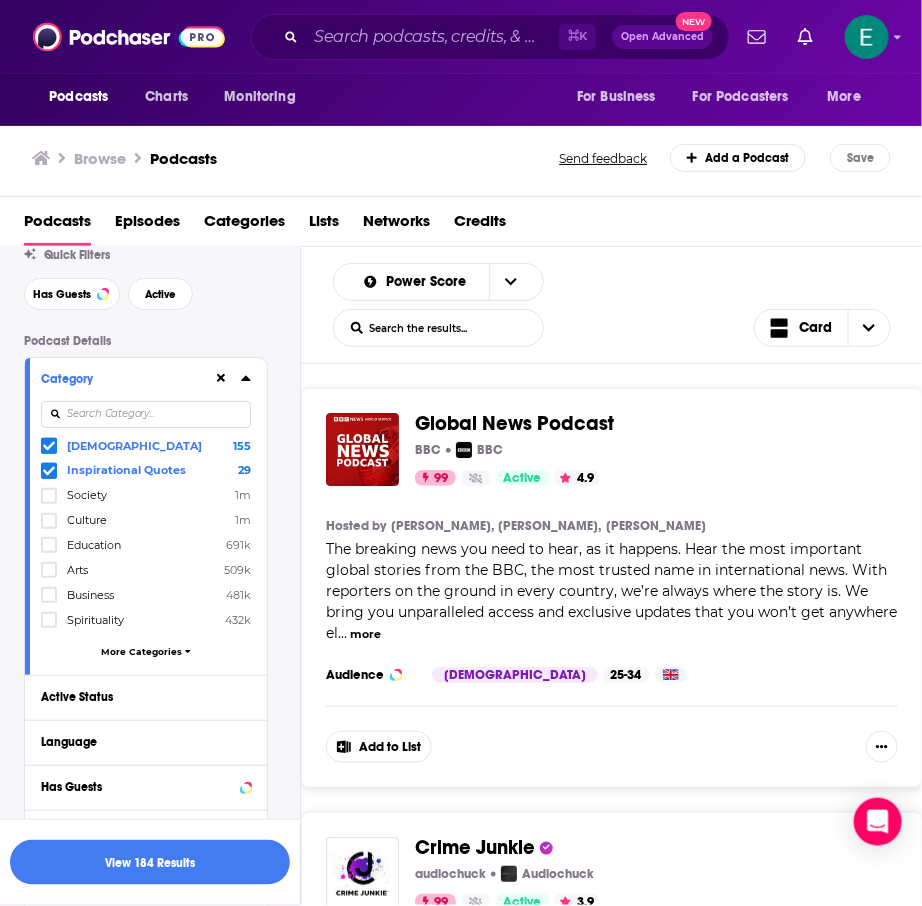 type 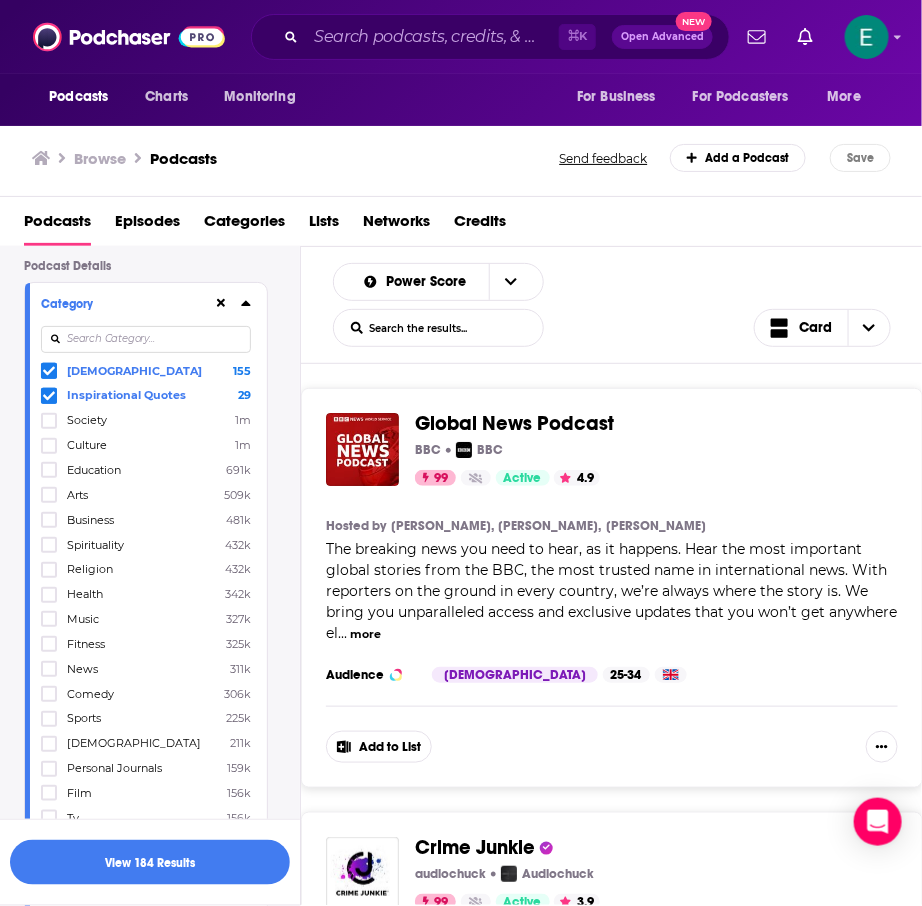 scroll, scrollTop: 145, scrollLeft: 0, axis: vertical 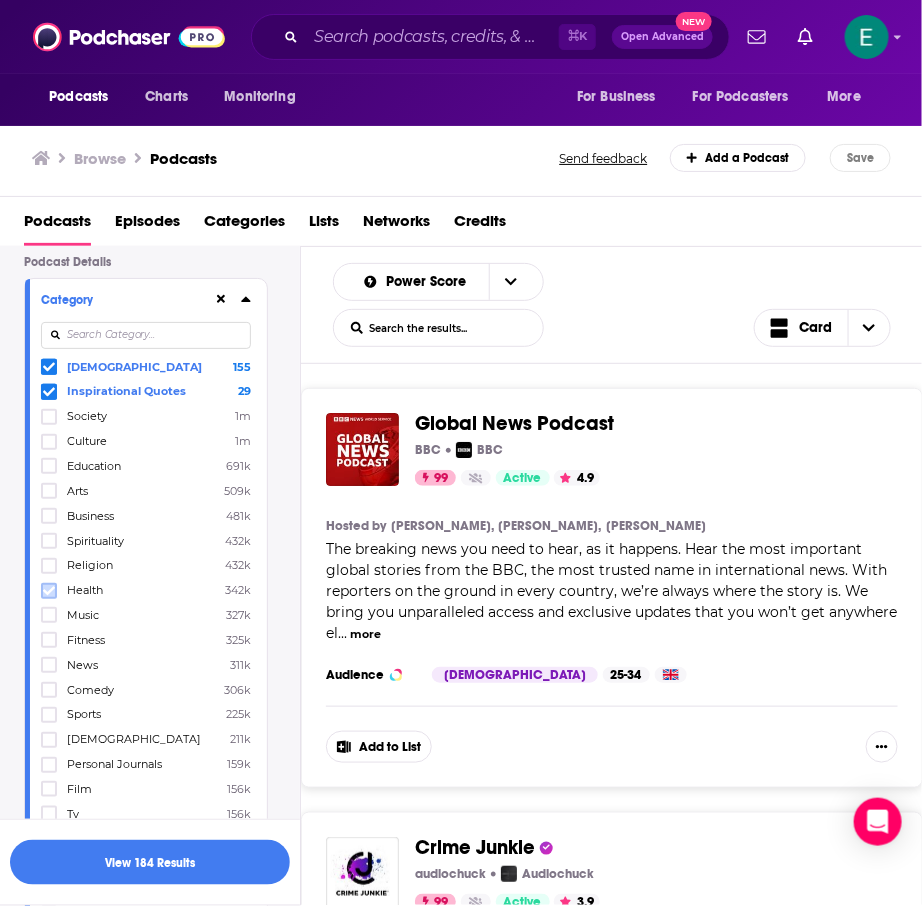 click at bounding box center [49, 591] 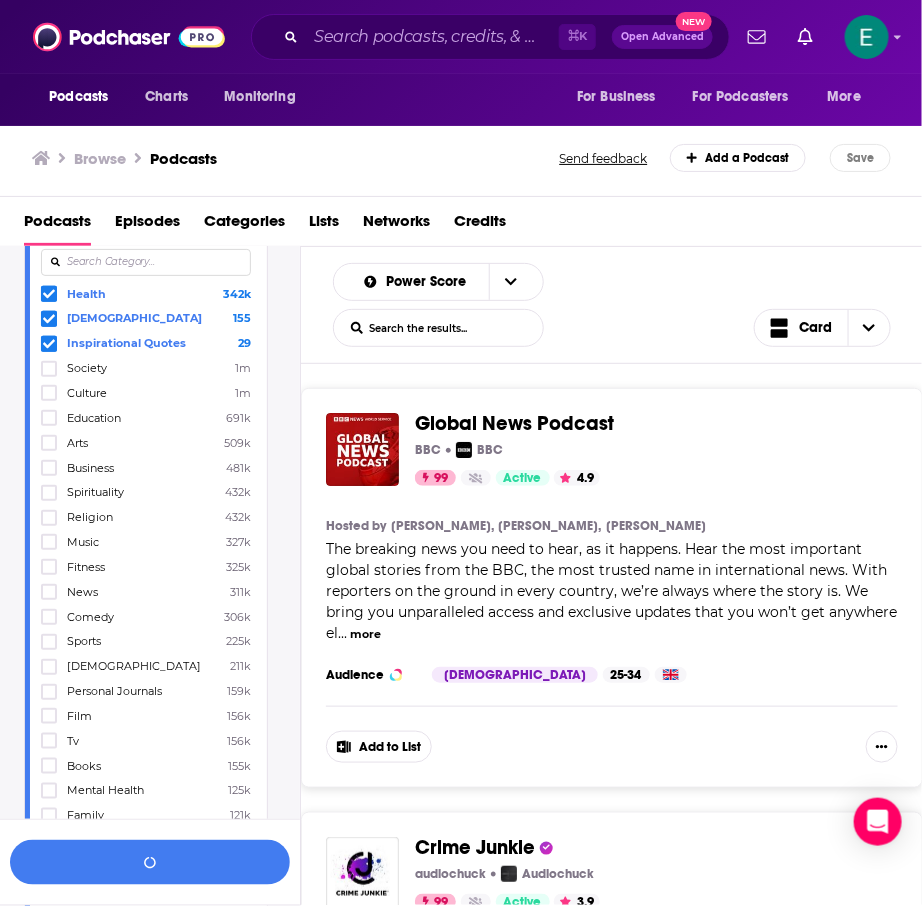 scroll, scrollTop: 232, scrollLeft: 0, axis: vertical 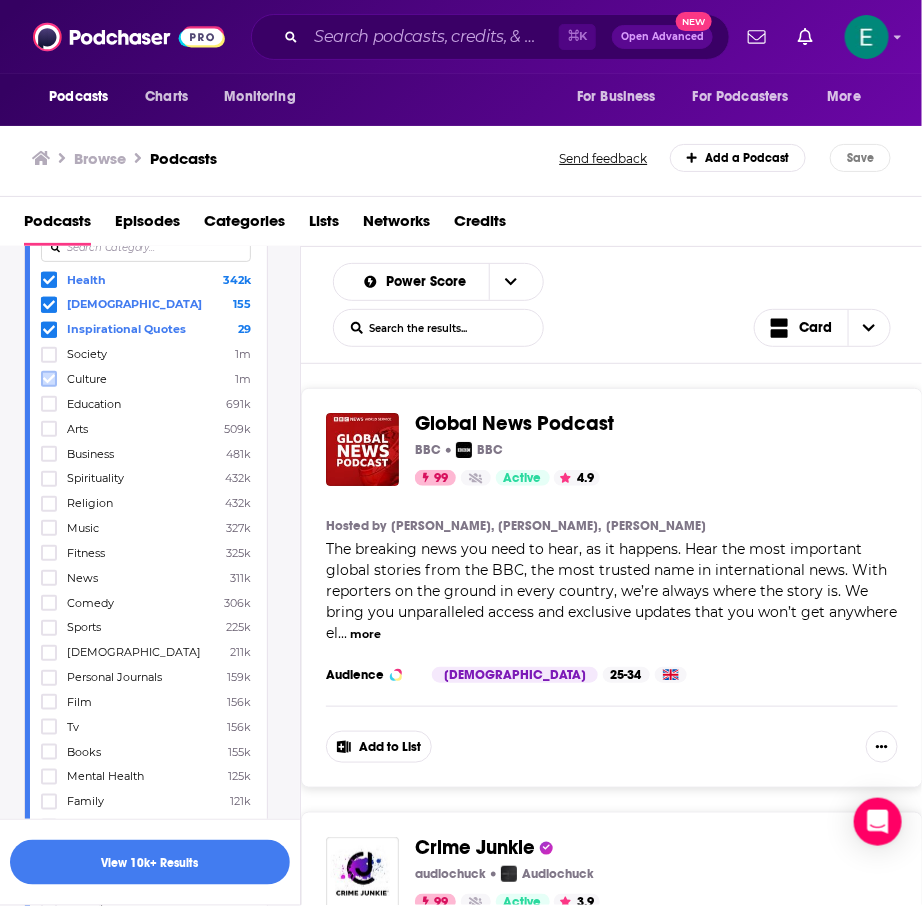 click 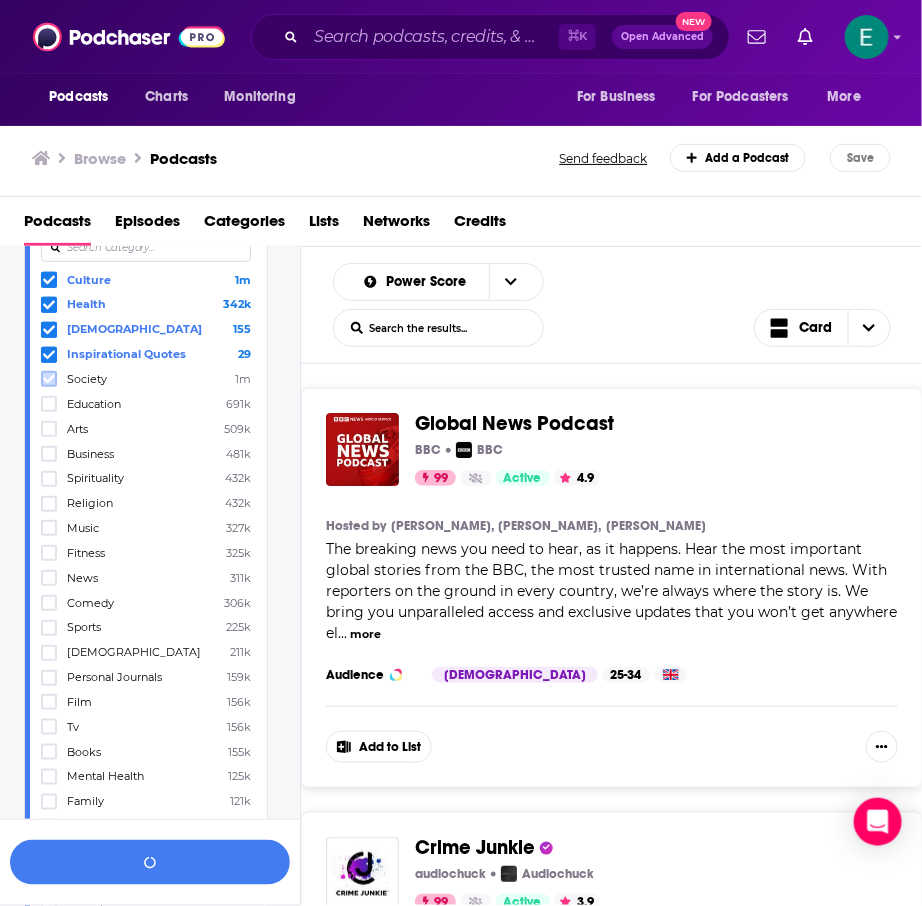 click 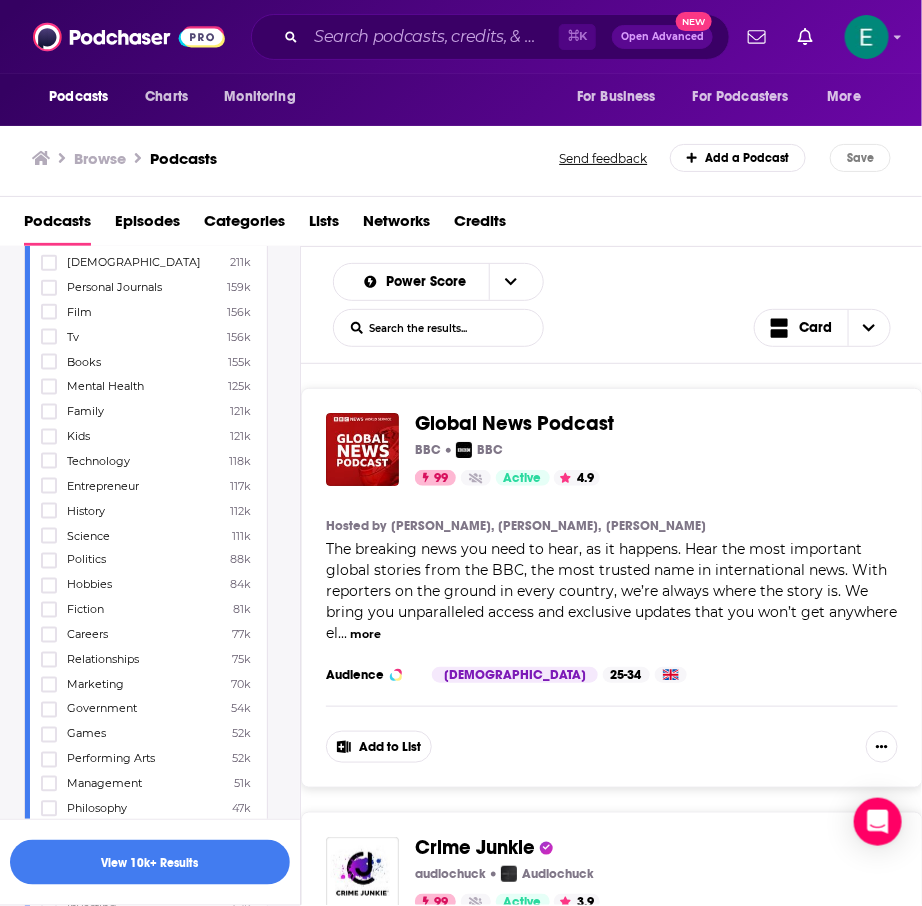 scroll, scrollTop: 628, scrollLeft: 0, axis: vertical 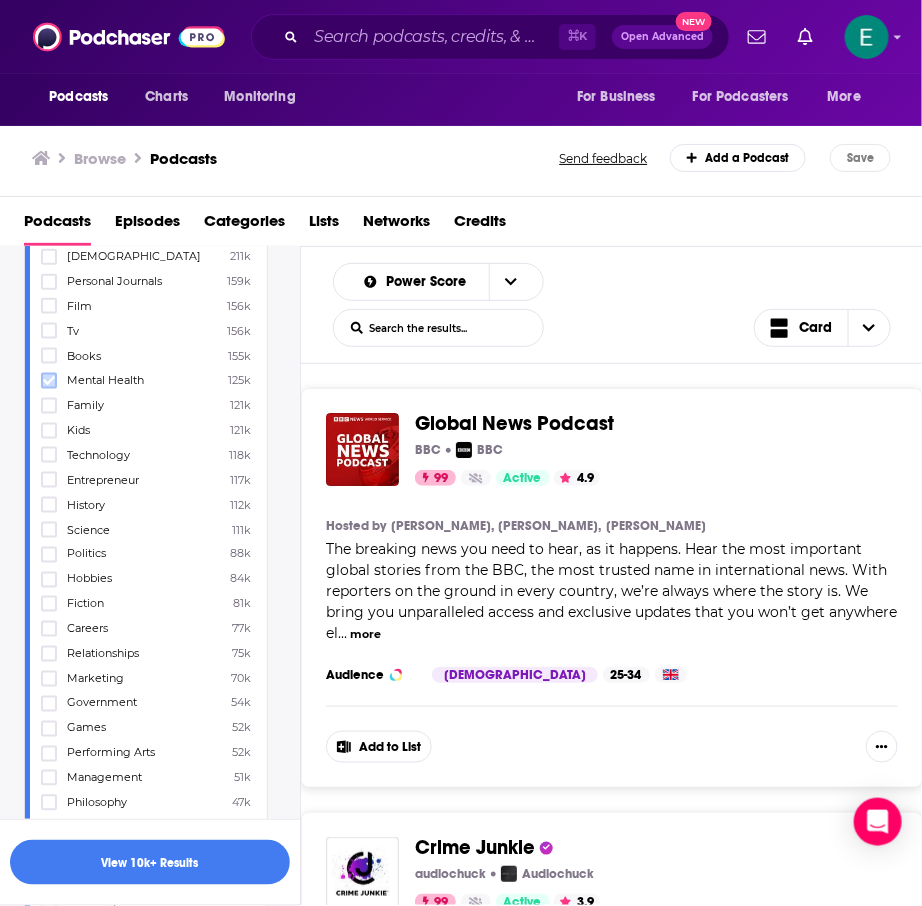 click 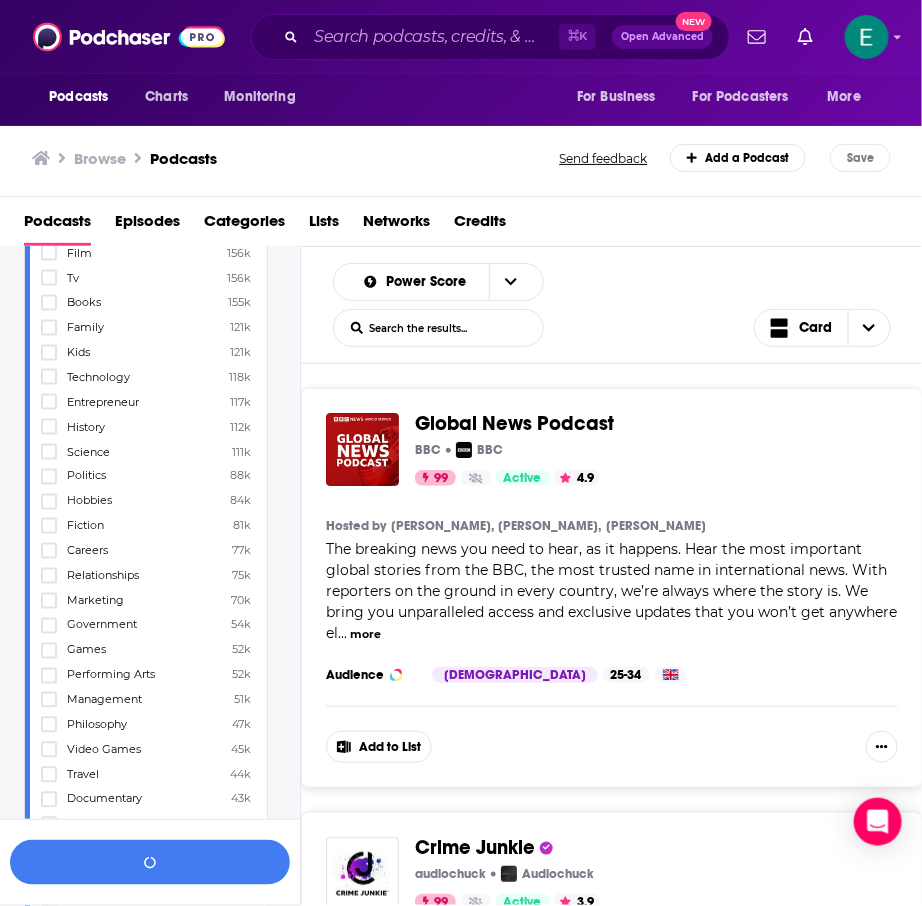 scroll, scrollTop: 707, scrollLeft: 0, axis: vertical 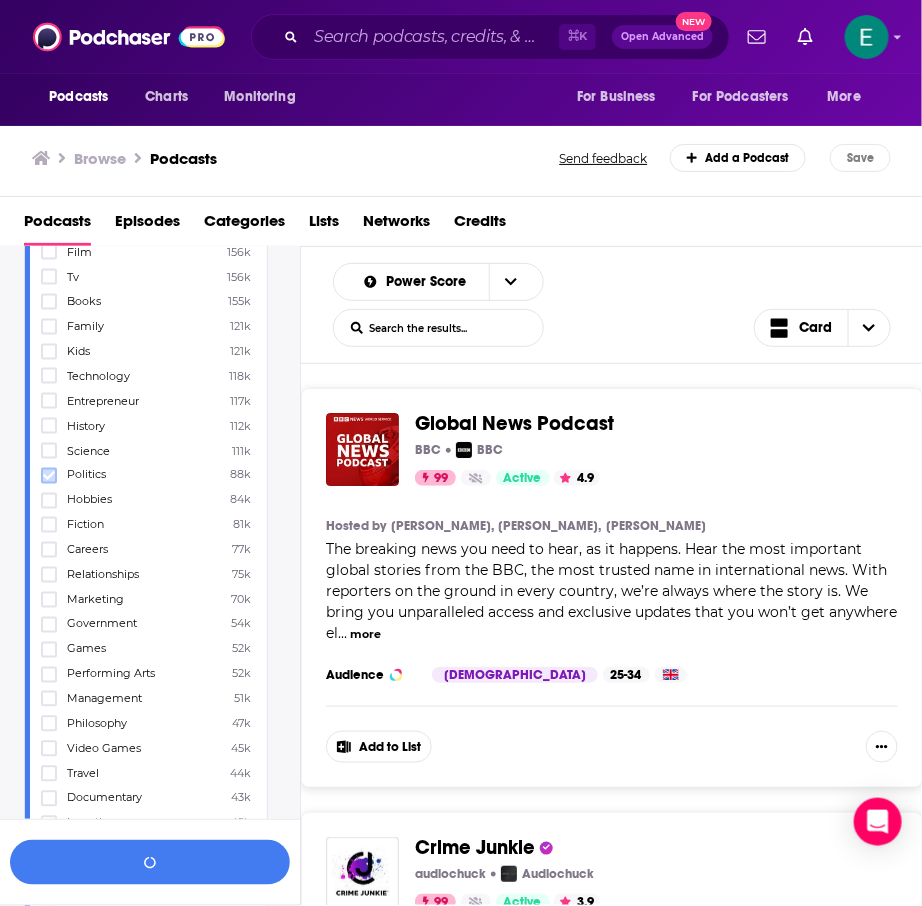 click 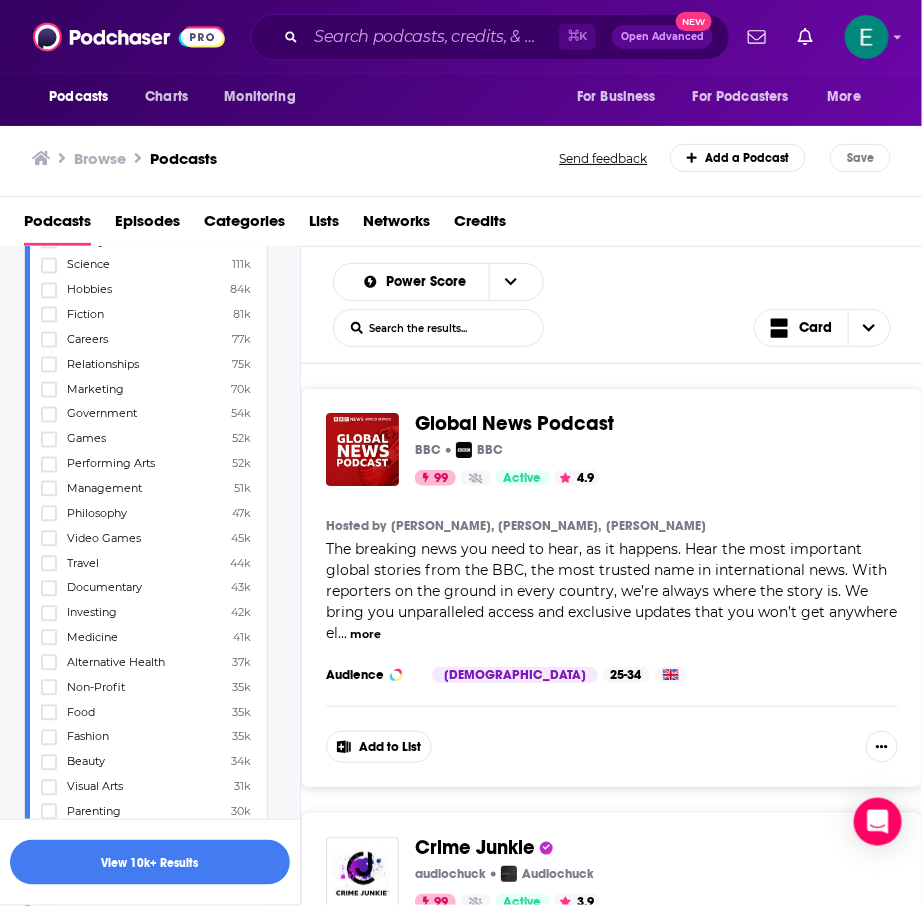 scroll, scrollTop: 942, scrollLeft: 0, axis: vertical 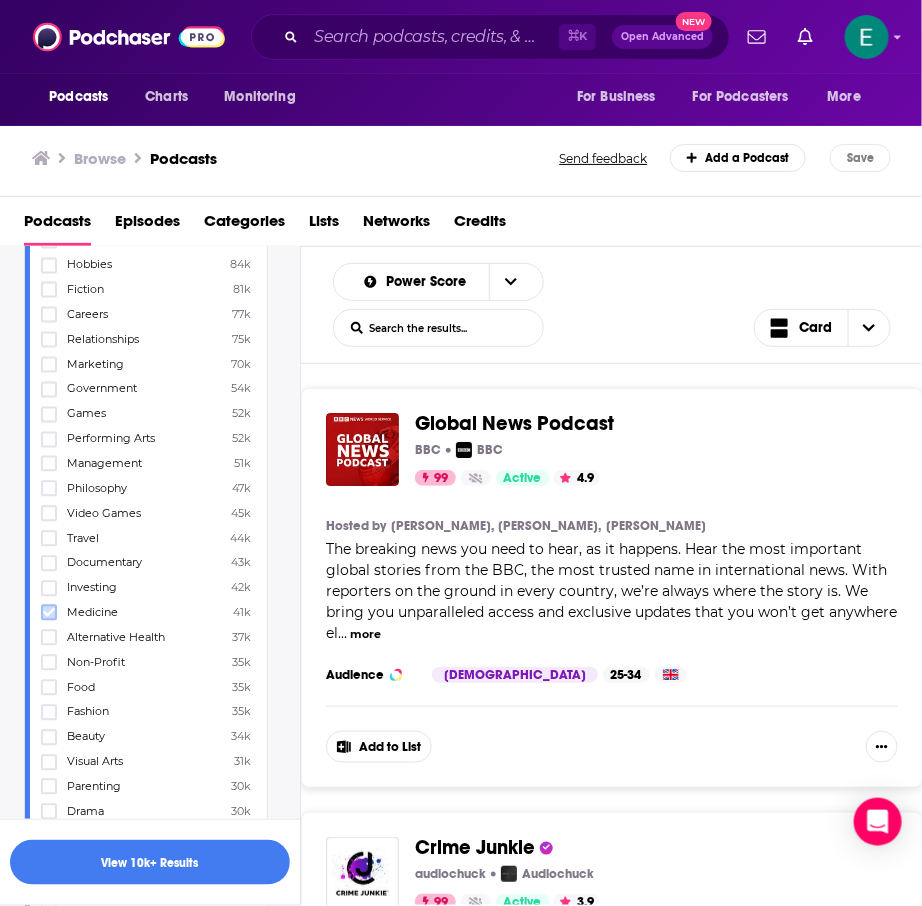 click 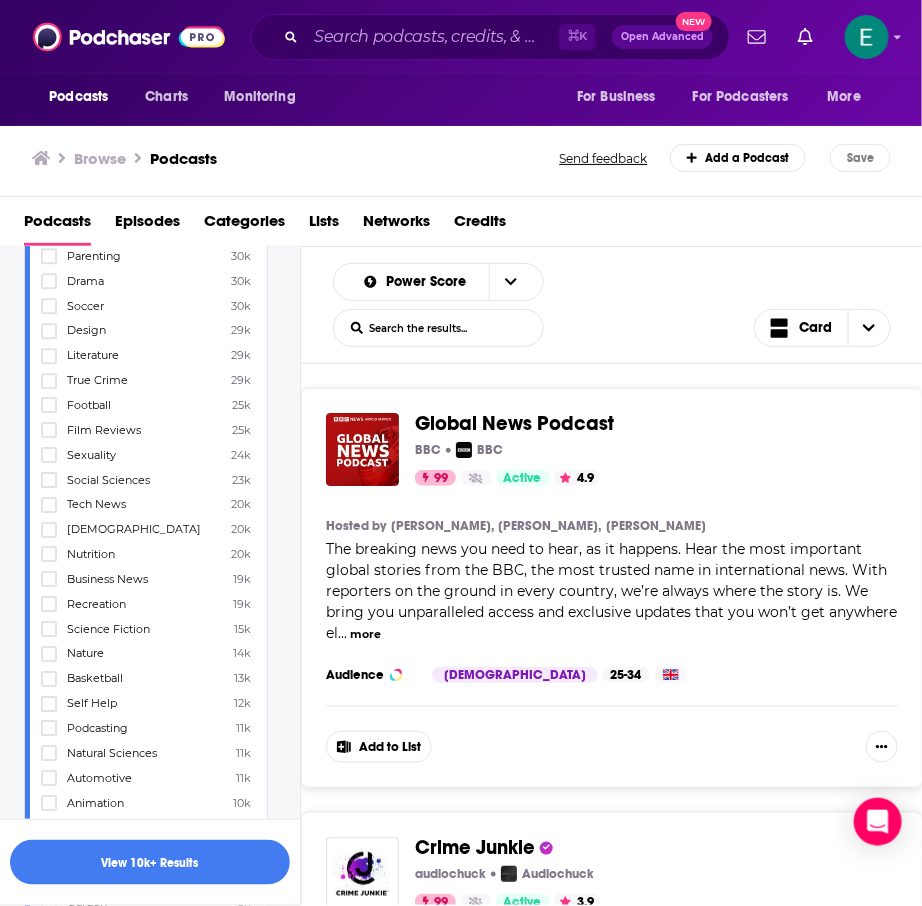 scroll, scrollTop: 1488, scrollLeft: 0, axis: vertical 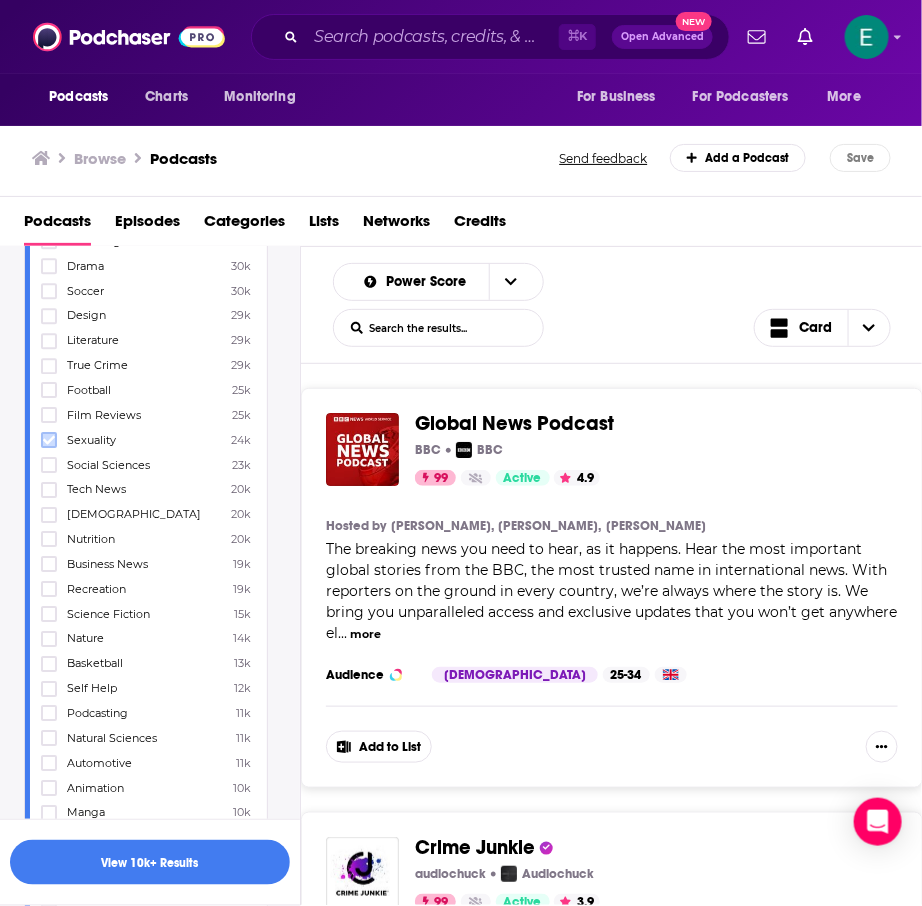click 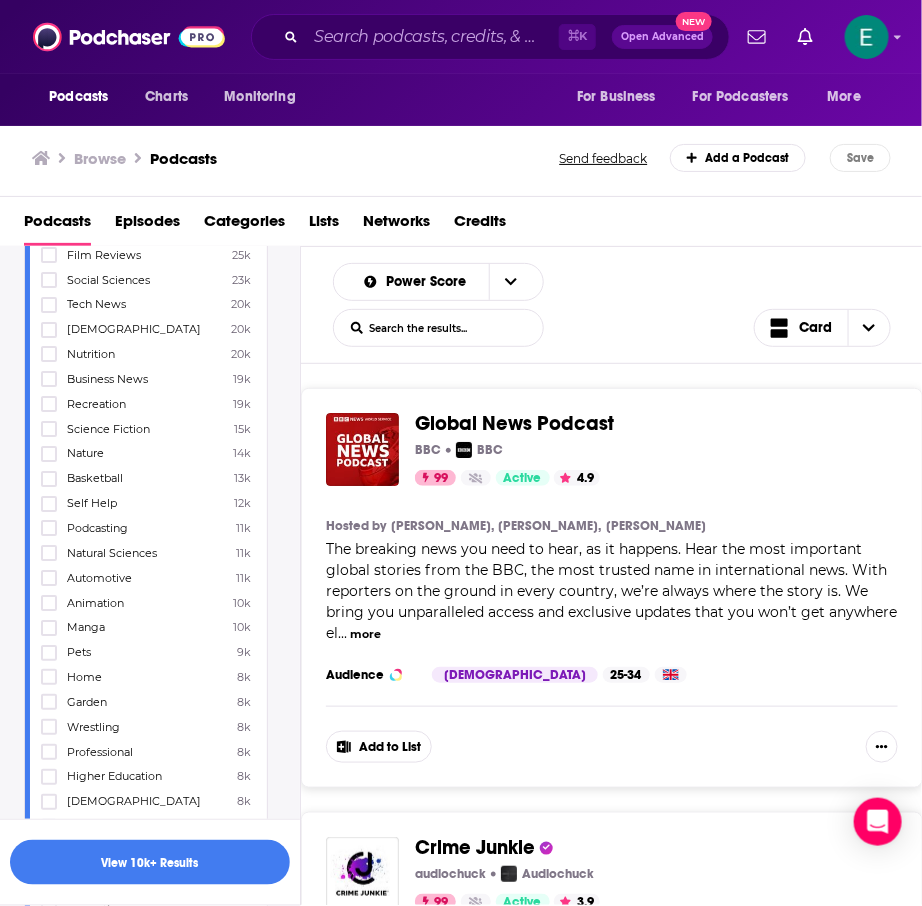 scroll, scrollTop: 1686, scrollLeft: 0, axis: vertical 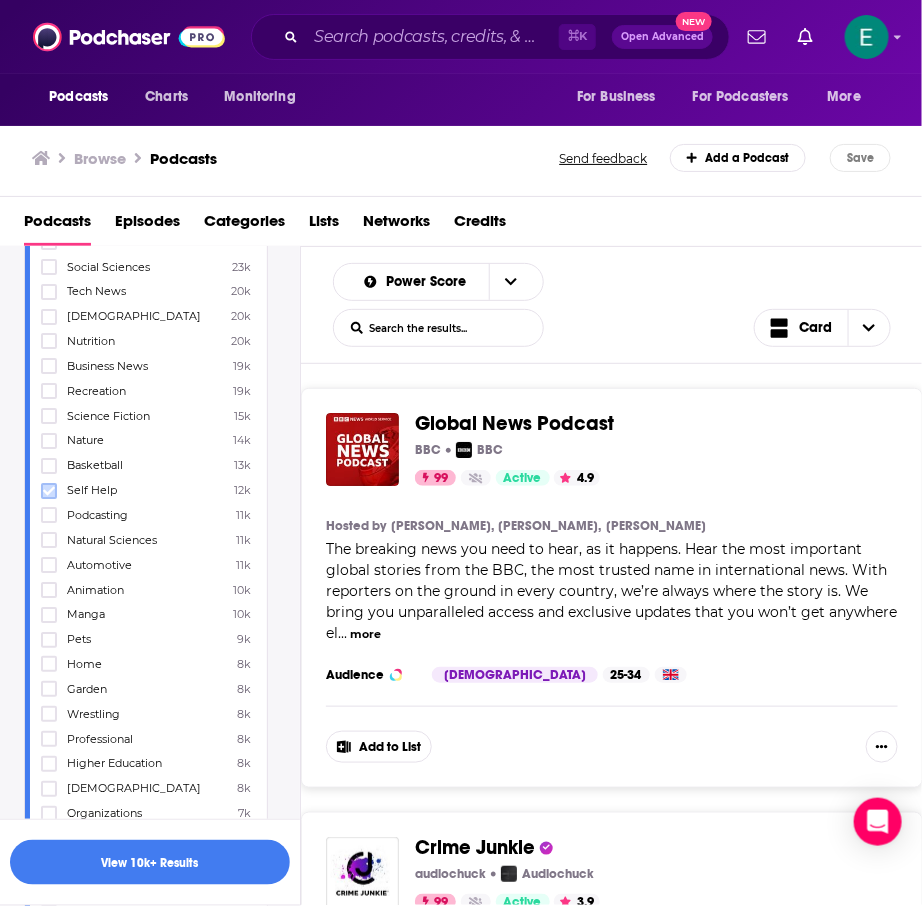 click 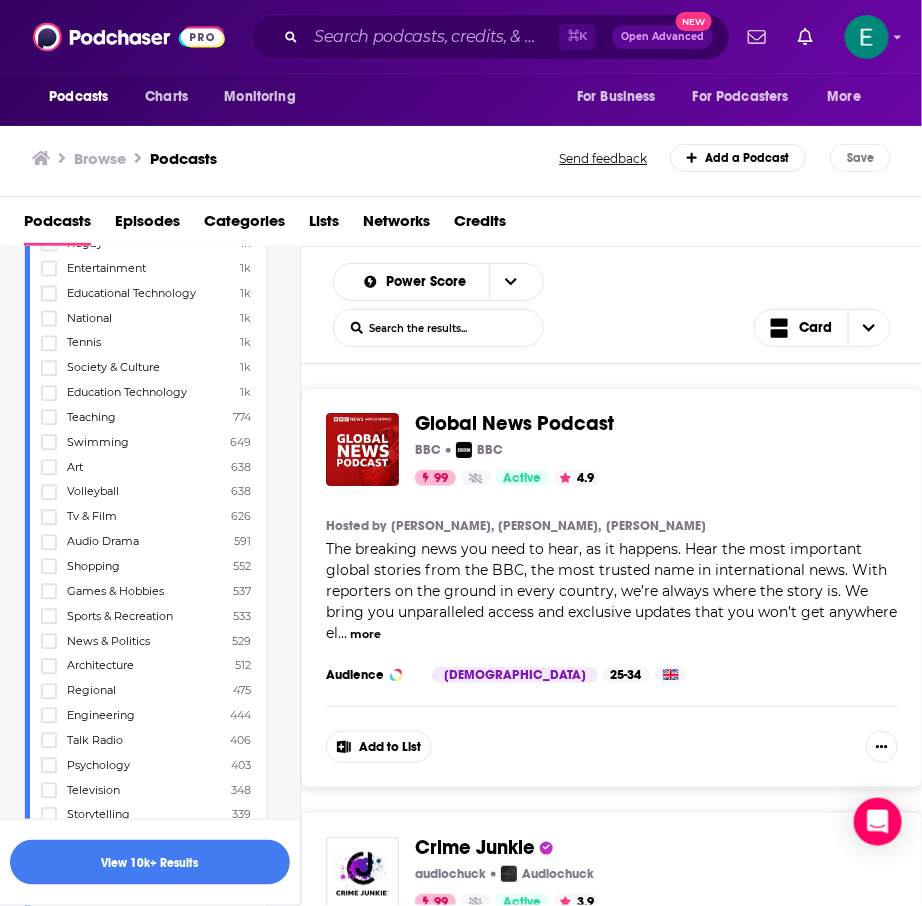 scroll, scrollTop: 2950, scrollLeft: 0, axis: vertical 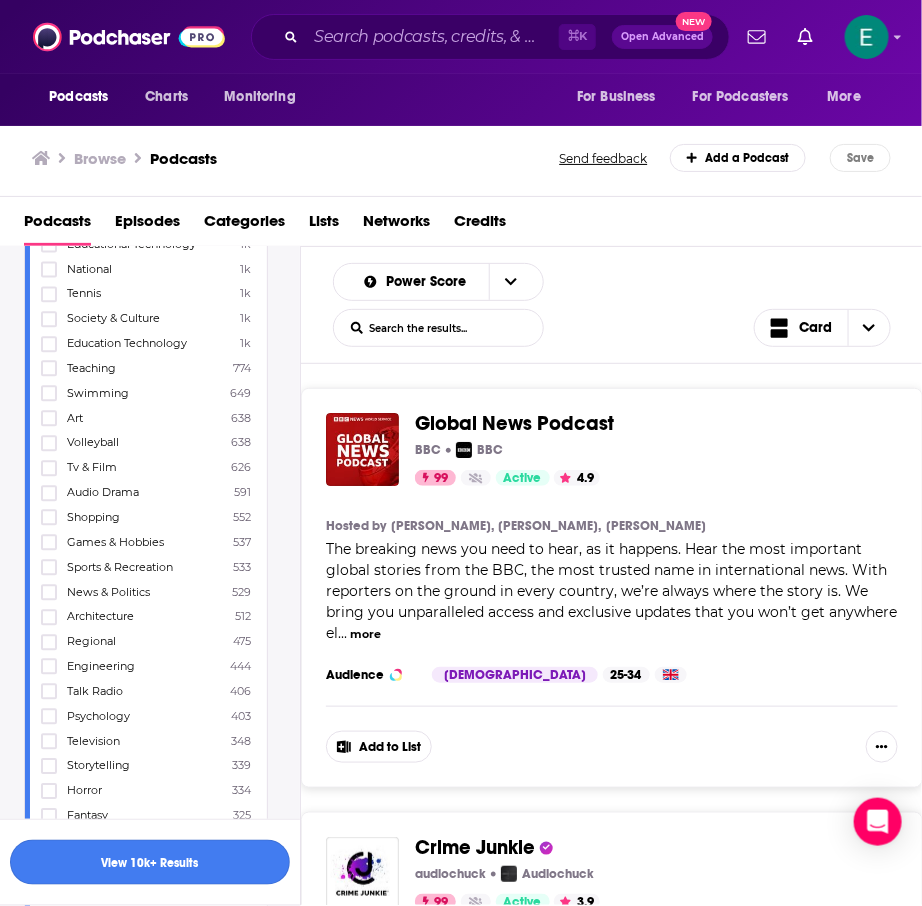 click on "View 10k+ Results" at bounding box center (150, 862) 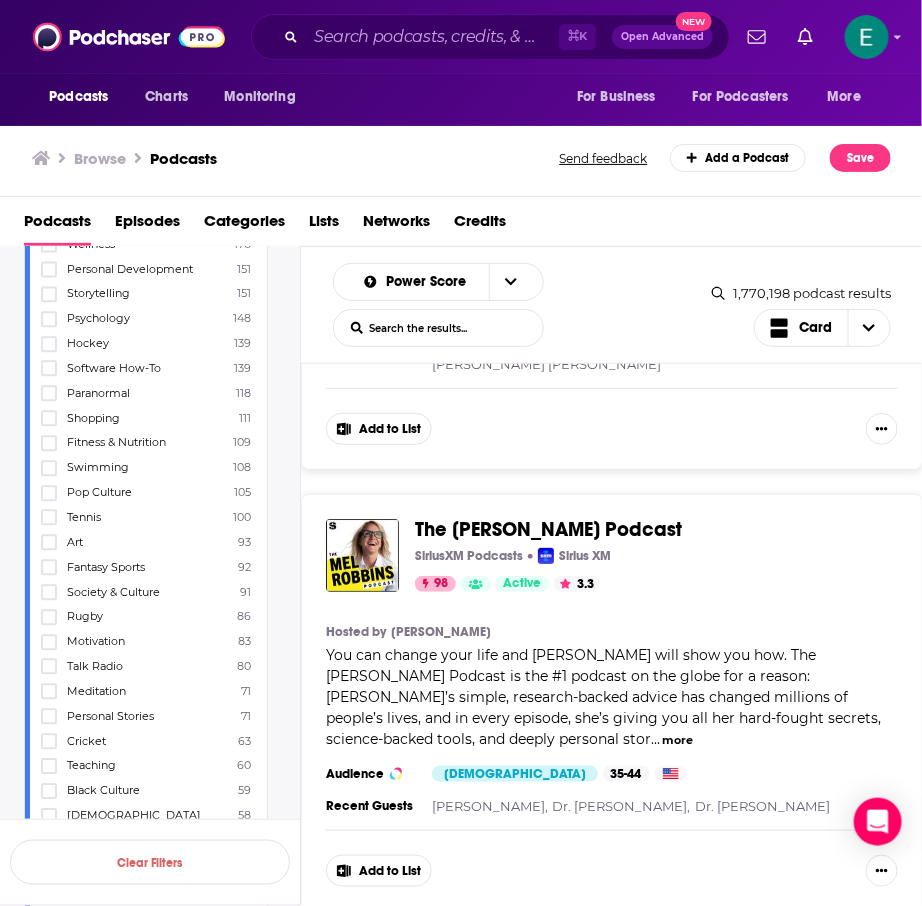 scroll, scrollTop: 1980, scrollLeft: 0, axis: vertical 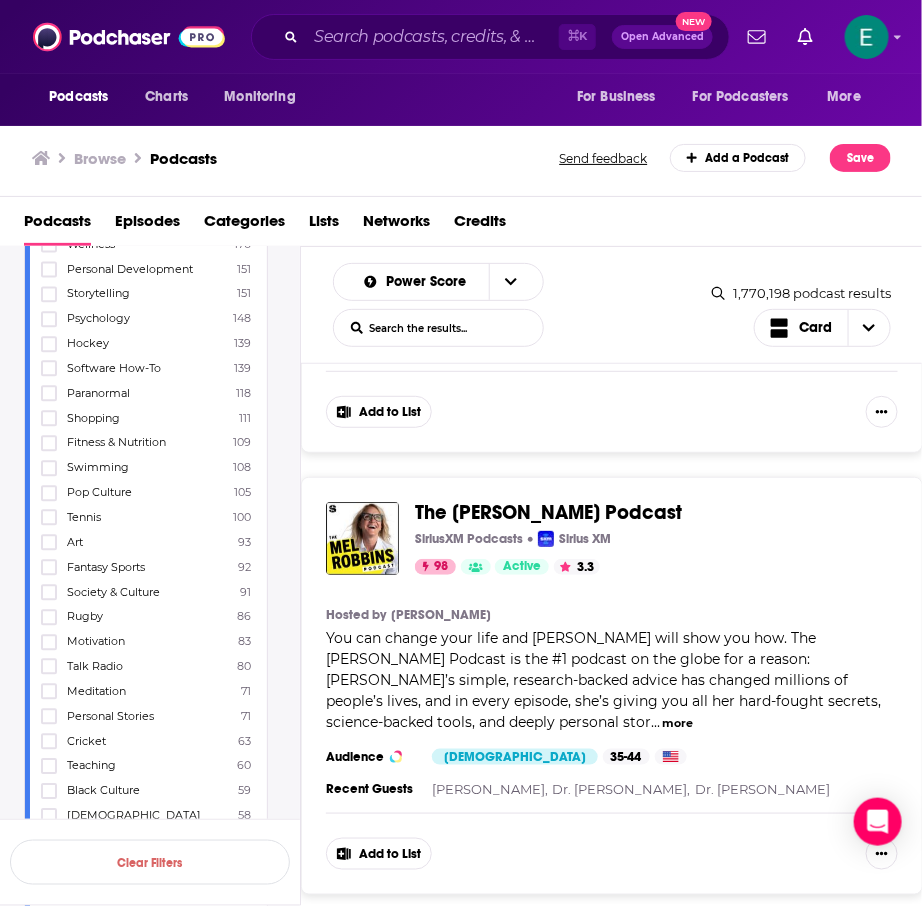 click on "You can change your life and Mel Robbins will show you how. The Mel Robbins Podcast is the #1 podcast on the globe for a reason: Mel’s simple, research-backed advice has changed millions of people’s lives, and in every episode, she’s giving you all her hard-fought secrets, science-backed tools, and deeply personal stor" at bounding box center (603, 680) 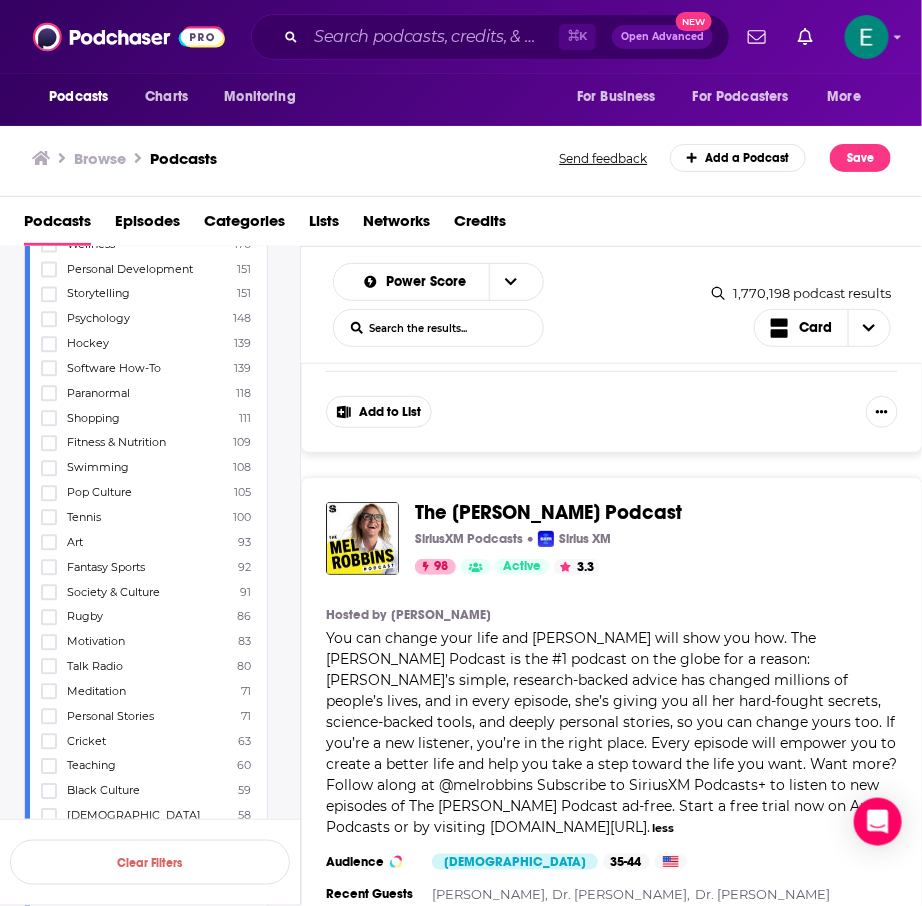 scroll, scrollTop: 2011, scrollLeft: 0, axis: vertical 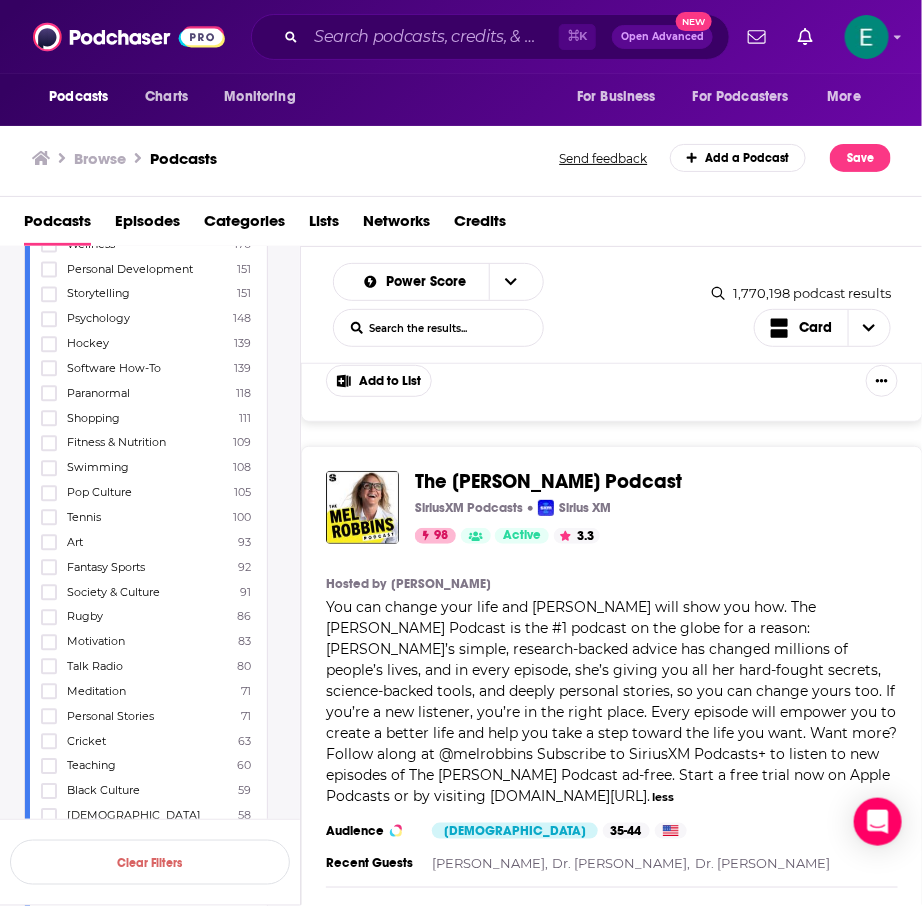 click on "The Mel Robbins Podcast SiriusXM Podcasts Sirius XM 98 Active 3.3 Categories Education + 6 Add to List Hosted by   Mel Robbins You can change your life and Mel Robbins will show you how. The Mel Robbins Podcast is the #1 podcast on the globe for a reason: Mel’s simple, research-backed advice has changed millions of people’s lives, and in every episode, she’s giving you all her hard-fought secrets, science-backed tools, and deeply personal stor ies, so you can change yours too. If you’re a new listener, you’re in the right place. Every episode will empower you to create a better life and help you take a step toward the life you want. Want more? Follow along at @melrobbins
Subscribe to SiriusXM Podcasts+ to listen to new episodes of The Mel Robbins Podcast ad-free.
Start a free trial now on Apple Podcasts or by visiting siriusxm.com/podcastsplus.   less Categories Education + 6 Audience Female 35-44 Similar Recent Guests Charles Duhigg, Dr. Caroline Leaf, Dr. Jeremy London Add to List" at bounding box center (612, 707) 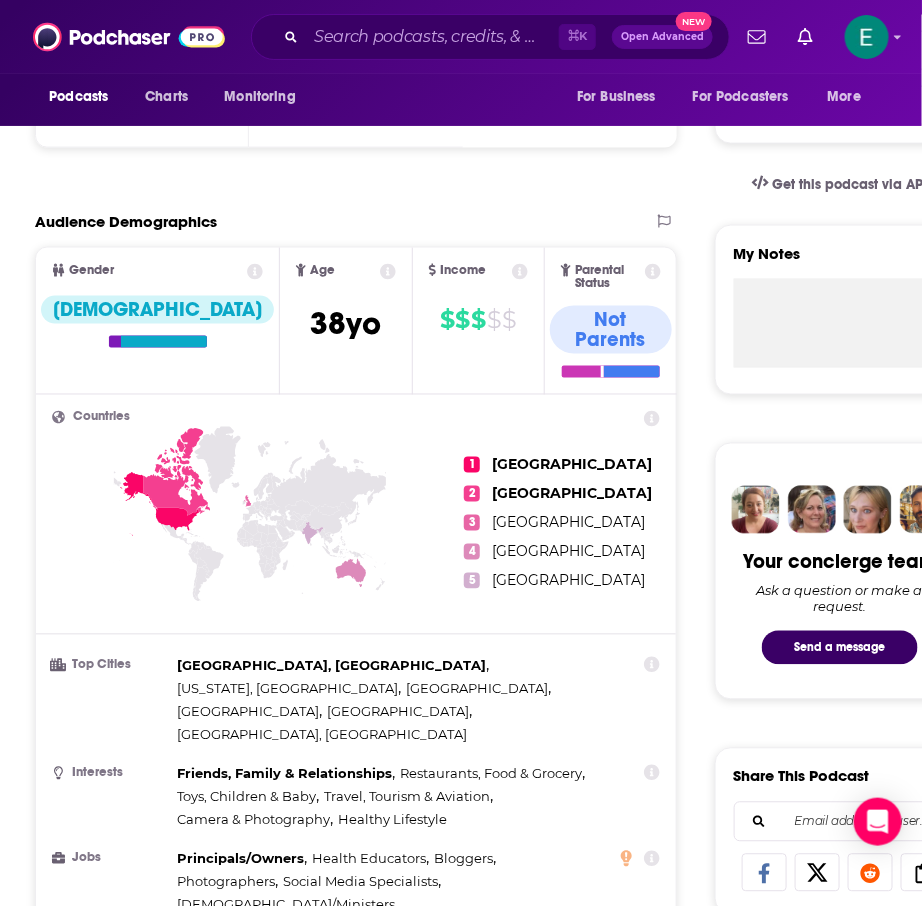 scroll, scrollTop: 571, scrollLeft: 0, axis: vertical 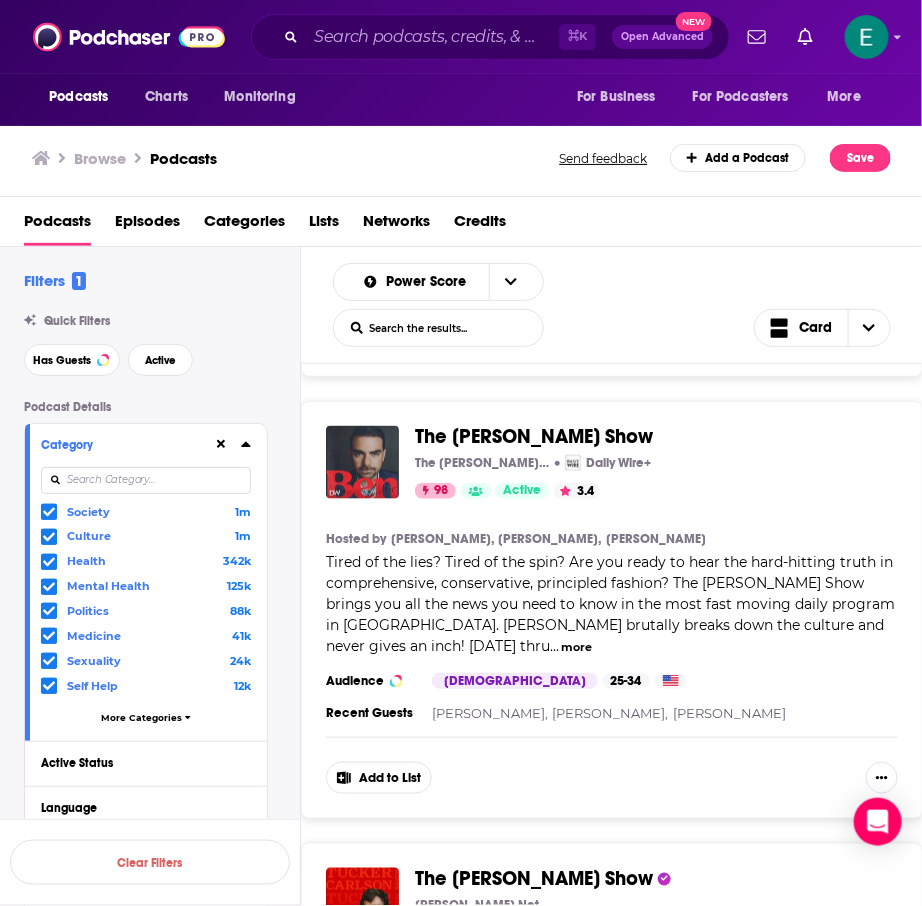 click on "more" at bounding box center [577, 647] 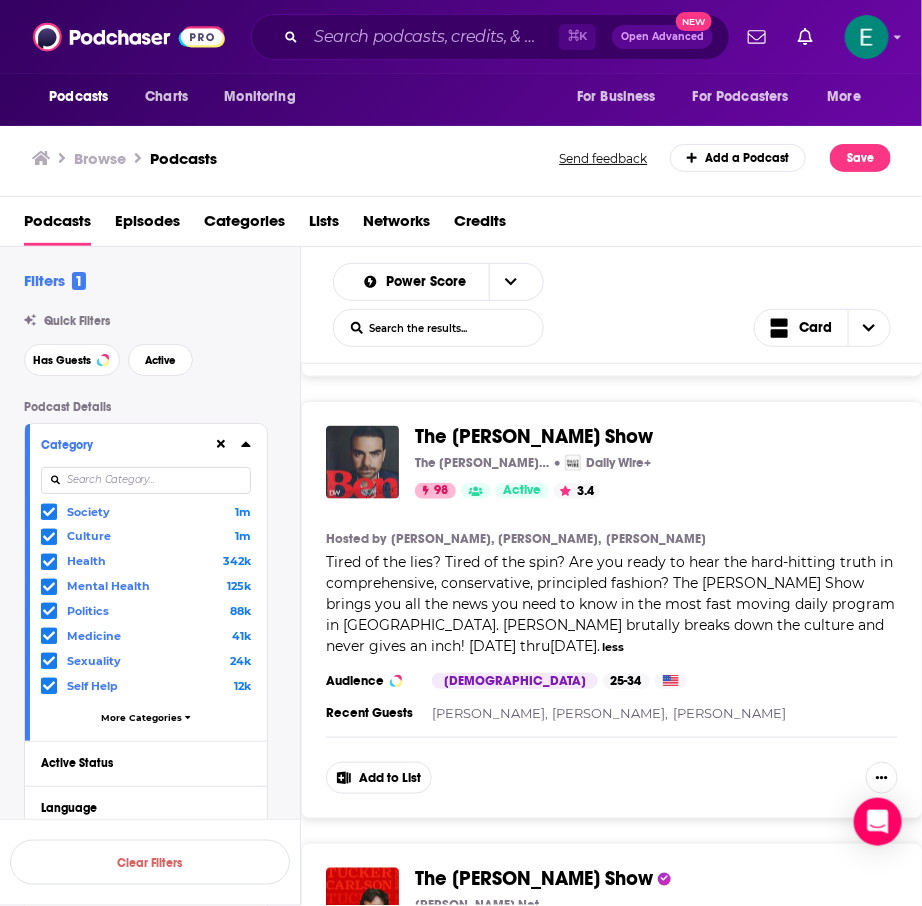 click on "The Ben Shapiro Show" at bounding box center (534, 436) 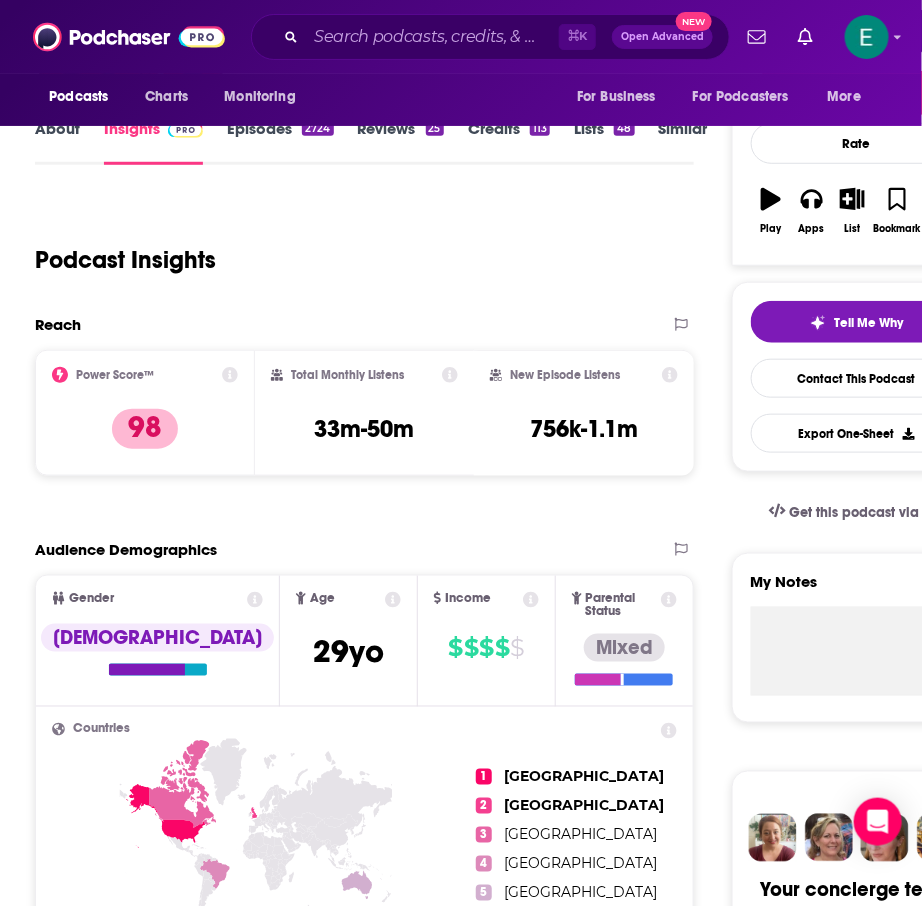 scroll, scrollTop: 98, scrollLeft: 0, axis: vertical 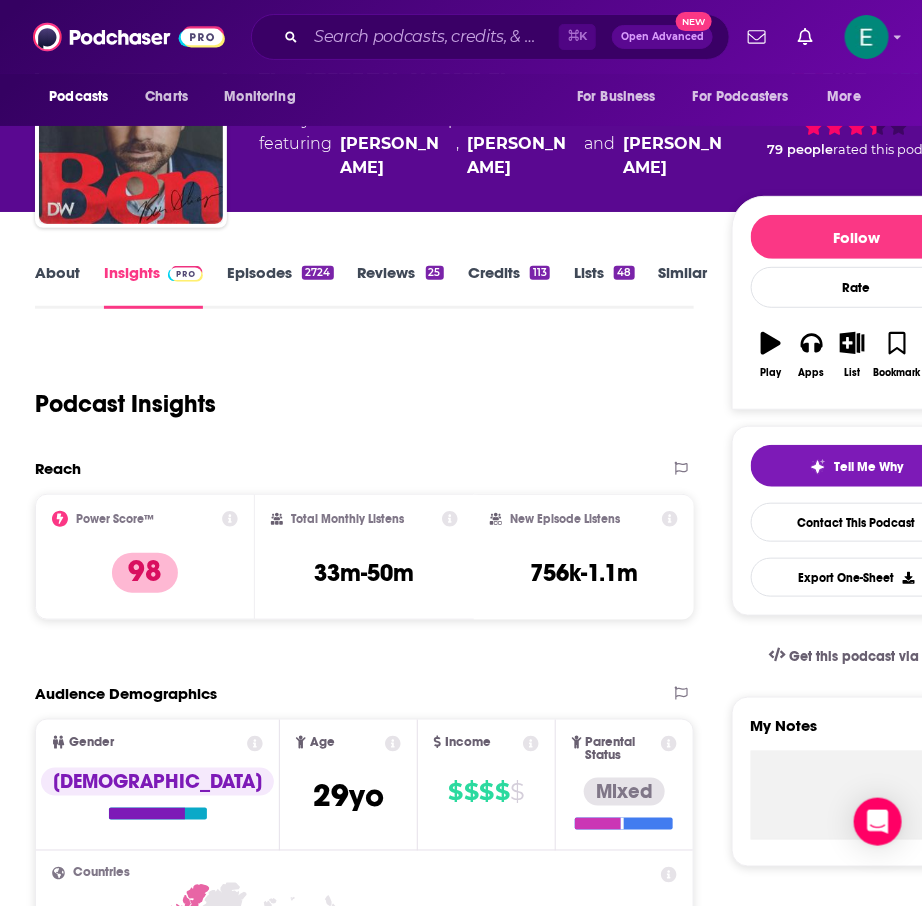 click on "Episodes 2724" at bounding box center [280, 286] 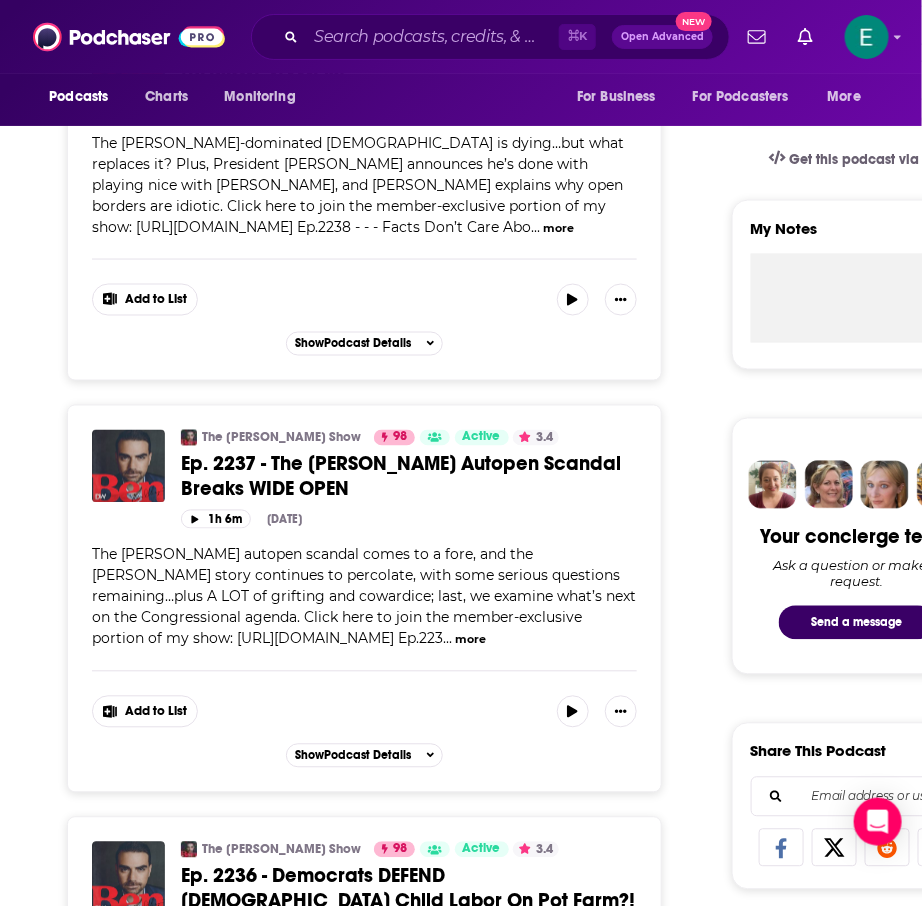 scroll, scrollTop: 661, scrollLeft: 0, axis: vertical 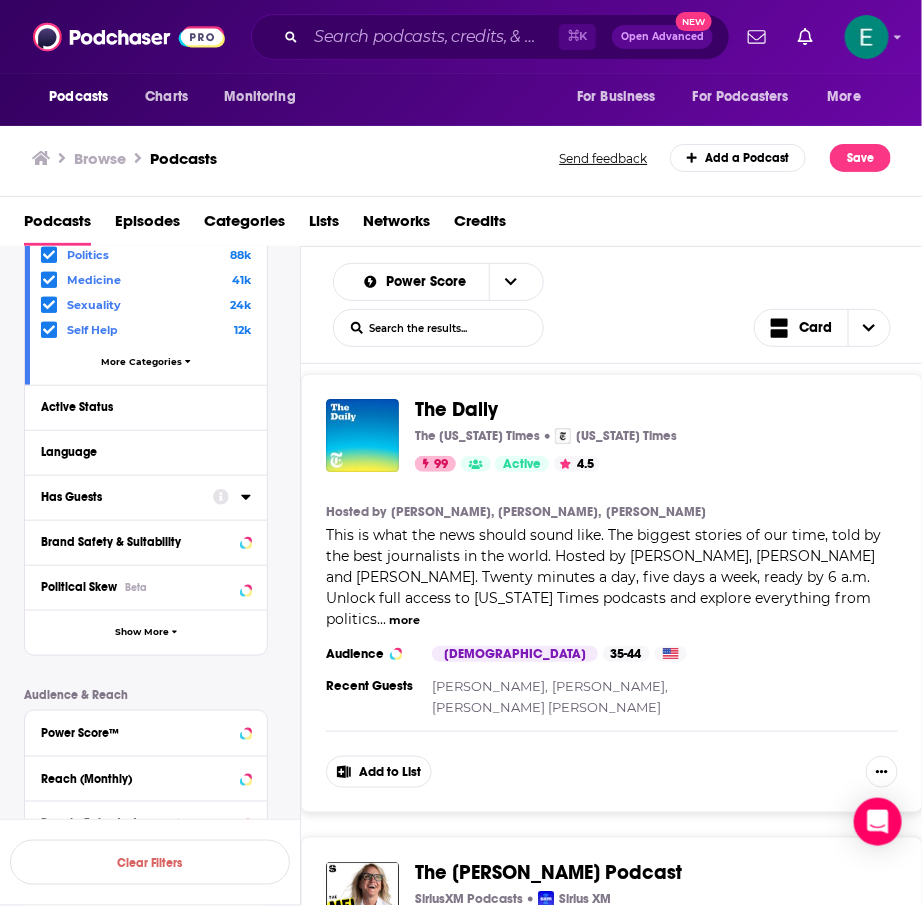 click 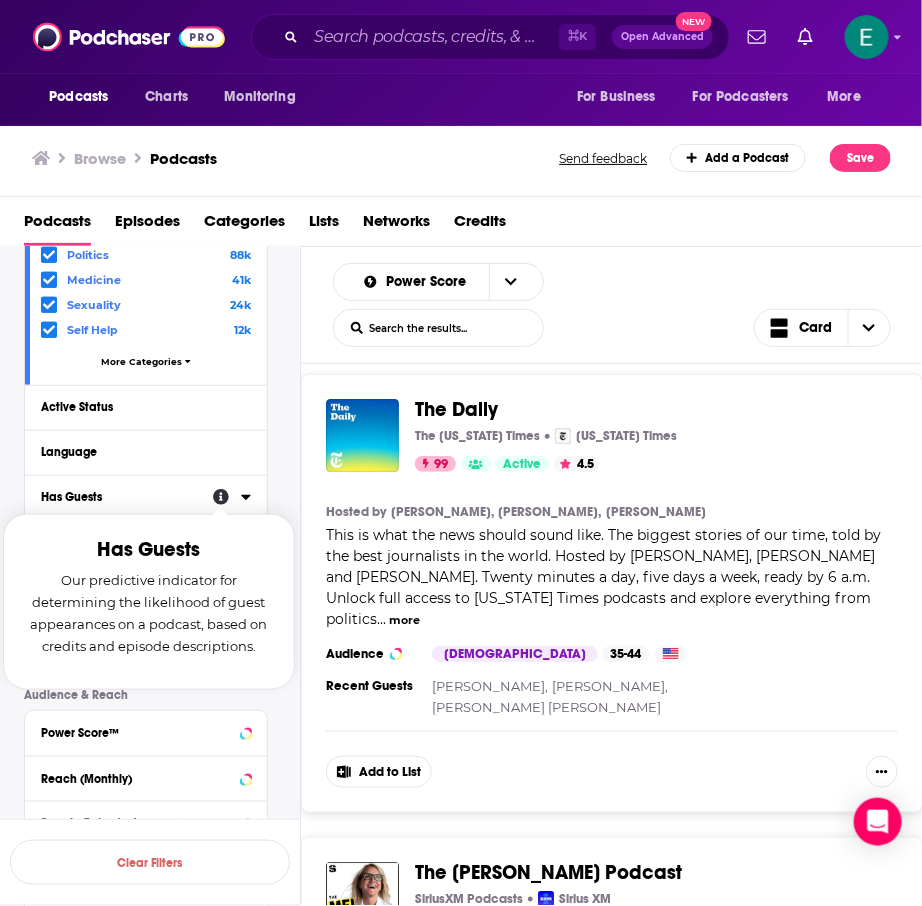 click on "Has Guests Our predictive indicator for determining the likelihood of guest appearances on a podcast, based on credits and episode descriptions." at bounding box center [232, 496] 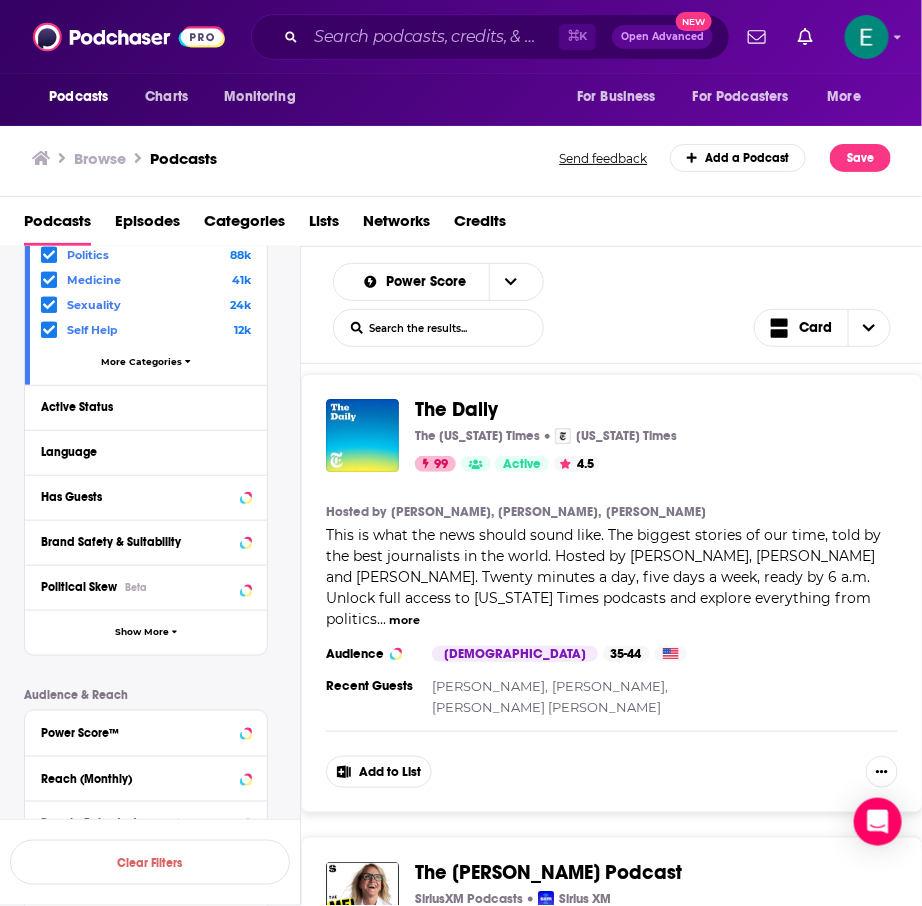 click on "Has Guests" at bounding box center (146, 497) 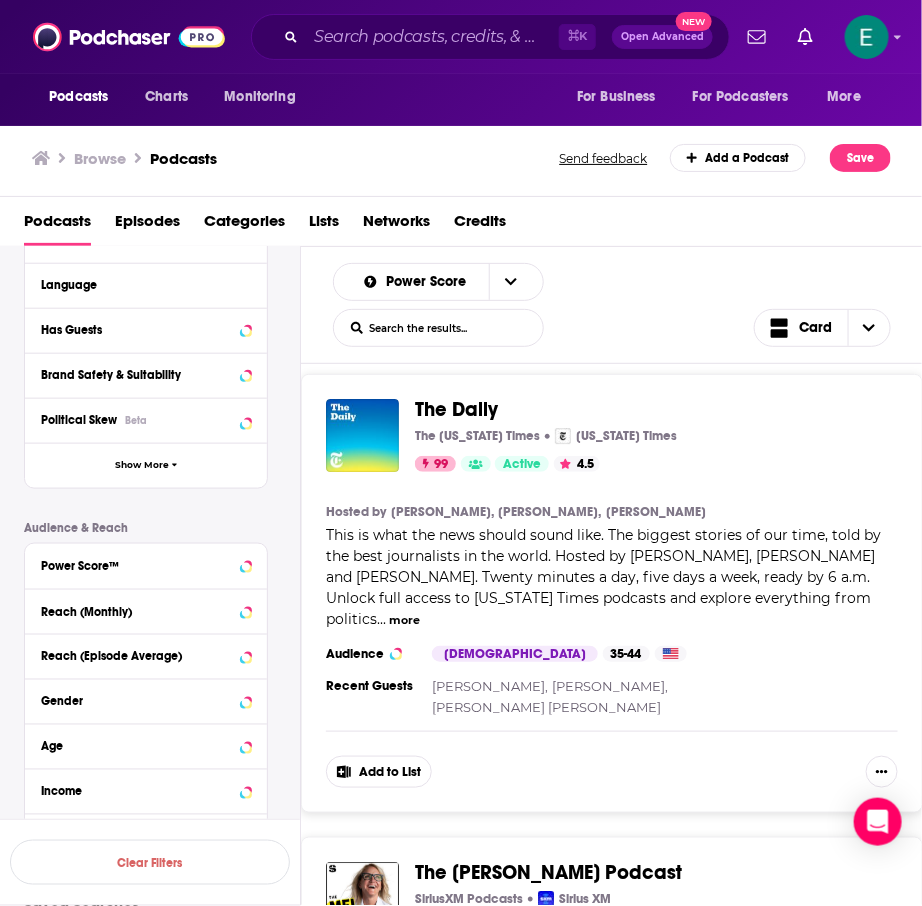 scroll, scrollTop: 526, scrollLeft: 0, axis: vertical 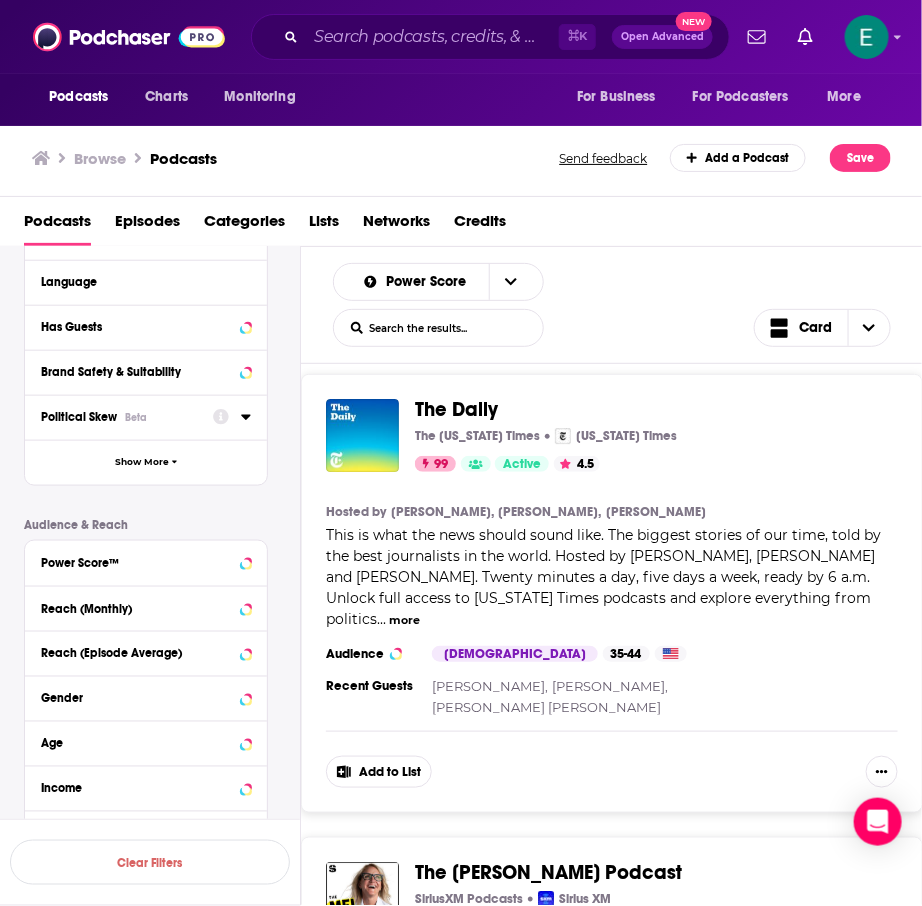 click 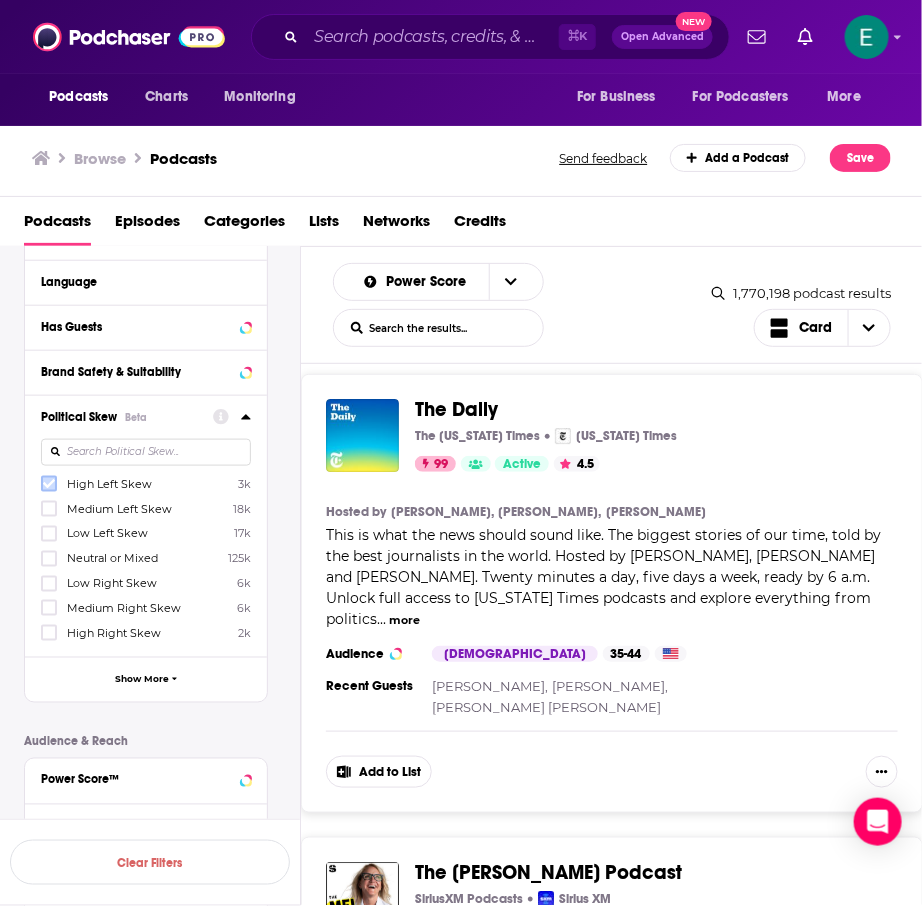 click 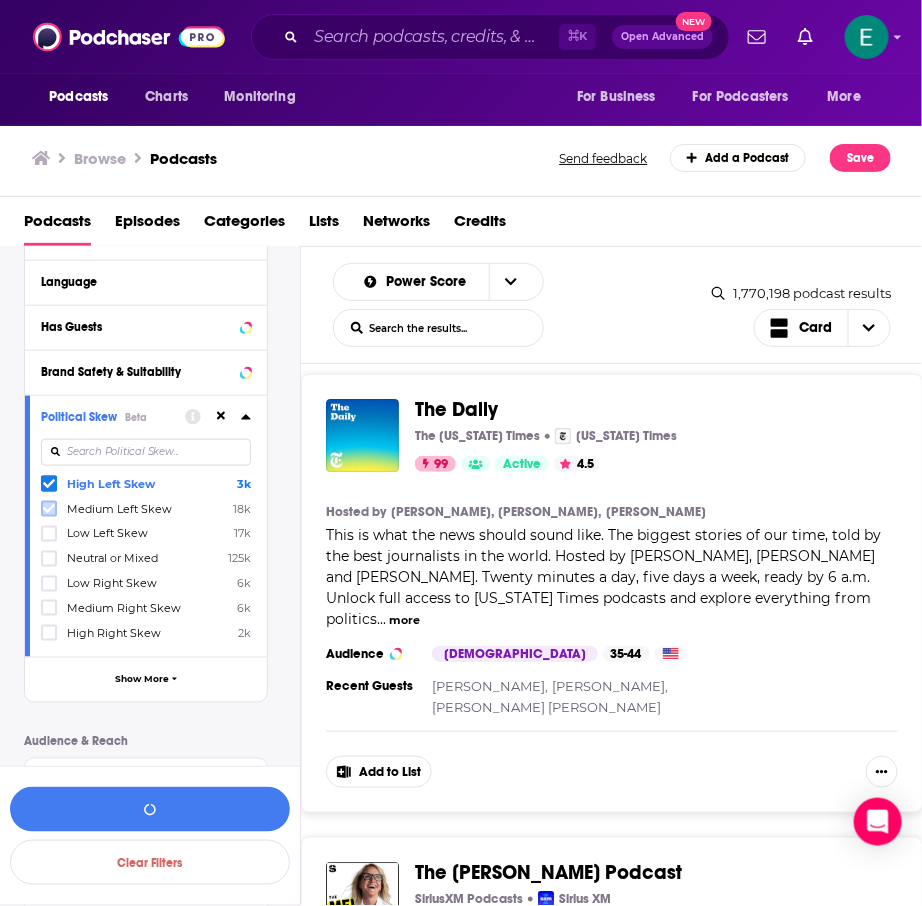 click at bounding box center [49, 509] 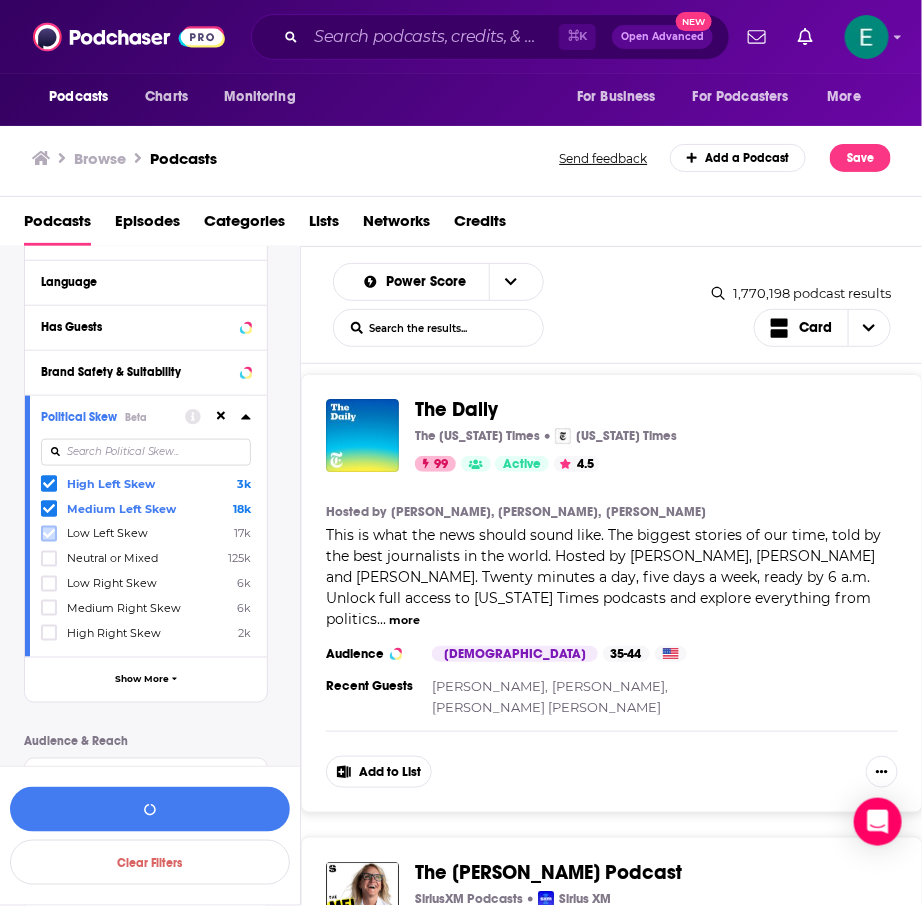 click 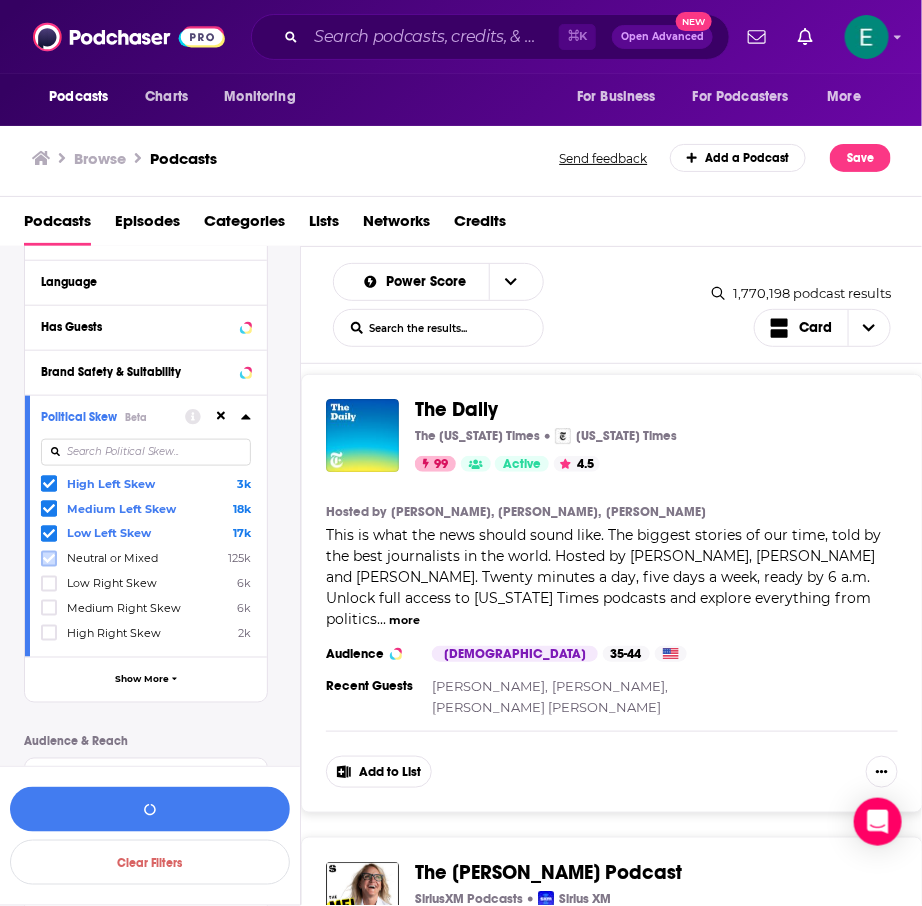 click 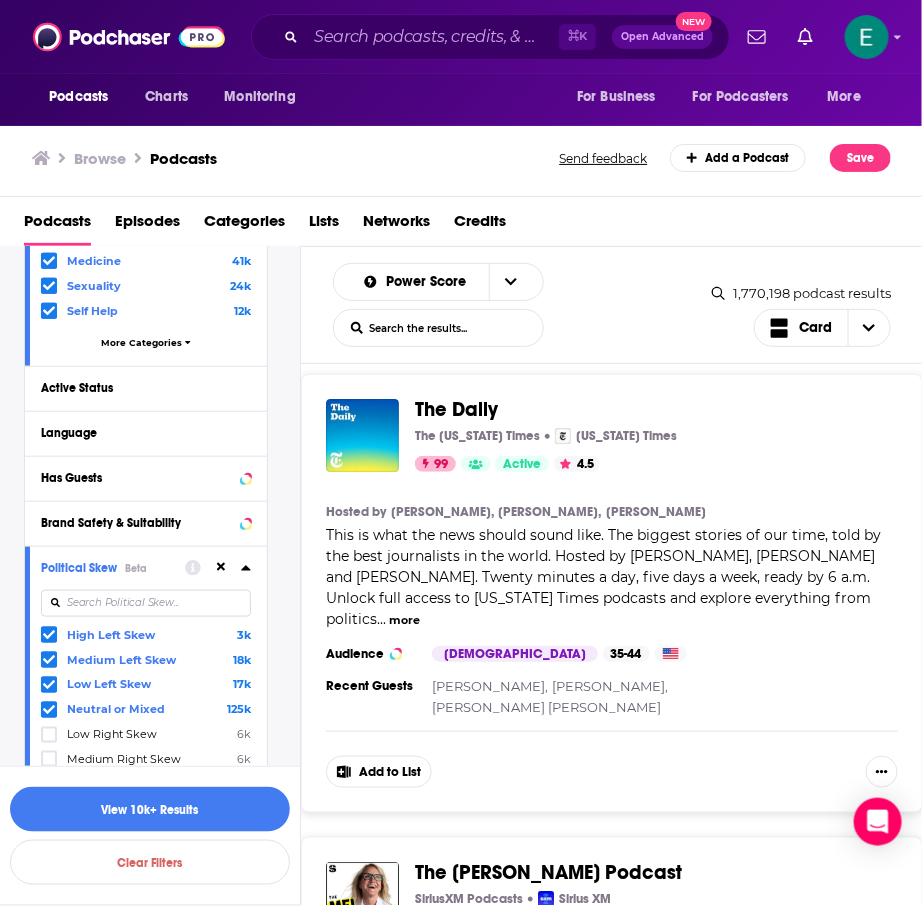 scroll, scrollTop: 313, scrollLeft: 0, axis: vertical 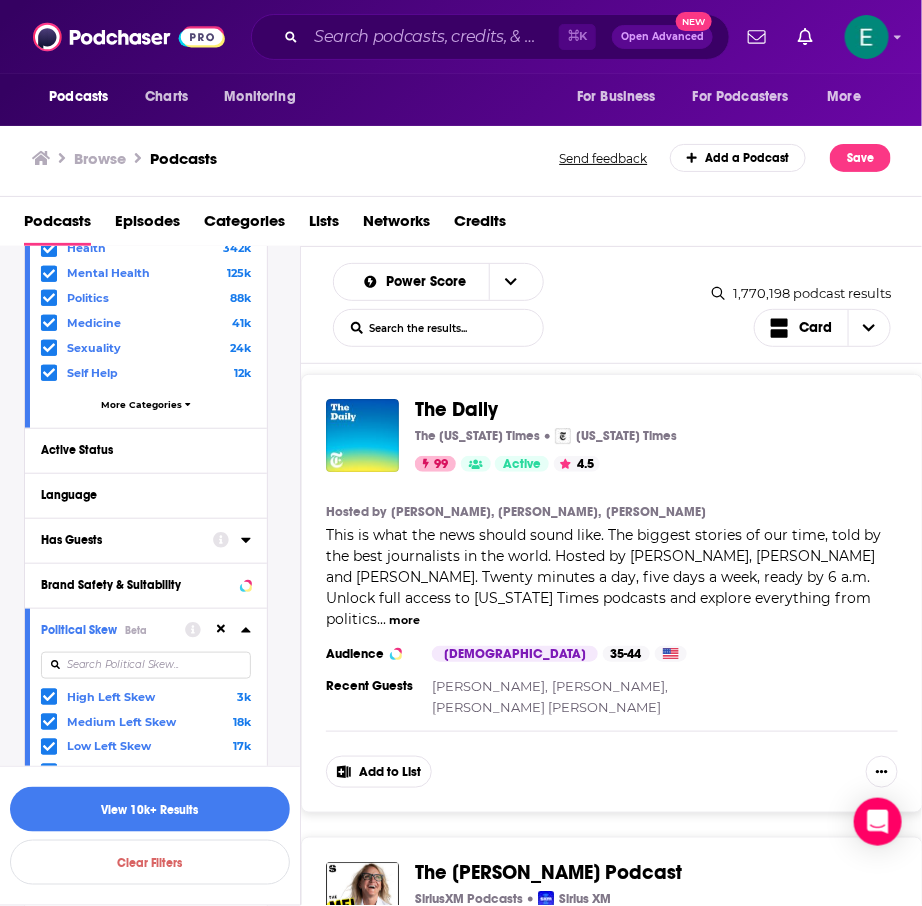 click 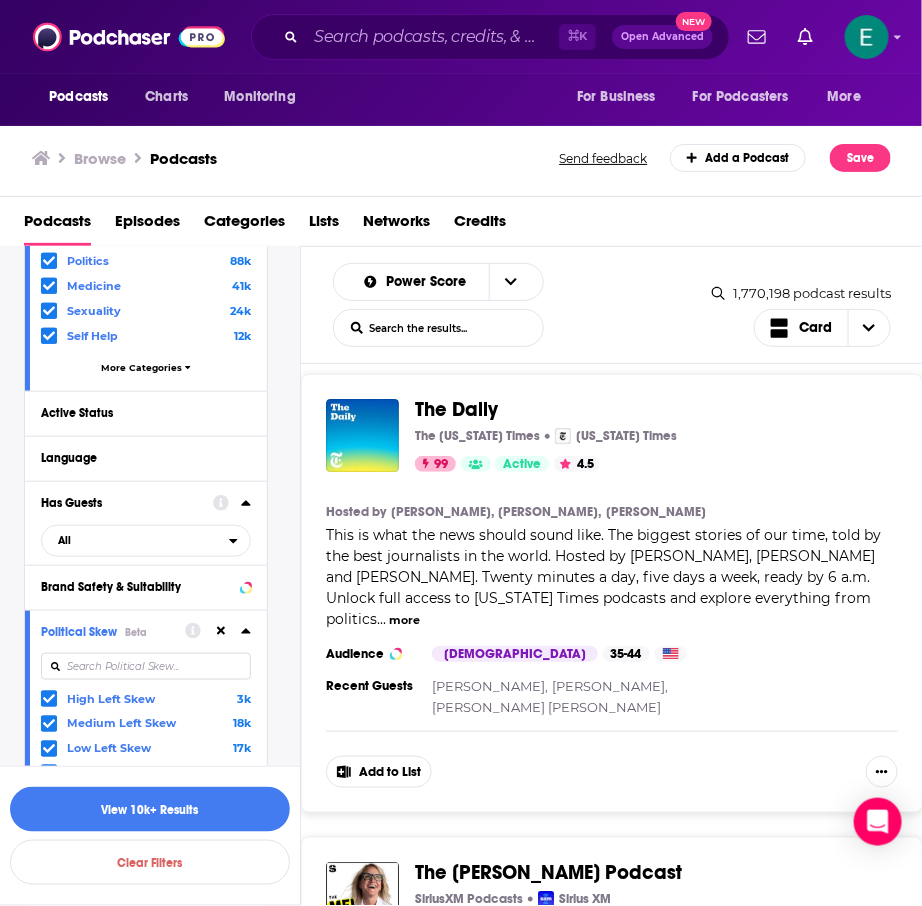 scroll, scrollTop: 352, scrollLeft: 0, axis: vertical 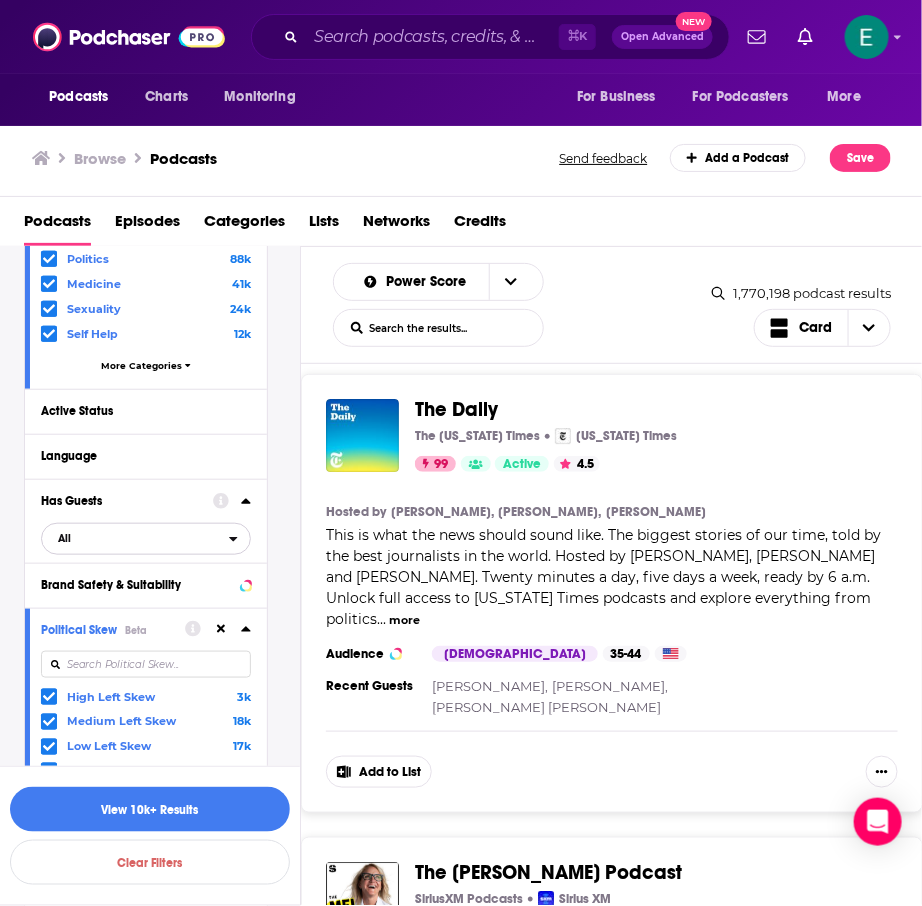 click on "All" at bounding box center [135, 538] 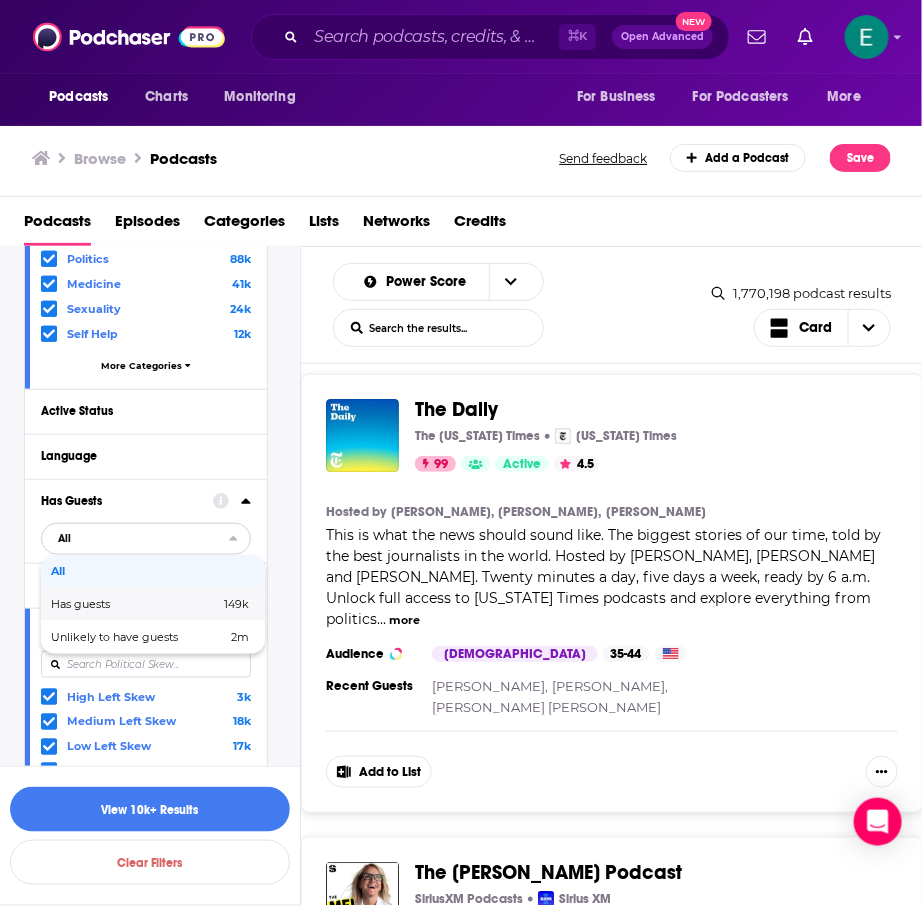 click on "Has guests  149k" at bounding box center [153, 604] 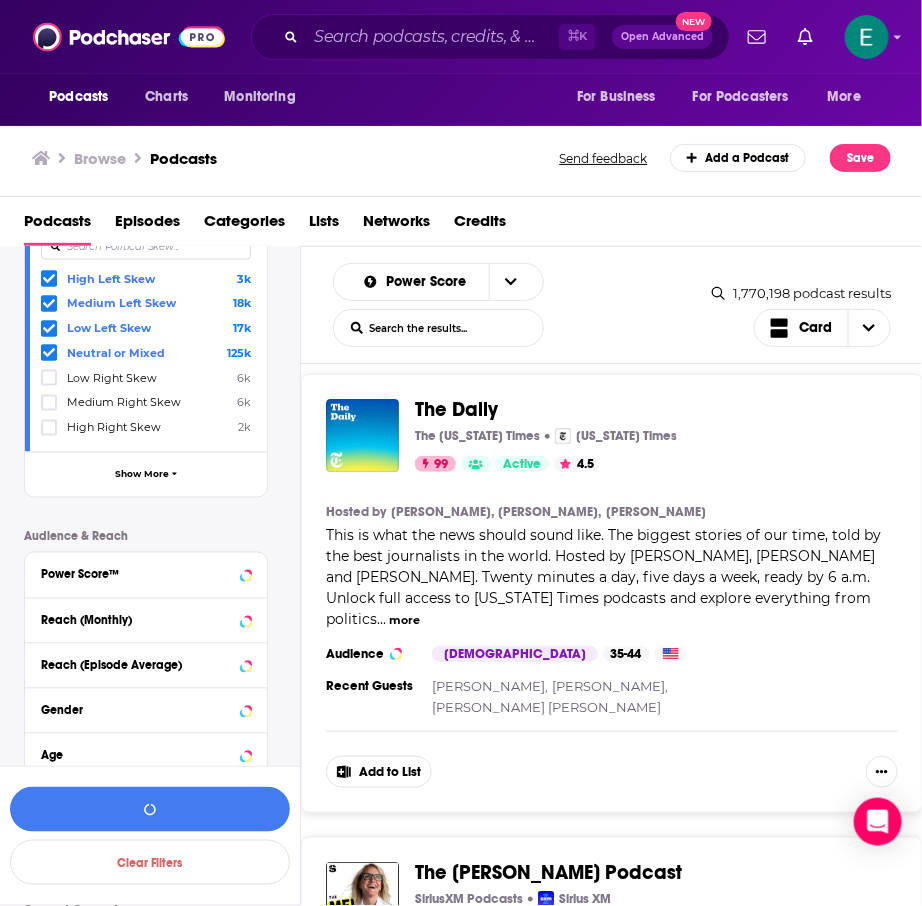 scroll, scrollTop: 842, scrollLeft: 0, axis: vertical 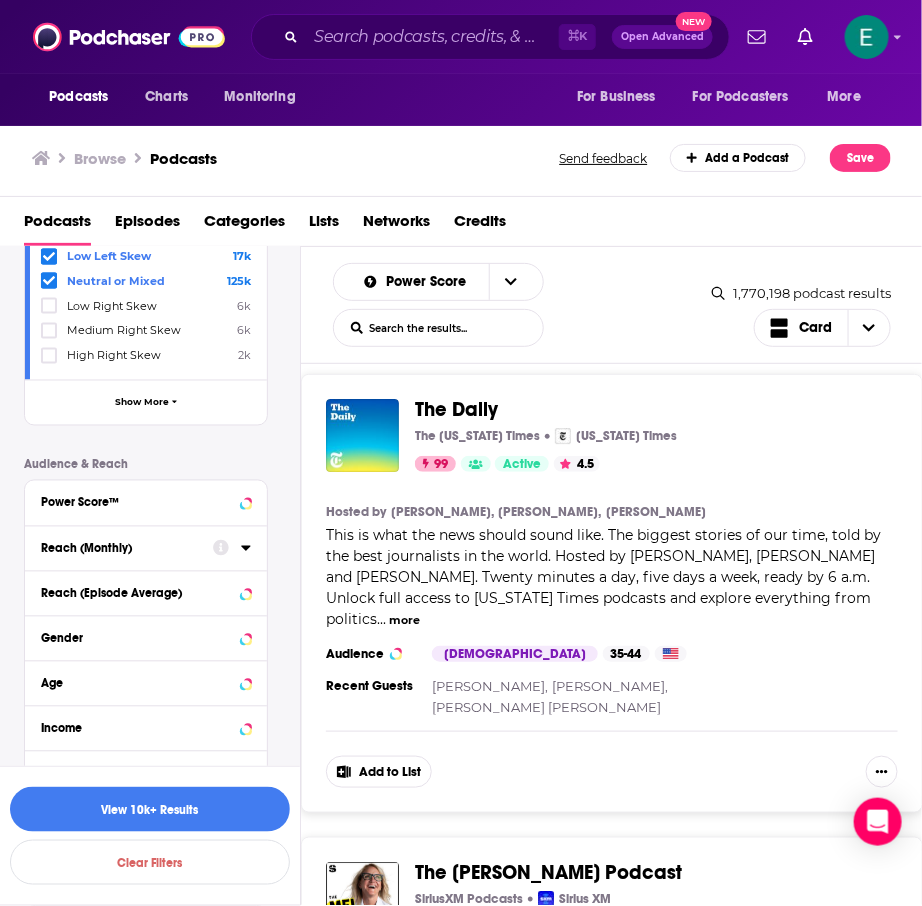 click 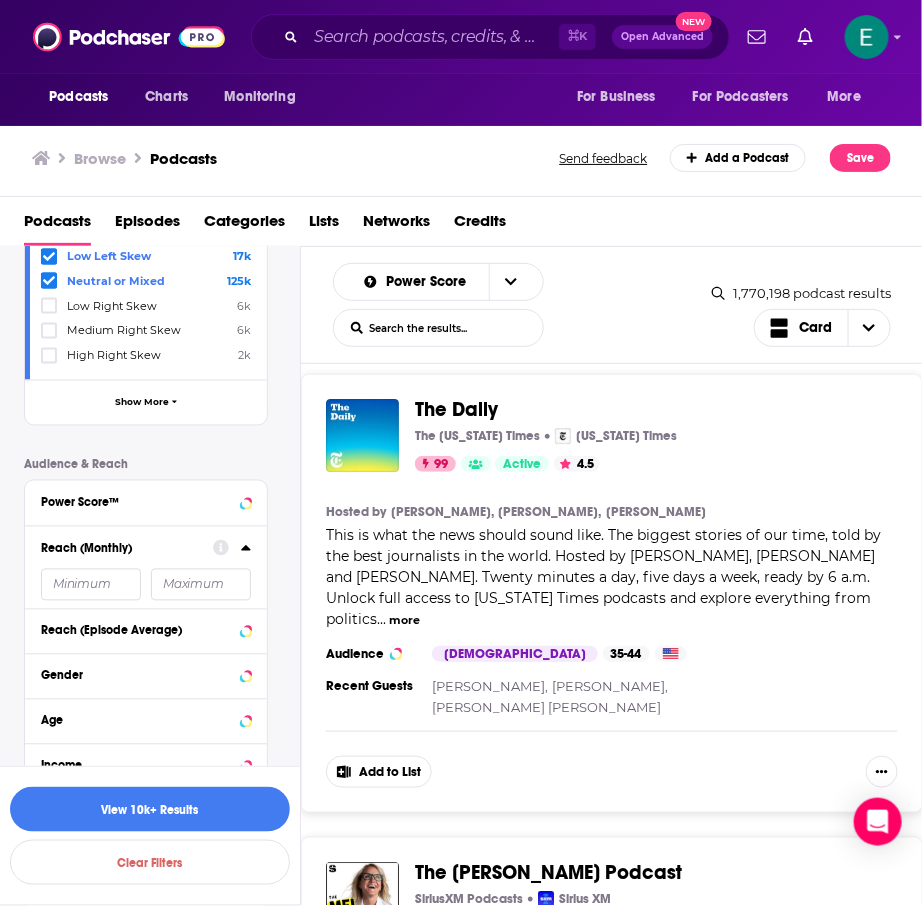 click at bounding box center (91, 585) 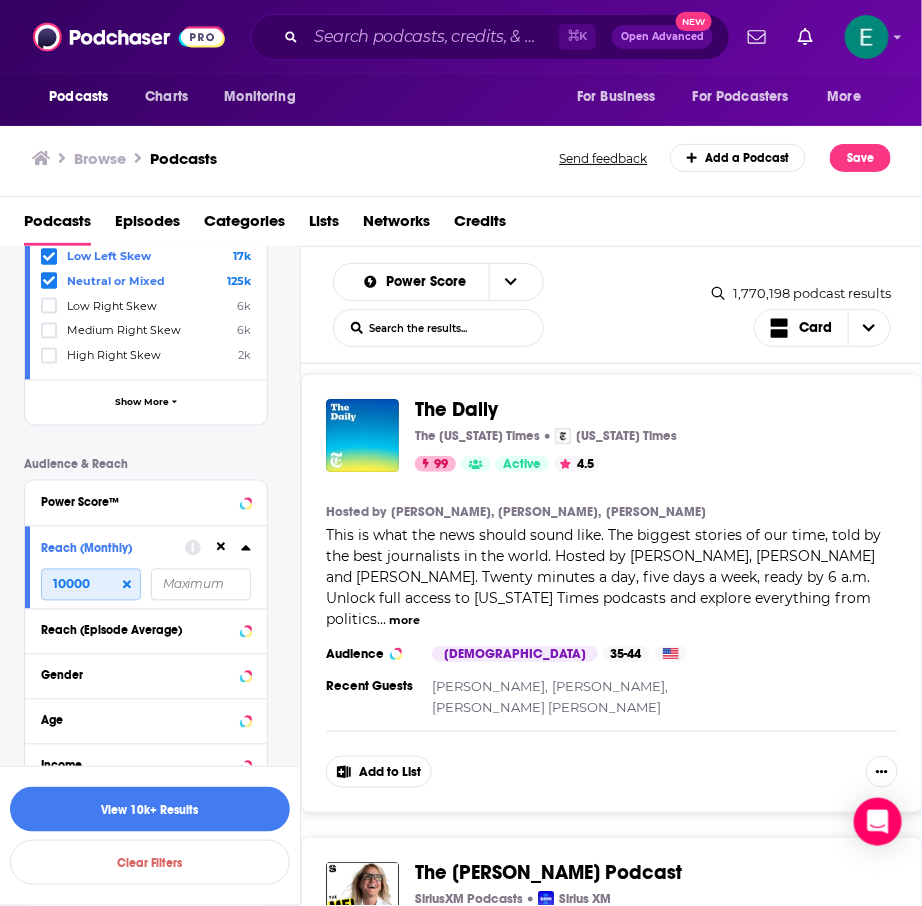 type on "10000" 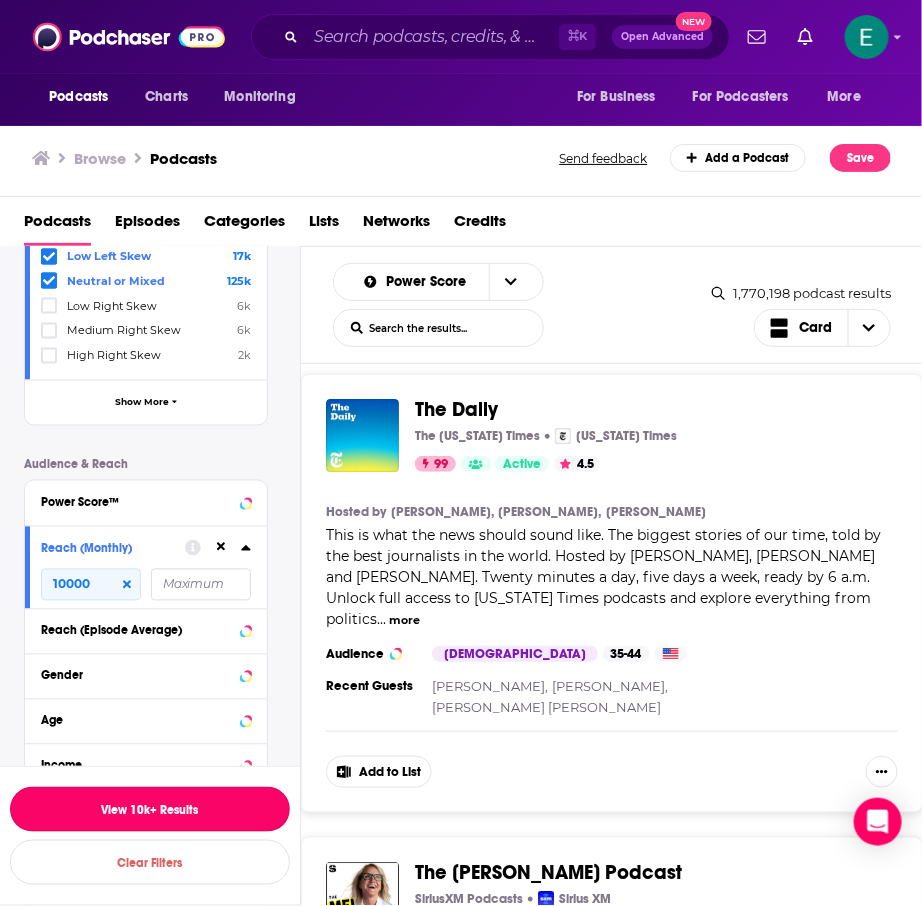 click on "View 10k+ Results" at bounding box center [150, 809] 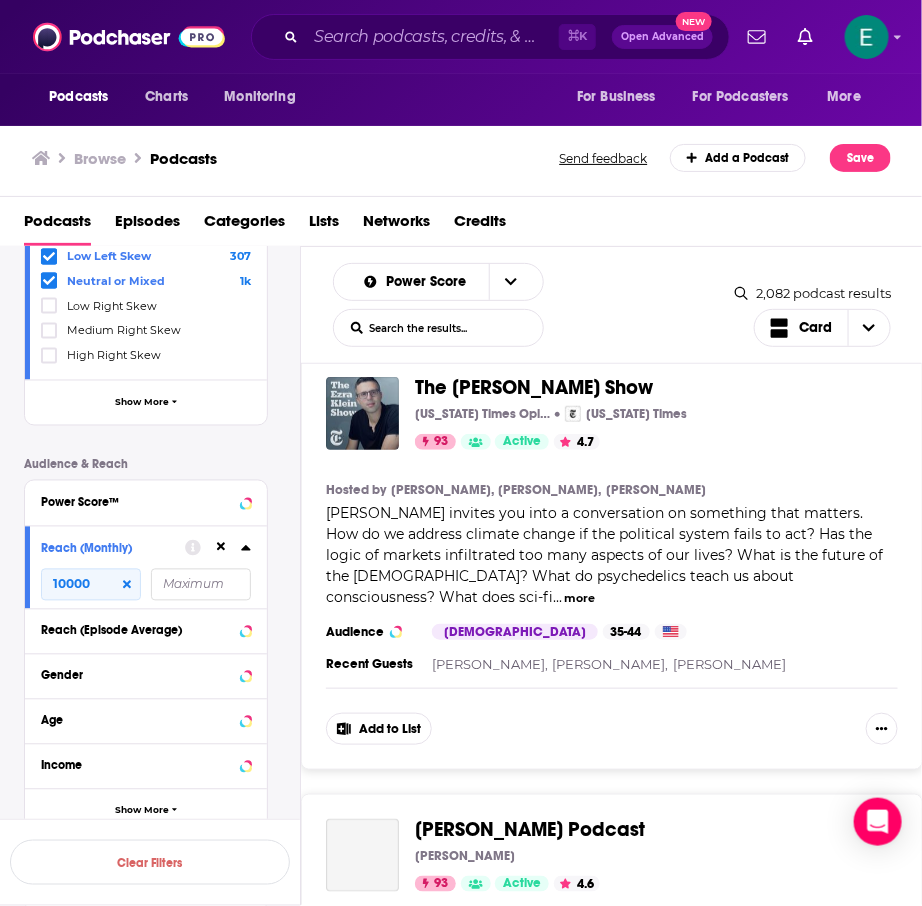 scroll, scrollTop: 2310, scrollLeft: 0, axis: vertical 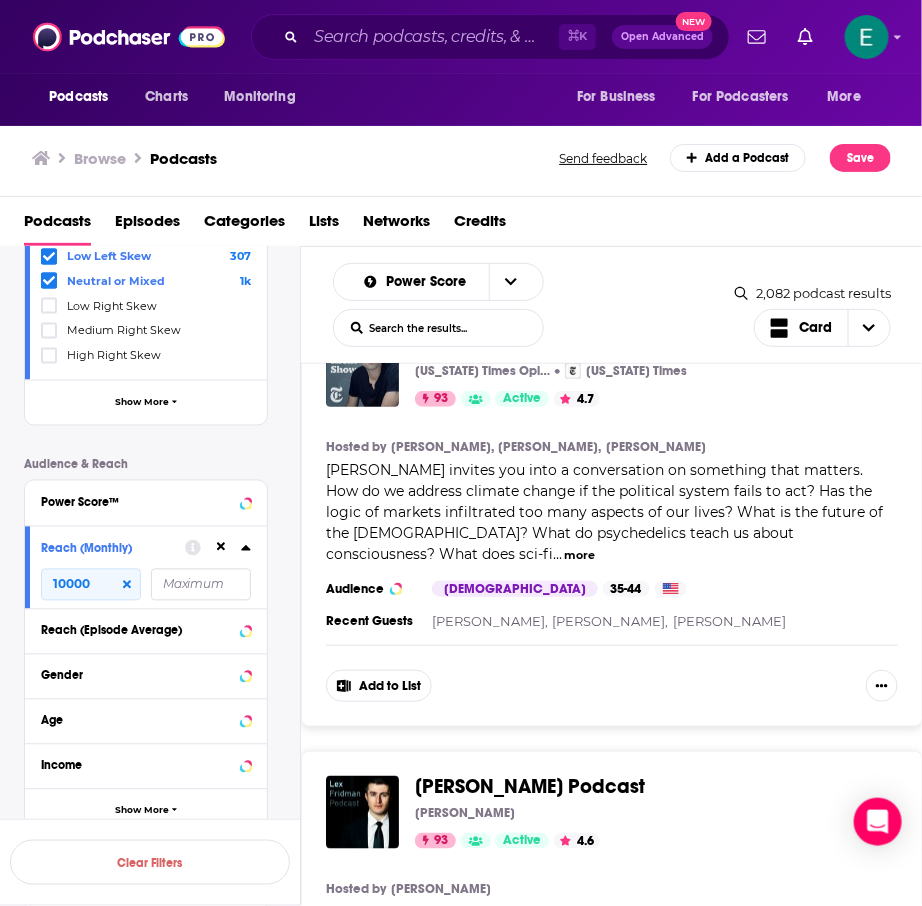 click on "more" at bounding box center (580, 555) 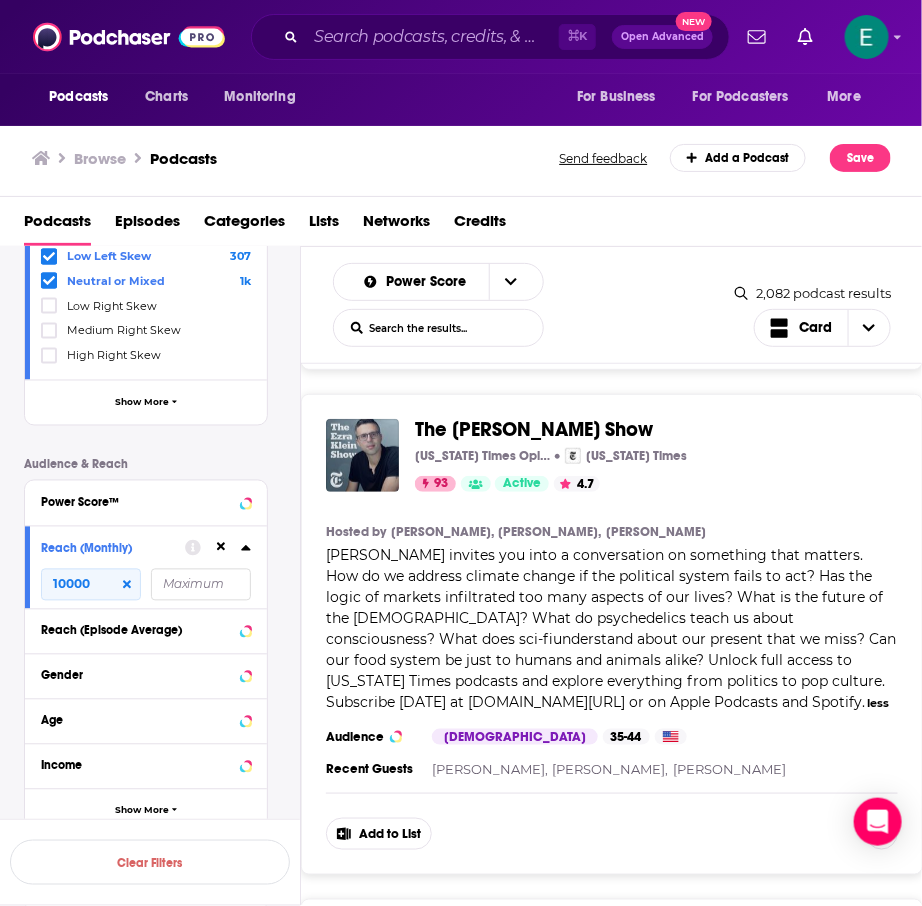 scroll, scrollTop: 2216, scrollLeft: 0, axis: vertical 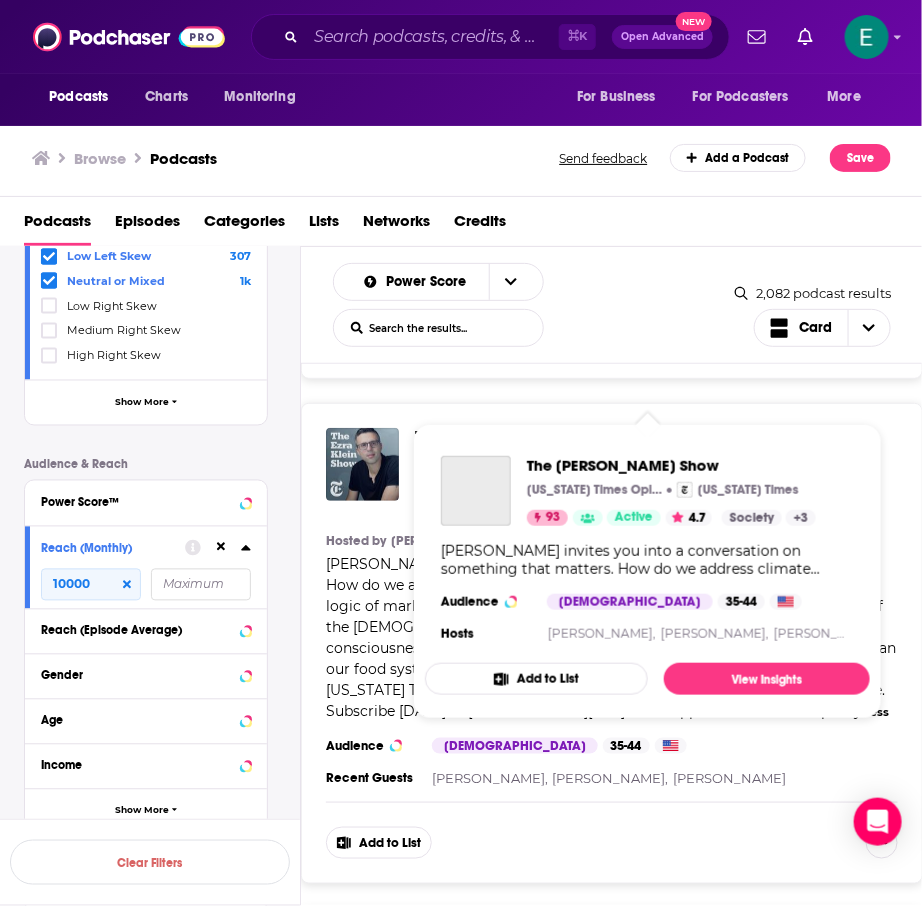 click on "The Ezra Klein Show" at bounding box center (534, 438) 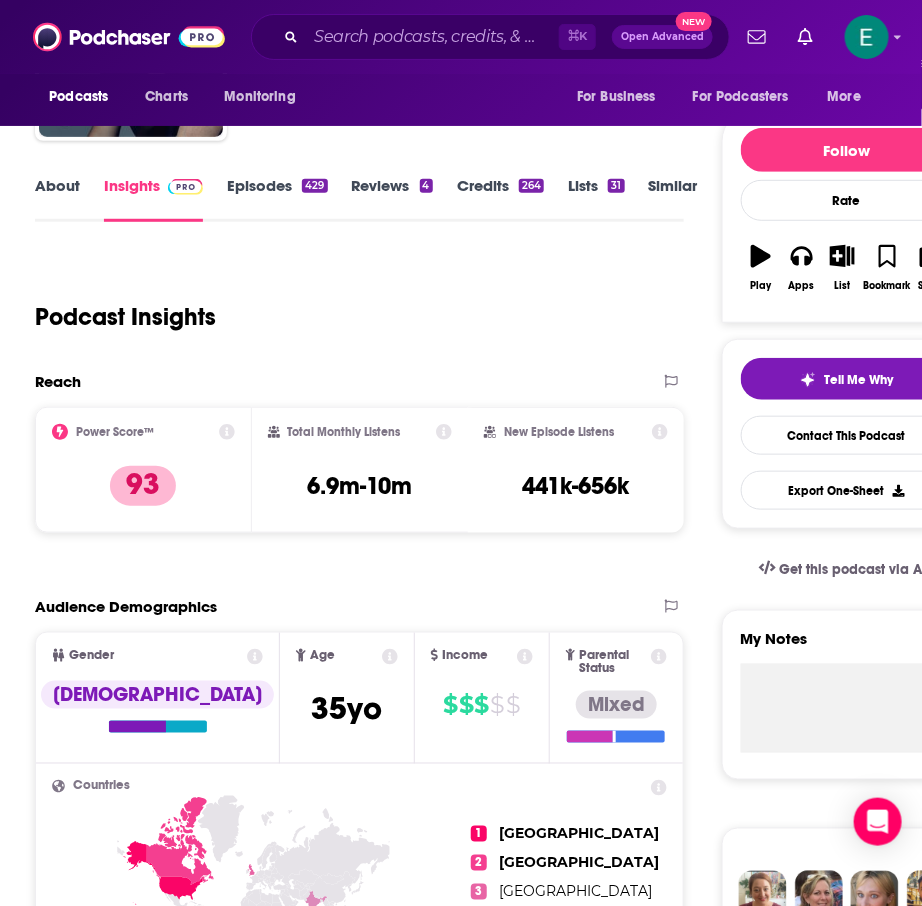 scroll, scrollTop: 0, scrollLeft: 0, axis: both 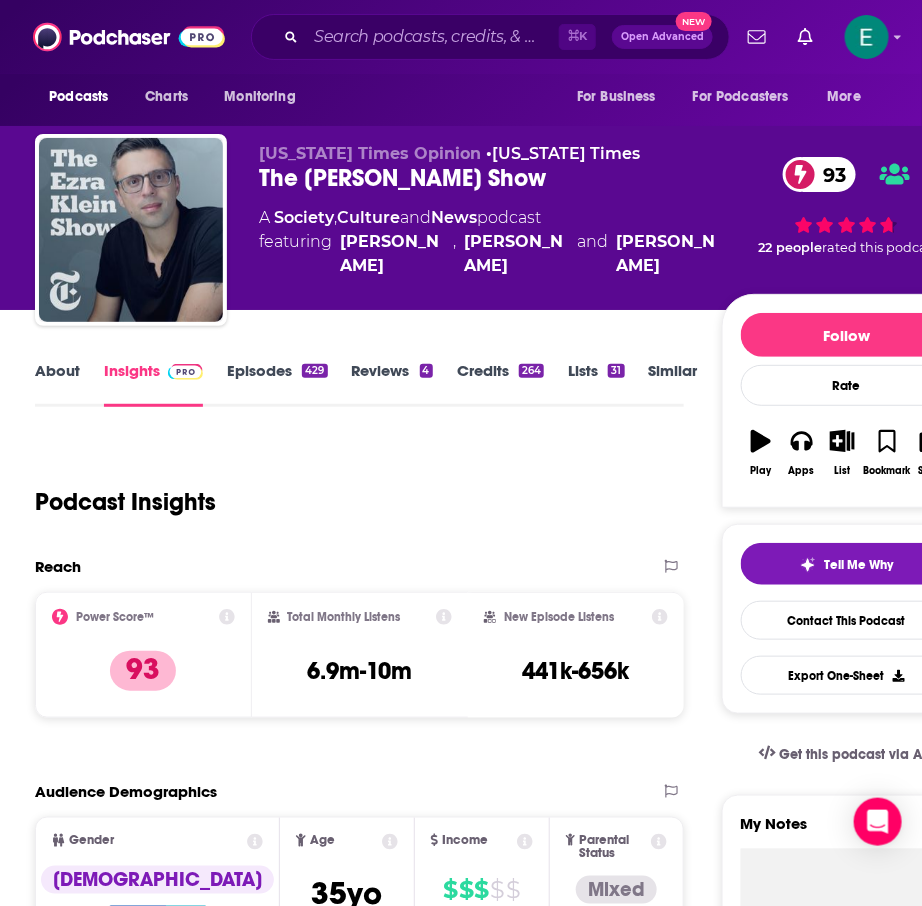 click on "Episodes 429" at bounding box center (277, 384) 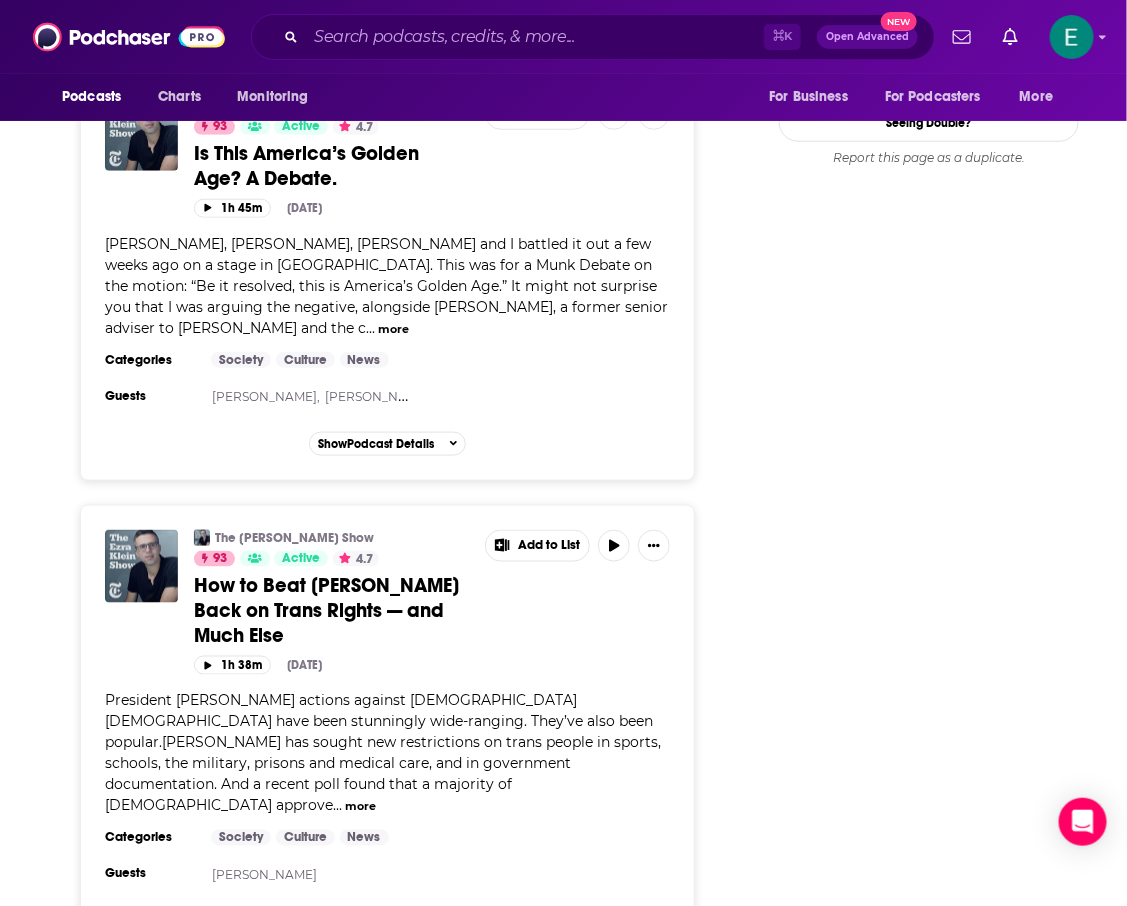 scroll, scrollTop: 2725, scrollLeft: 0, axis: vertical 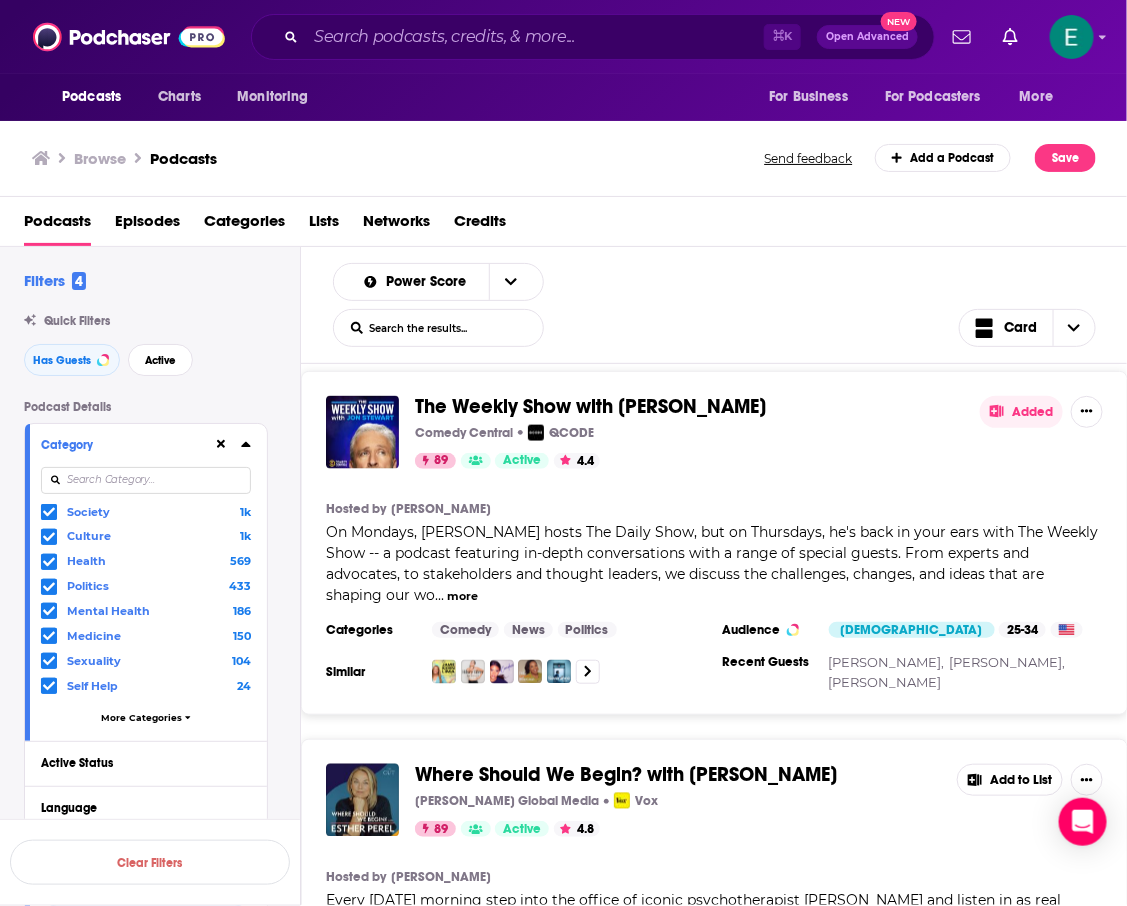 click on "more" at bounding box center (400, 964) 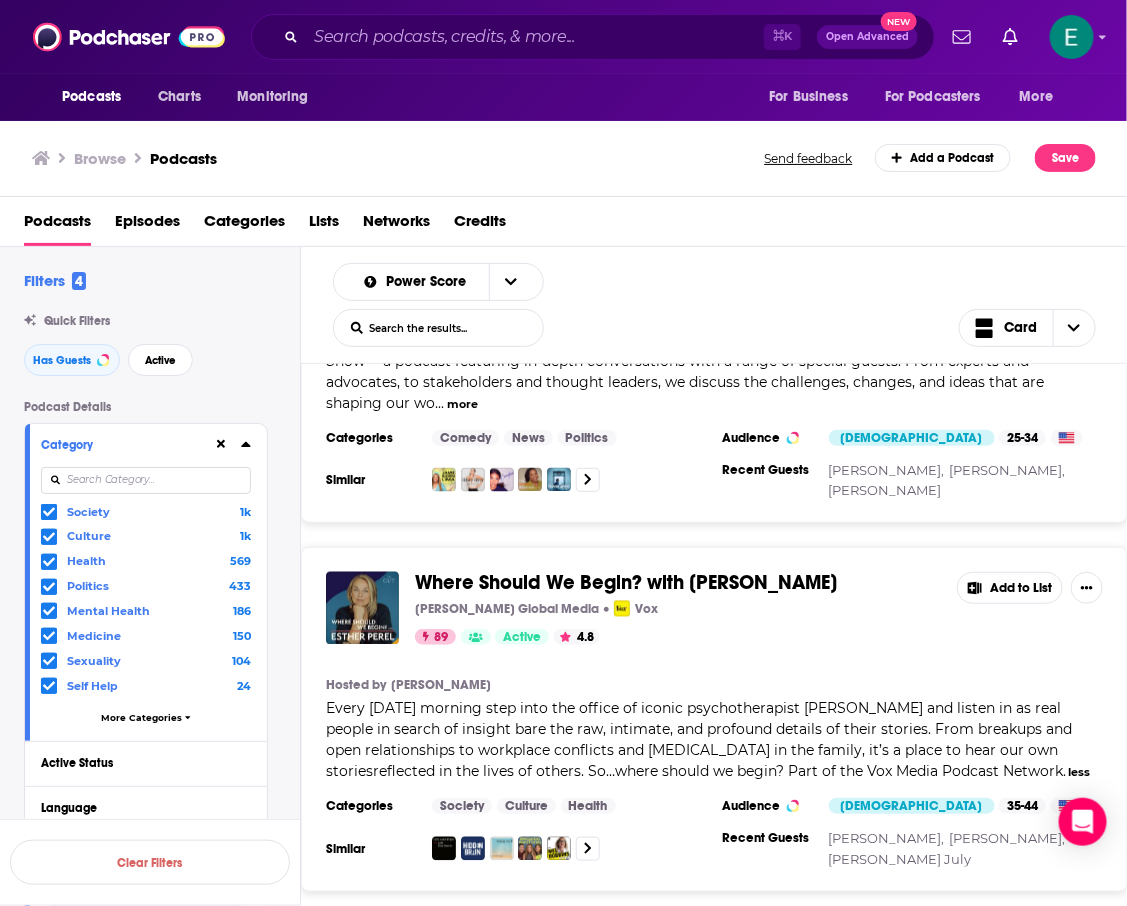 scroll, scrollTop: 5618, scrollLeft: 0, axis: vertical 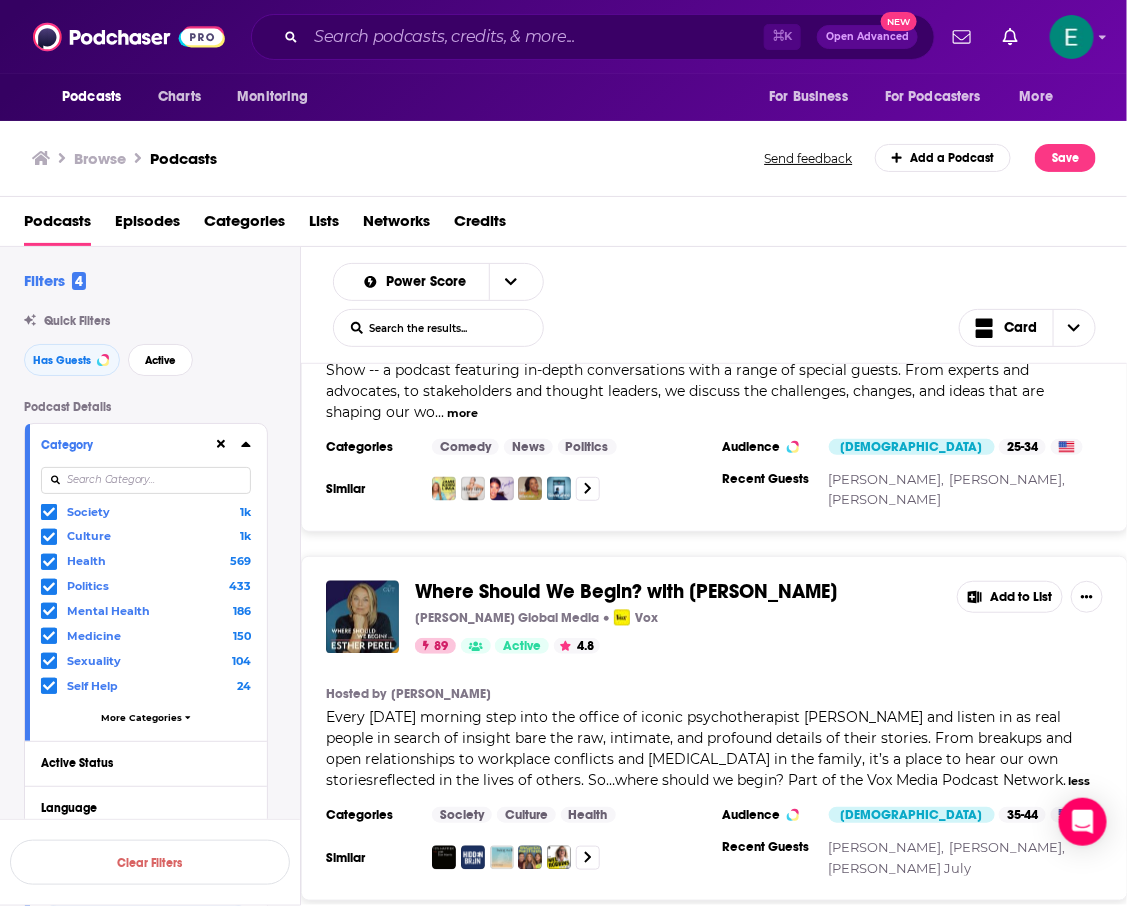 click on "Where Should We Begin? with Esther Perel" at bounding box center [626, 591] 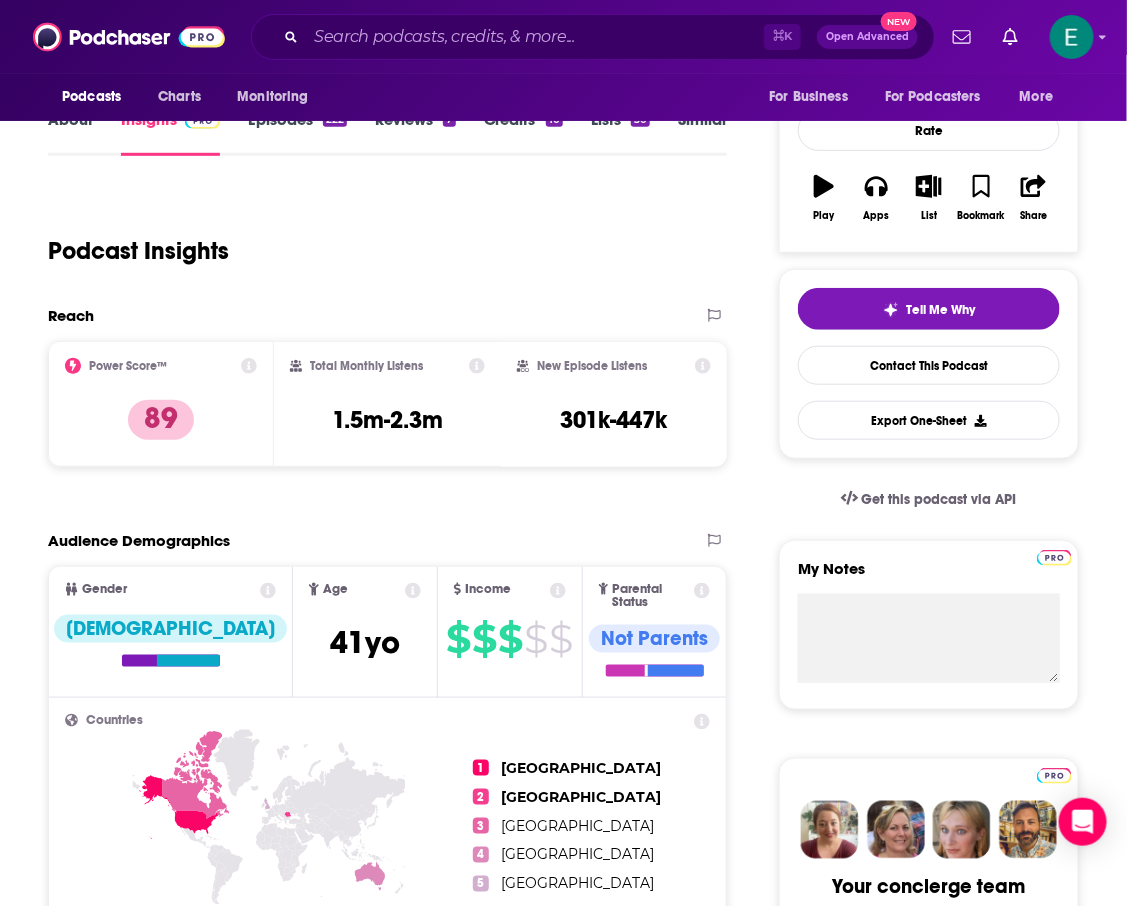 scroll, scrollTop: 21, scrollLeft: 0, axis: vertical 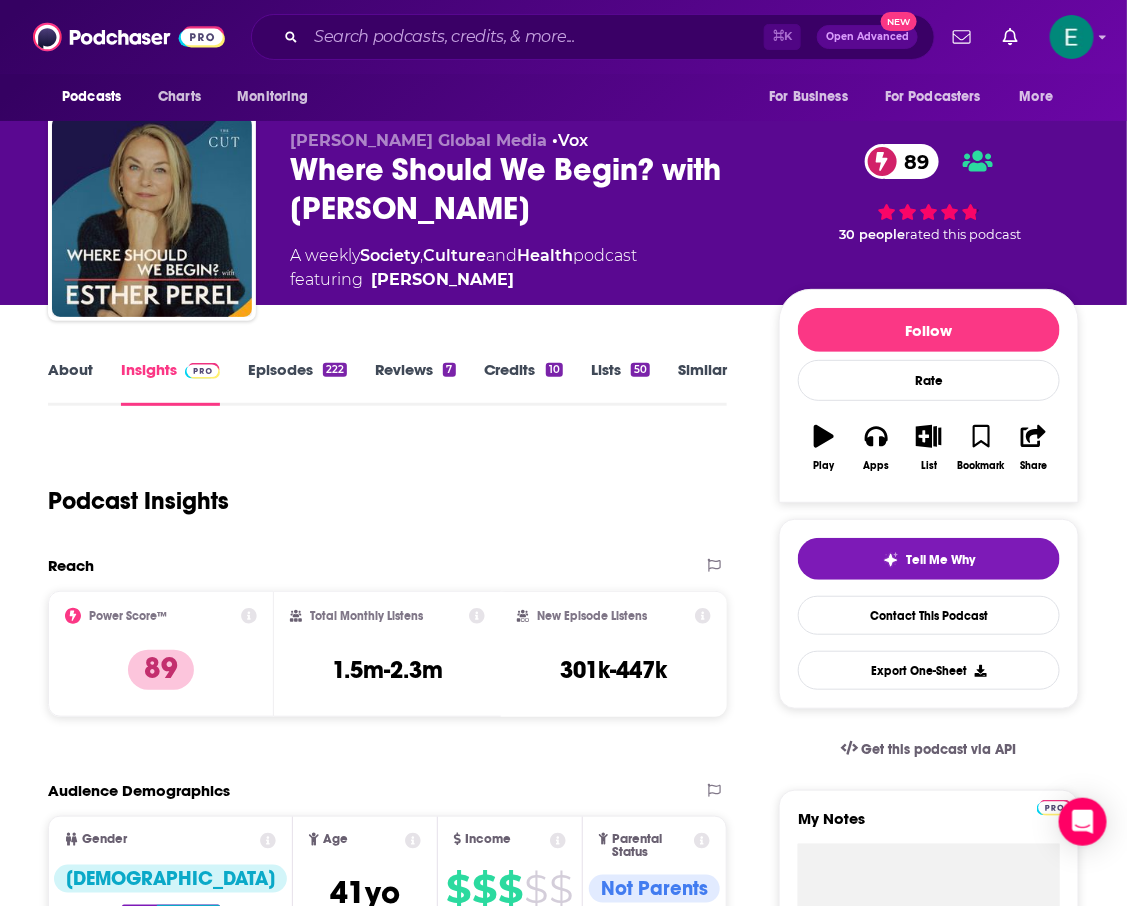 click on "Episodes 222" at bounding box center [297, 383] 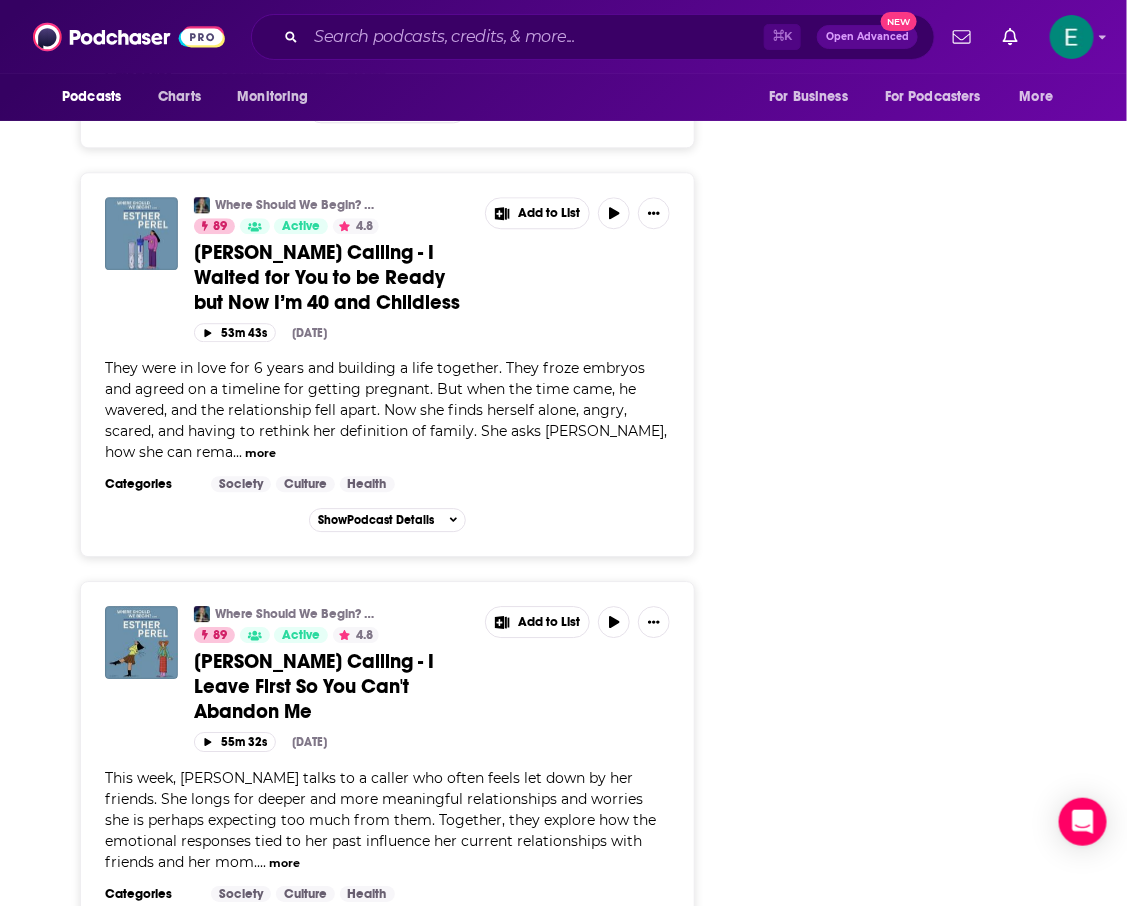 scroll, scrollTop: 3748, scrollLeft: 0, axis: vertical 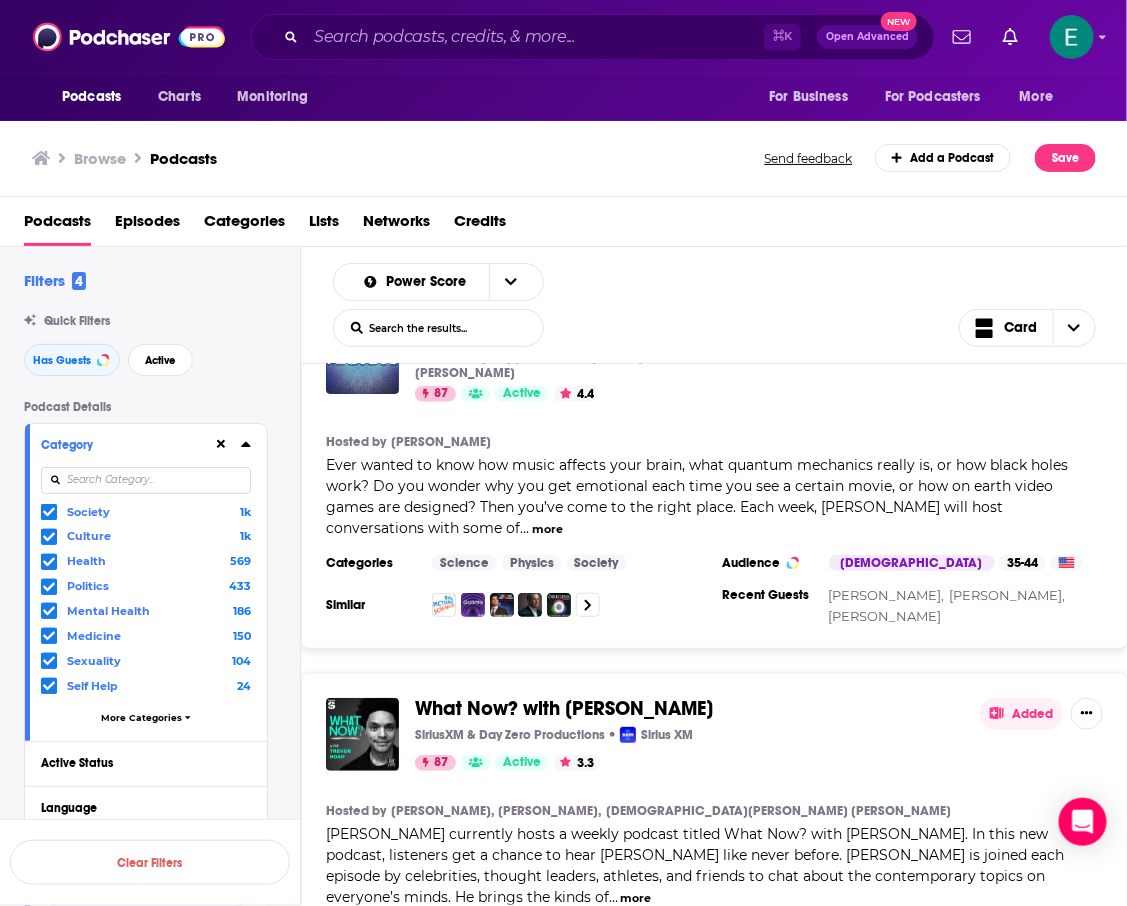 click on "more" at bounding box center (636, 898) 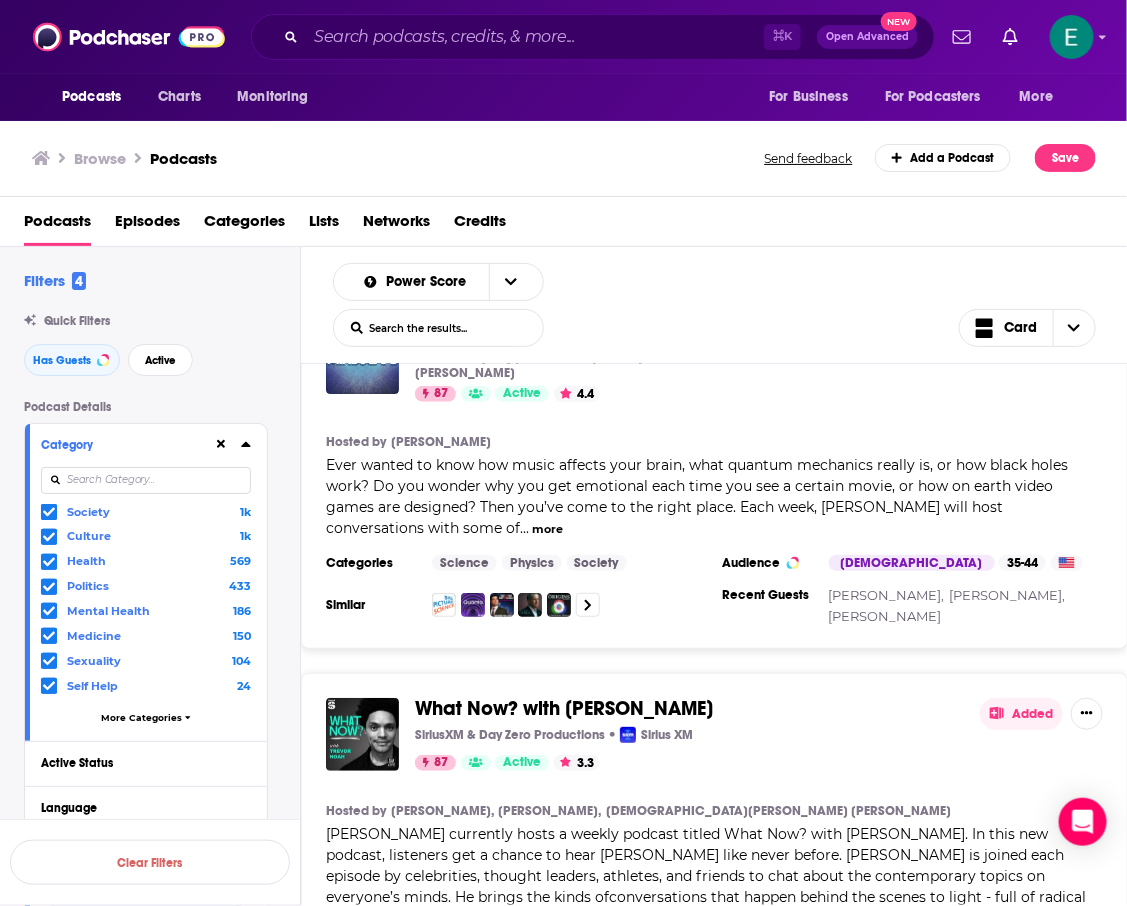 click on "What Now? with Trevor Noah" at bounding box center [564, 708] 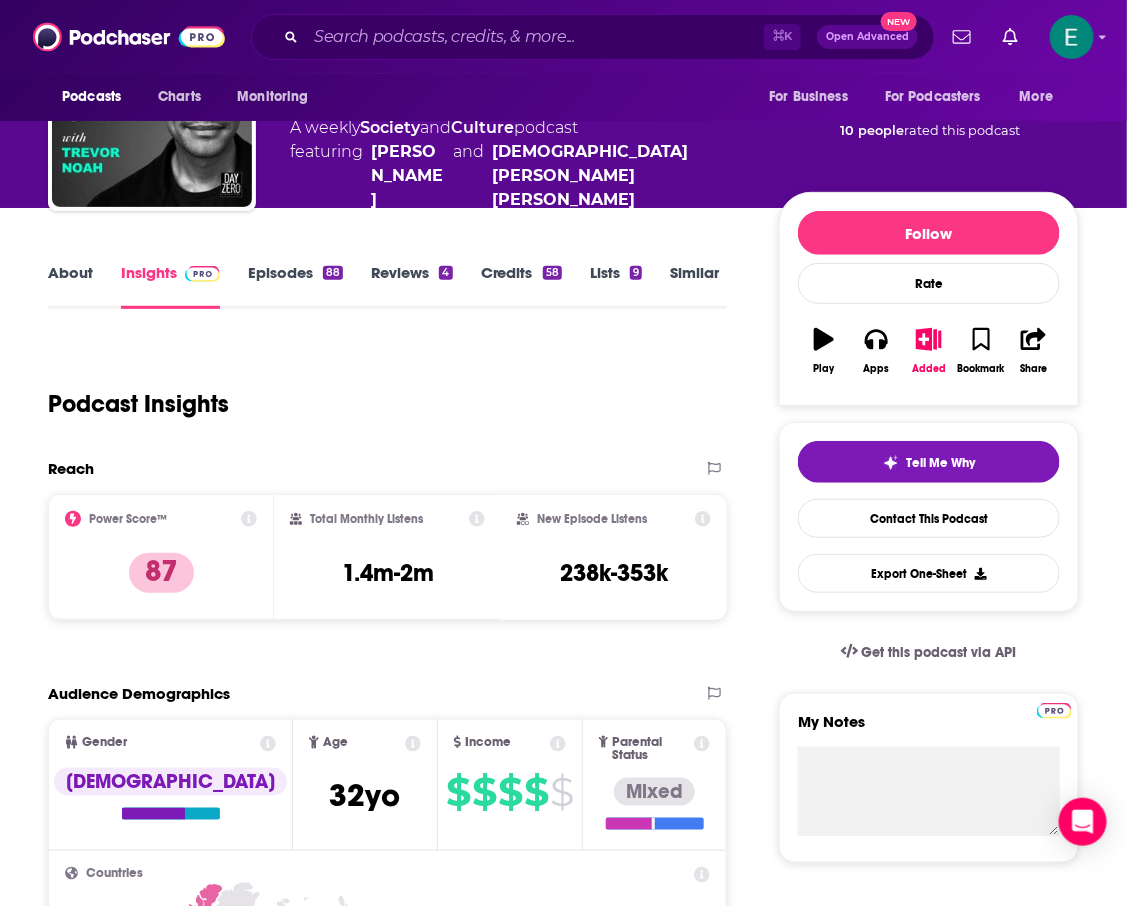 scroll, scrollTop: 0, scrollLeft: 0, axis: both 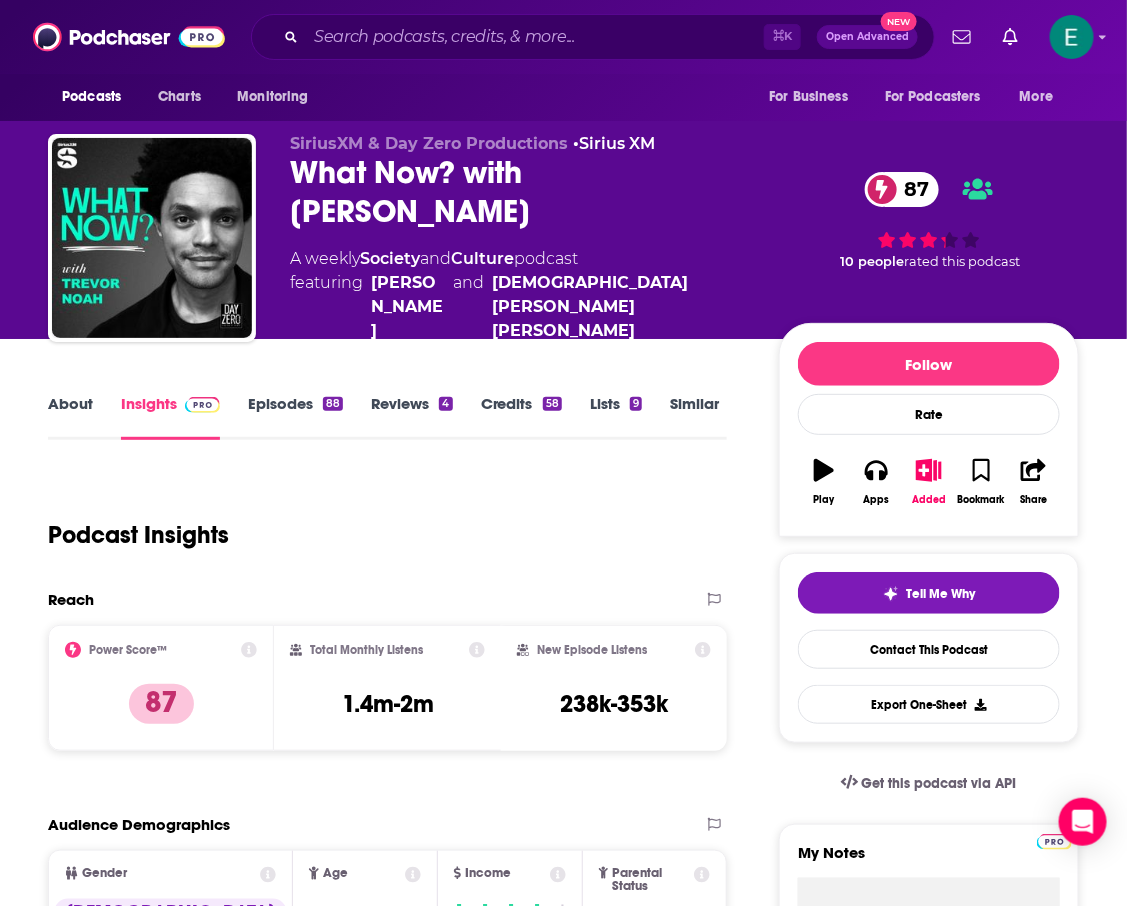 click on "Episodes 88" at bounding box center [295, 417] 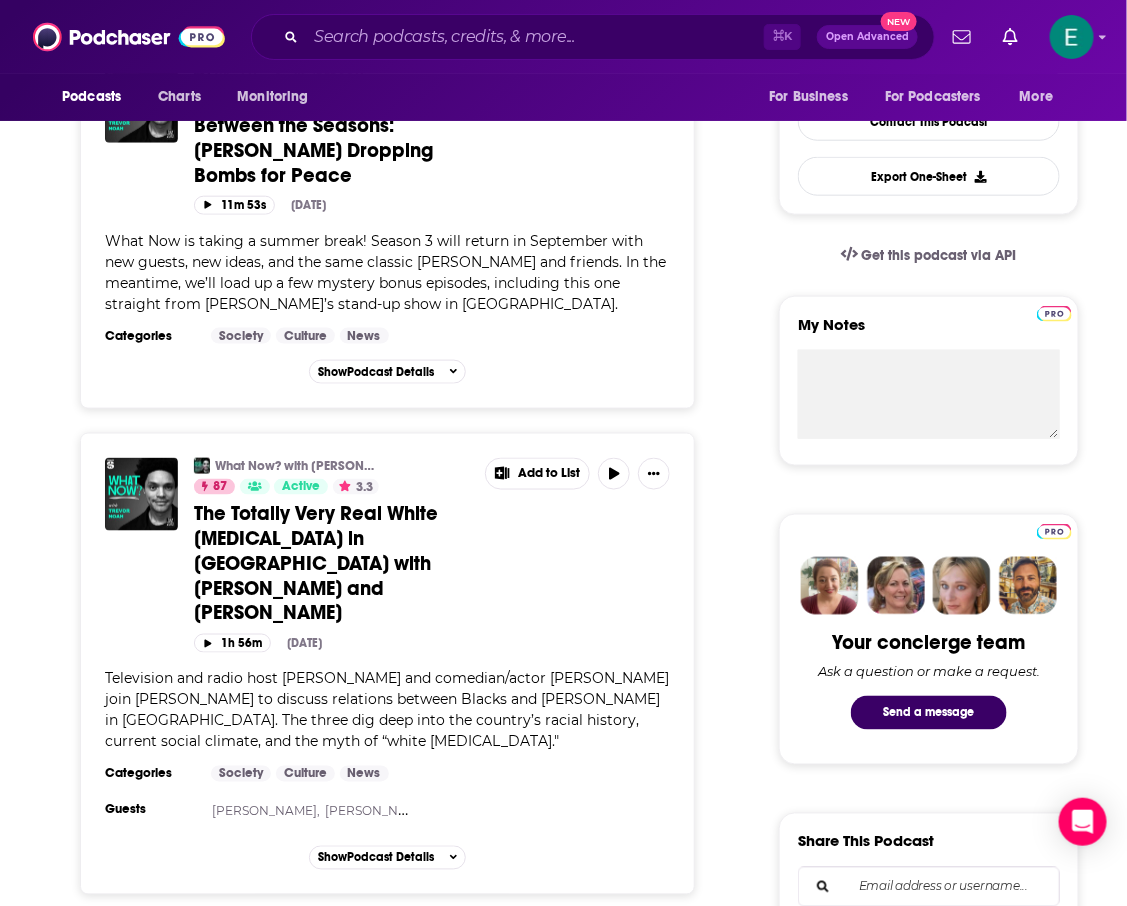 scroll, scrollTop: 0, scrollLeft: 0, axis: both 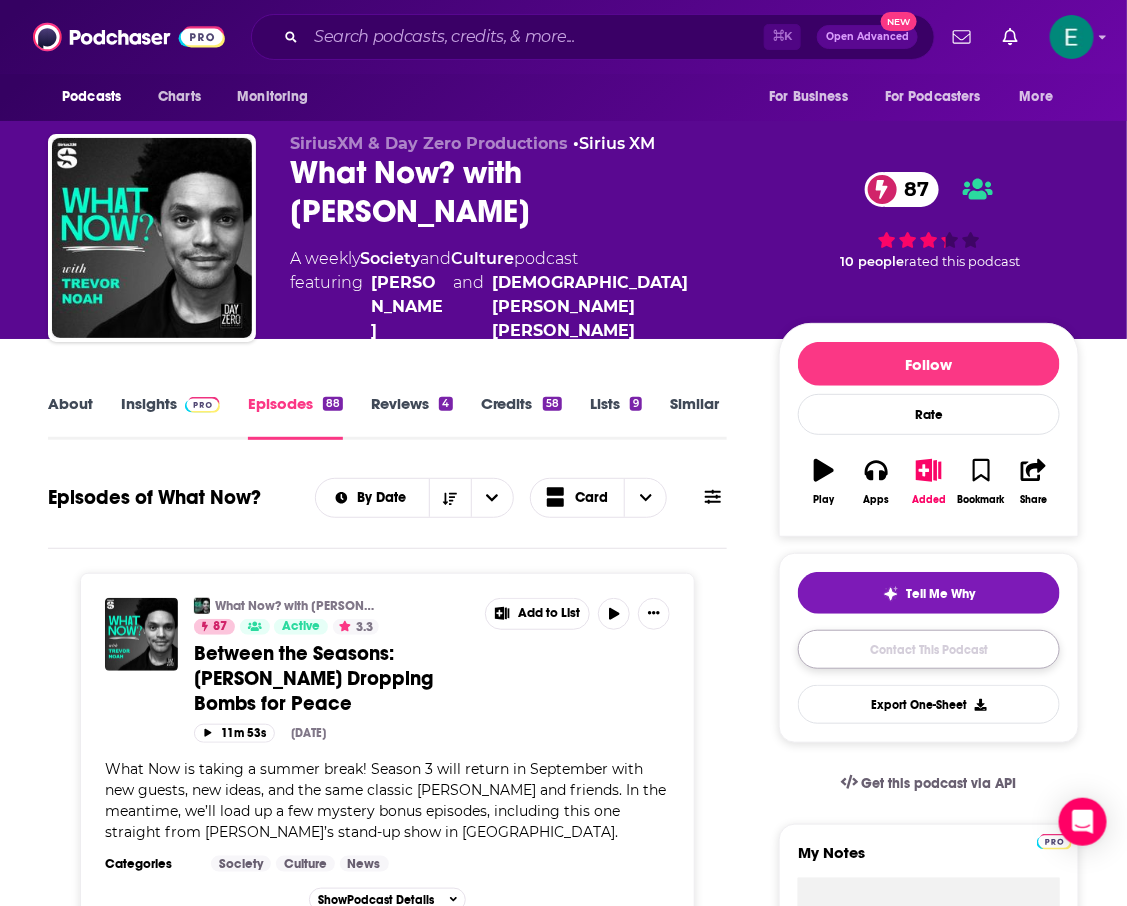 click on "Contact This Podcast" at bounding box center (929, 649) 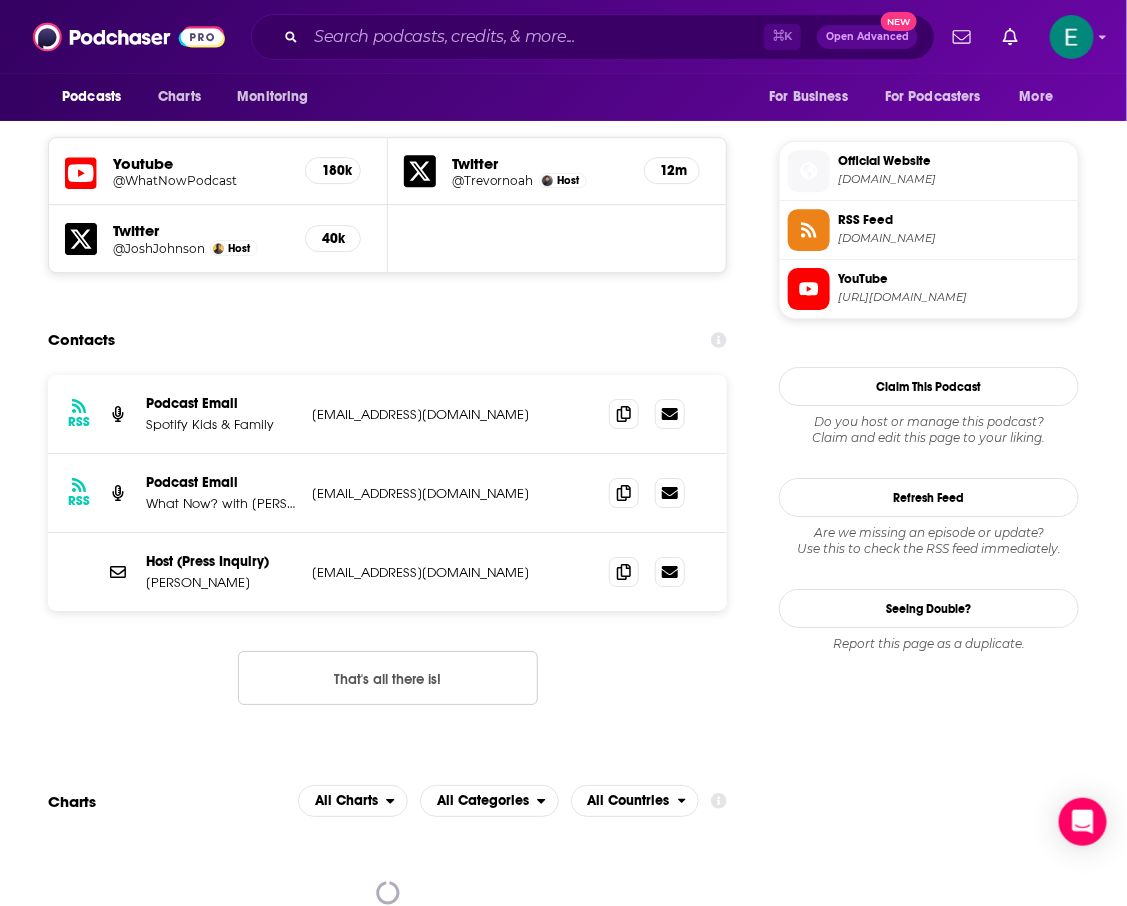 scroll, scrollTop: 1653, scrollLeft: 0, axis: vertical 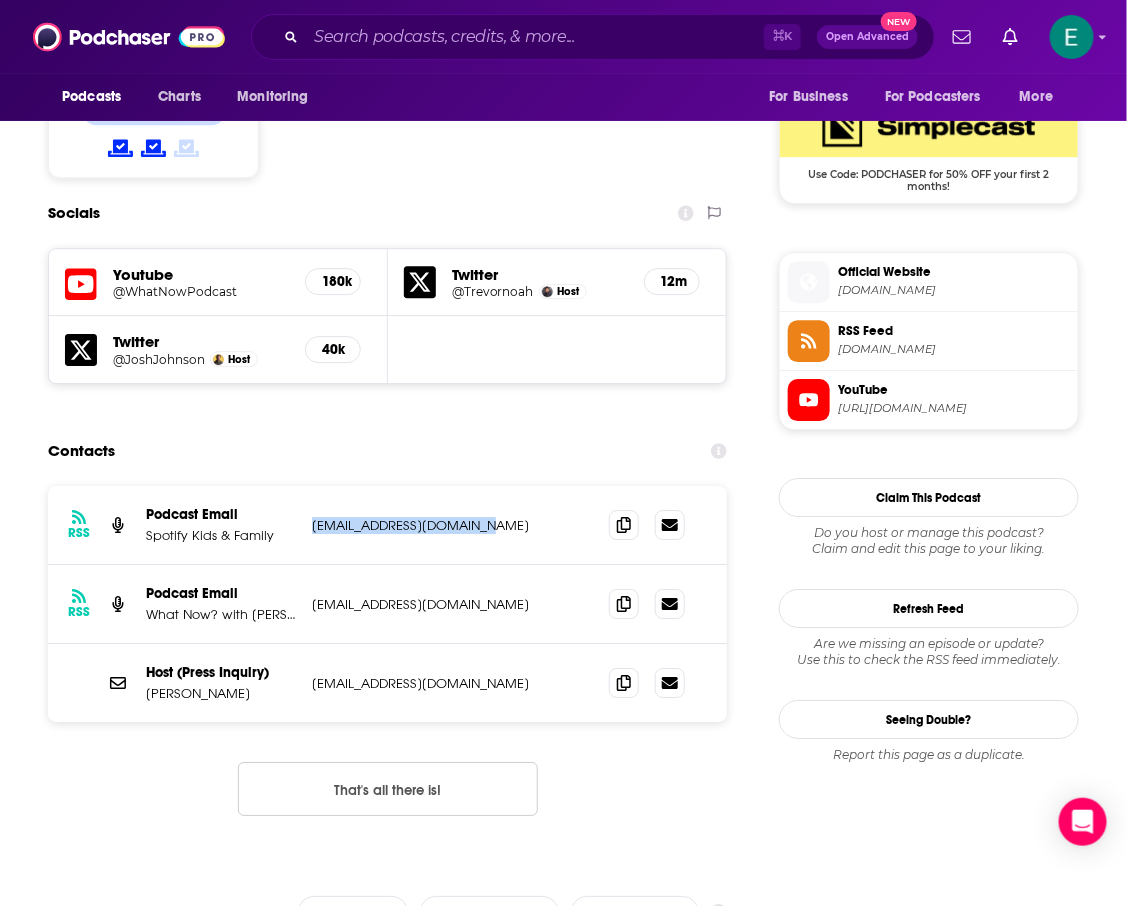 drag, startPoint x: 299, startPoint y: 402, endPoint x: 314, endPoint y: 403, distance: 15.033297 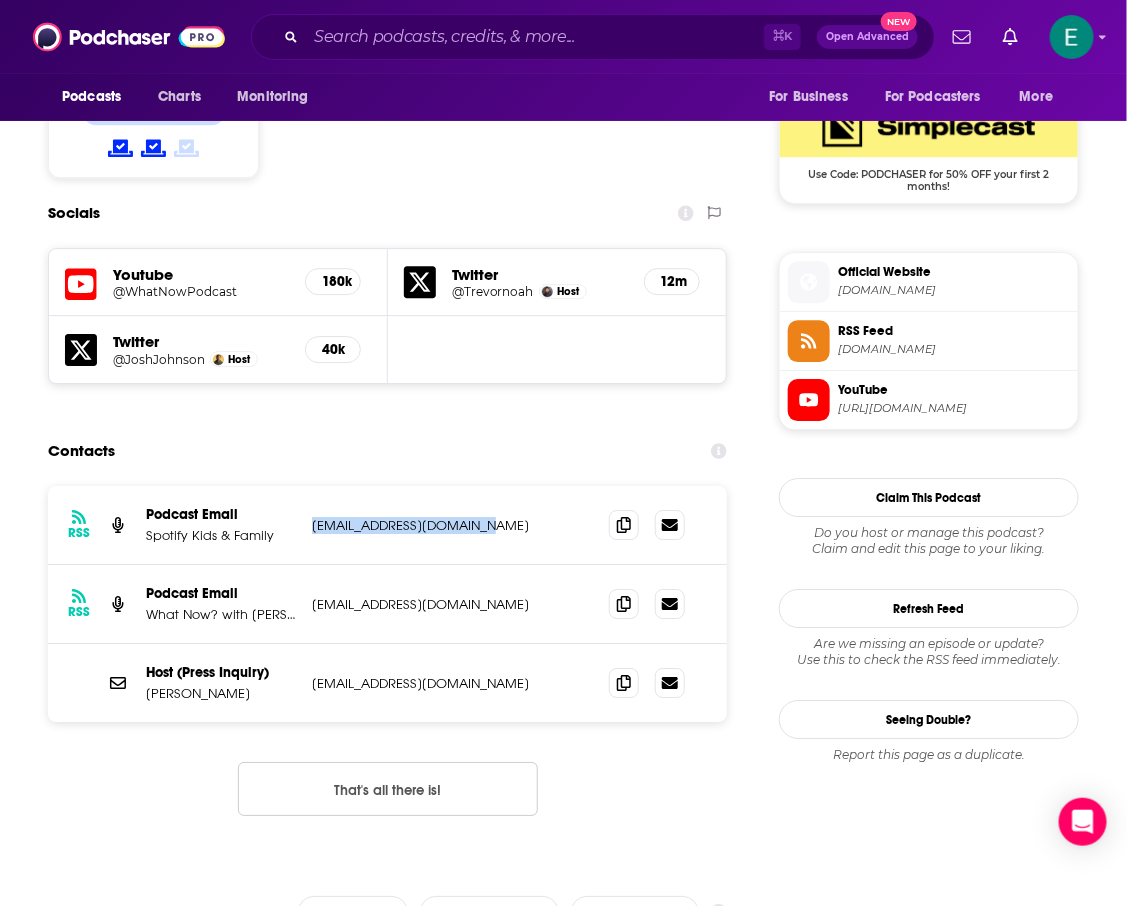 click on "s-4-podcasts@spotify.com" at bounding box center (444, 525) 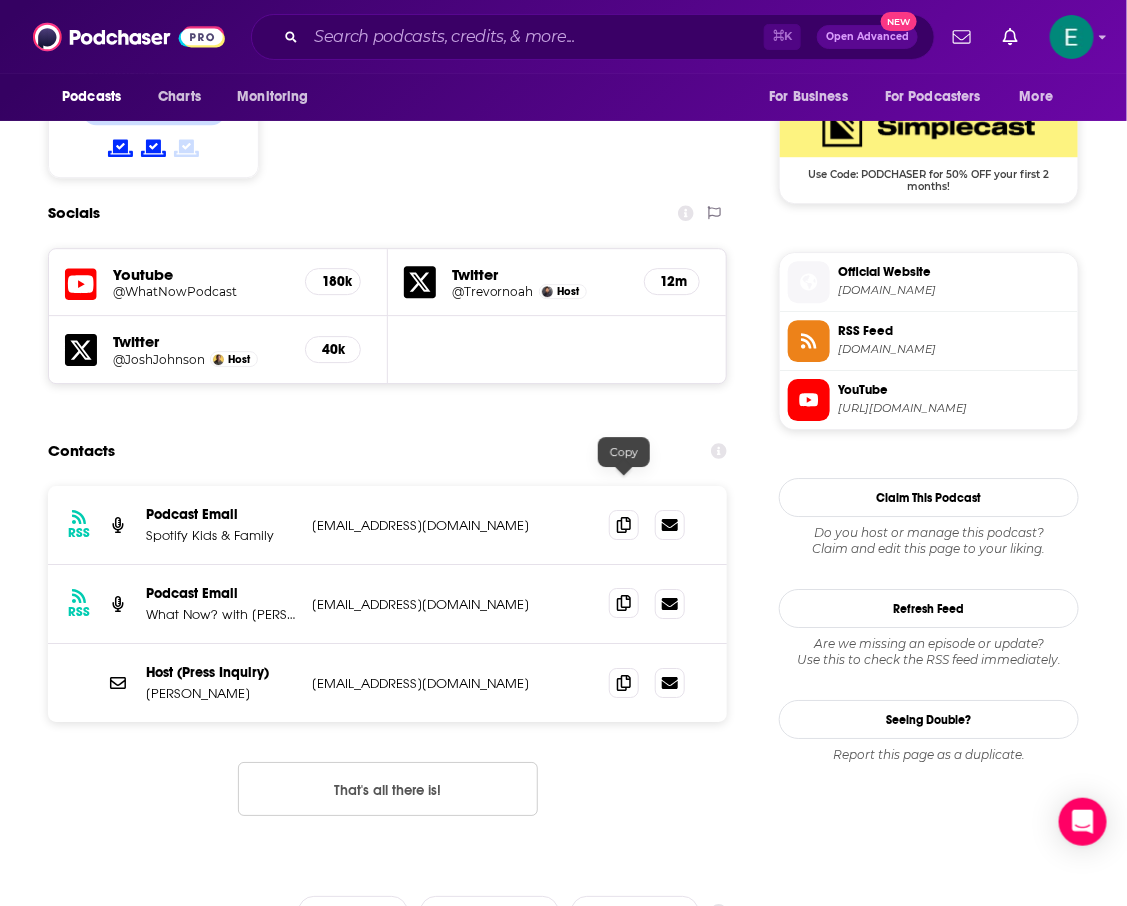 click 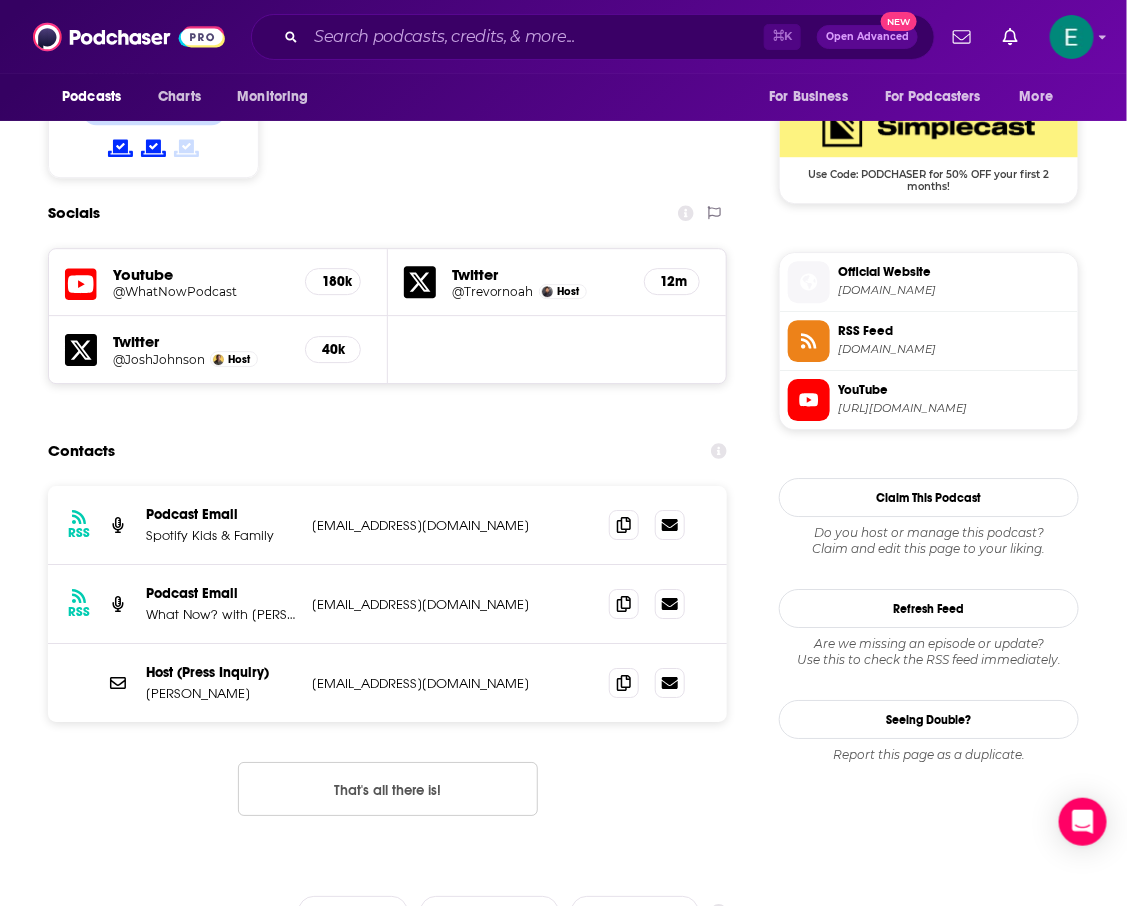 scroll, scrollTop: 1295, scrollLeft: 0, axis: vertical 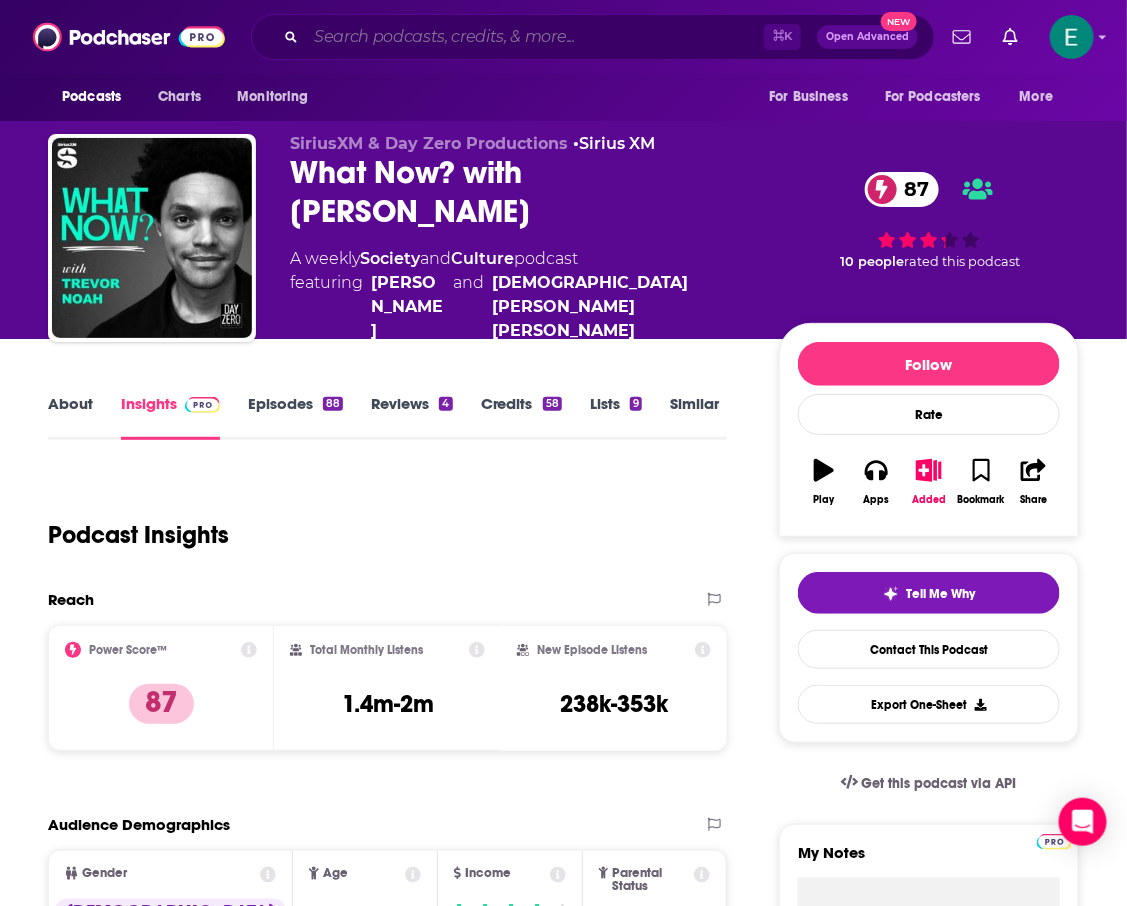click at bounding box center [535, 37] 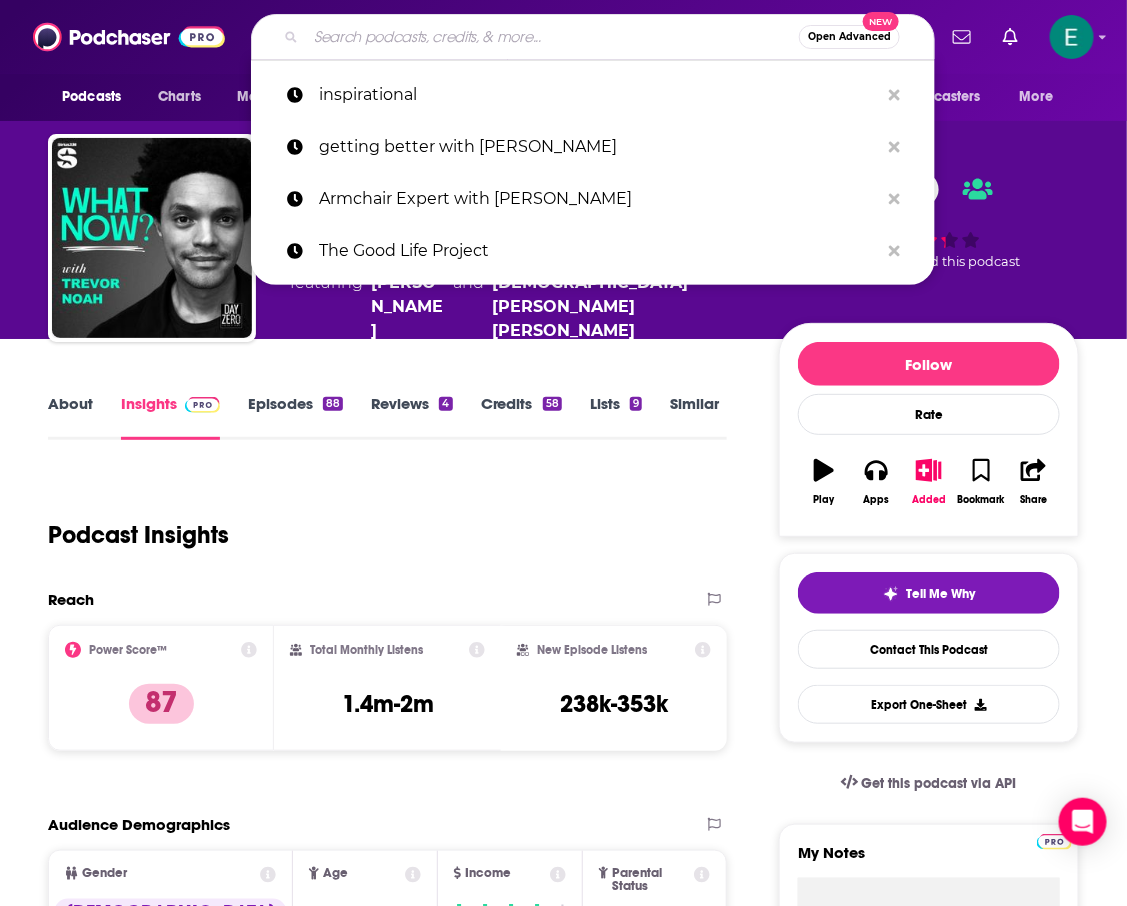 paste on "The Daily" 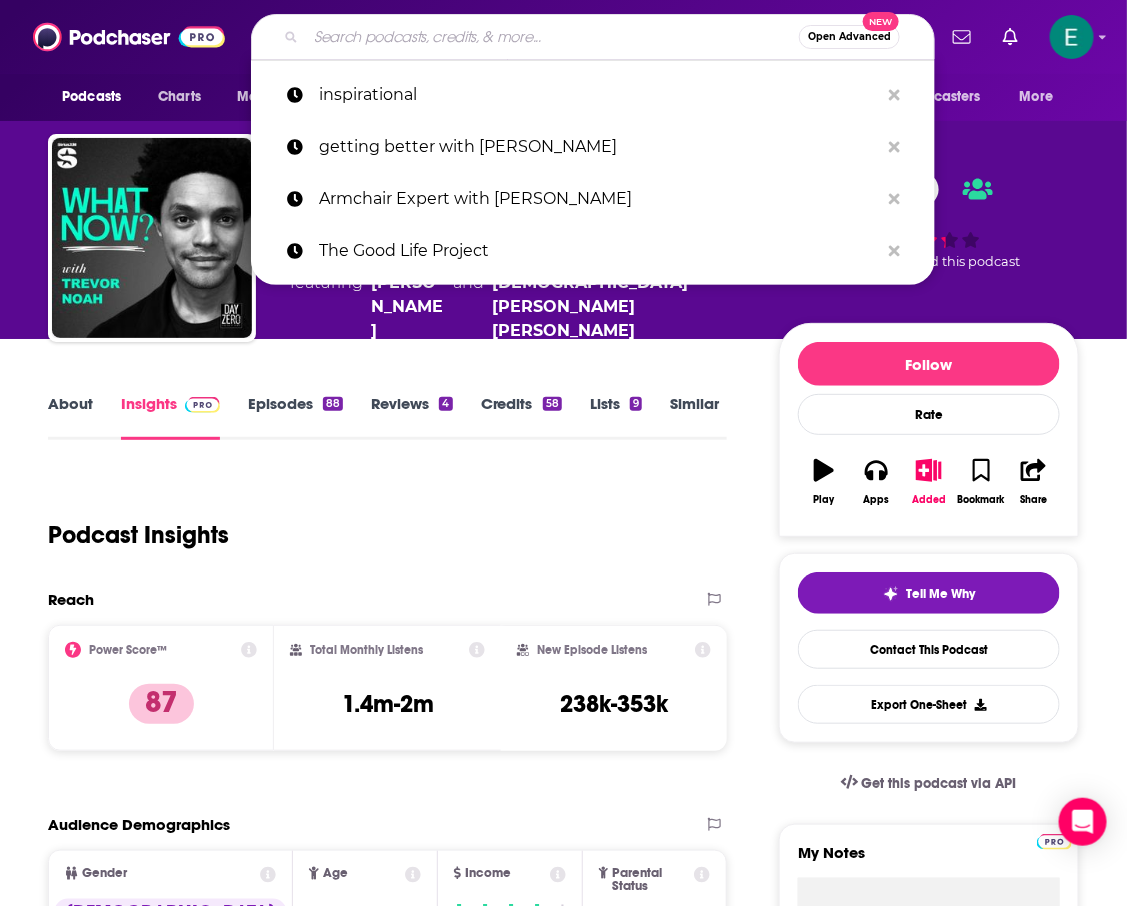 type on "The Daily" 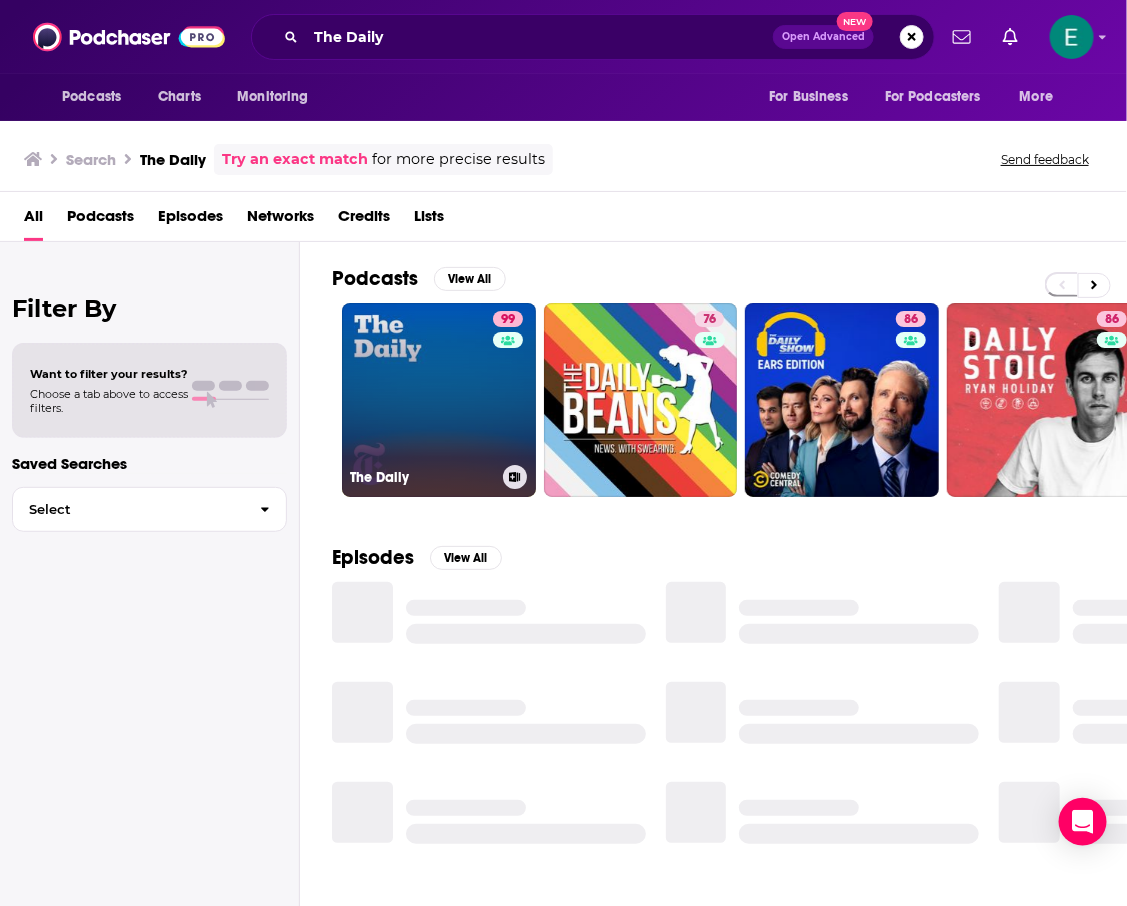 click on "99 The Daily" at bounding box center (439, 400) 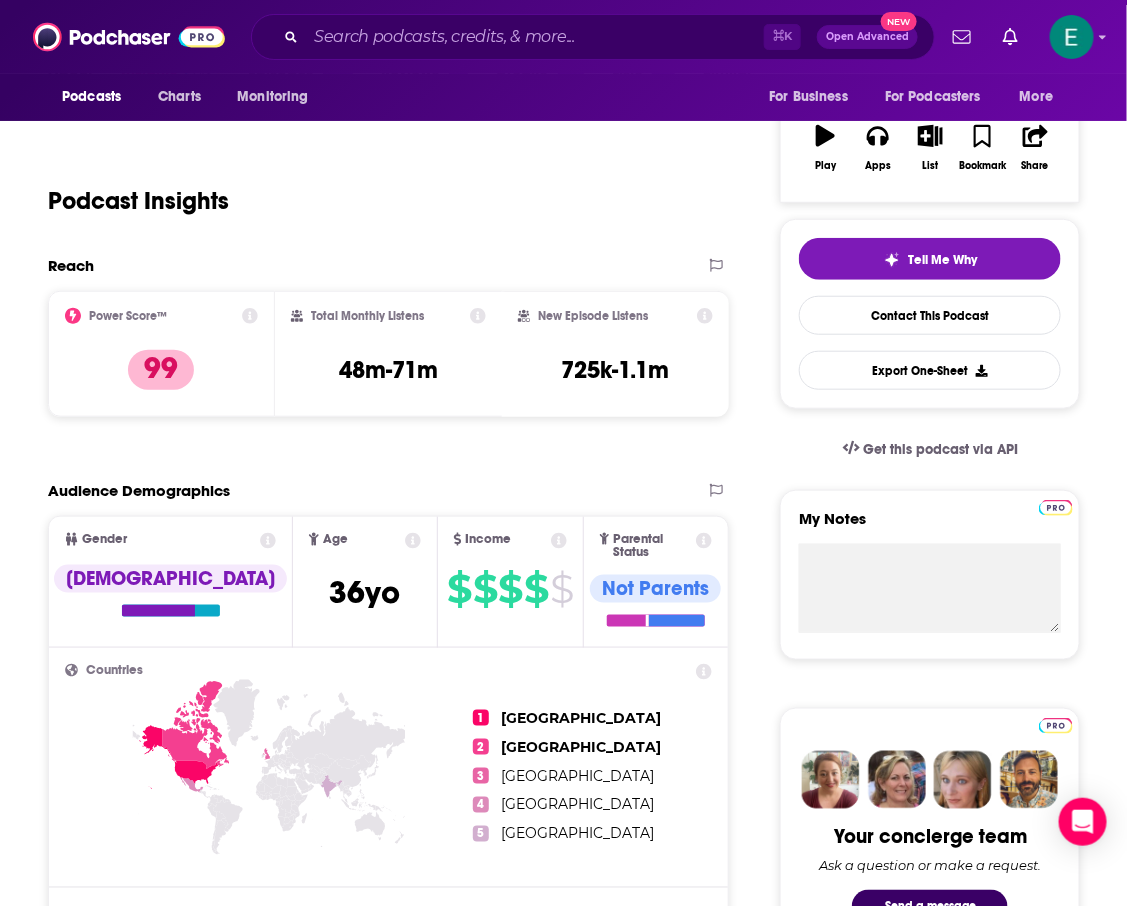 scroll, scrollTop: 0, scrollLeft: 0, axis: both 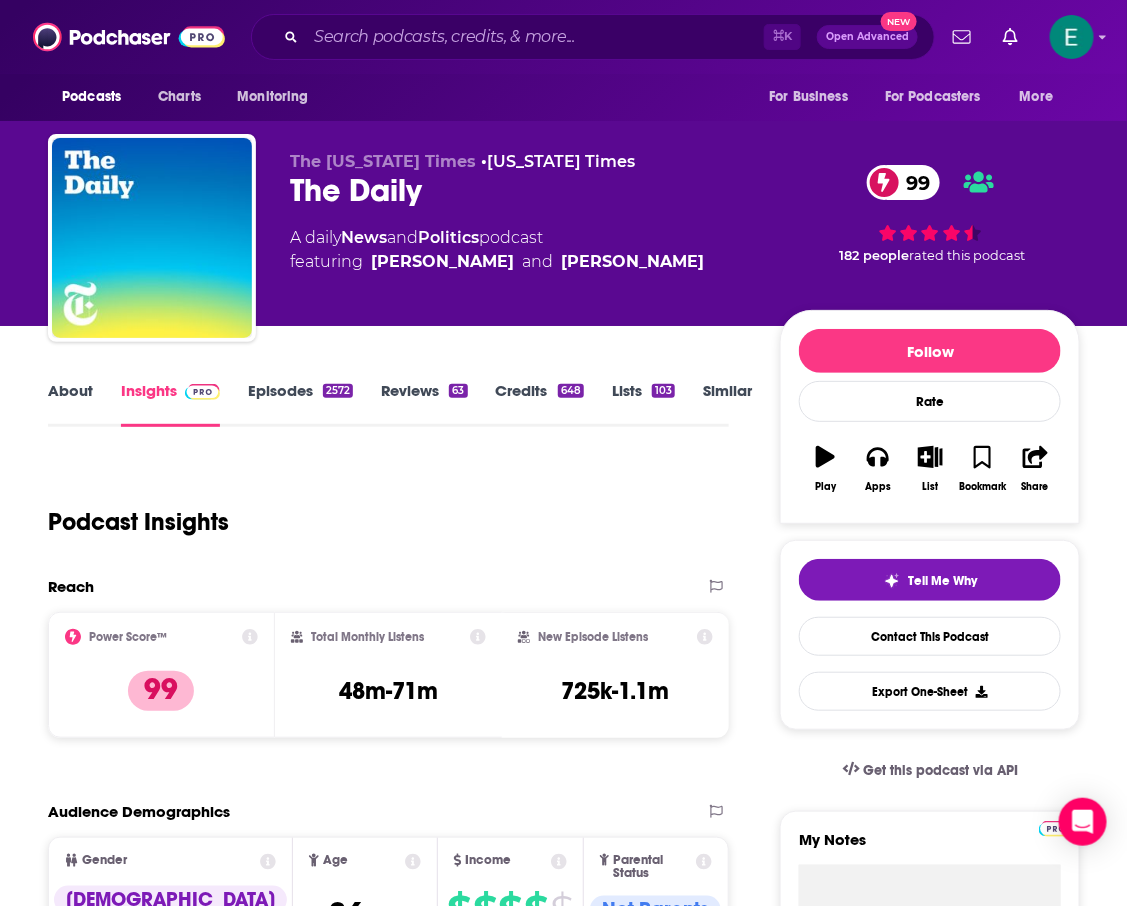 click on "Episodes 2572" at bounding box center (300, 404) 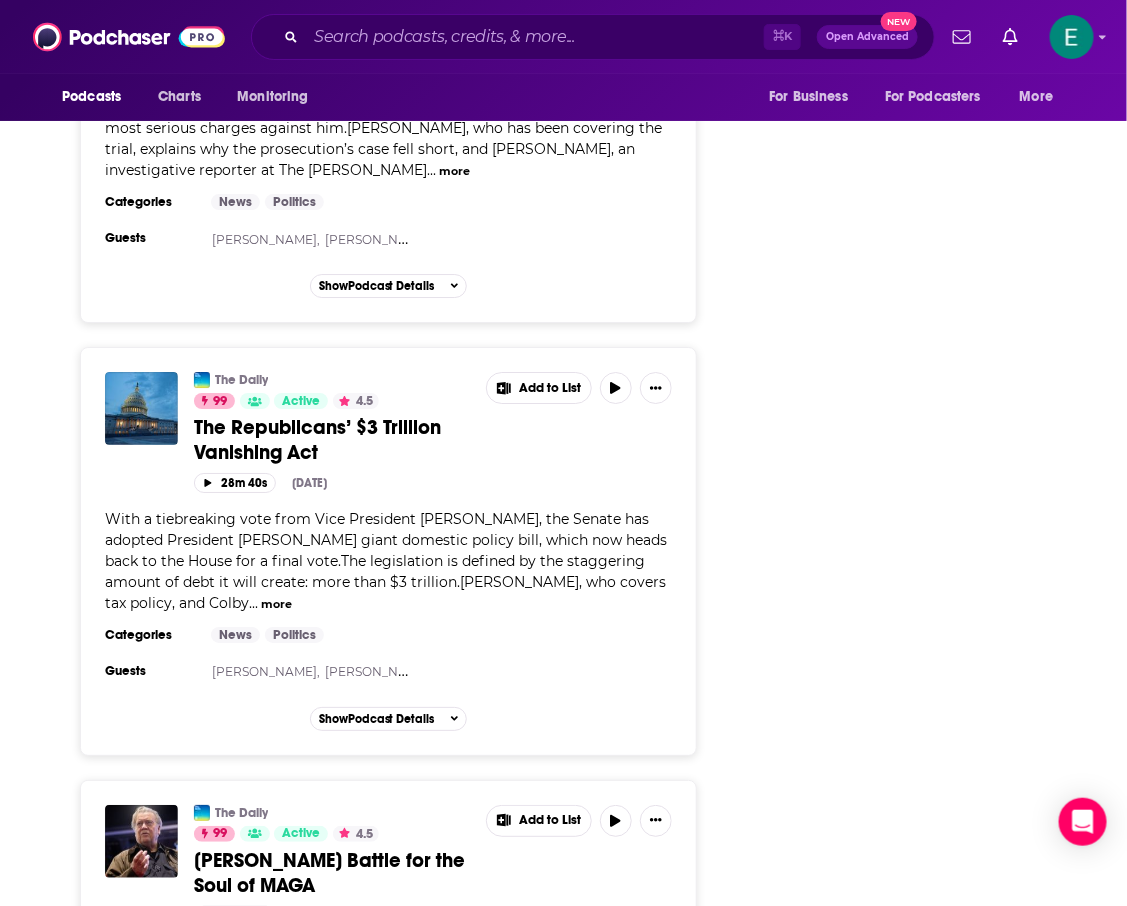 scroll, scrollTop: 6736, scrollLeft: 0, axis: vertical 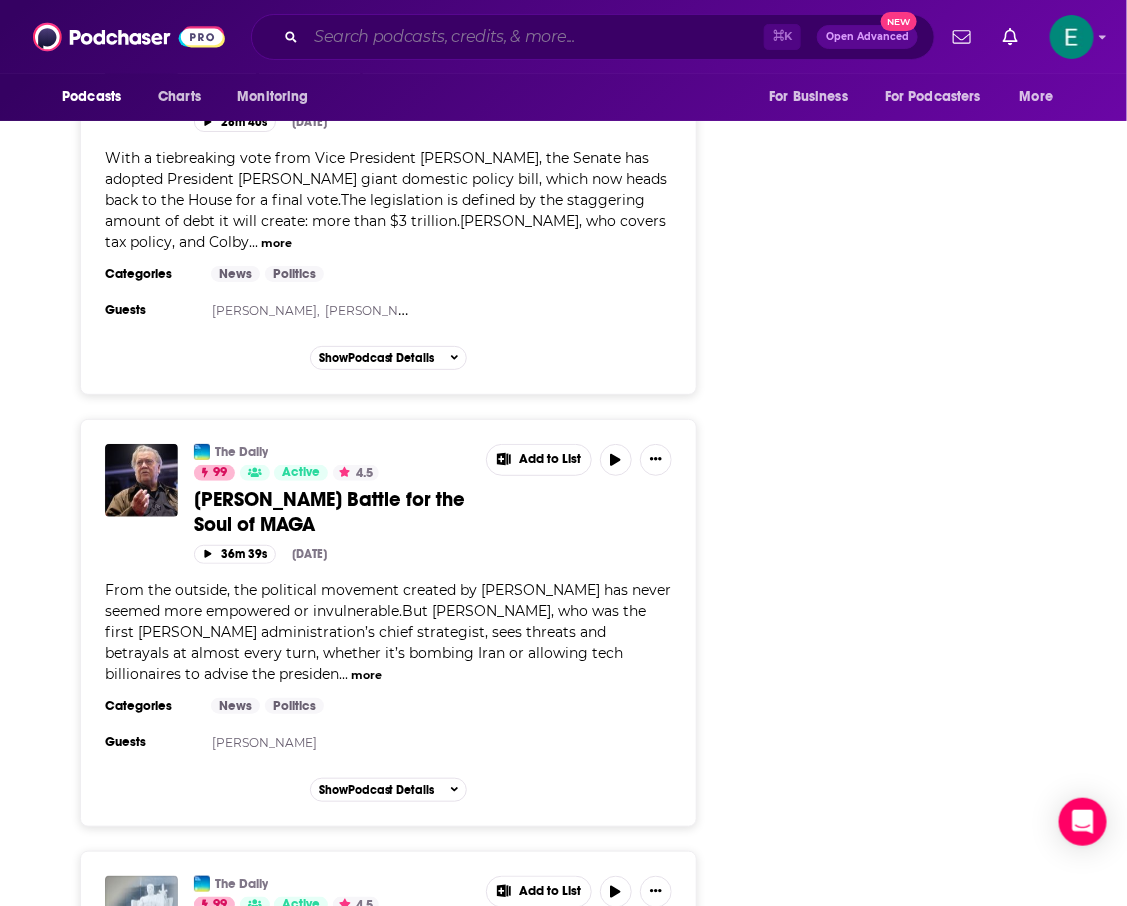 click at bounding box center [535, 37] 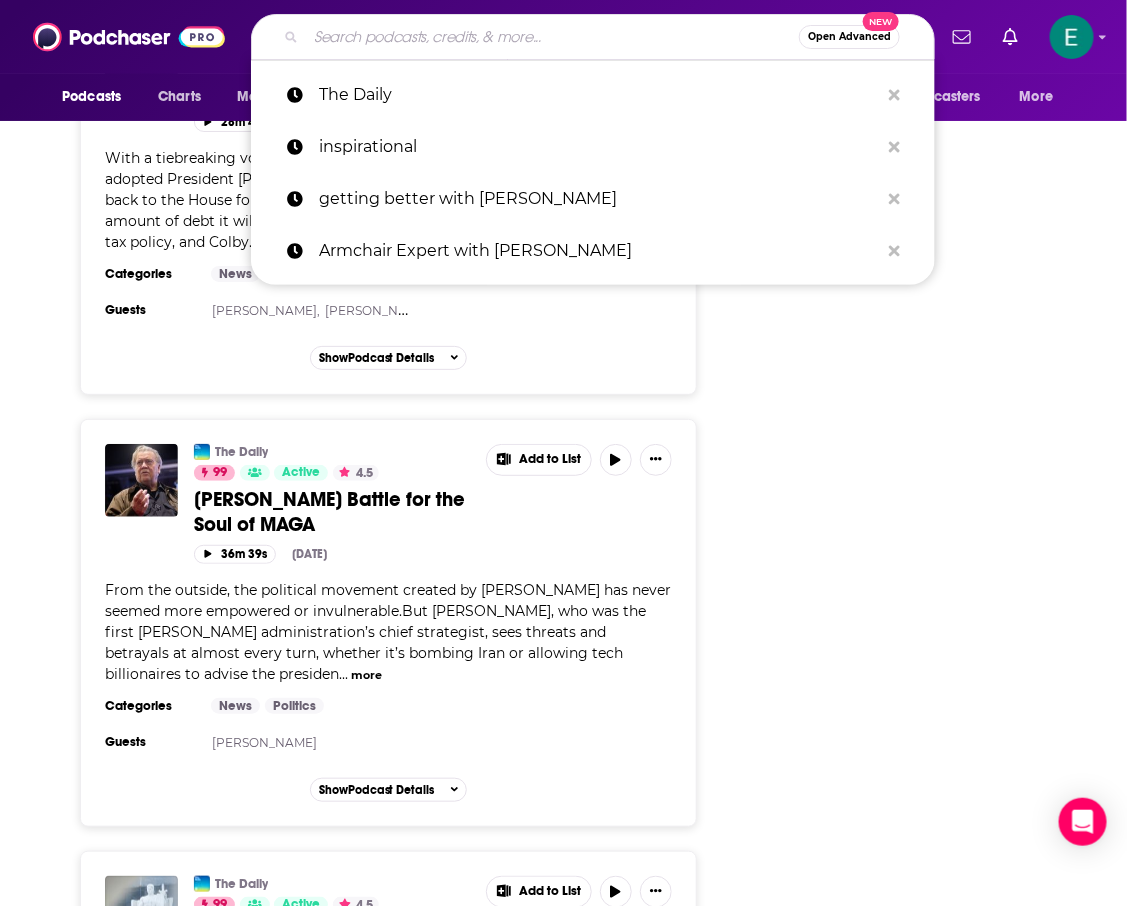 paste on "Reveal" 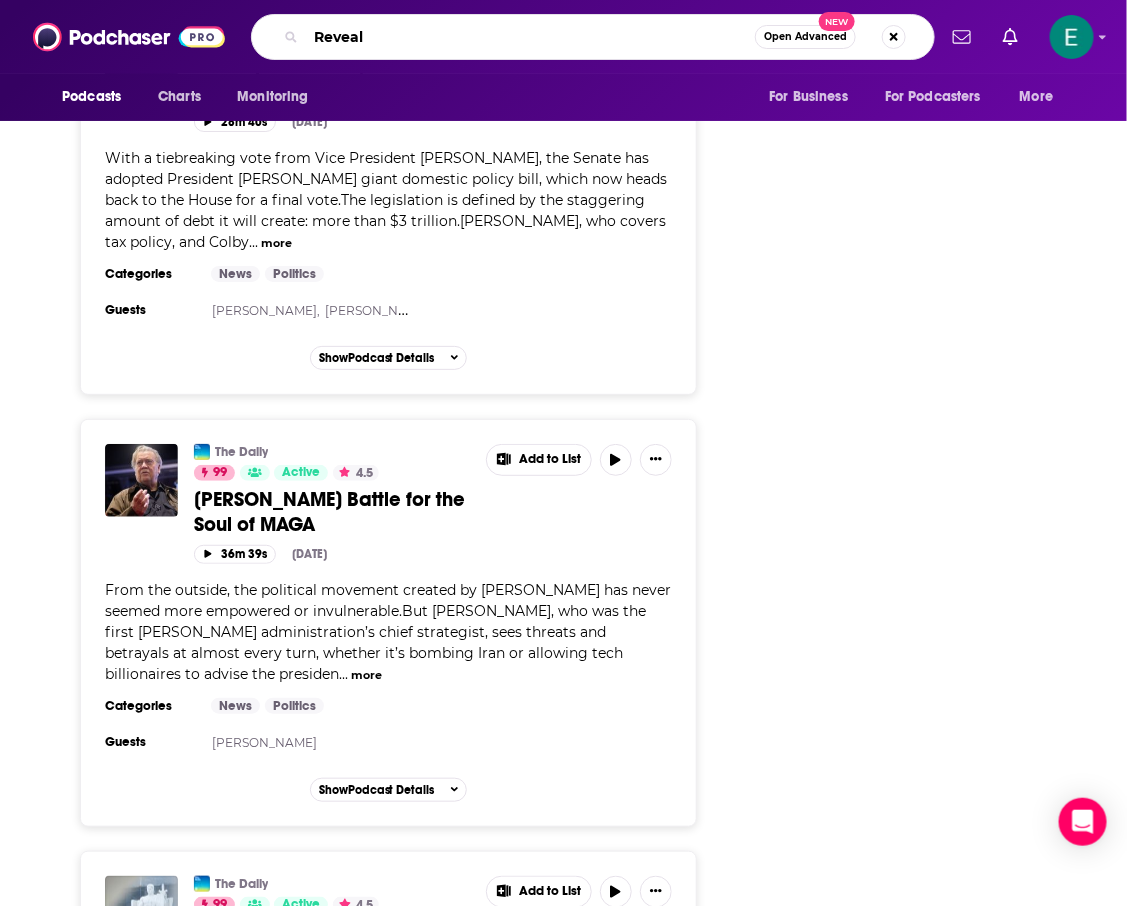 click on "Reveal" at bounding box center (530, 37) 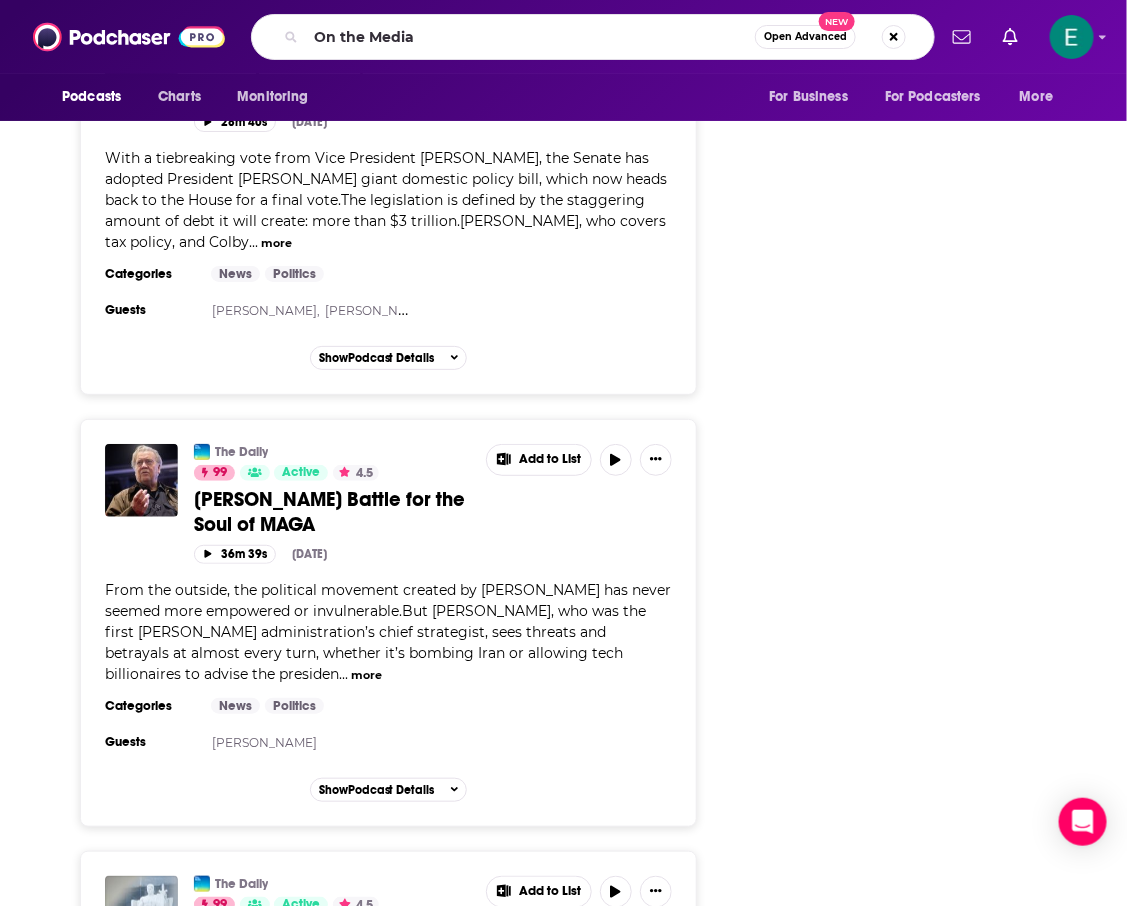 scroll, scrollTop: 0, scrollLeft: 0, axis: both 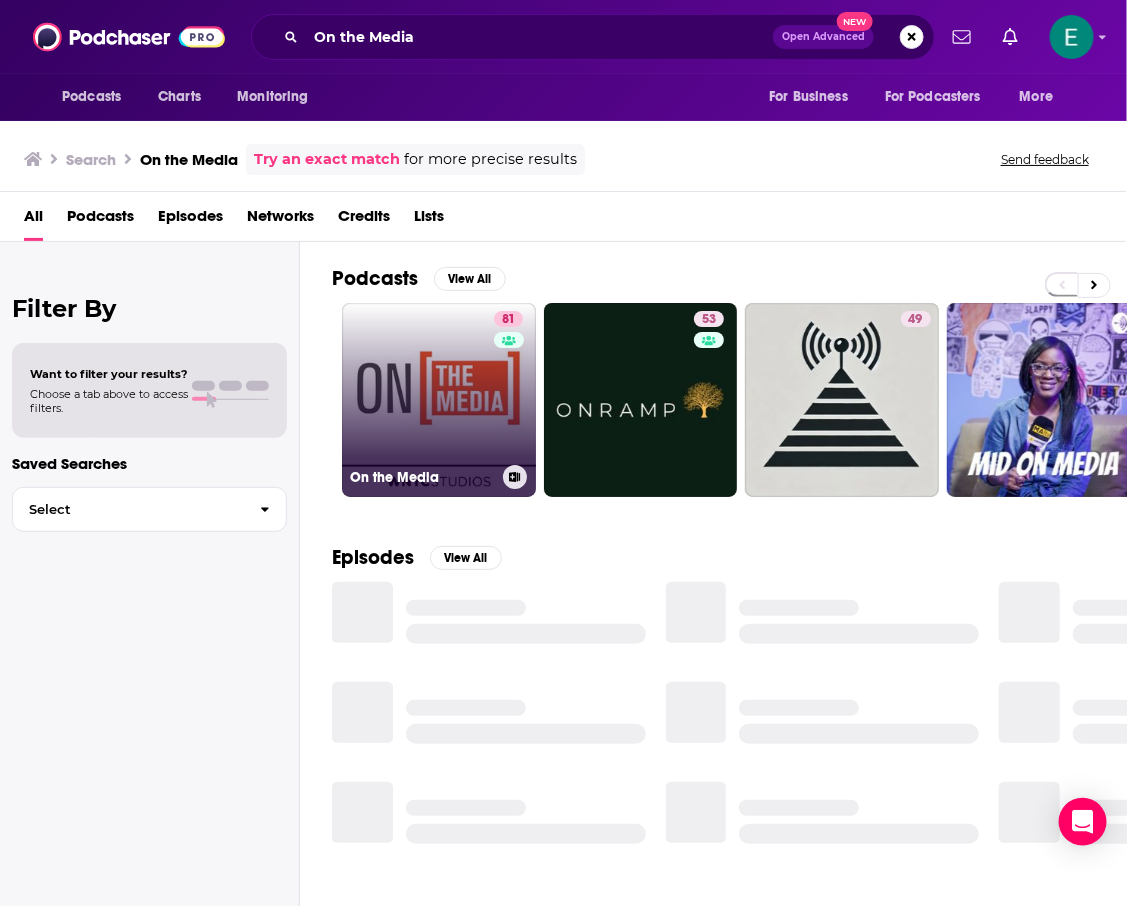click on "81 On the Media" at bounding box center (439, 400) 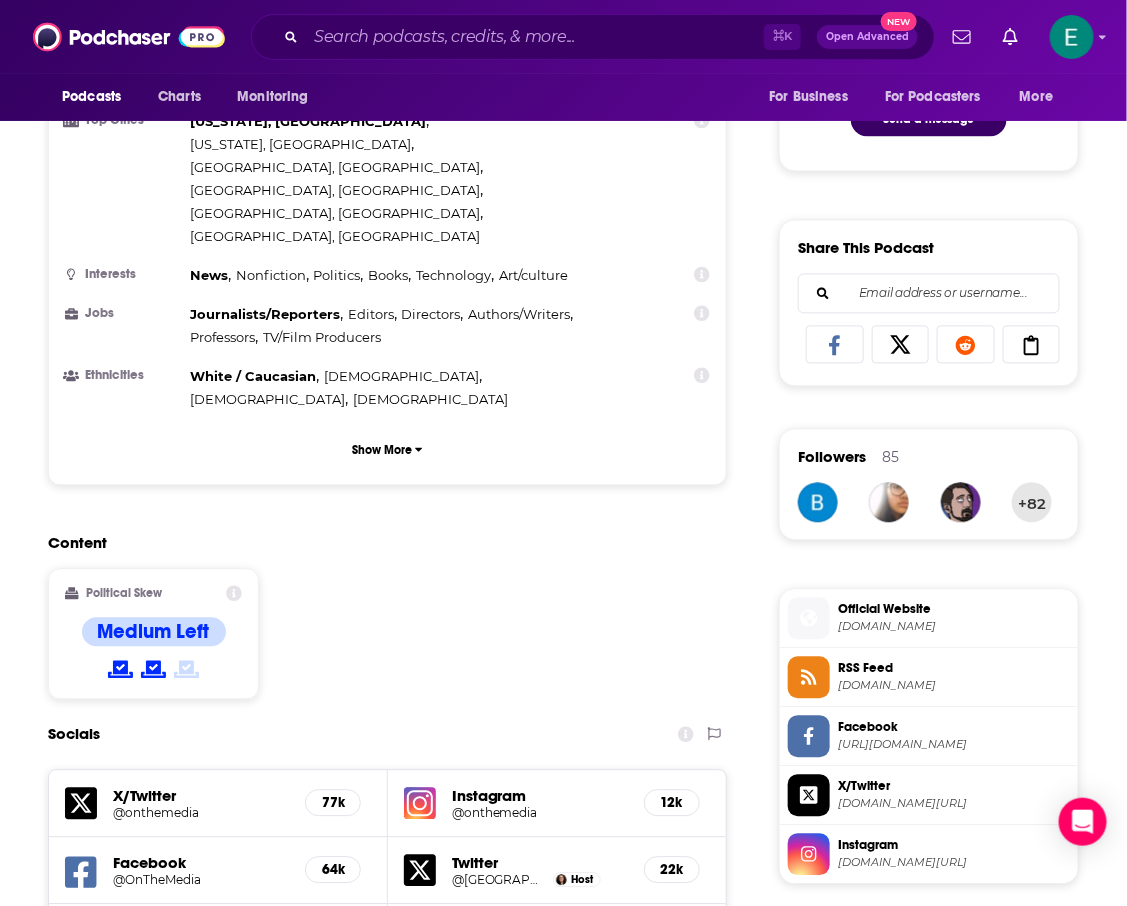 scroll, scrollTop: 0, scrollLeft: 0, axis: both 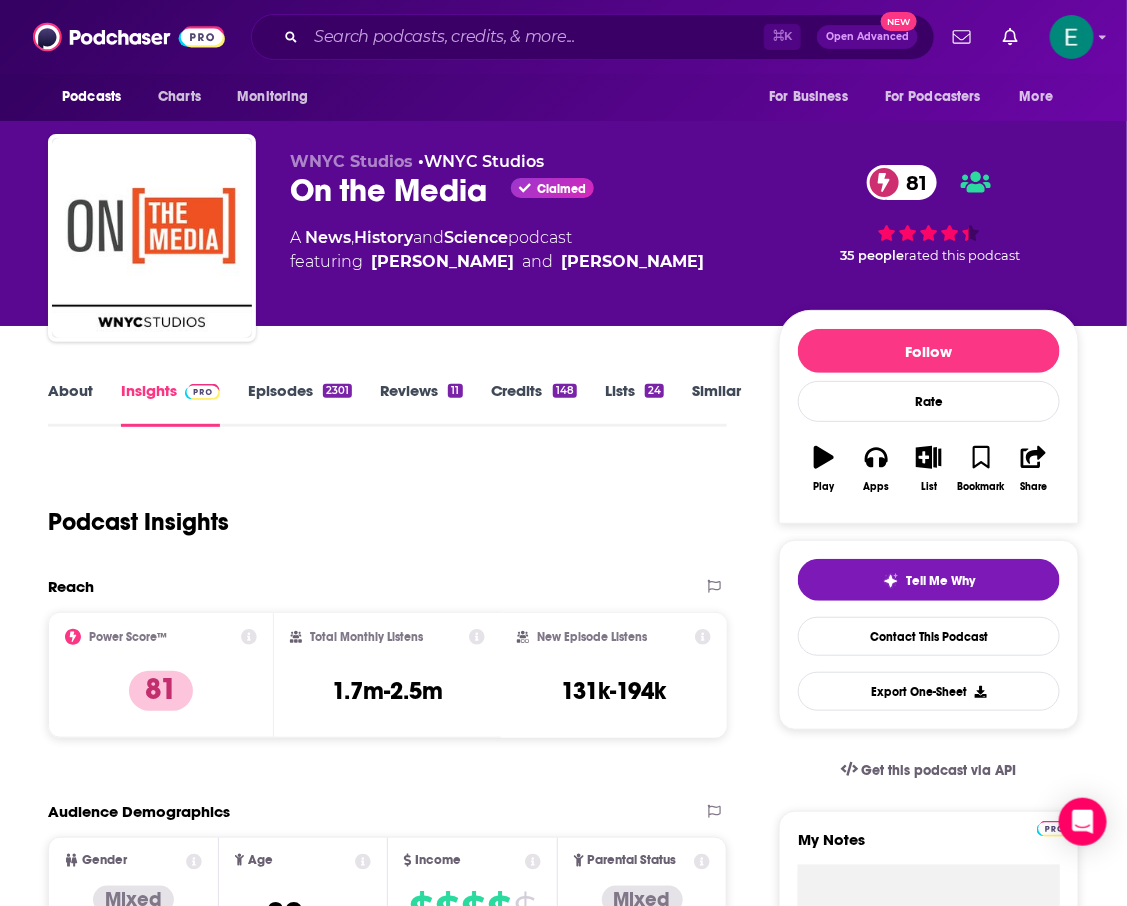 click on "Episodes 2301" at bounding box center (300, 404) 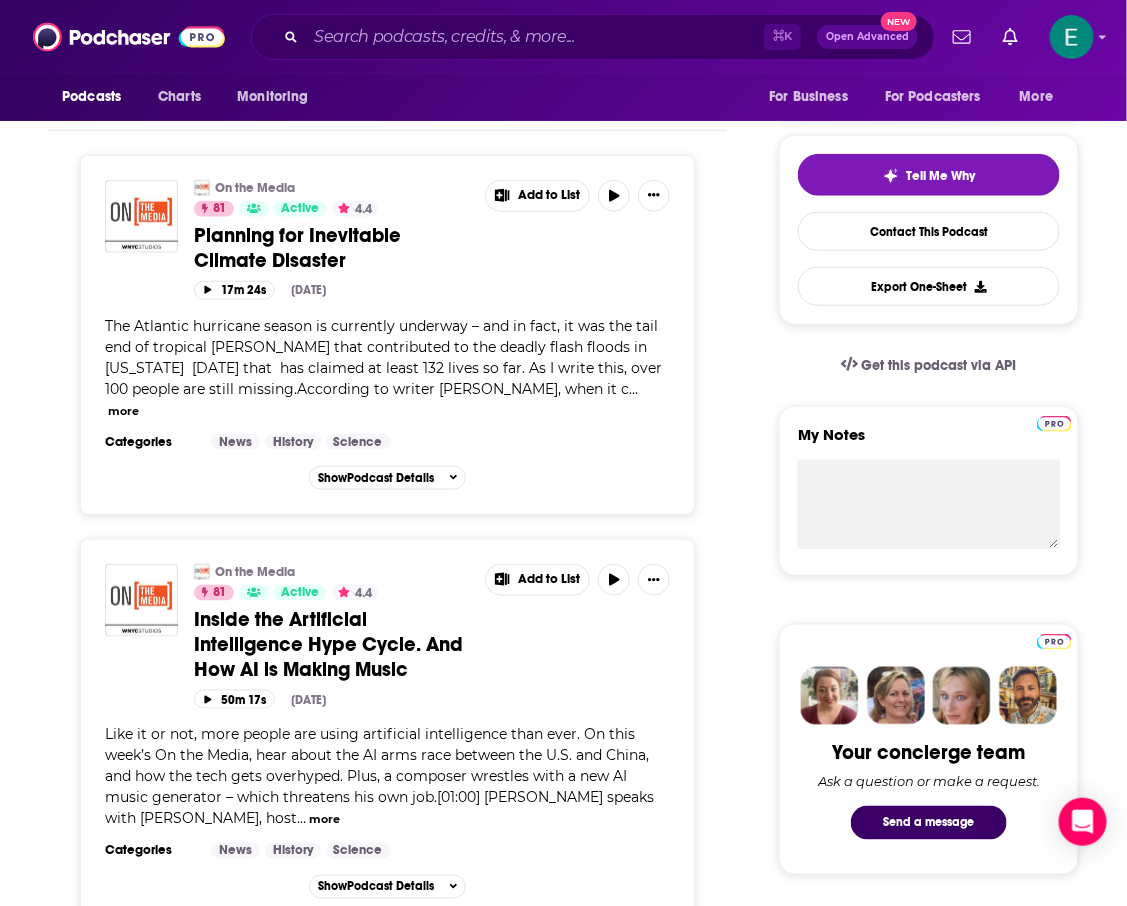 scroll, scrollTop: 0, scrollLeft: 0, axis: both 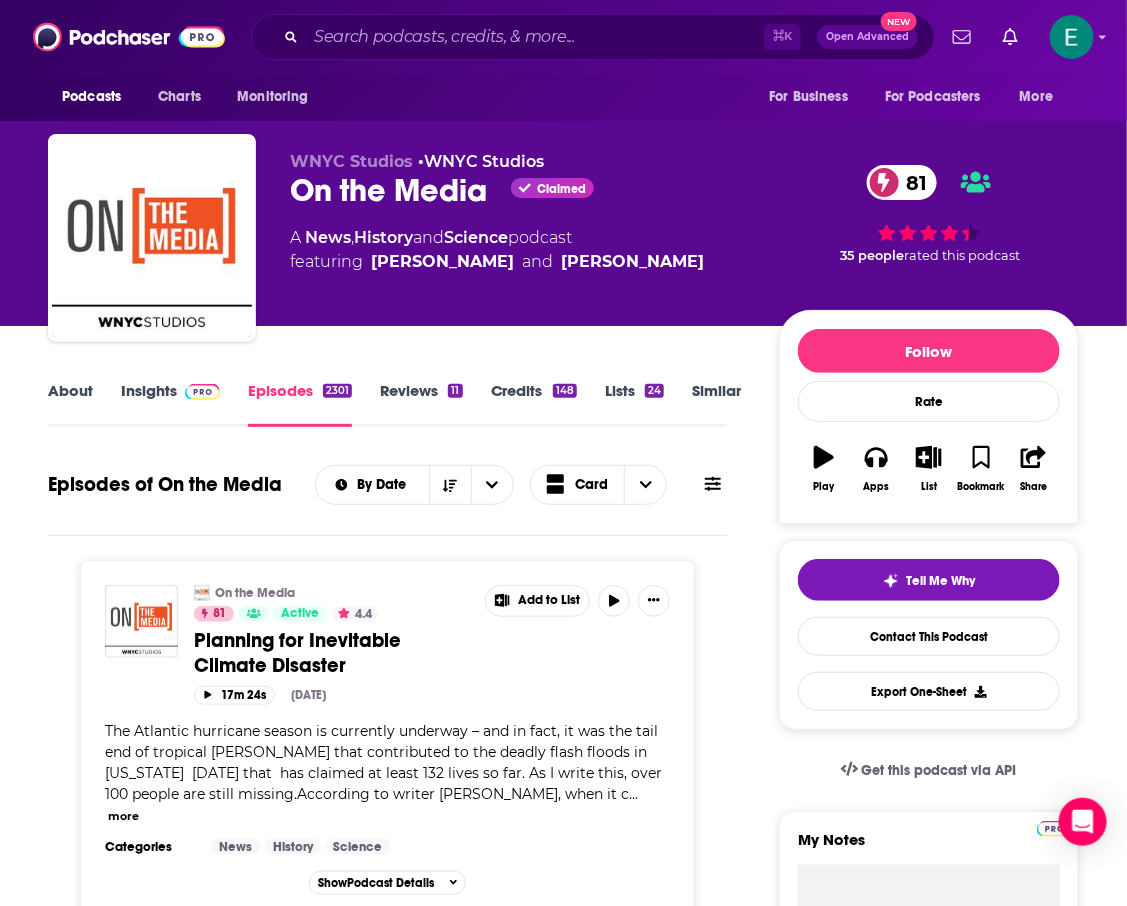 click at bounding box center [198, 390] 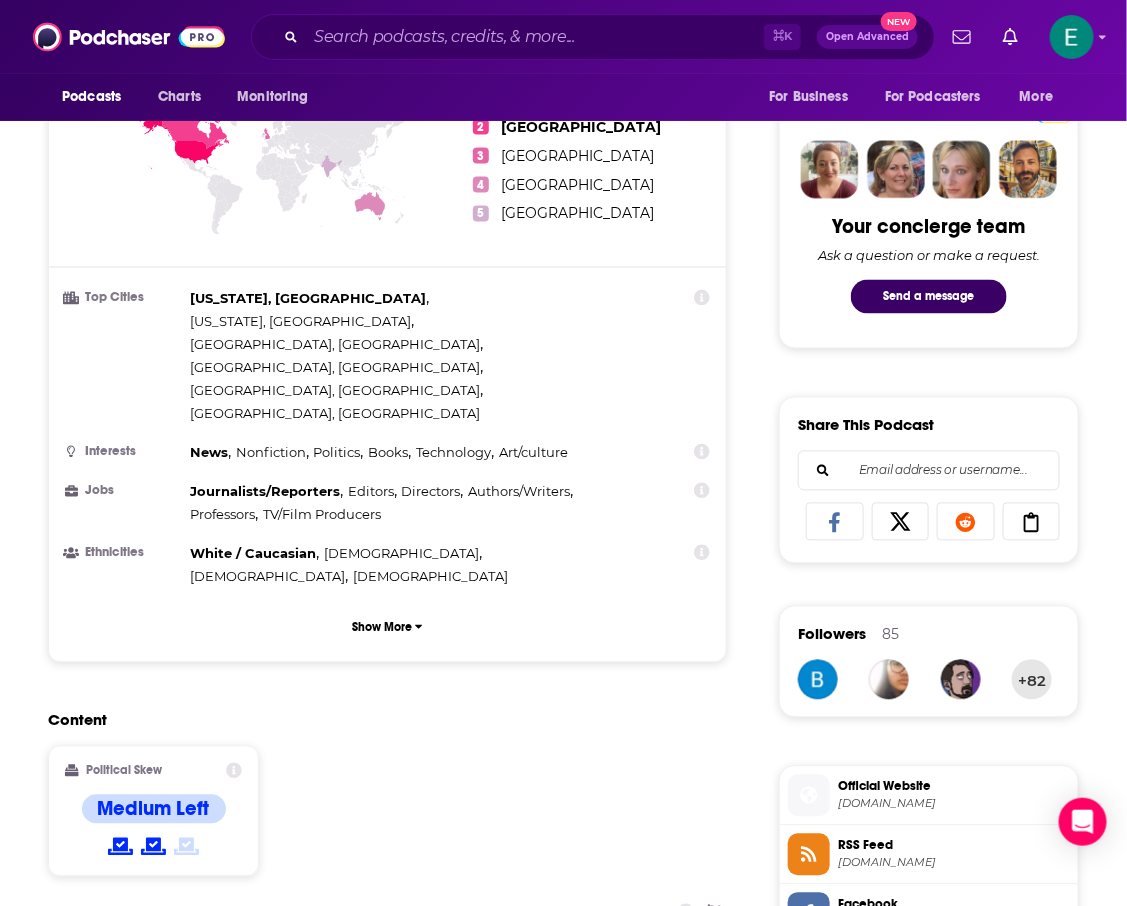 scroll, scrollTop: 947, scrollLeft: 0, axis: vertical 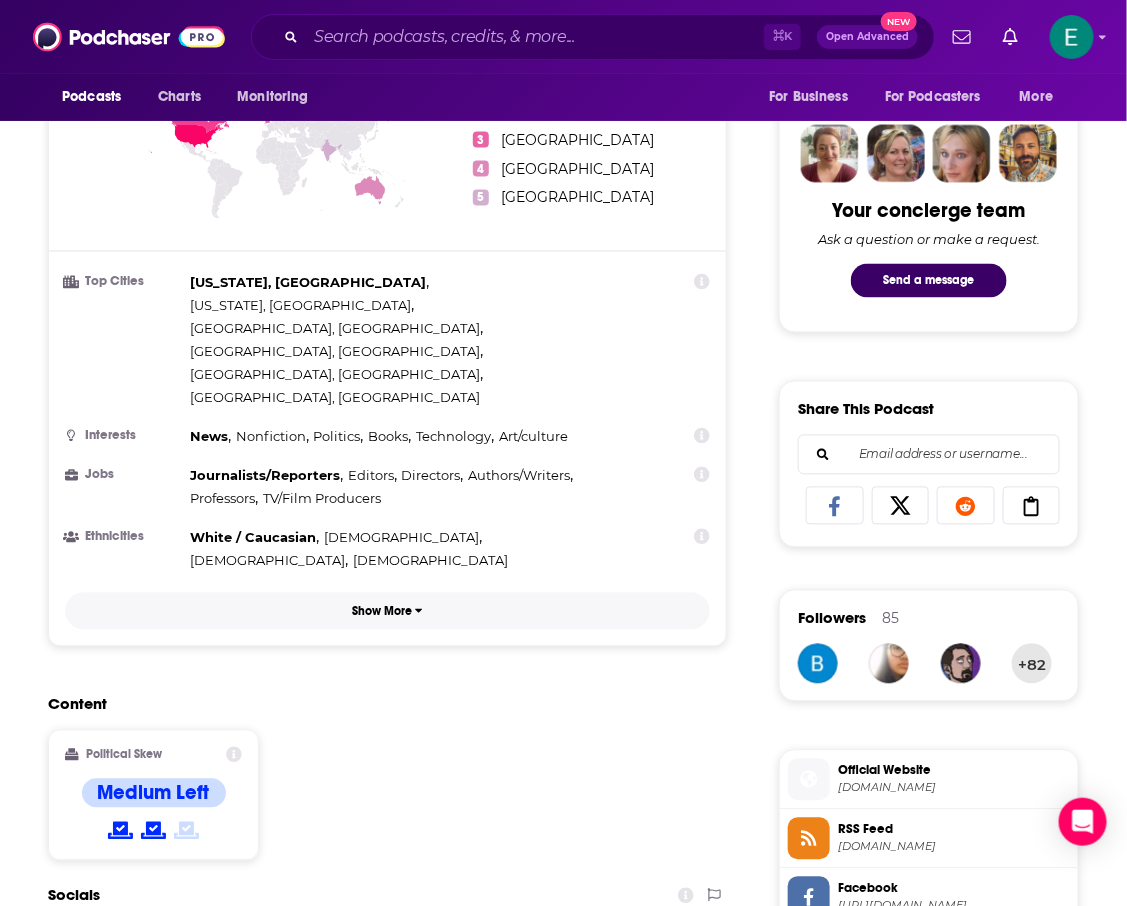 click on "Show More" at bounding box center [387, 611] 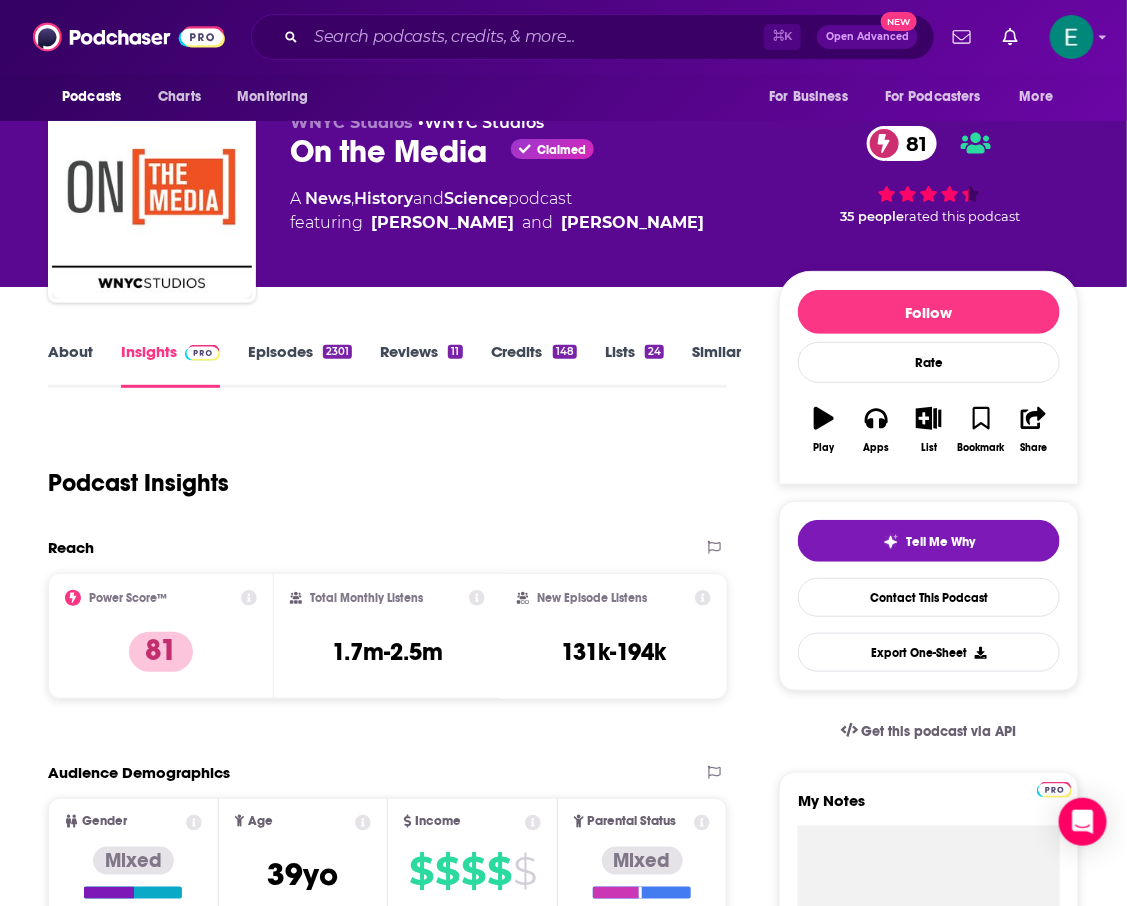 scroll, scrollTop: 0, scrollLeft: 0, axis: both 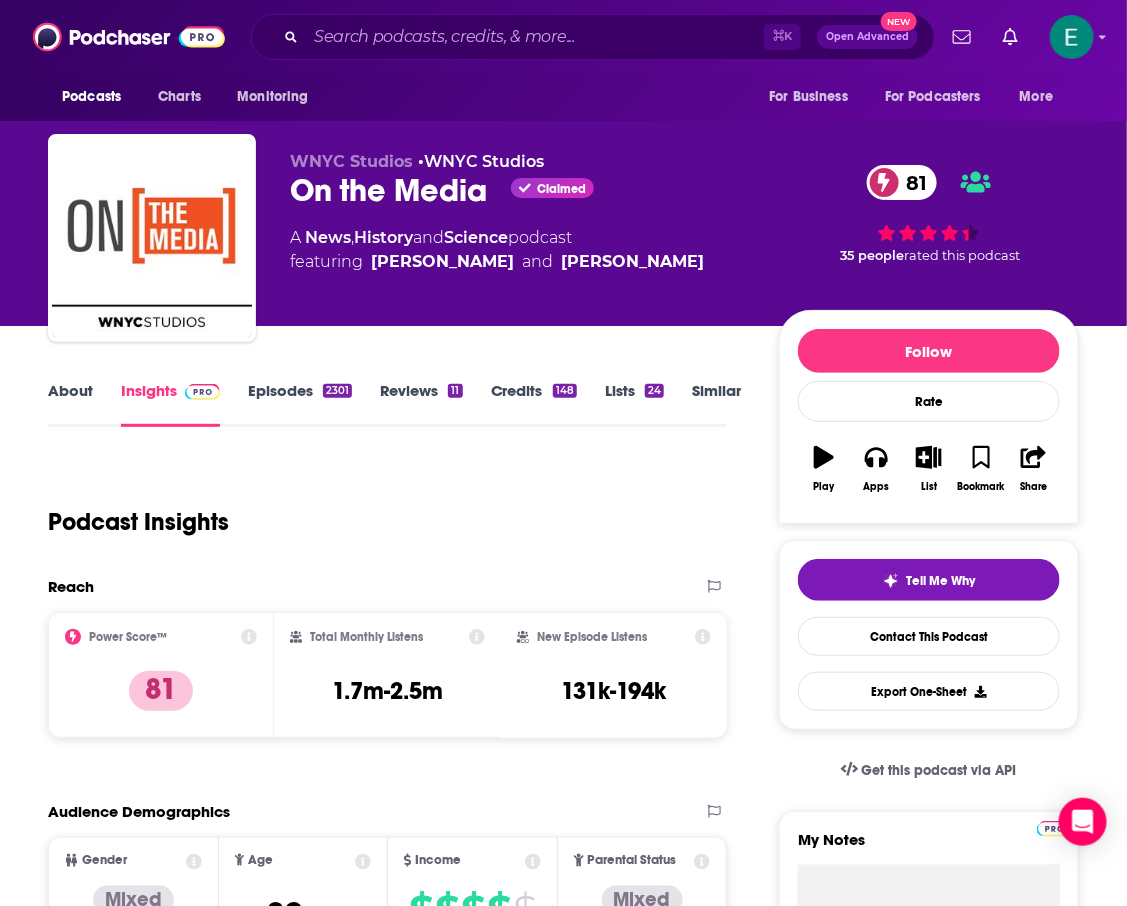 click on "About" at bounding box center (70, 404) 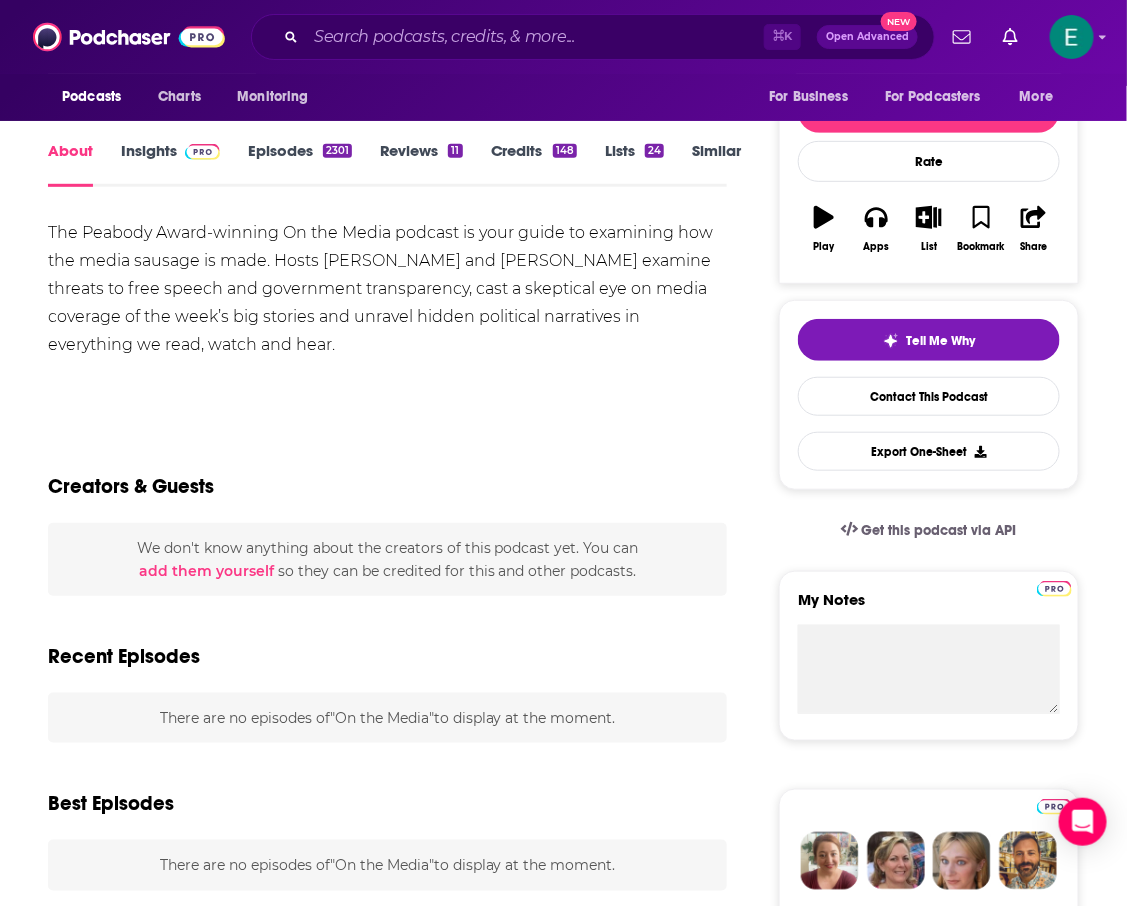 scroll, scrollTop: 0, scrollLeft: 0, axis: both 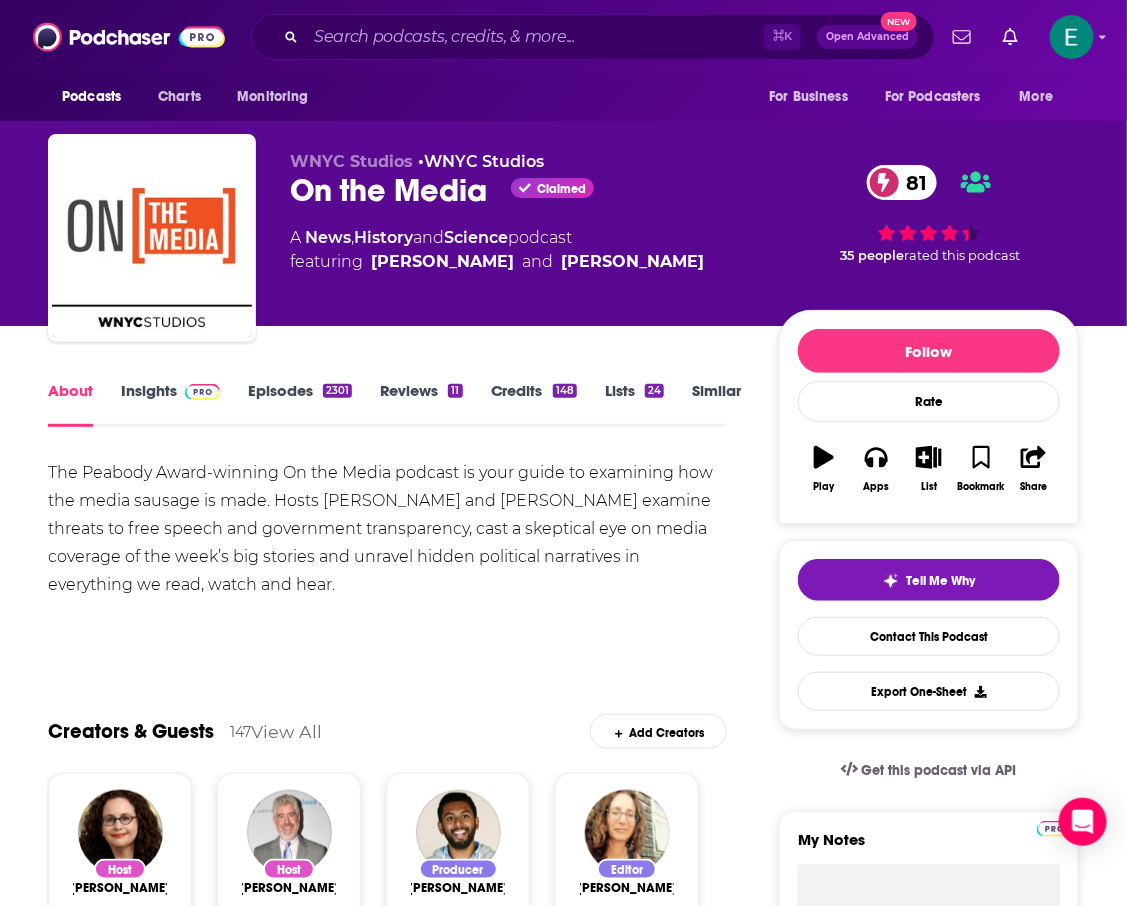 click on "Episodes 2301" at bounding box center (300, 404) 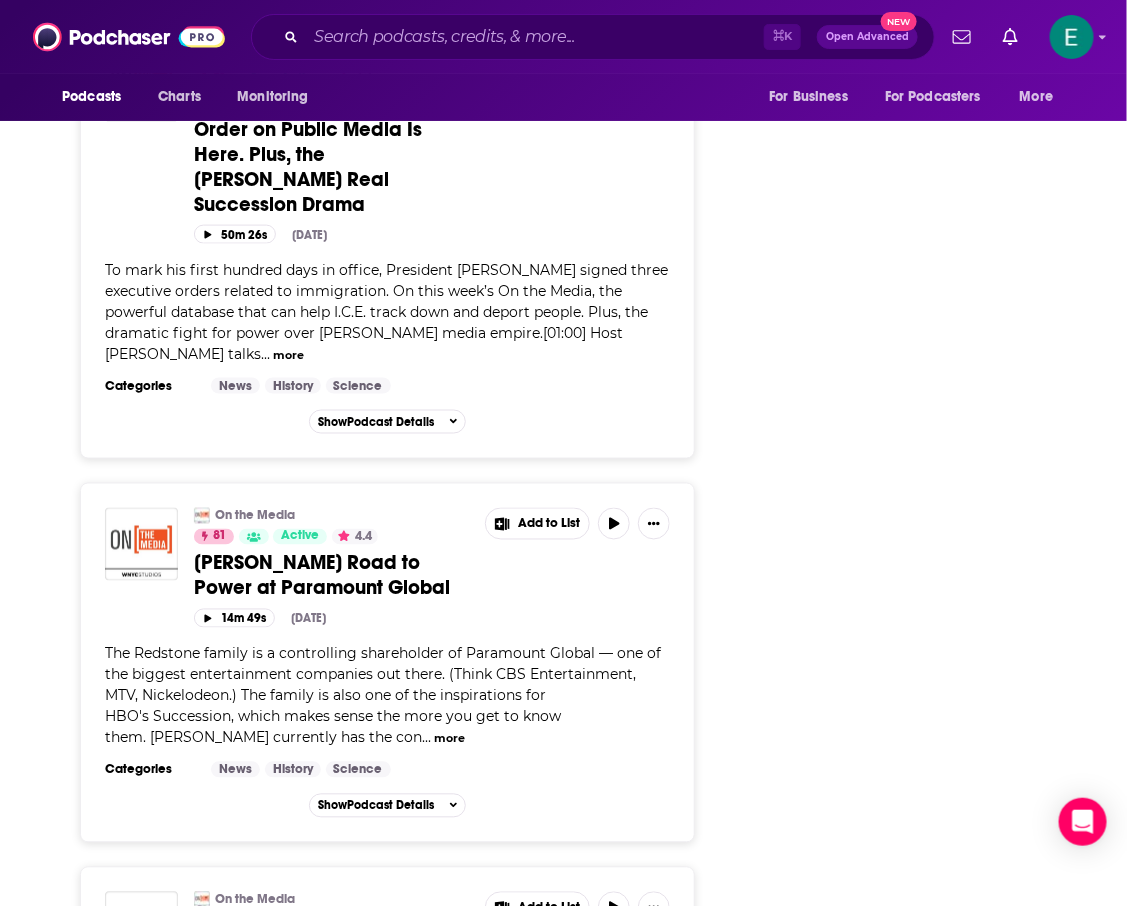 scroll, scrollTop: 9887, scrollLeft: 0, axis: vertical 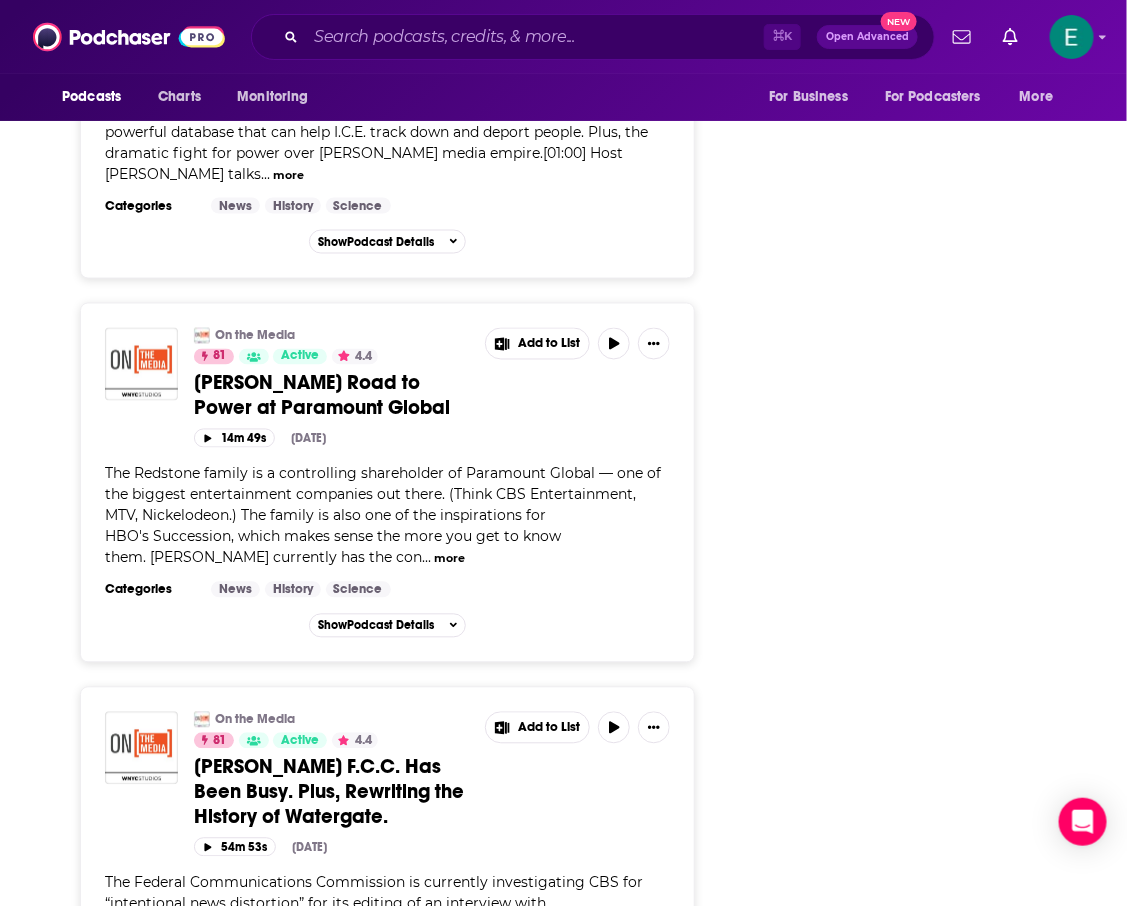 click on "Load More ..." at bounding box center (388, 1139) 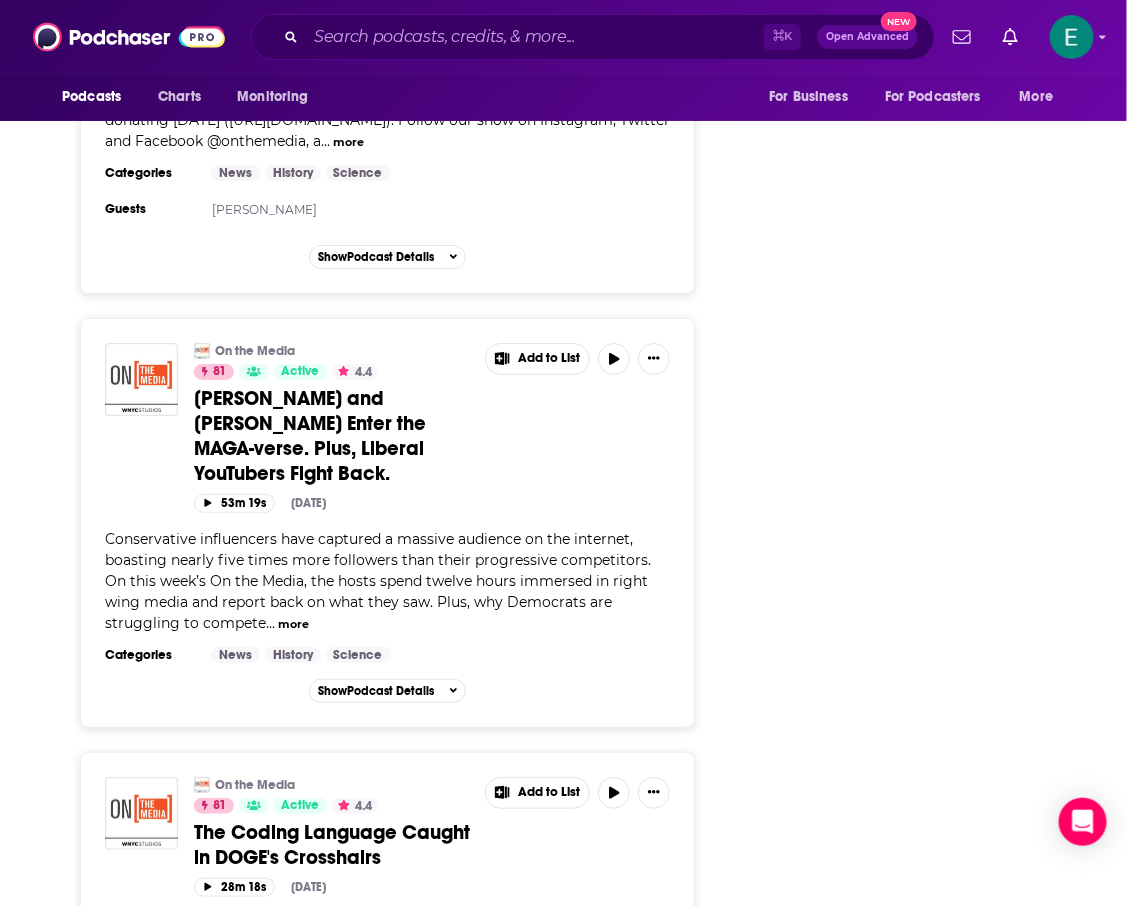 scroll, scrollTop: 11722, scrollLeft: 0, axis: vertical 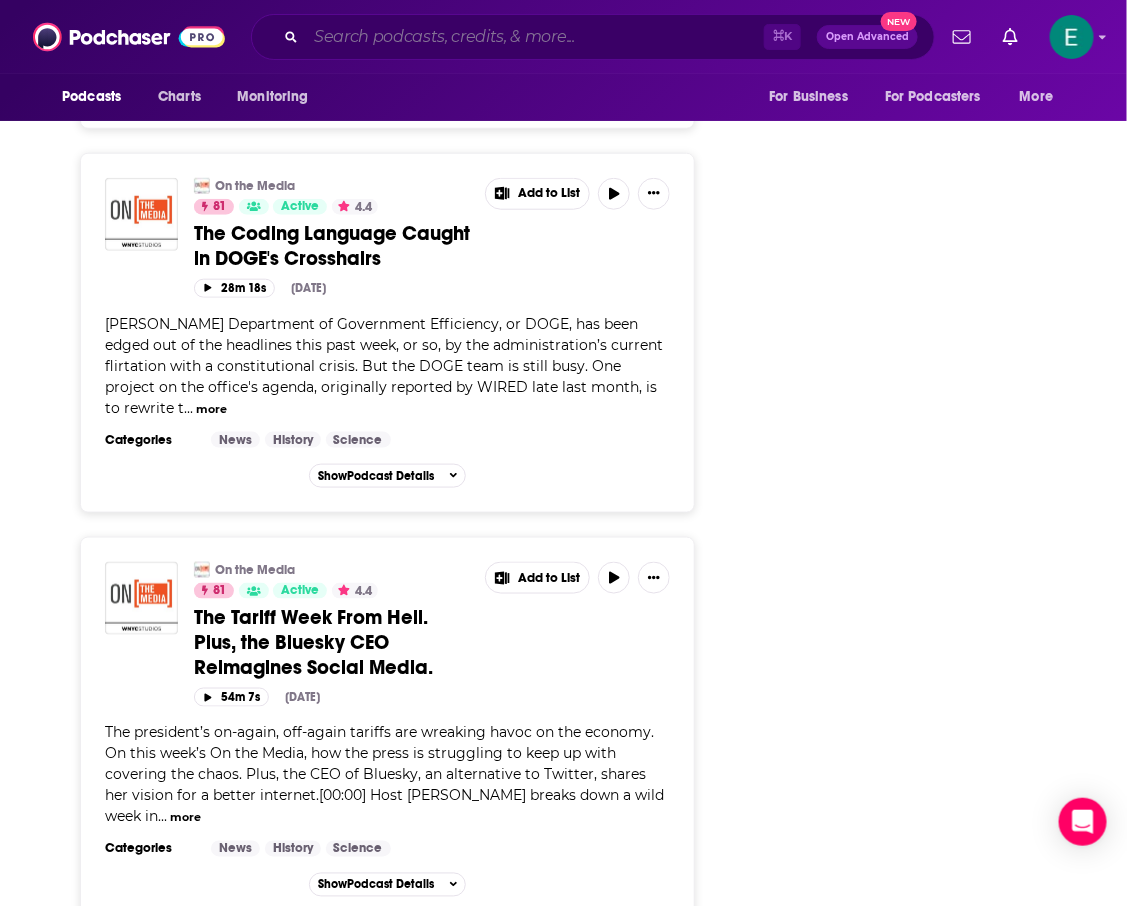 click at bounding box center (535, 37) 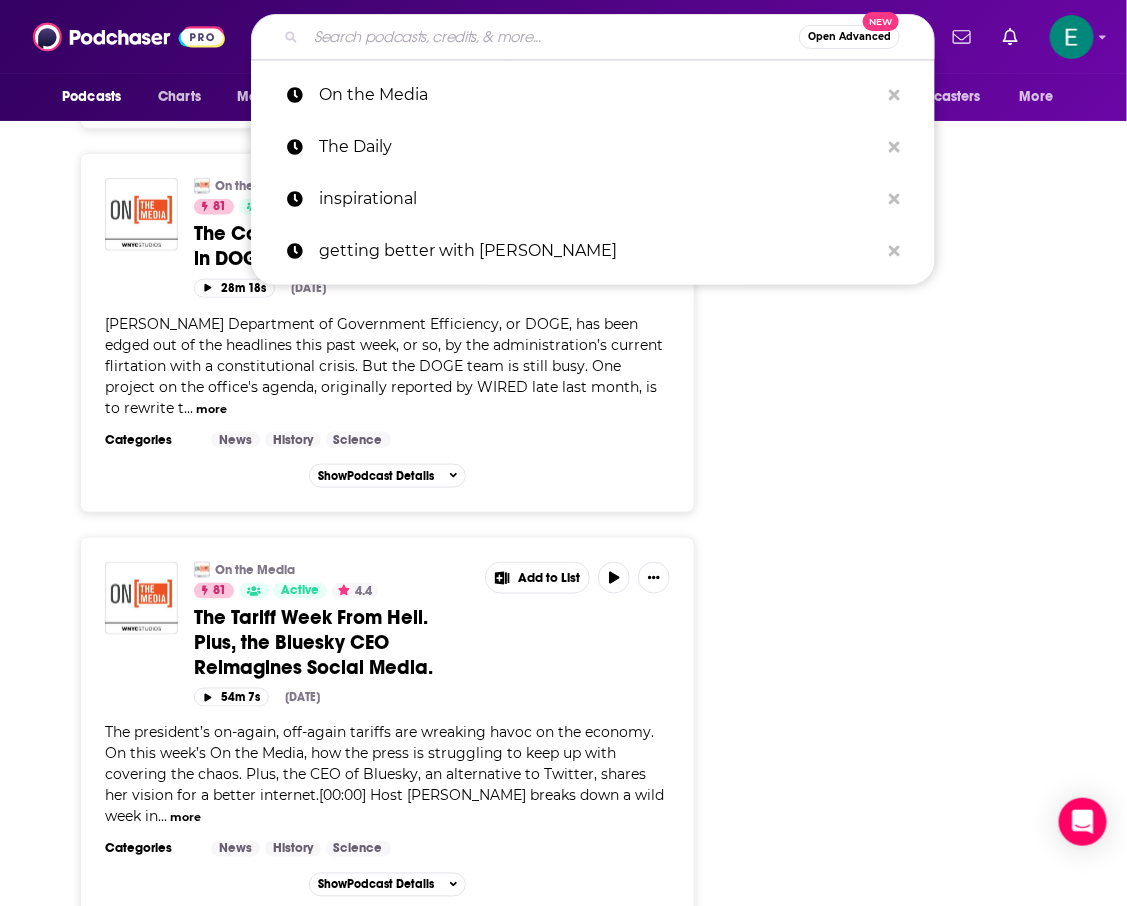 paste on "With Friends Like These" 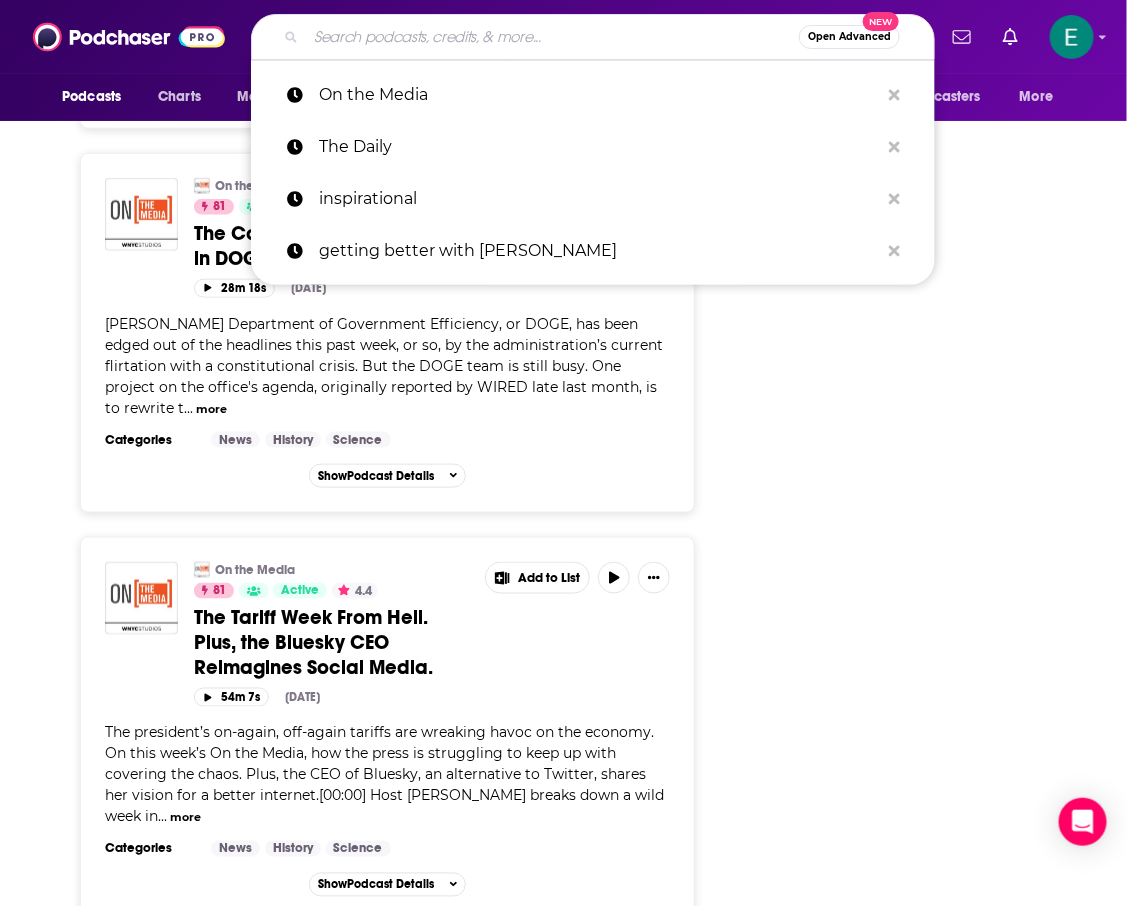 type on "With Friends Like These" 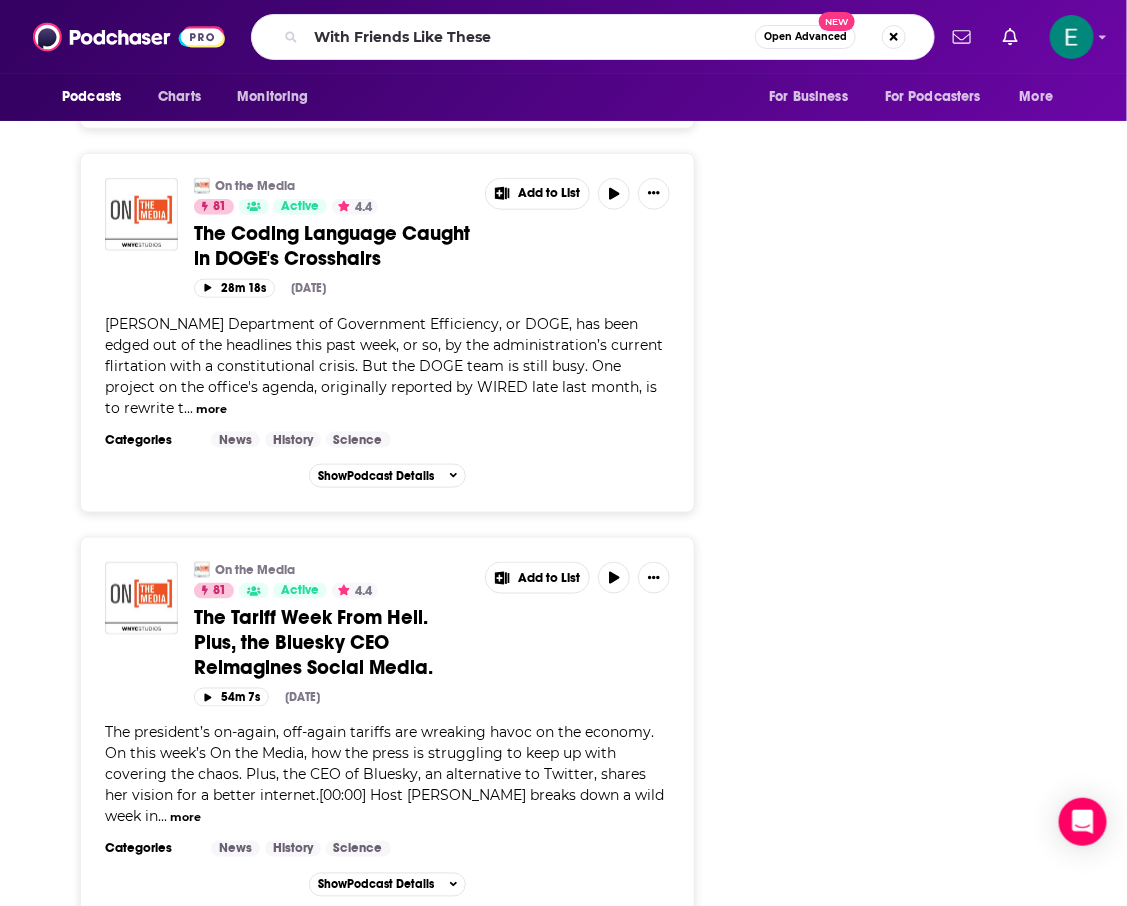 scroll, scrollTop: 0, scrollLeft: 0, axis: both 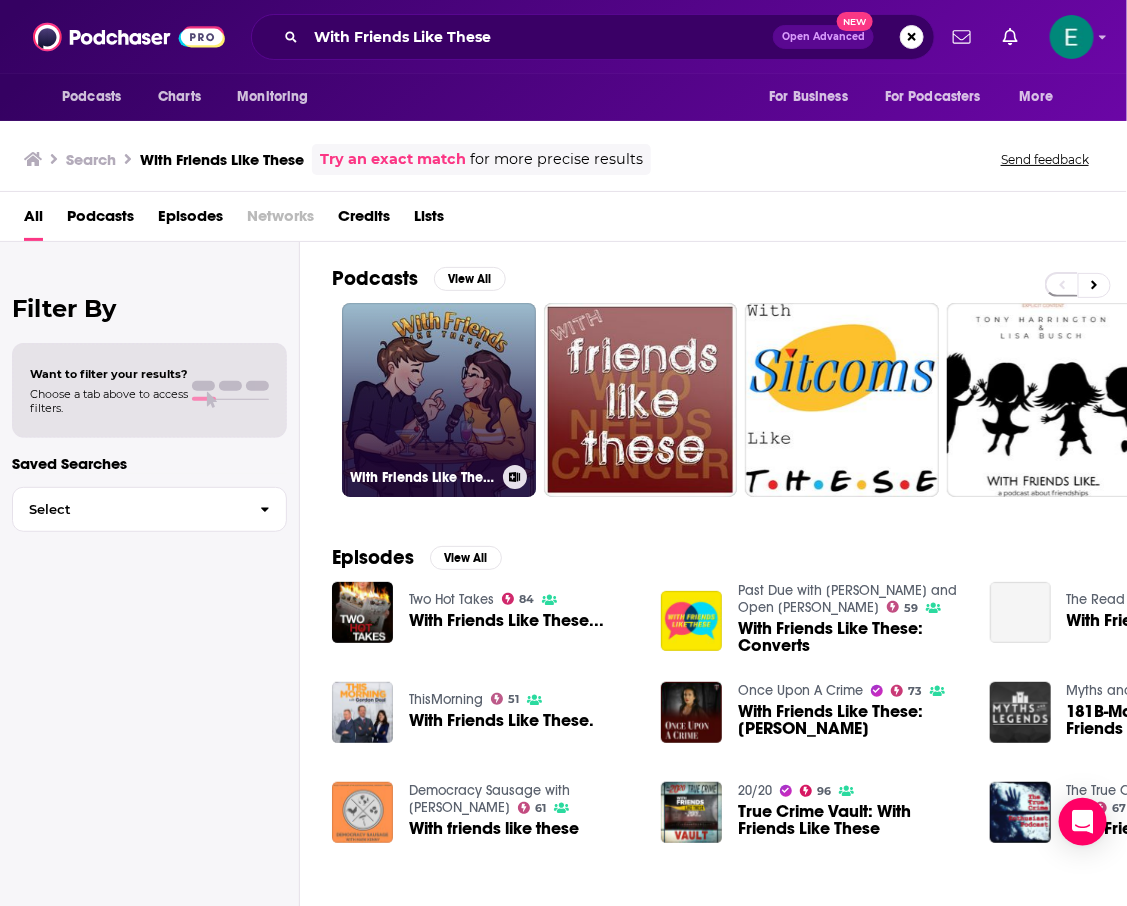 click on "With Friends Like These..." at bounding box center (439, 400) 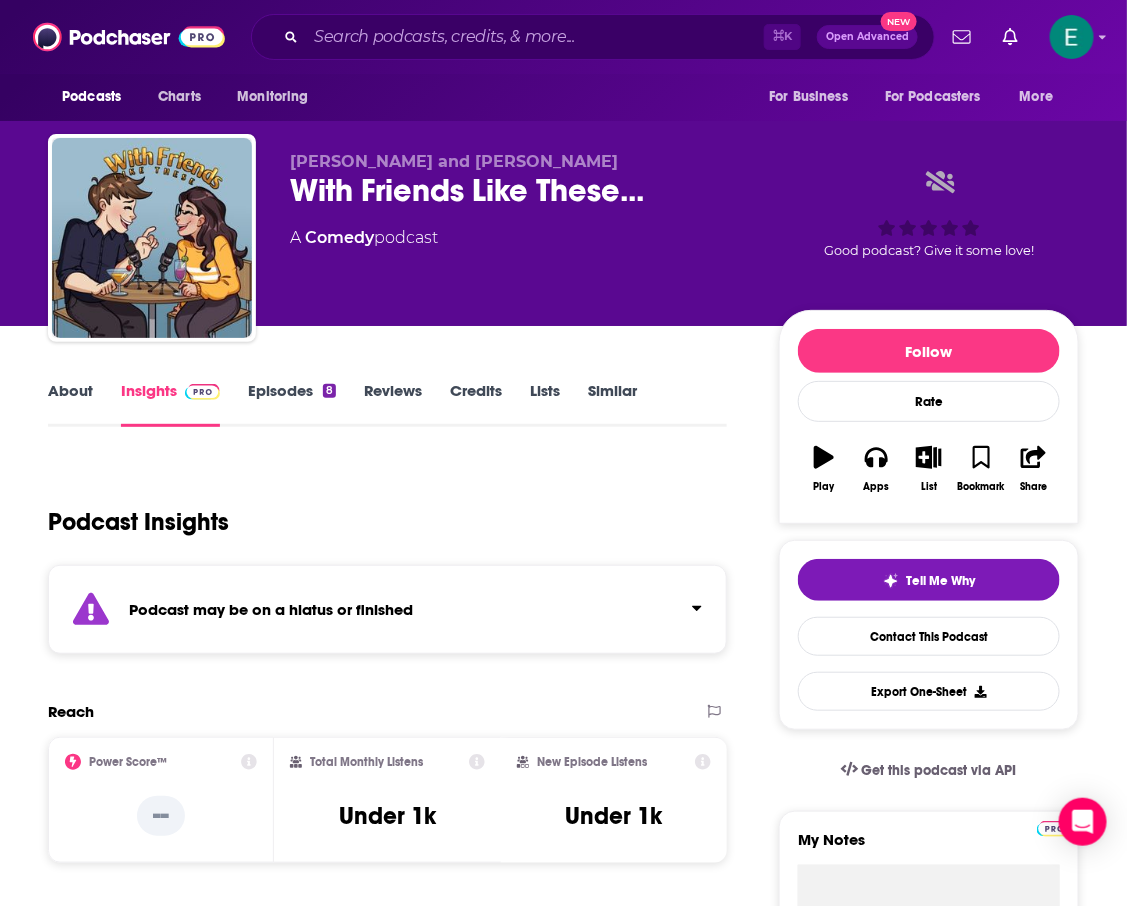 scroll, scrollTop: 127, scrollLeft: 0, axis: vertical 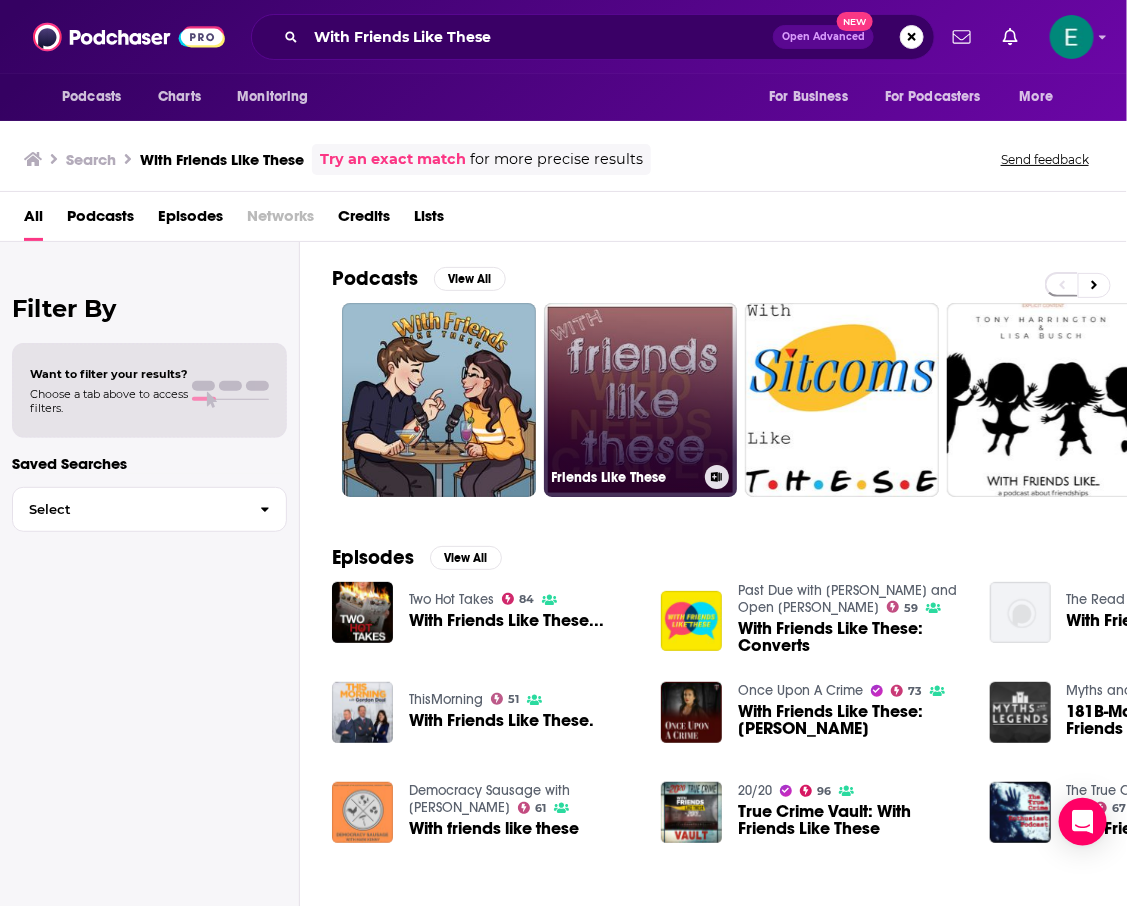 click on "Friends Like These" at bounding box center [641, 400] 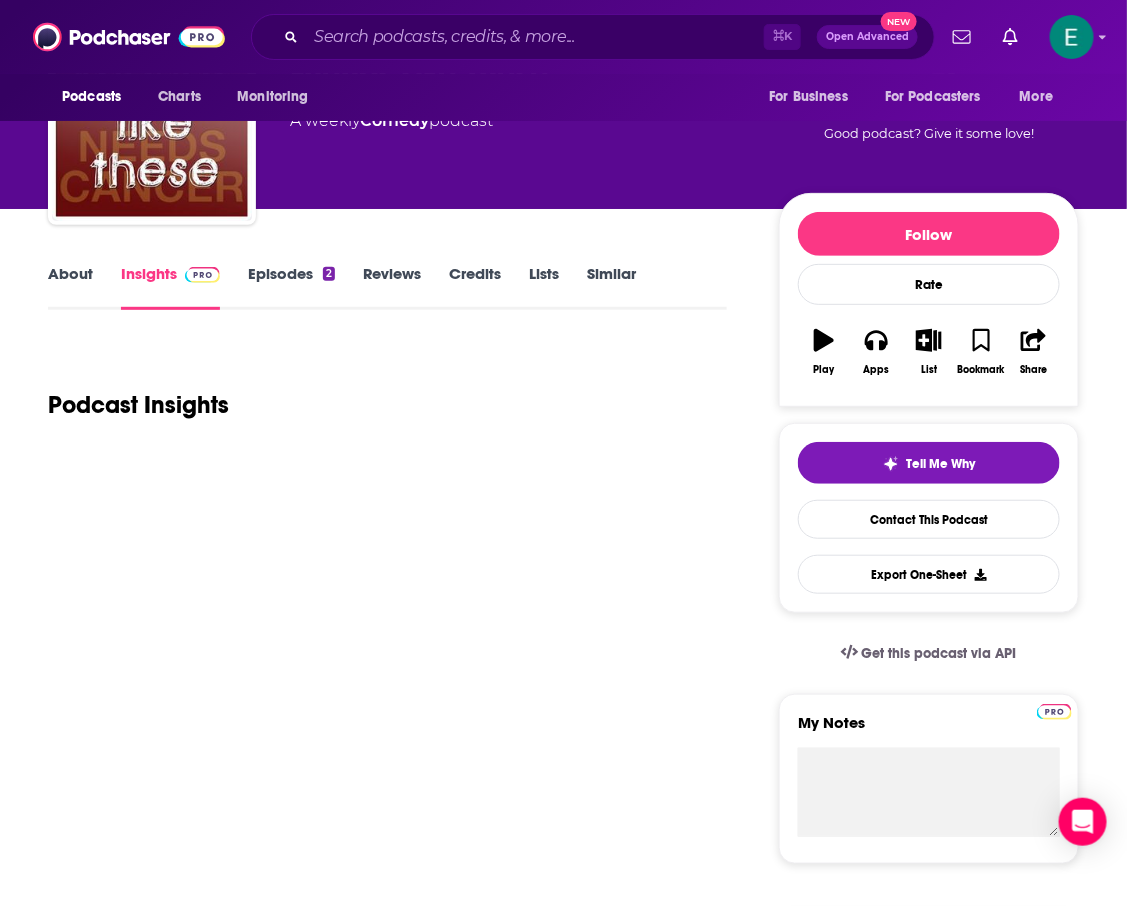scroll, scrollTop: 126, scrollLeft: 0, axis: vertical 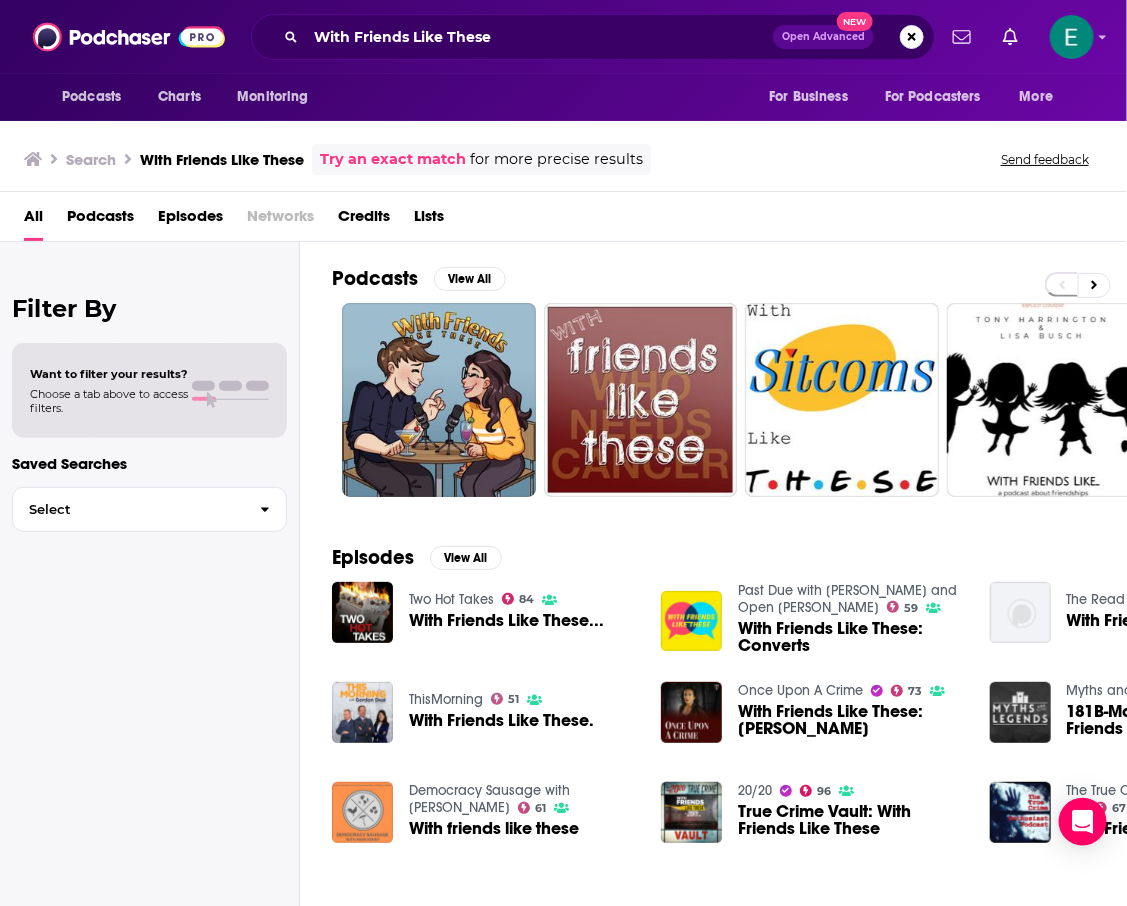 click on "With Friends Like These..." at bounding box center (506, 620) 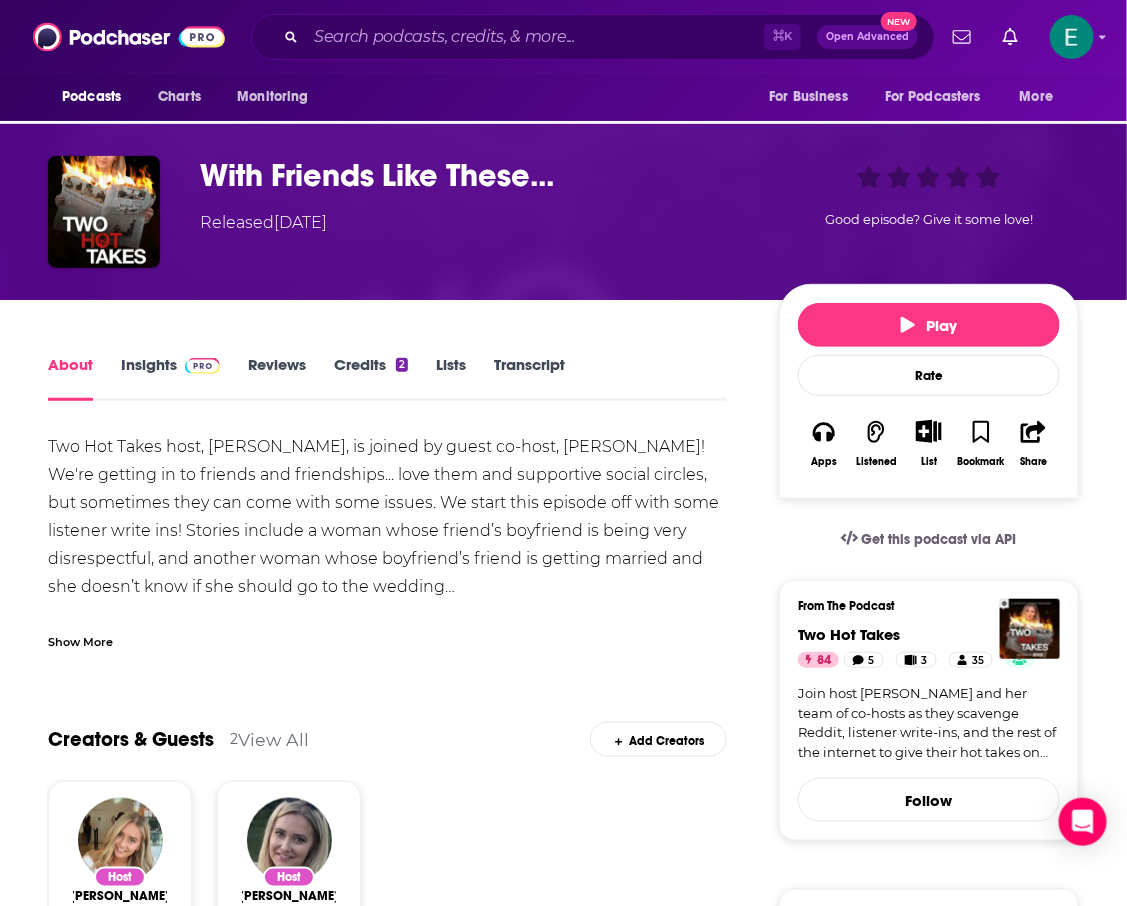 scroll, scrollTop: 86, scrollLeft: 0, axis: vertical 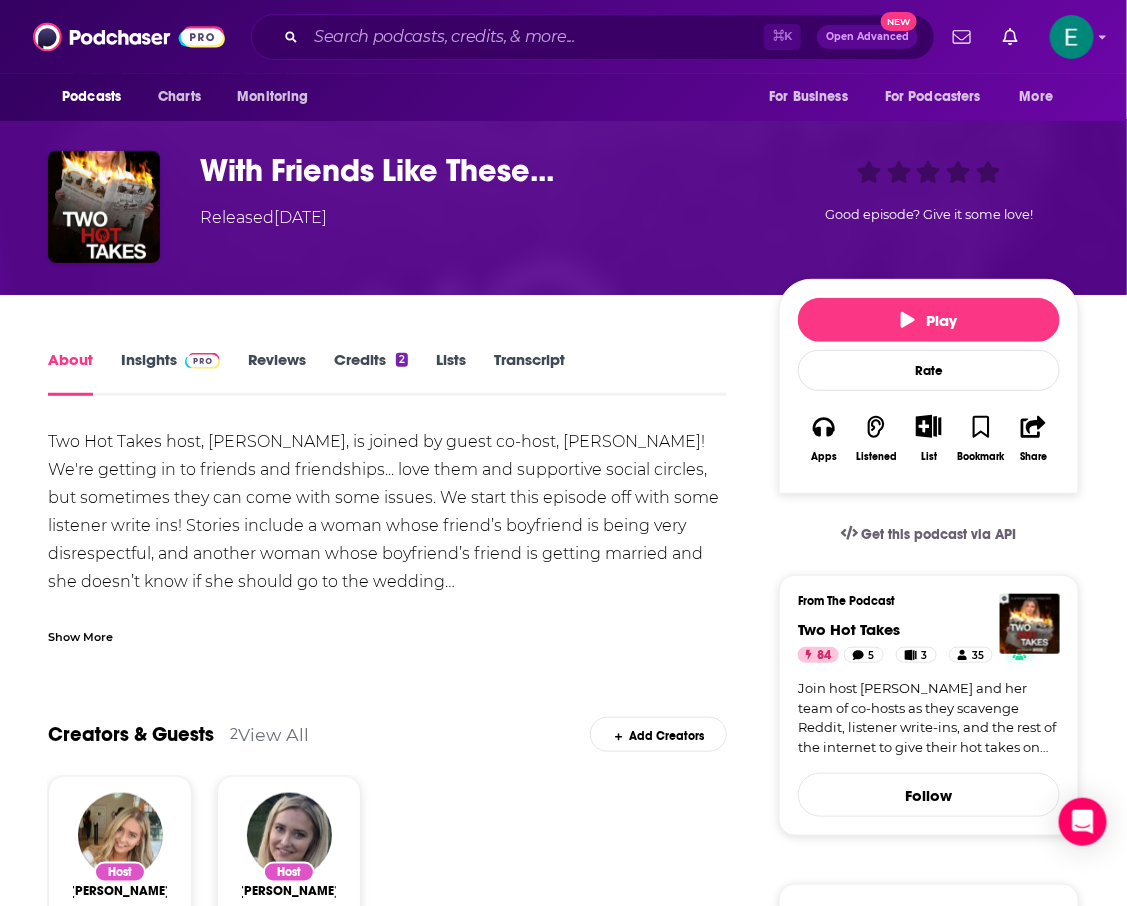 click on "Insights" at bounding box center [170, 373] 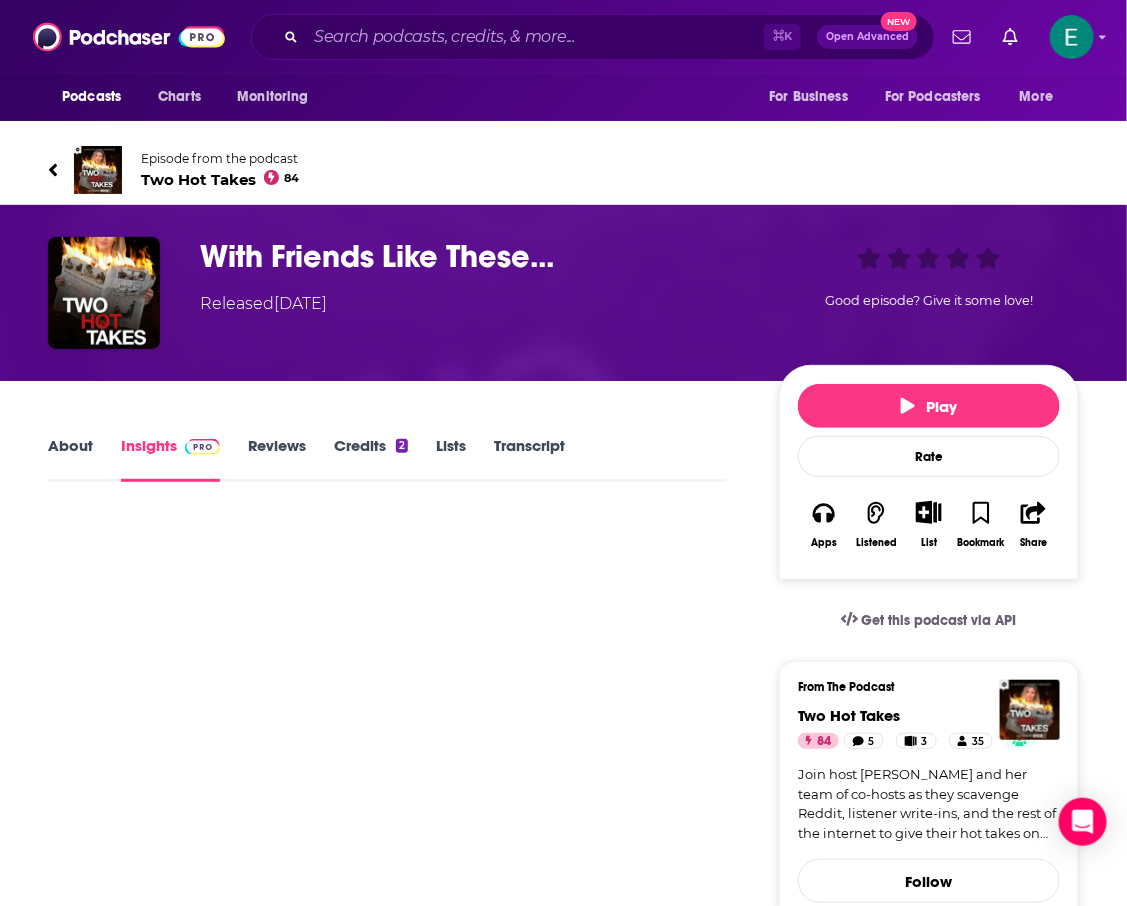 scroll, scrollTop: 15, scrollLeft: 0, axis: vertical 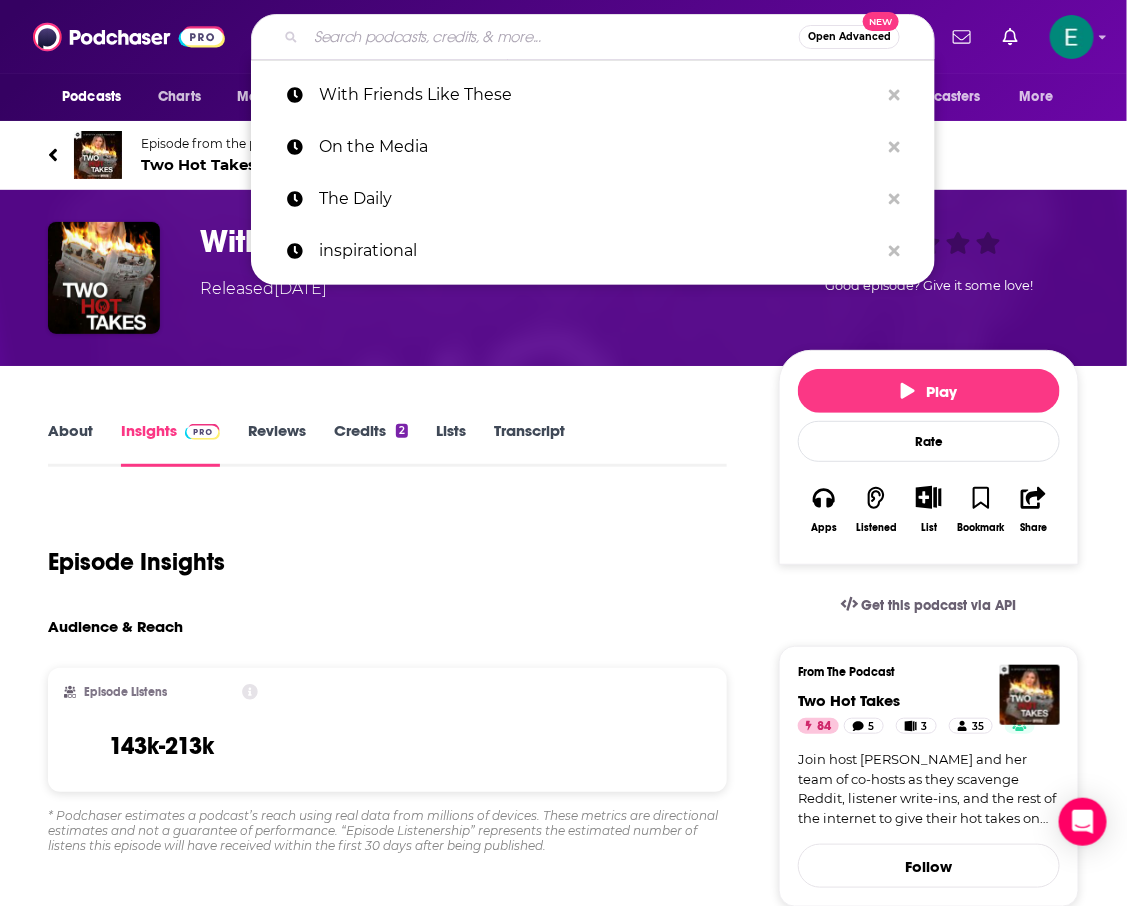 click at bounding box center [552, 37] 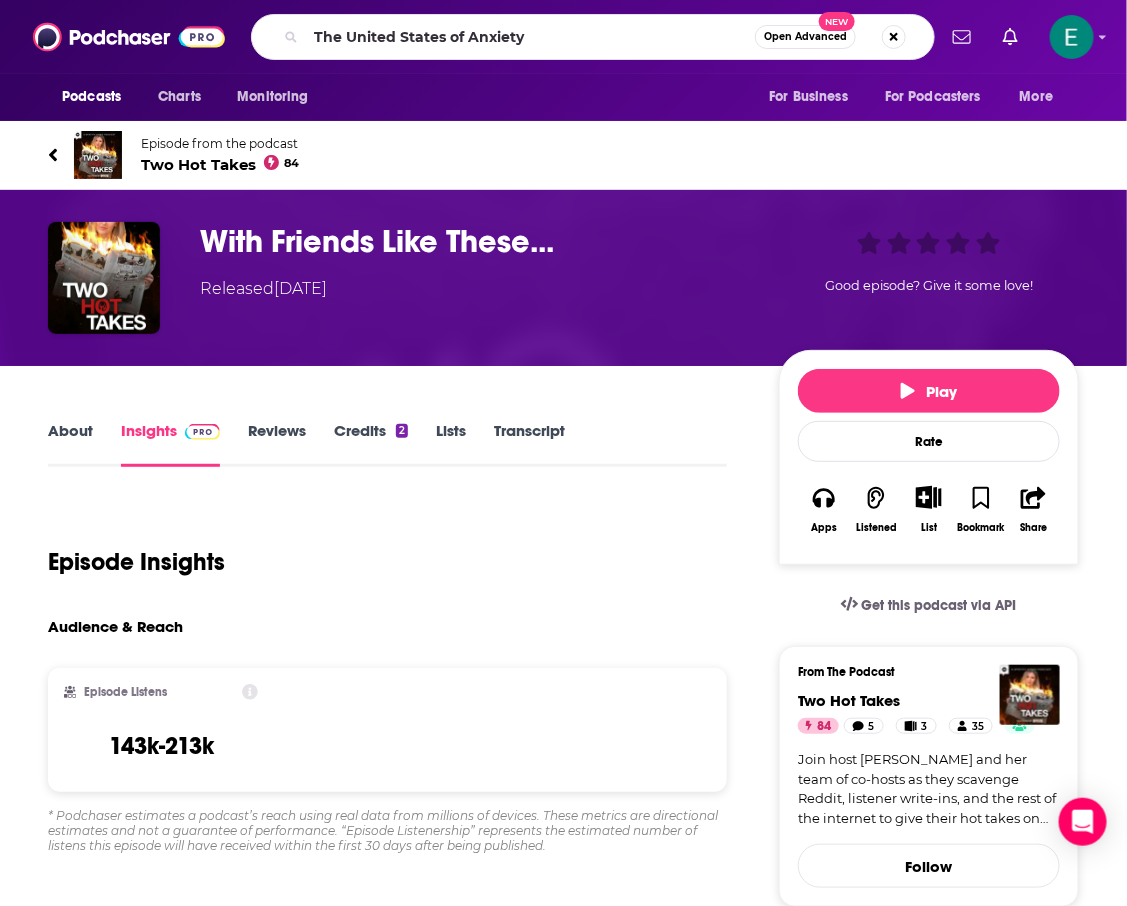 scroll, scrollTop: 0, scrollLeft: 0, axis: both 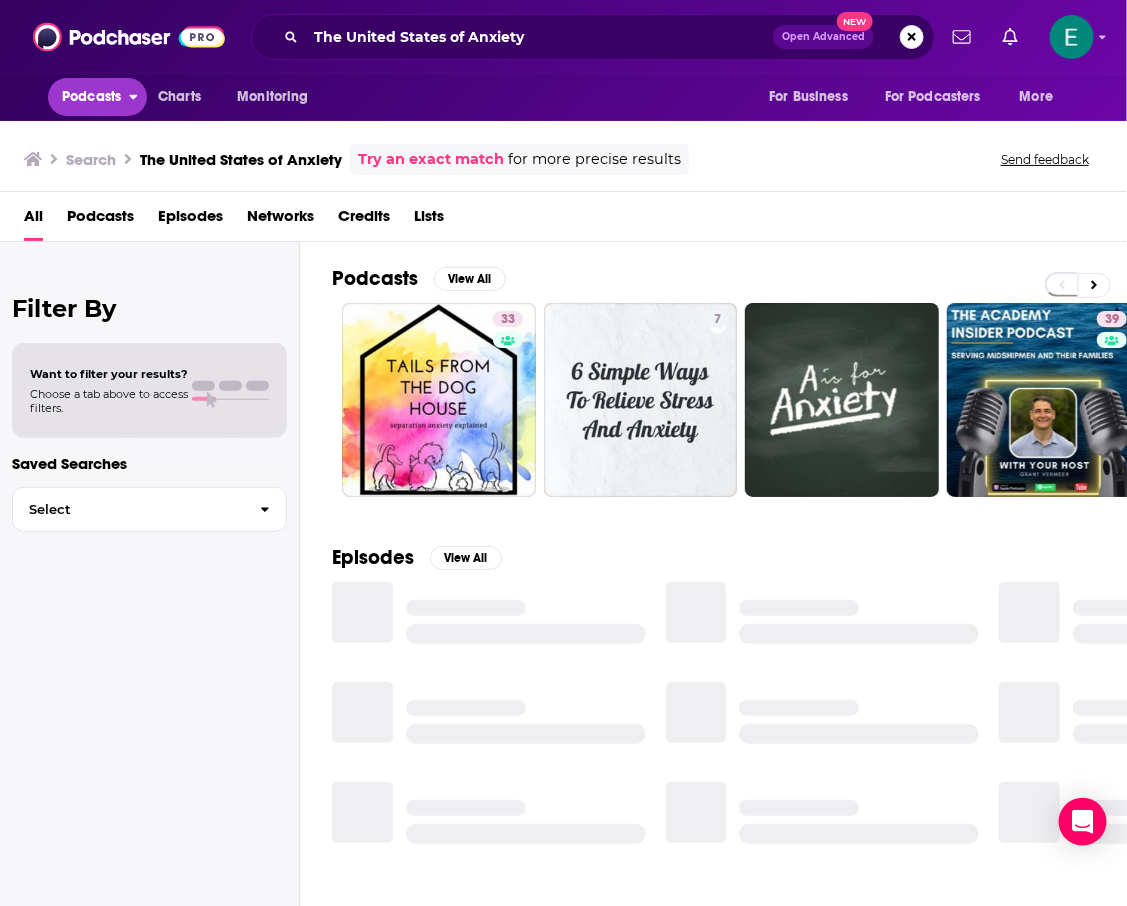 click on "Podcasts" at bounding box center (91, 97) 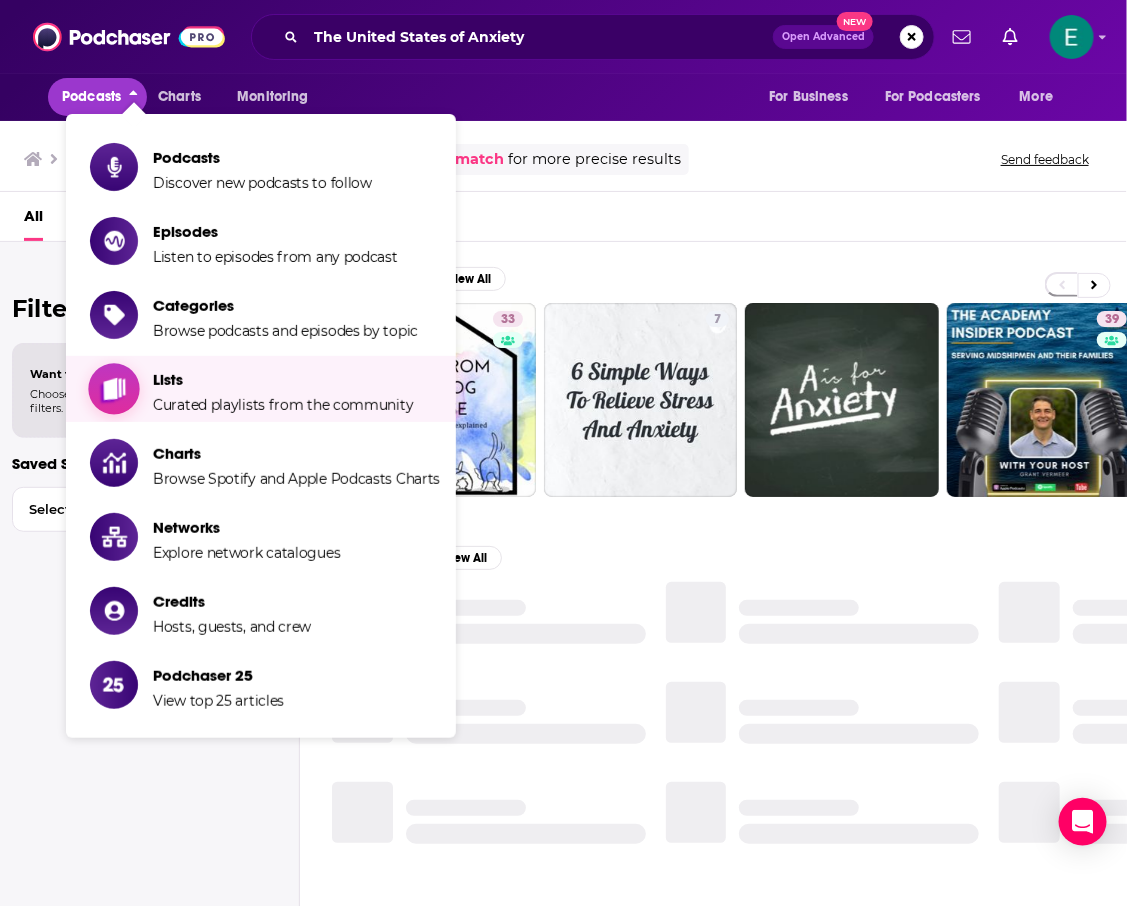 click on "Curated playlists from the community" at bounding box center [283, 405] 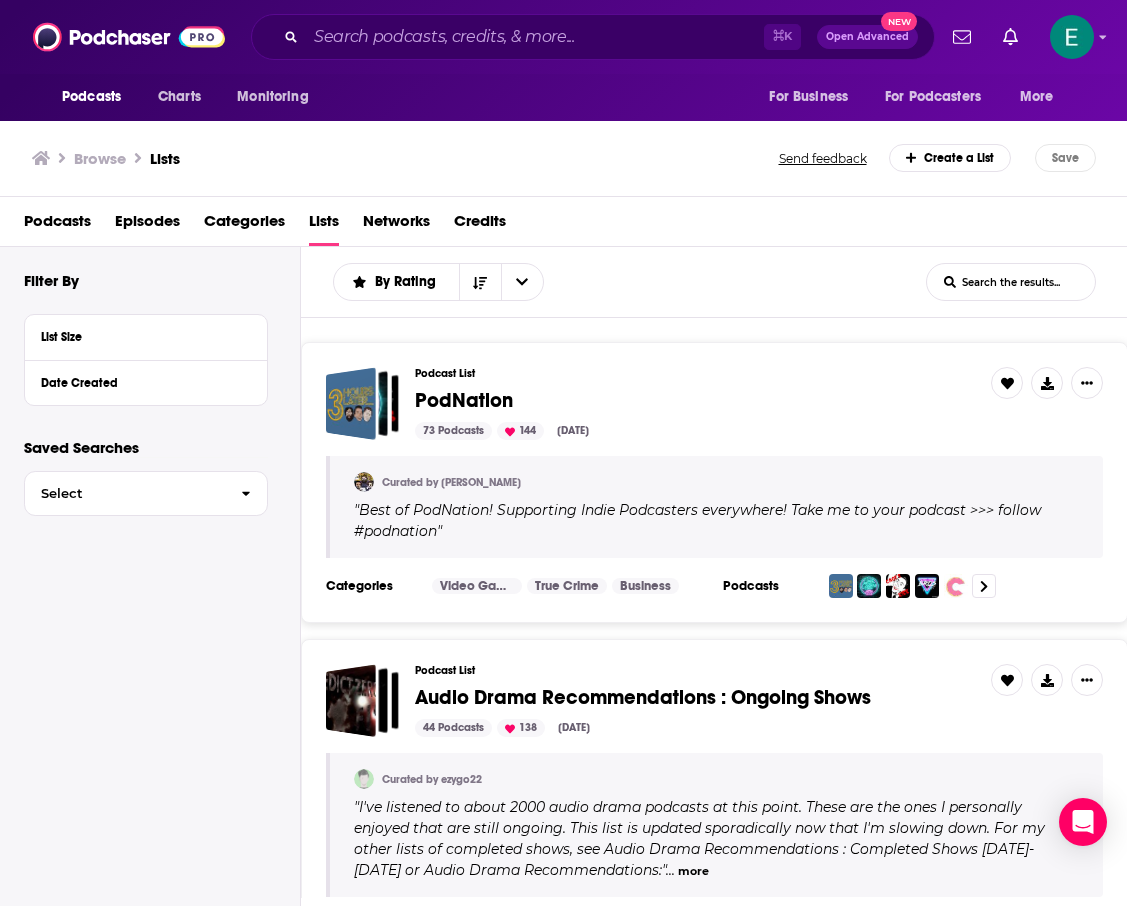 scroll, scrollTop: 0, scrollLeft: 0, axis: both 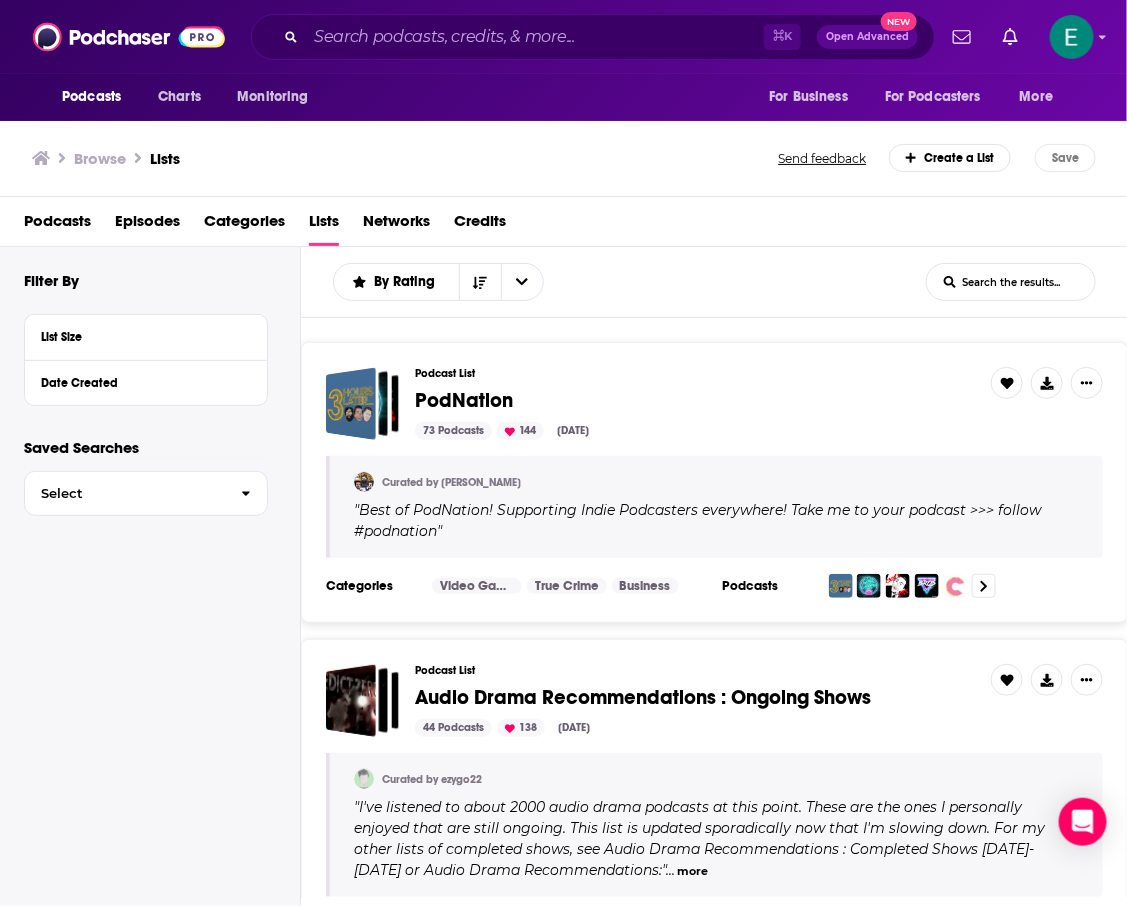 click on "List Search Input" at bounding box center (1011, 282) 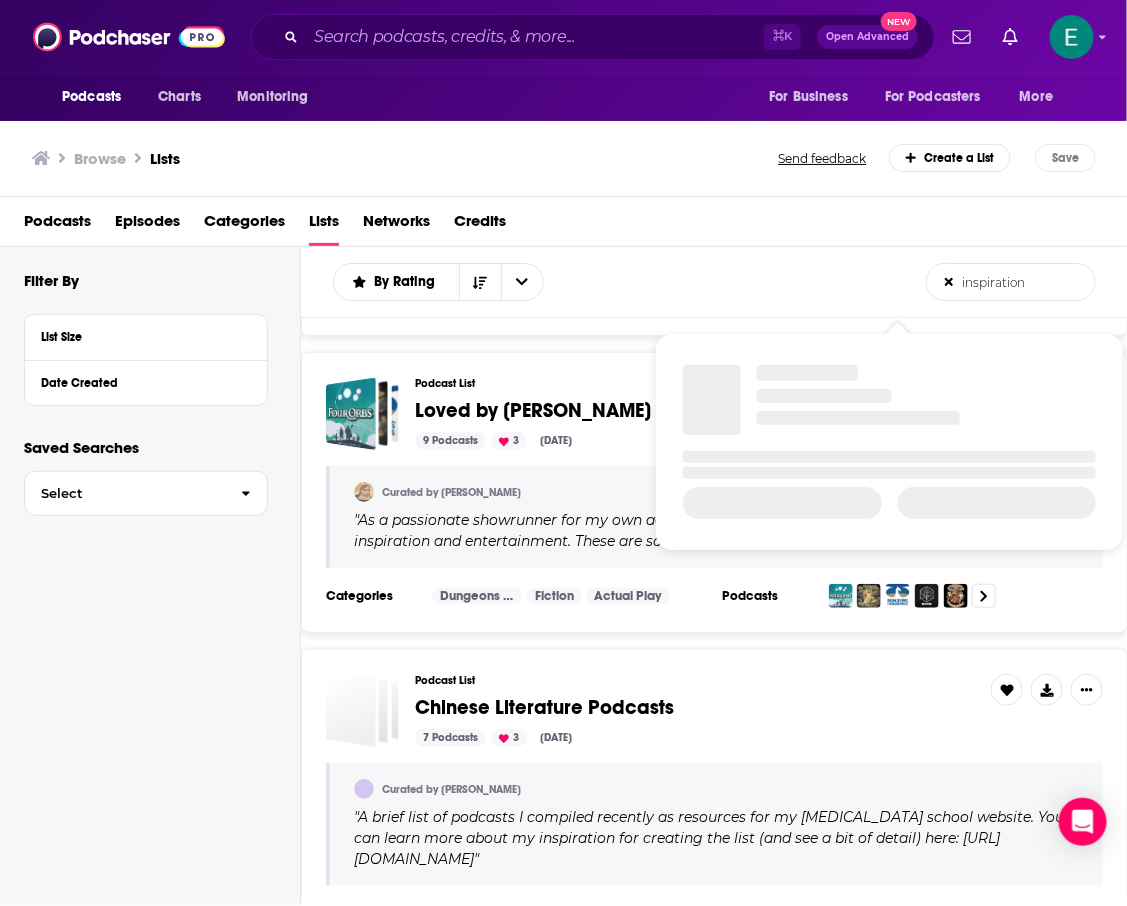 scroll, scrollTop: 2420, scrollLeft: 0, axis: vertical 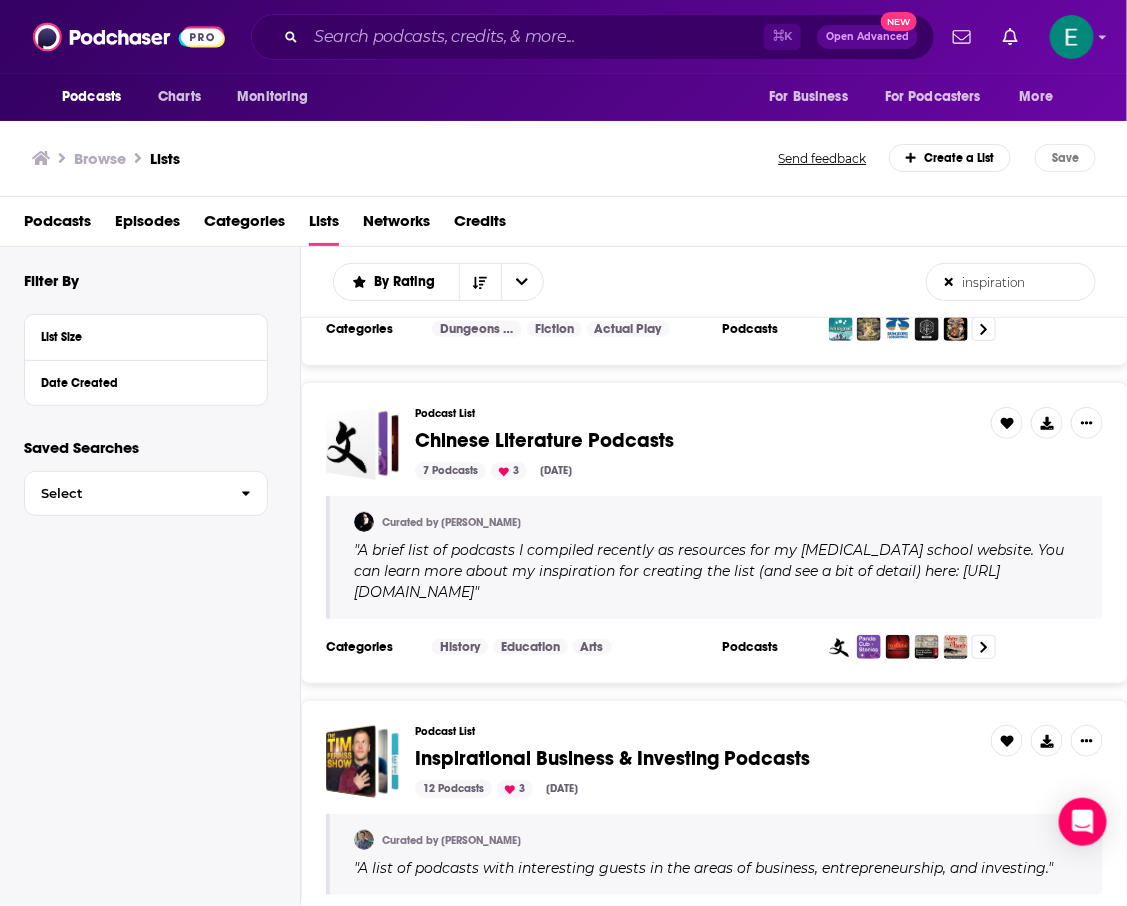 click on "inspiration" at bounding box center (1011, 282) 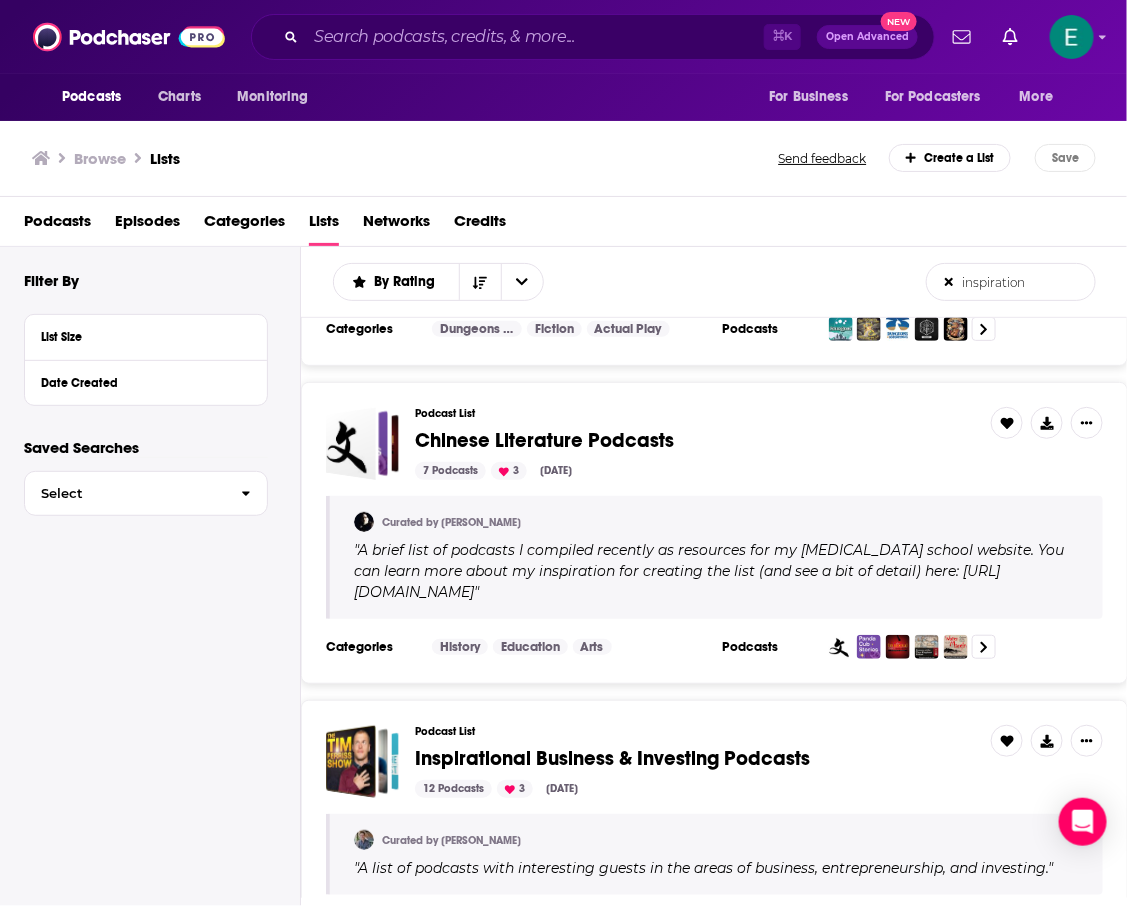 click on "inspiration" at bounding box center (1011, 282) 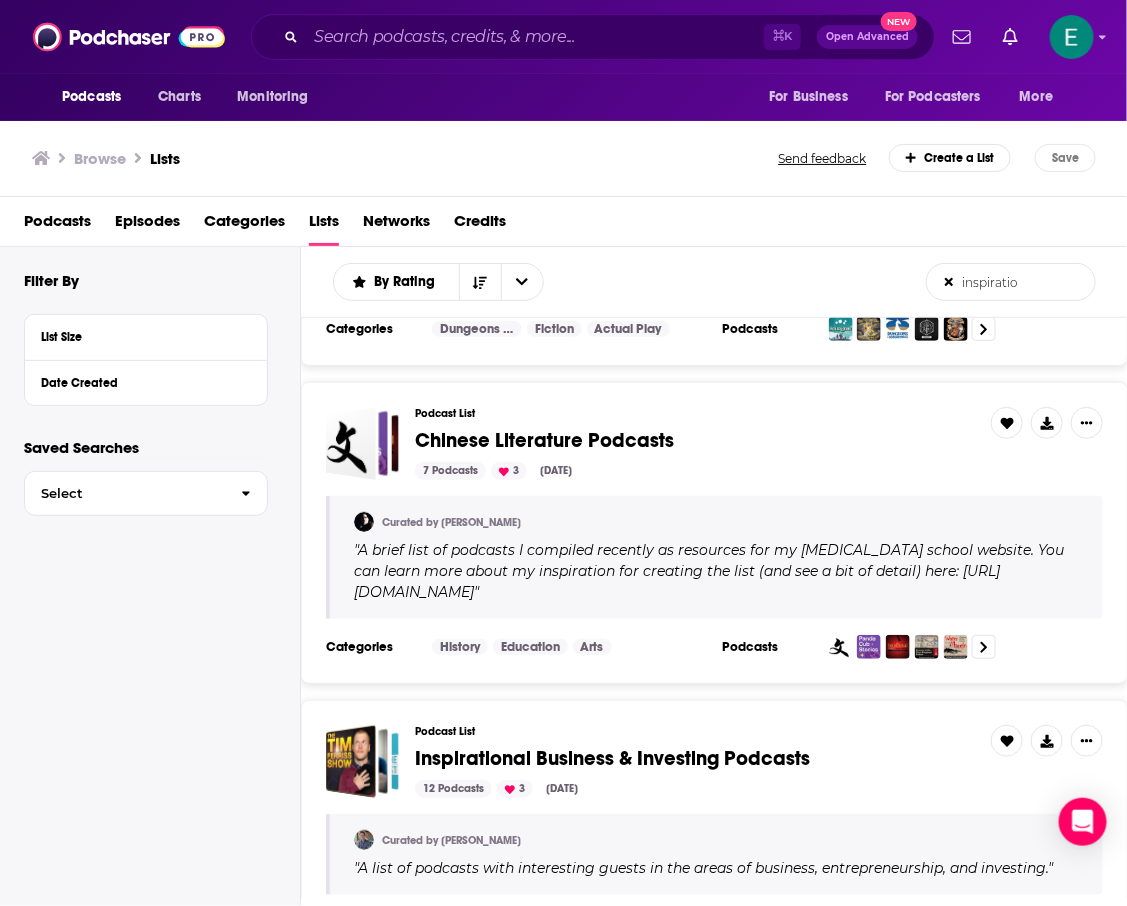 scroll, scrollTop: 0, scrollLeft: 0, axis: both 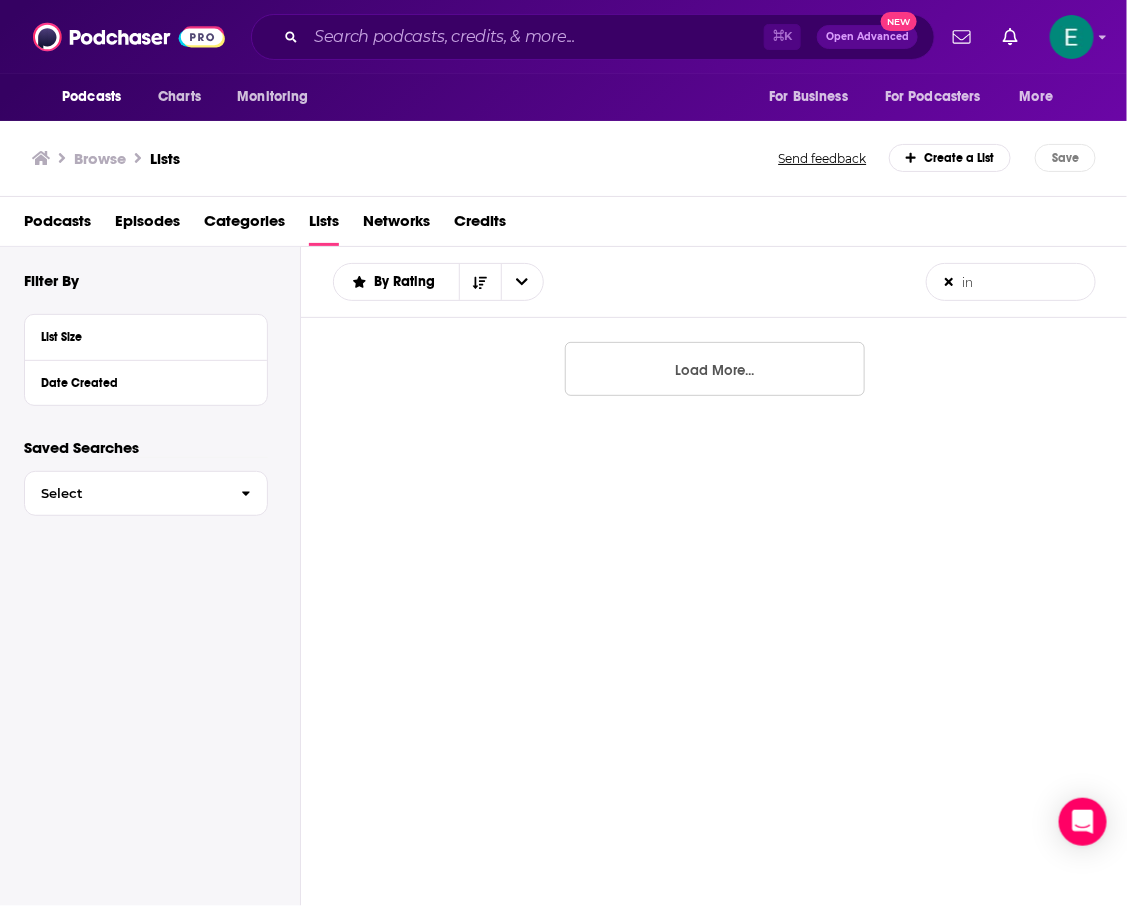 type on "i" 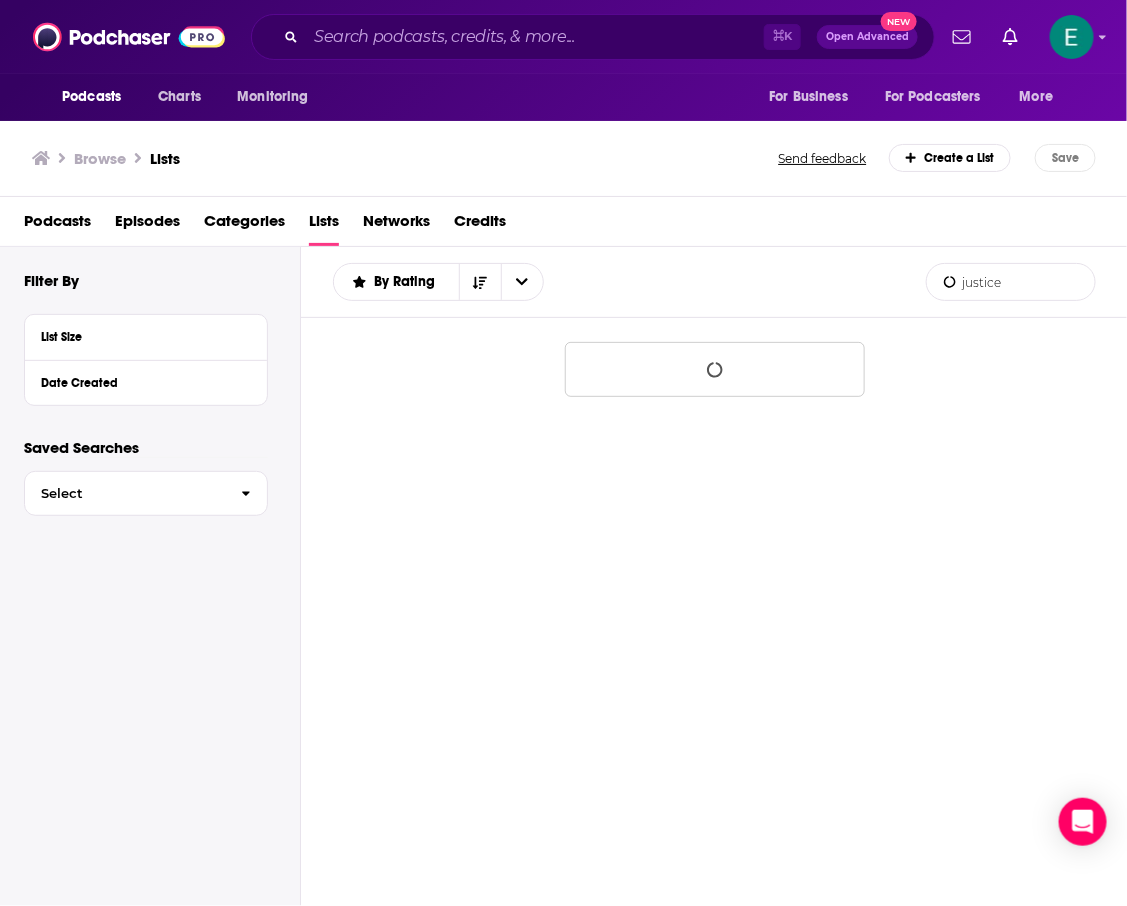 type on "justice" 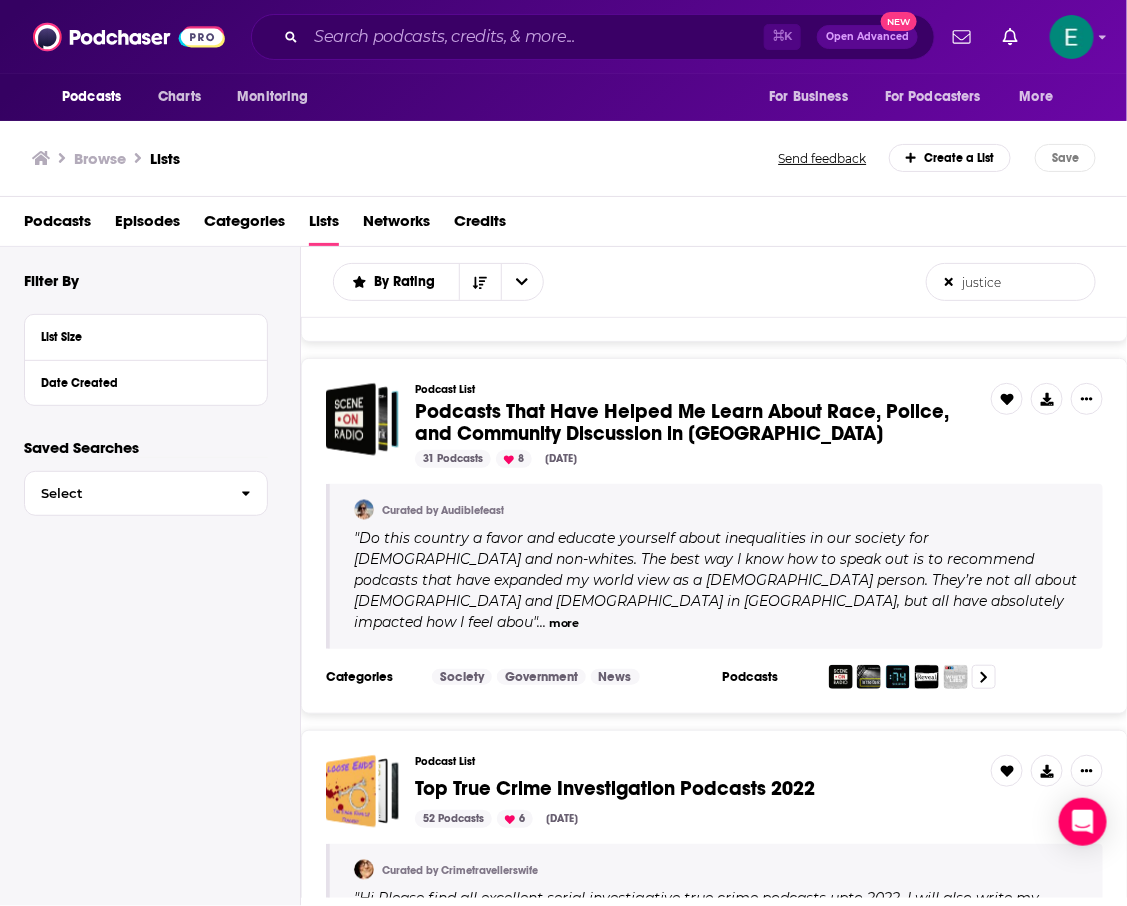 scroll, scrollTop: 971, scrollLeft: 0, axis: vertical 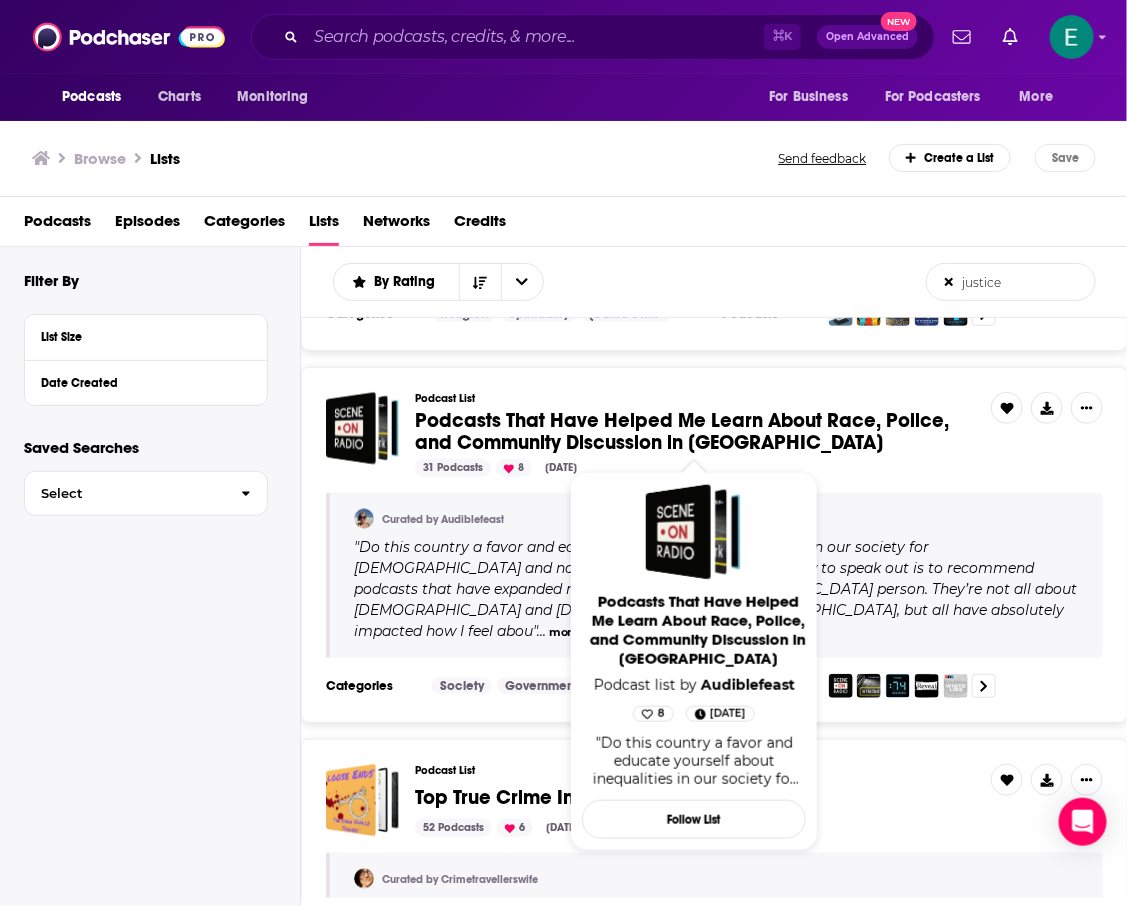 click on "Podcasts That Have Helped Me Learn About Race, Police, and Community Discussion in America" at bounding box center [682, 431] 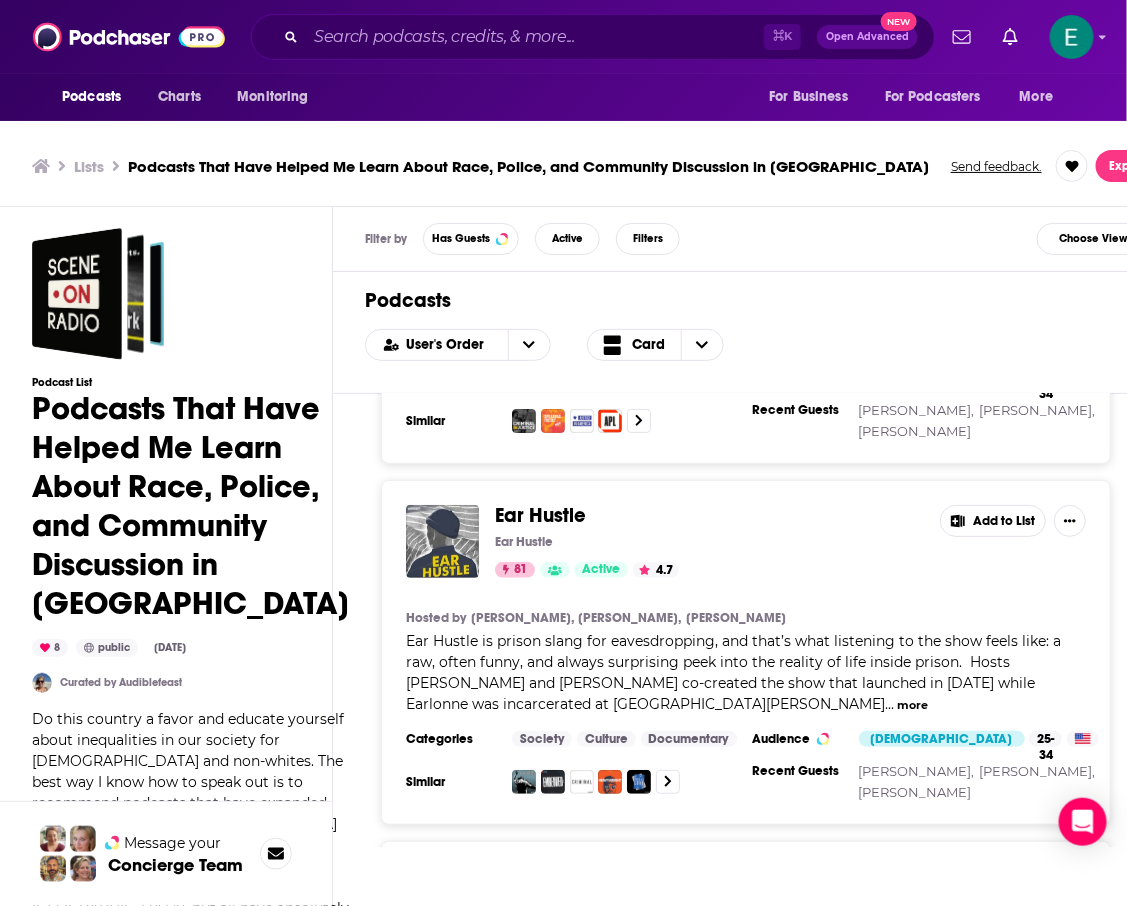 scroll, scrollTop: 2441, scrollLeft: 0, axis: vertical 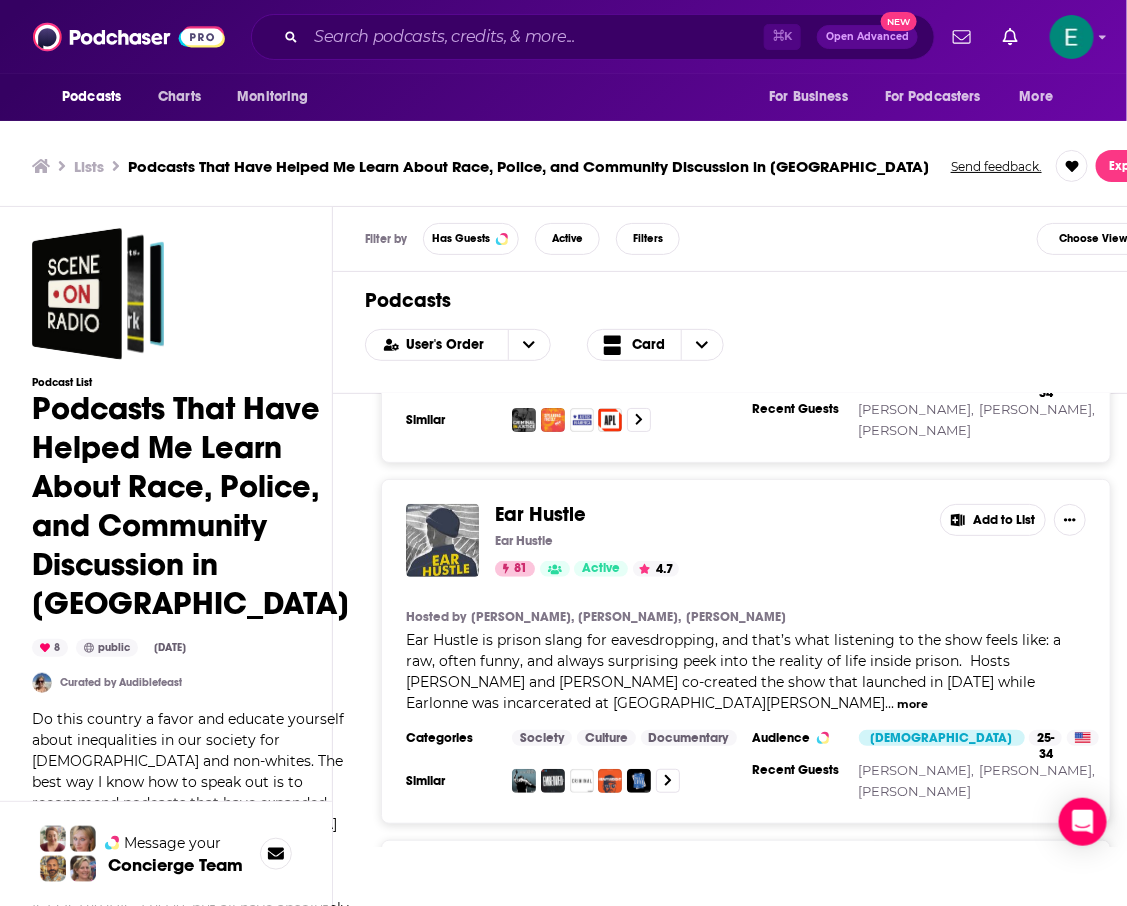 click on "Ear Hustle" at bounding box center [540, 514] 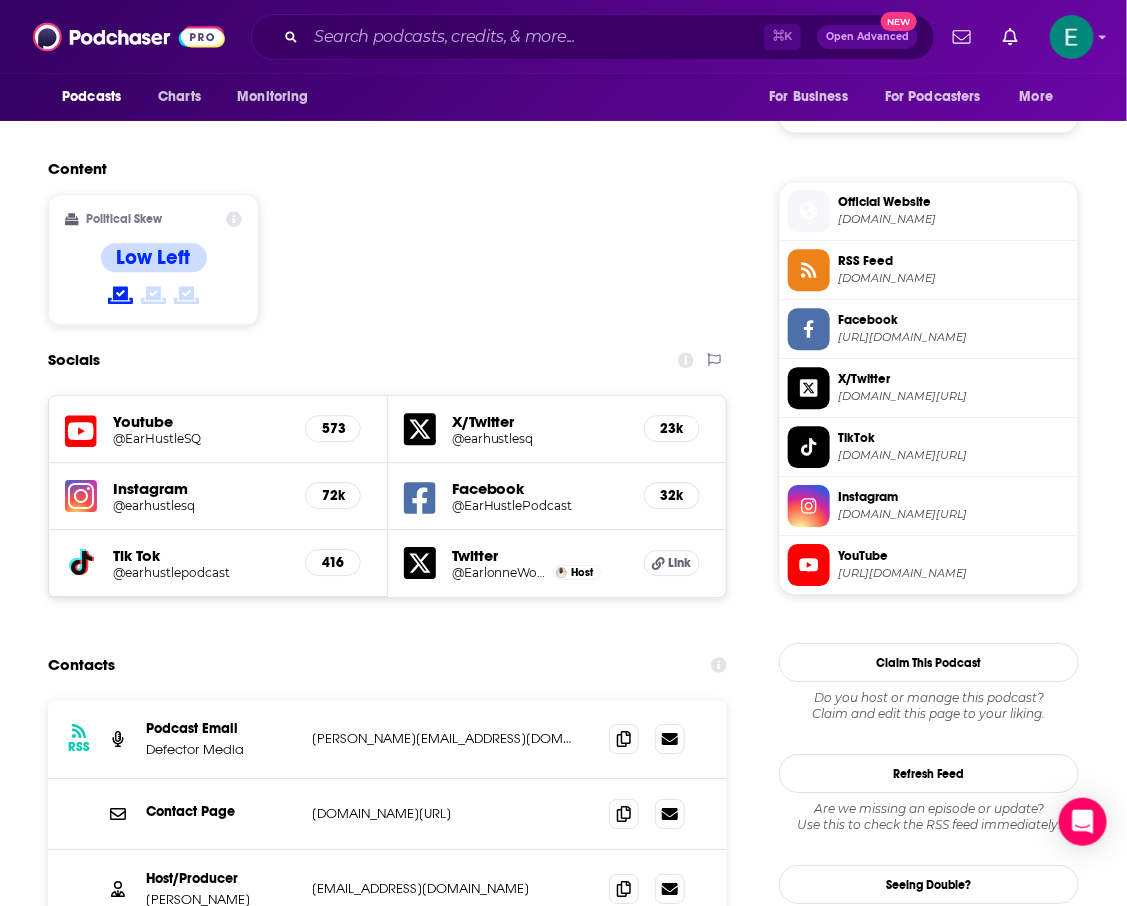 scroll, scrollTop: 0, scrollLeft: 0, axis: both 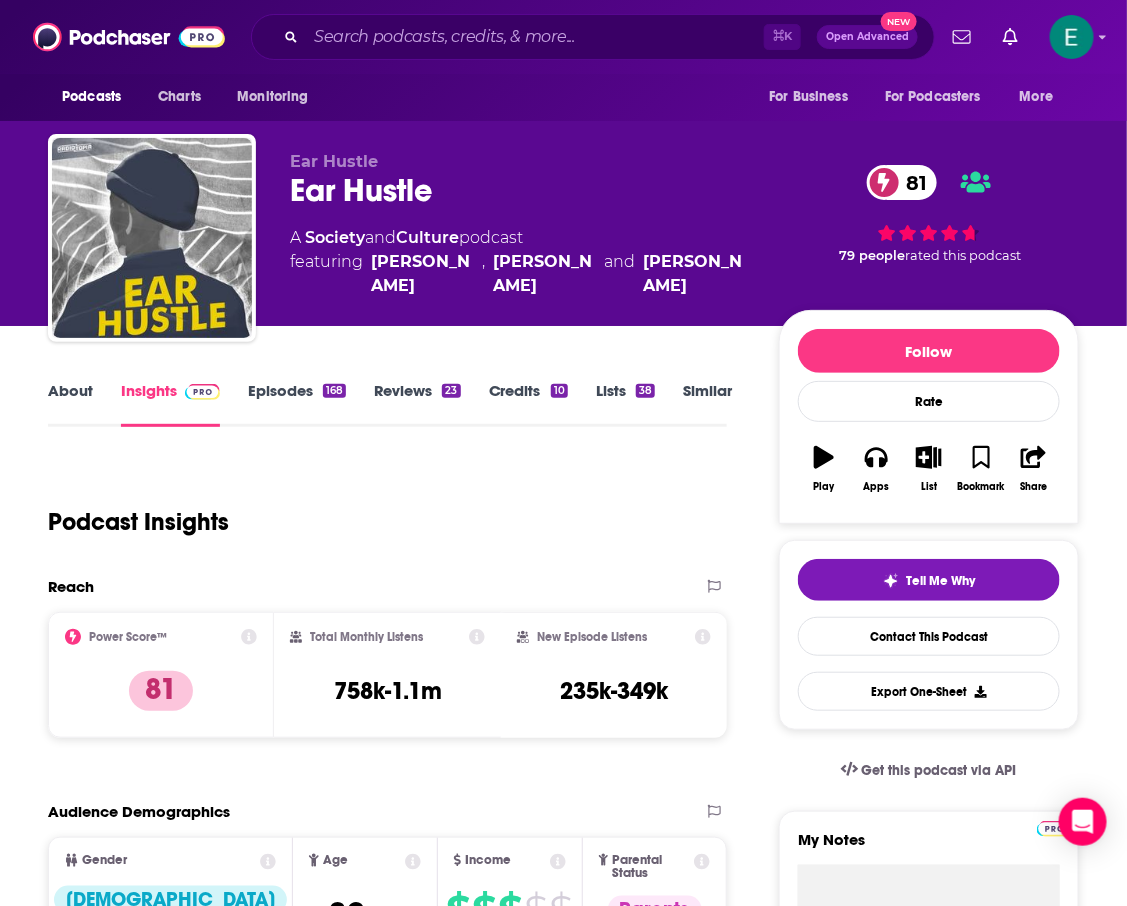 click on "Episodes 168" at bounding box center [297, 404] 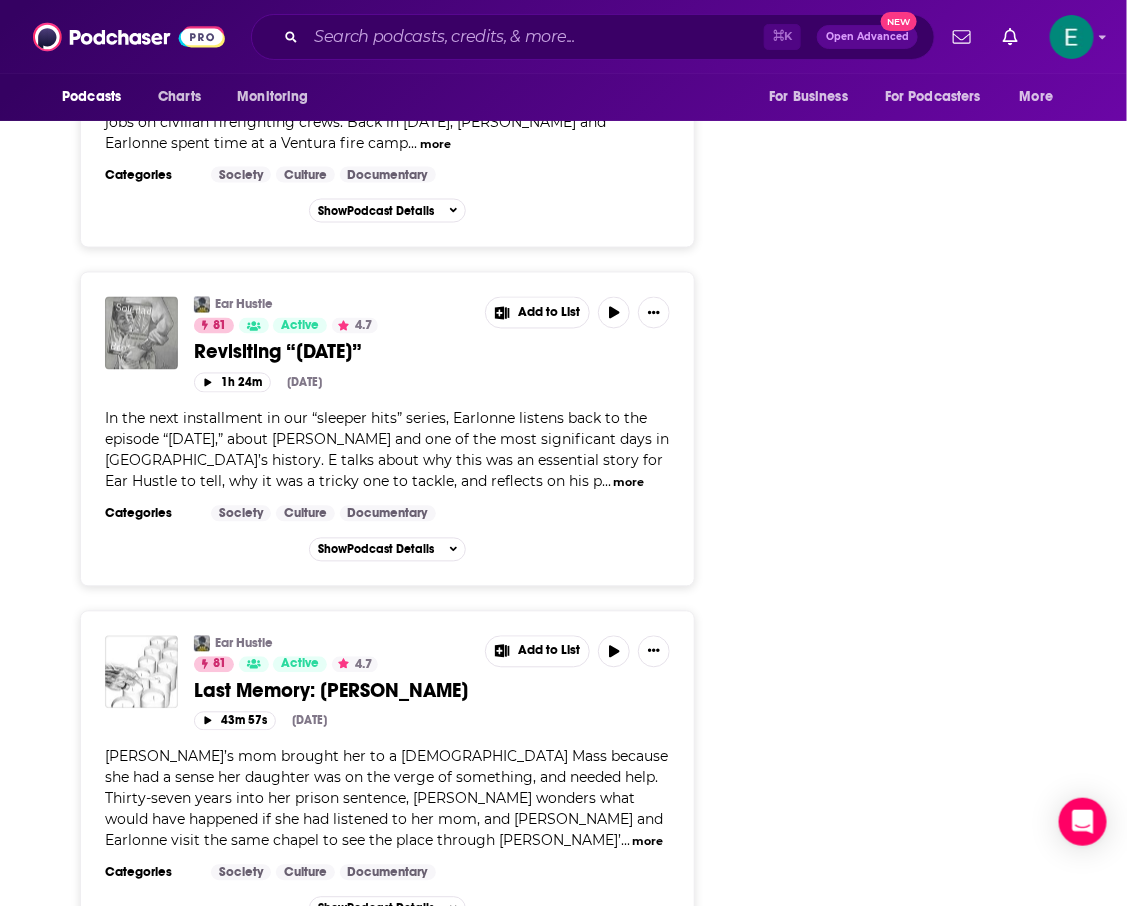 scroll, scrollTop: 5828, scrollLeft: 0, axis: vertical 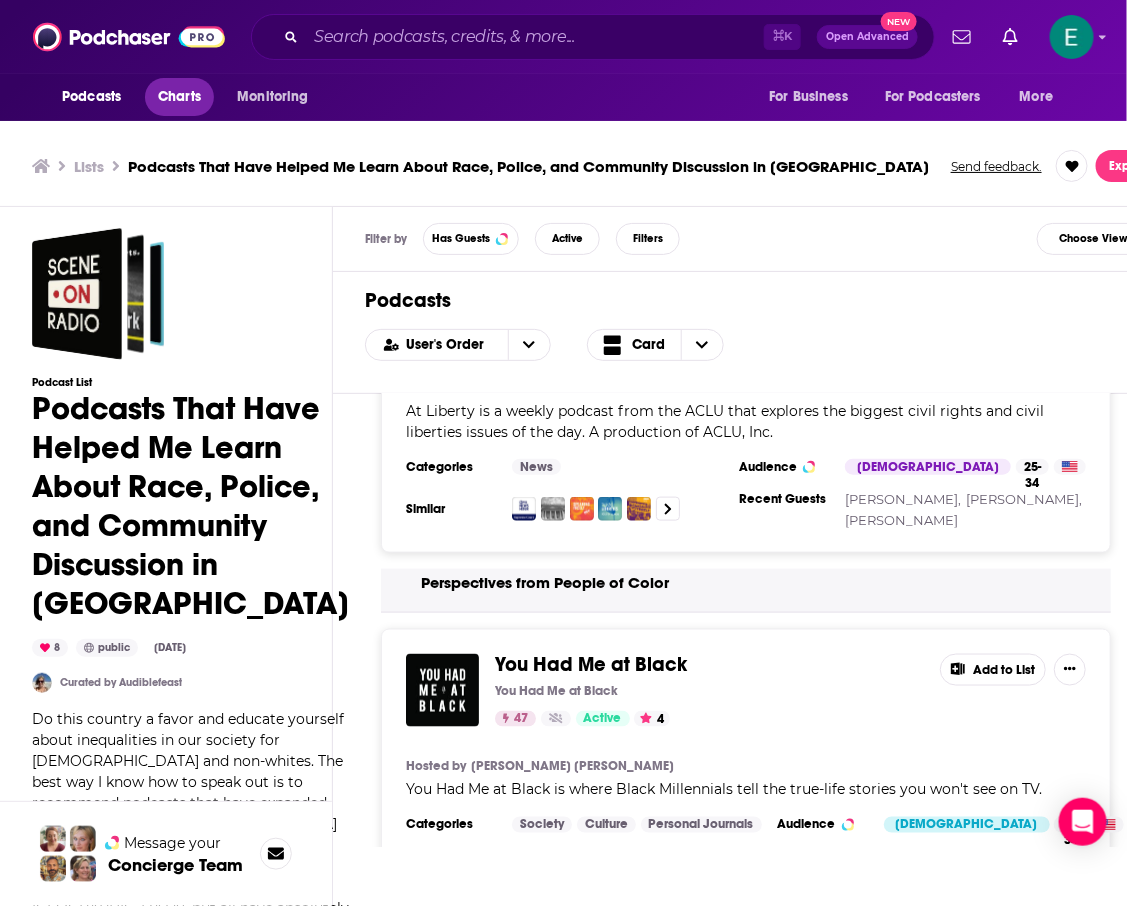 click on "Charts" at bounding box center (179, 97) 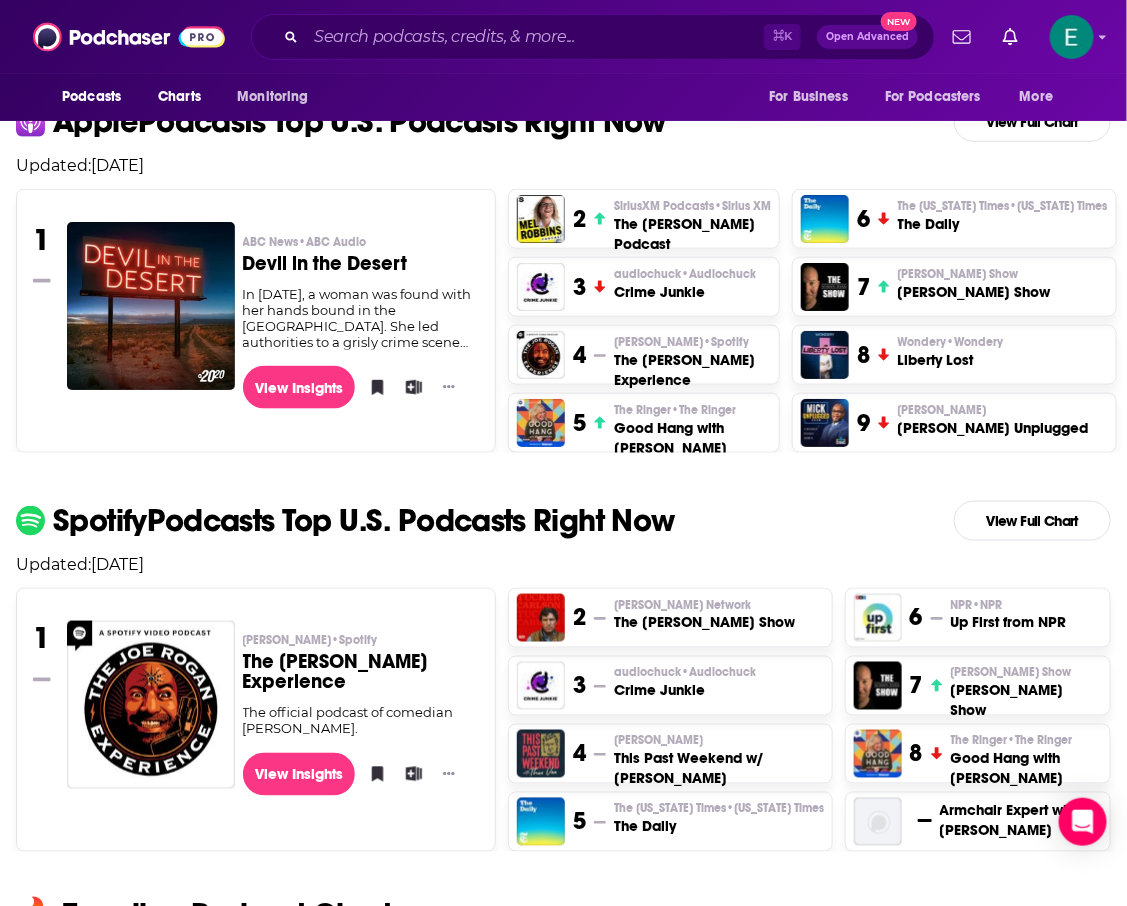 scroll, scrollTop: 506, scrollLeft: 0, axis: vertical 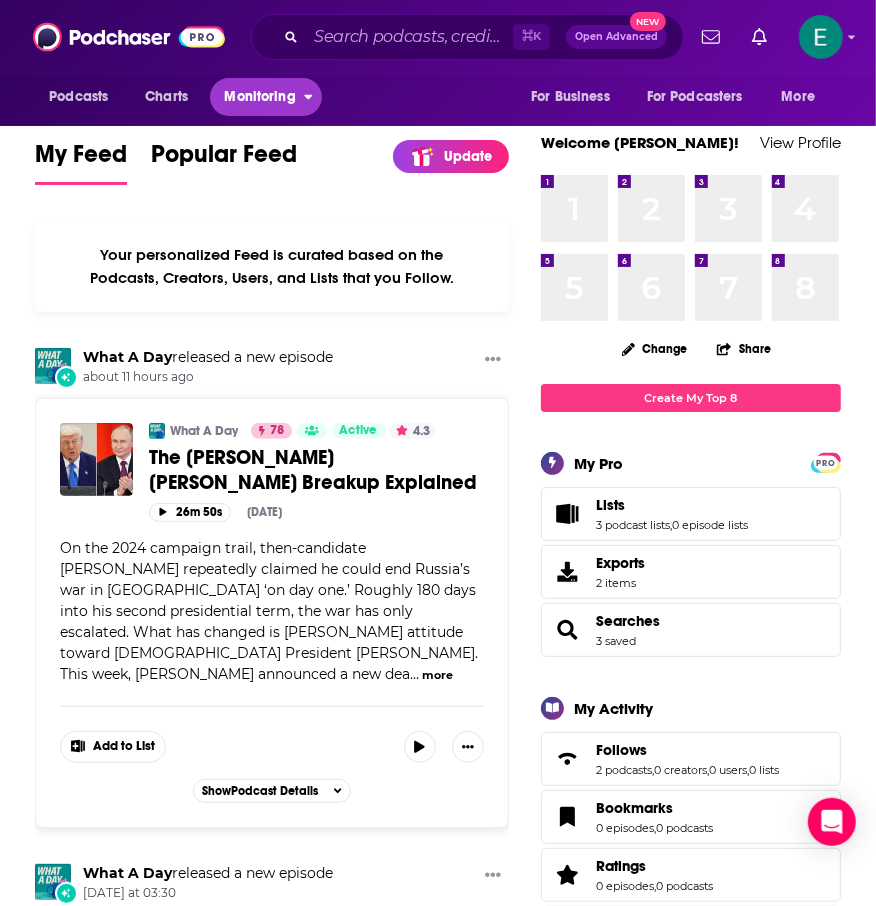 click on "Monitoring" at bounding box center [259, 97] 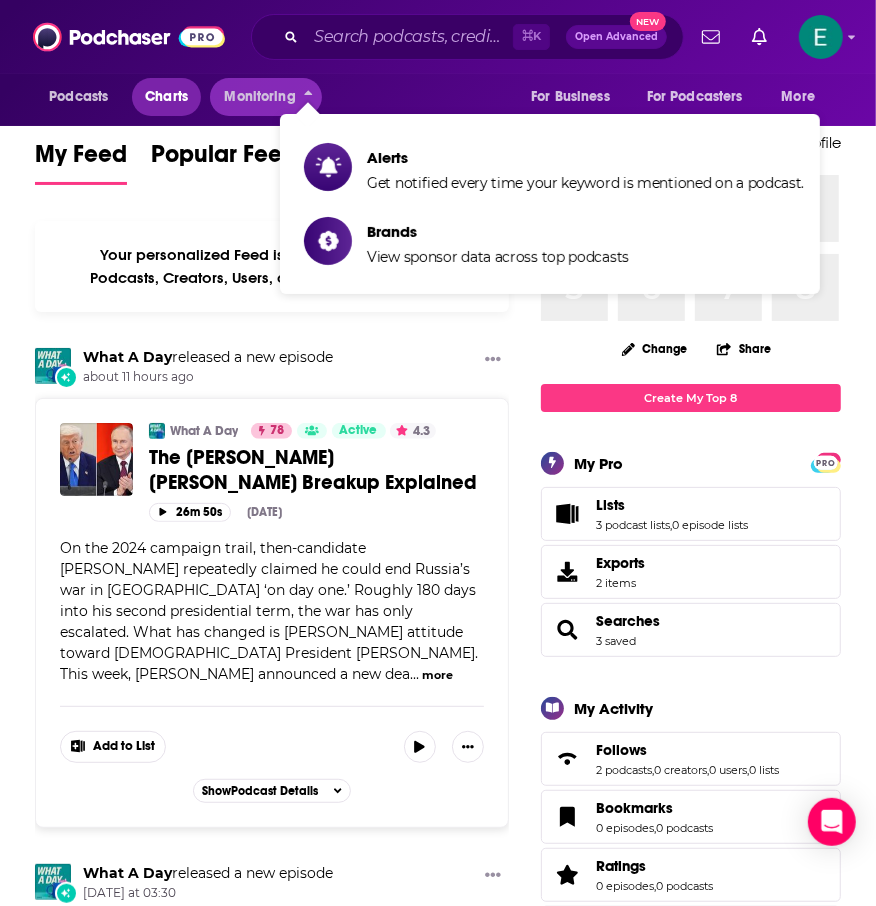 click on "Charts" at bounding box center (166, 97) 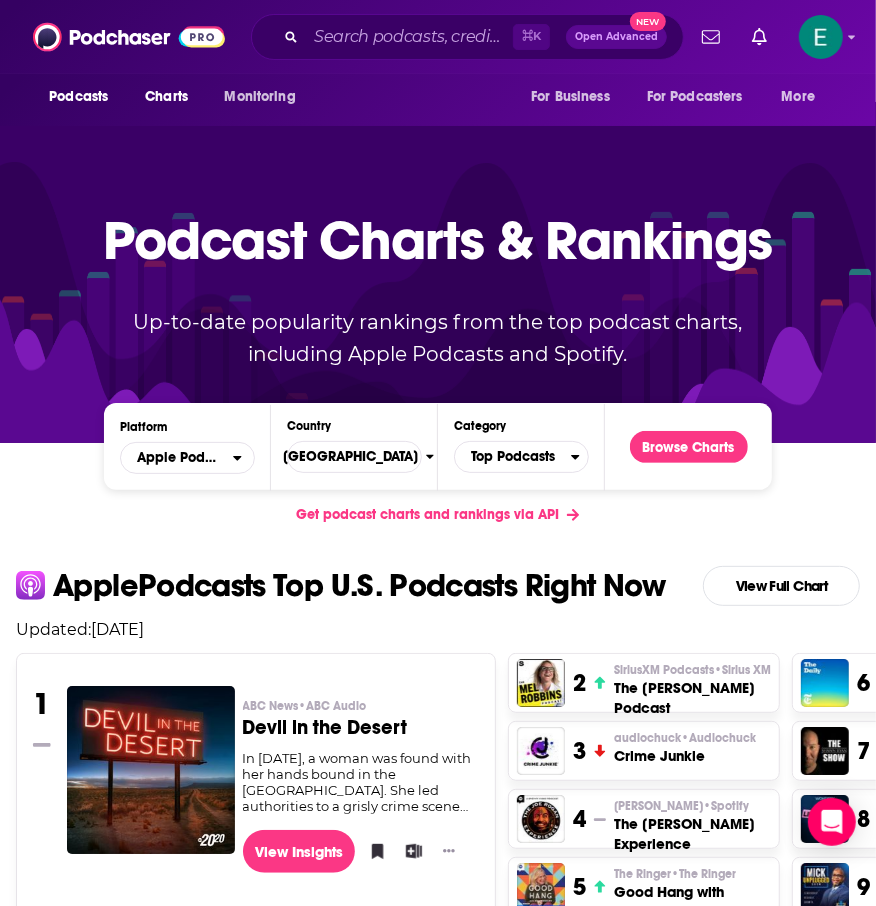 scroll, scrollTop: 0, scrollLeft: 0, axis: both 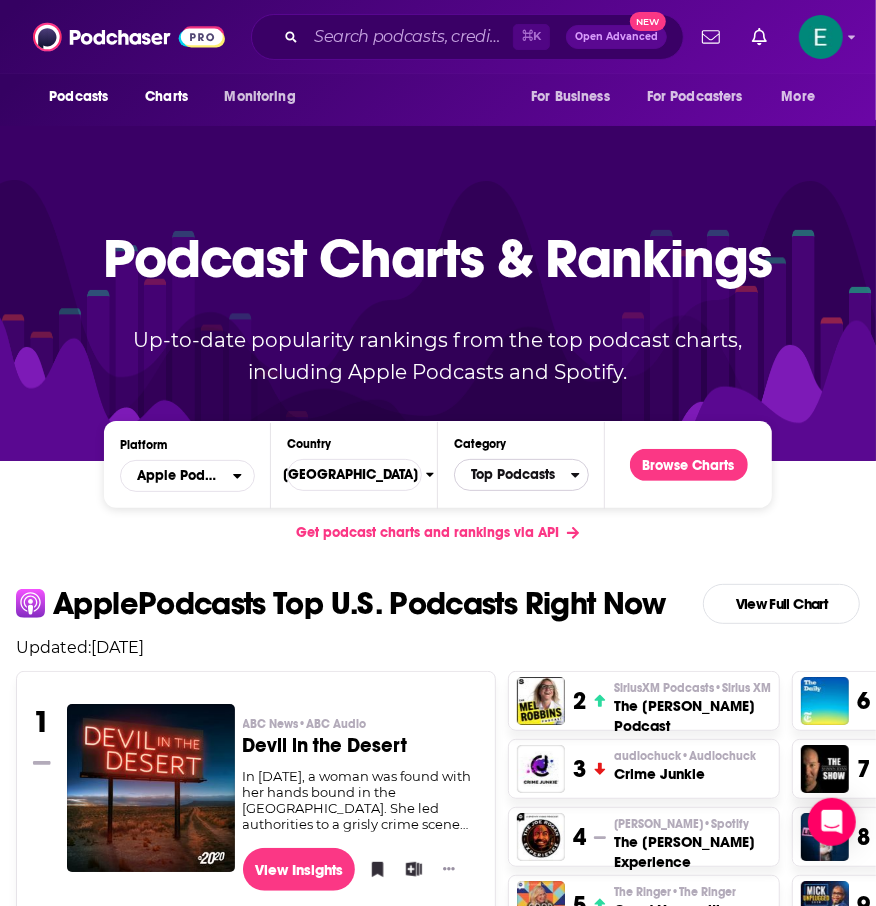 click on "Top Podcasts" at bounding box center [513, 475] 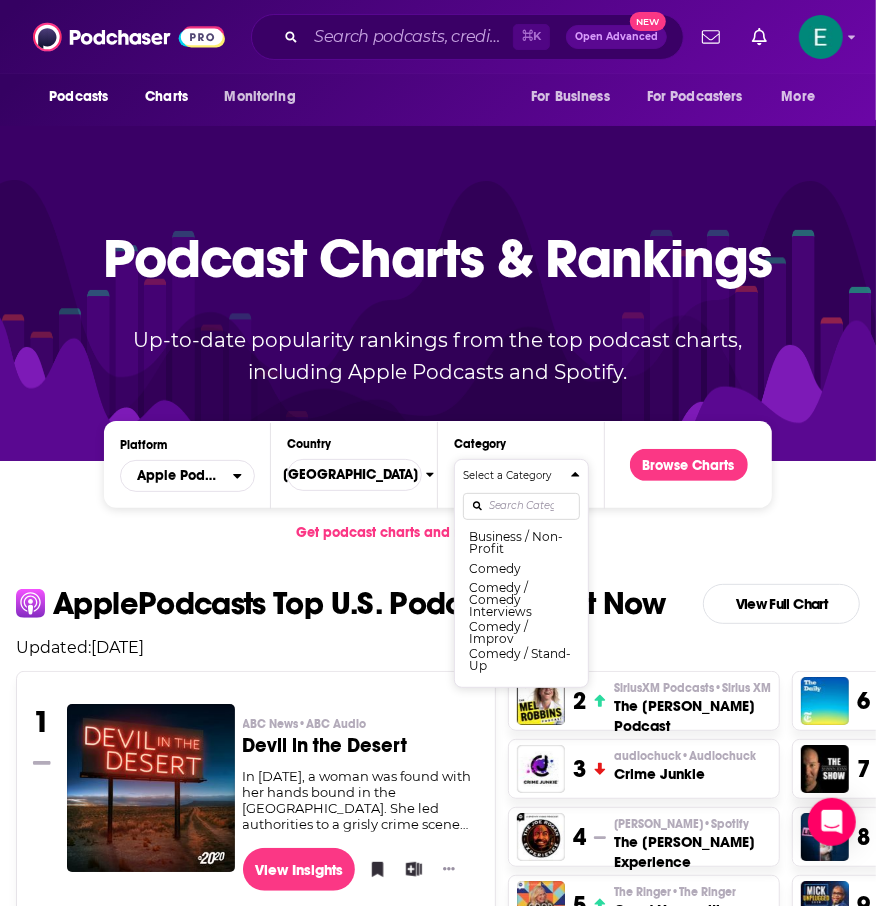 scroll, scrollTop: 370, scrollLeft: 0, axis: vertical 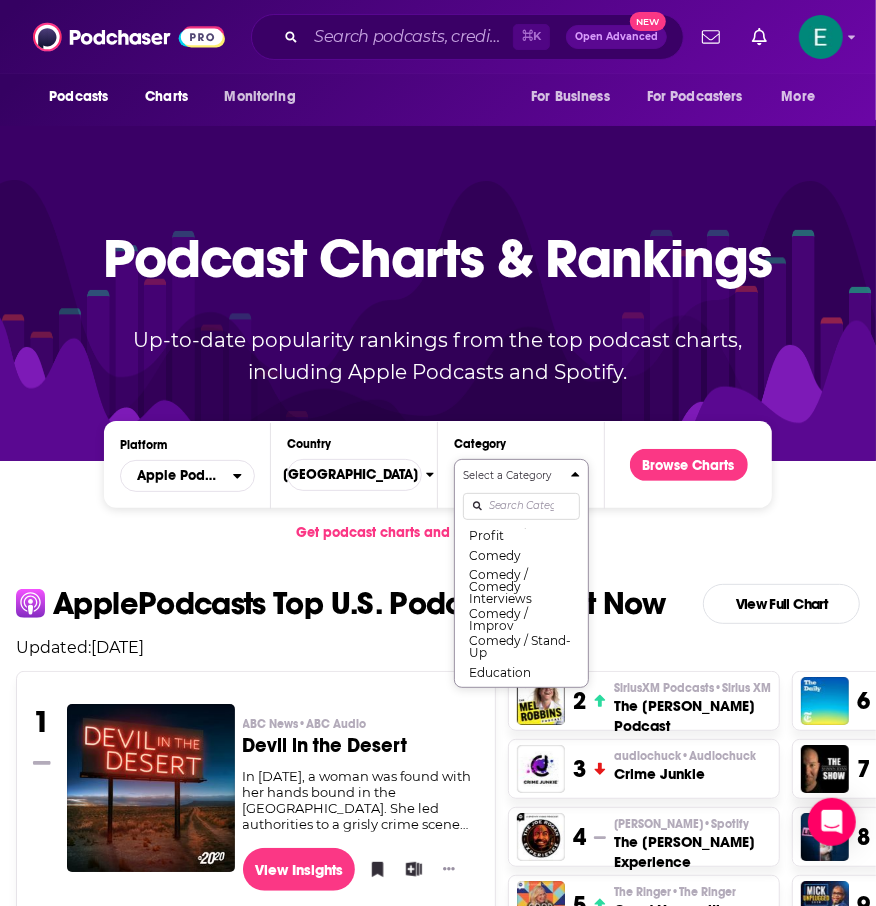 click at bounding box center (521, 506) 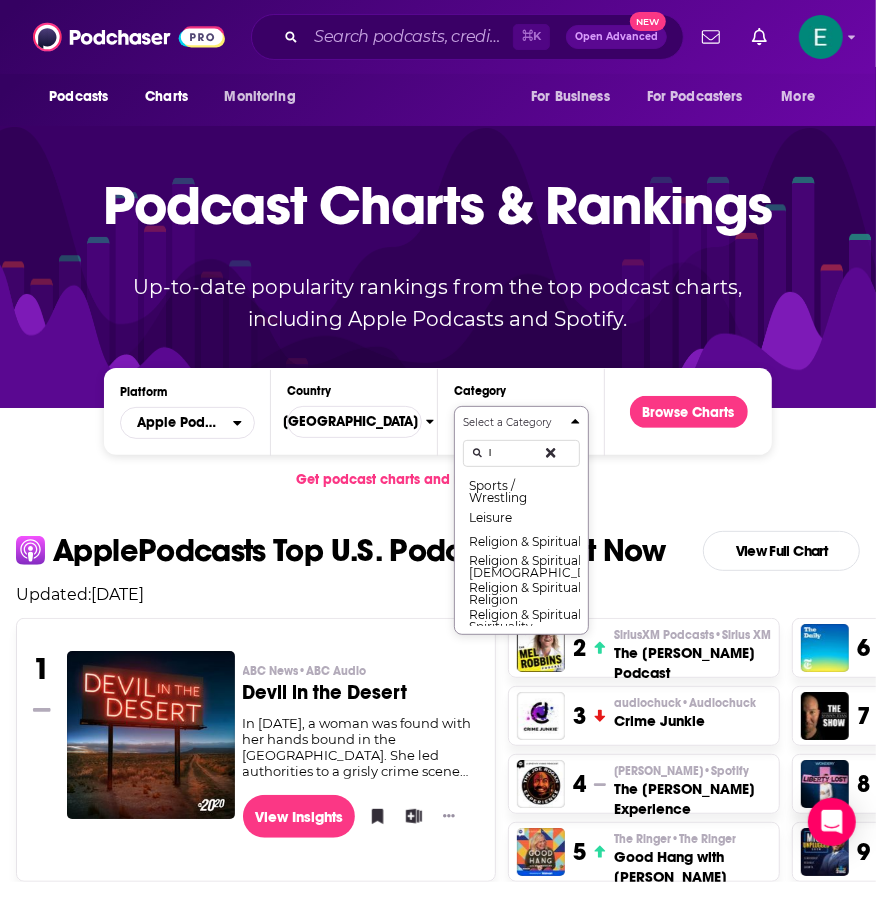 scroll, scrollTop: 0, scrollLeft: 0, axis: both 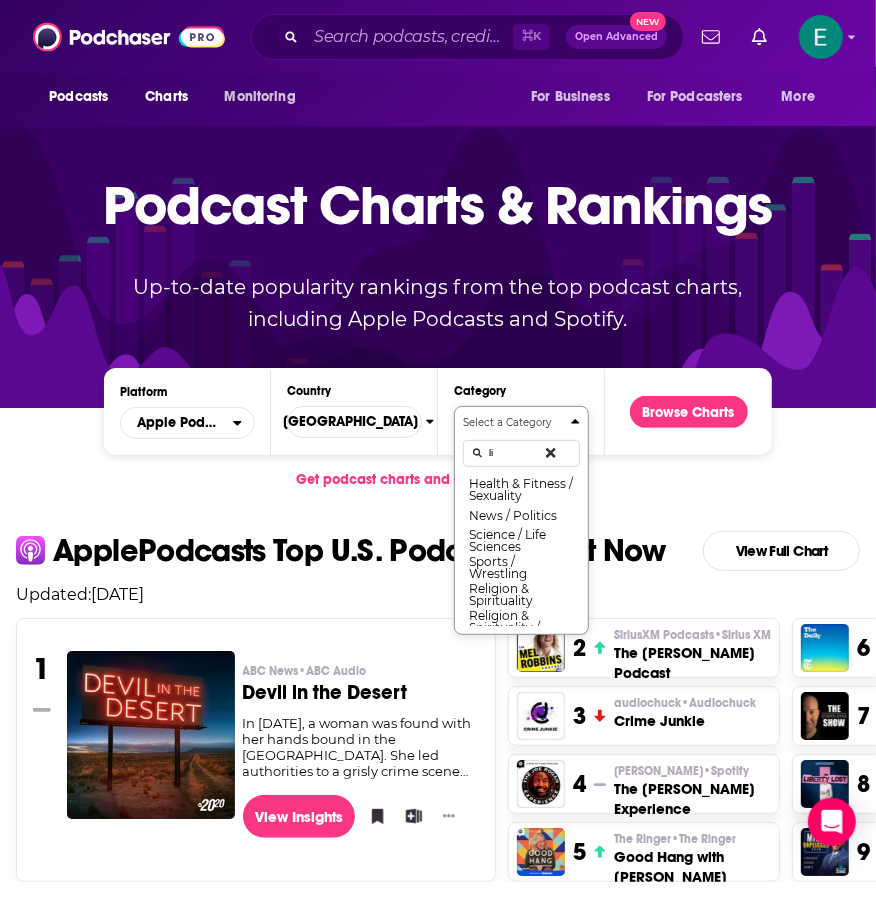 type on "l" 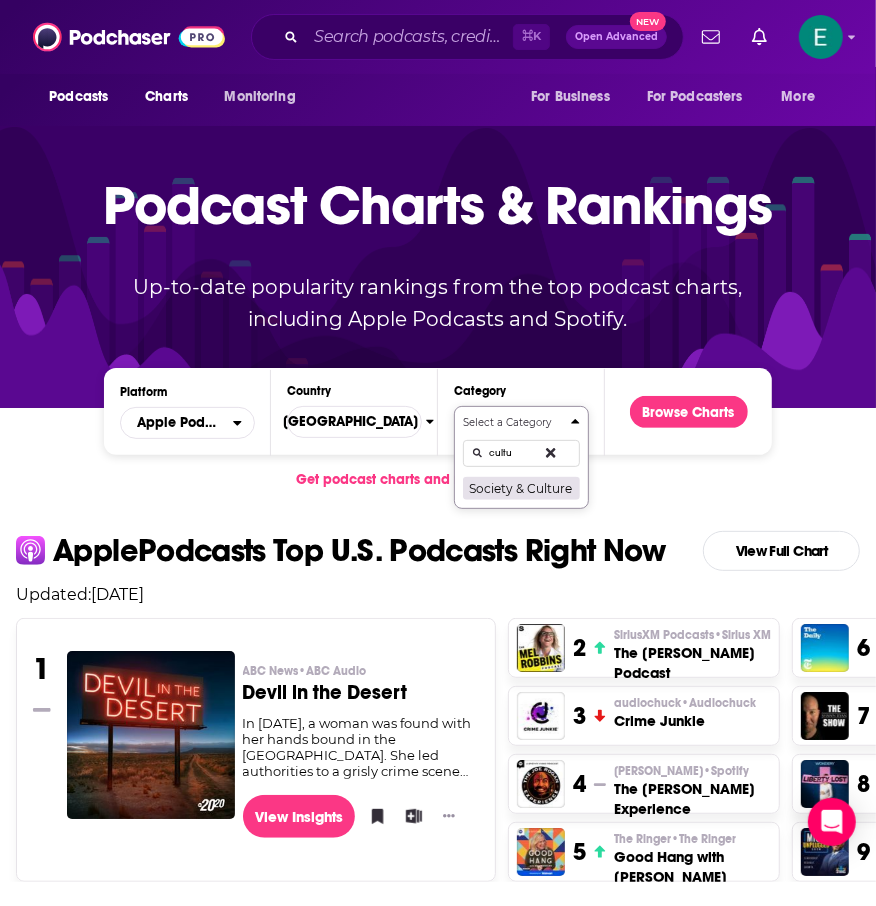 type on "cultu" 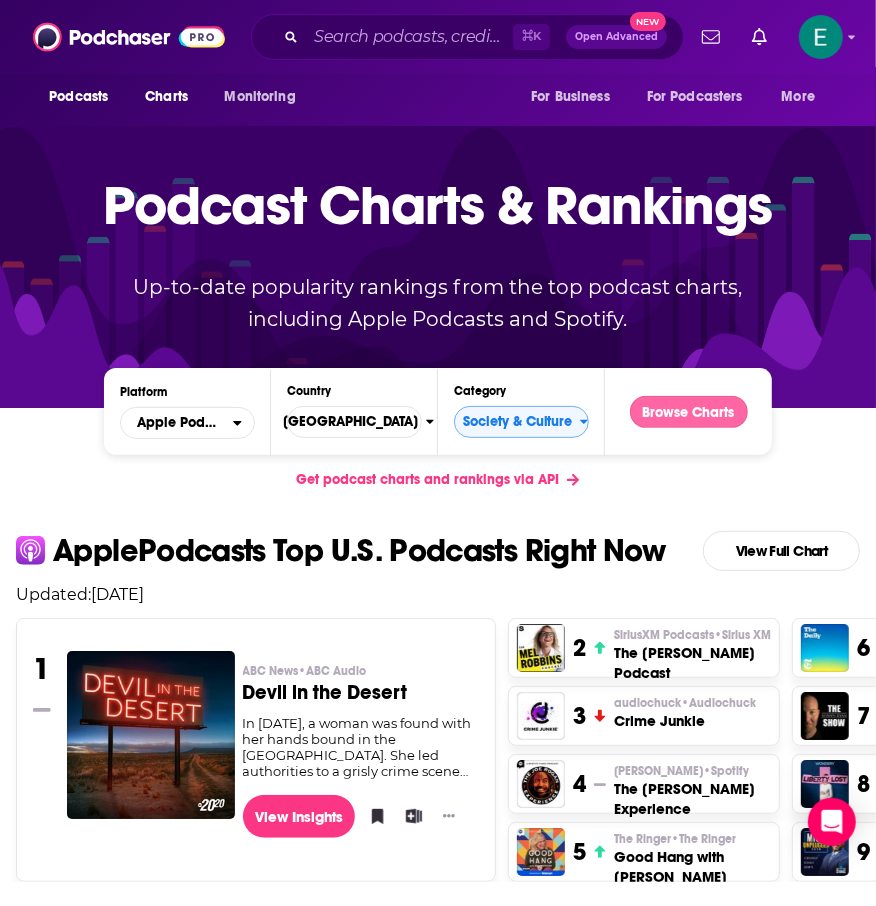 click on "Browse Charts" at bounding box center [689, 412] 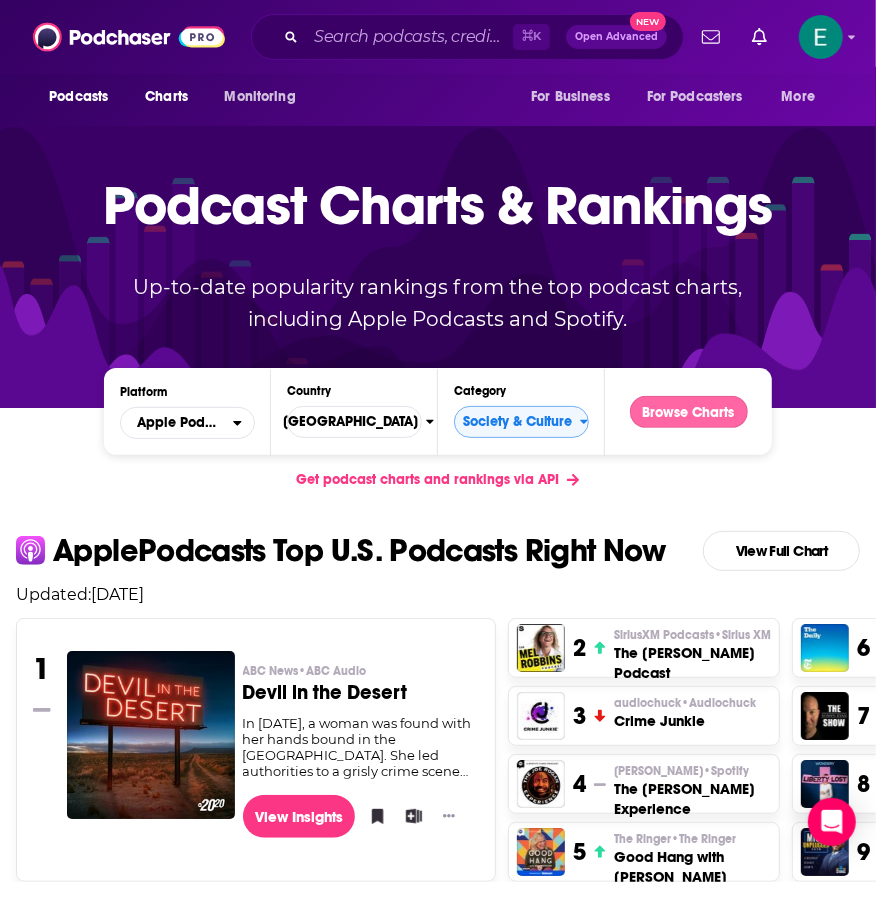 scroll, scrollTop: 0, scrollLeft: 0, axis: both 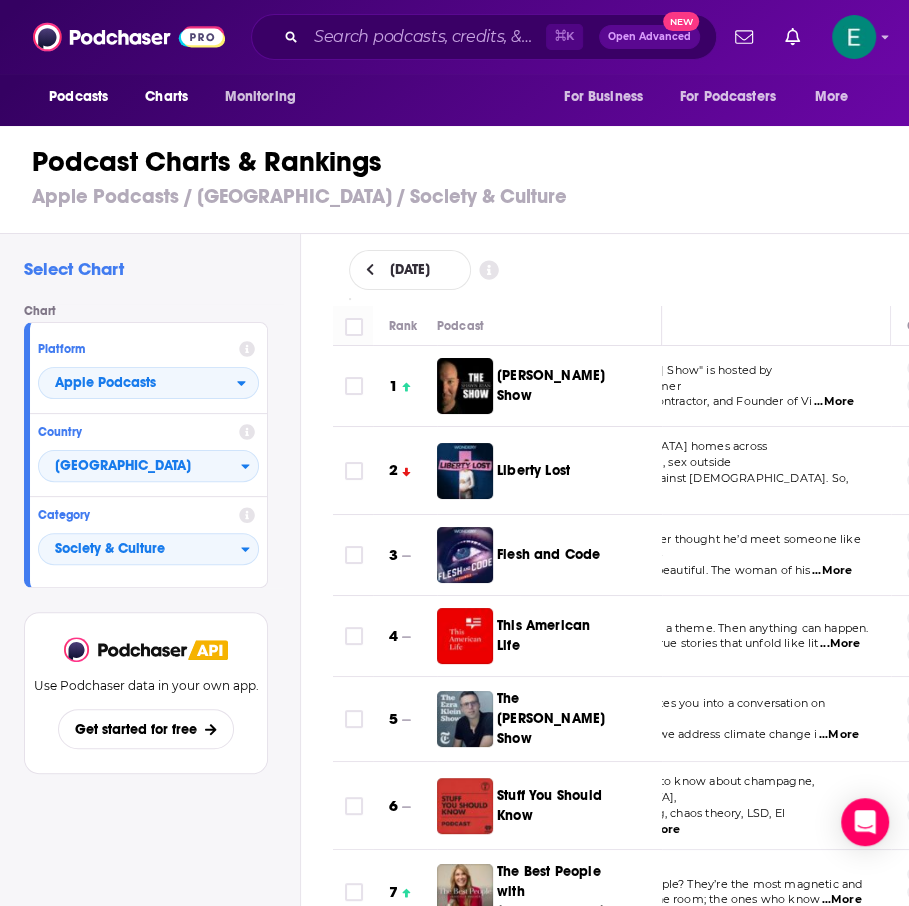 click on "...More" at bounding box center (840, 644) 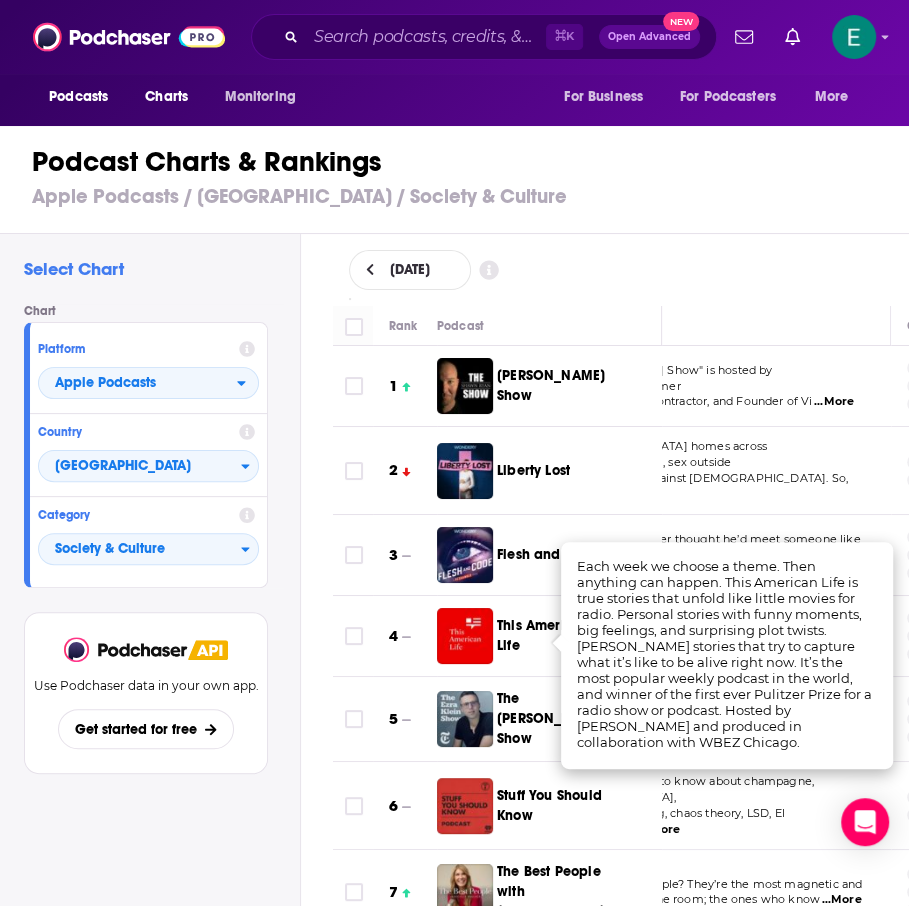 click on "Select Chart Chart Platform Apple Podcasts Country United States Category Society & Culture View chart Use Podchaser data in your own app. Get started for free" at bounding box center [150, 626] 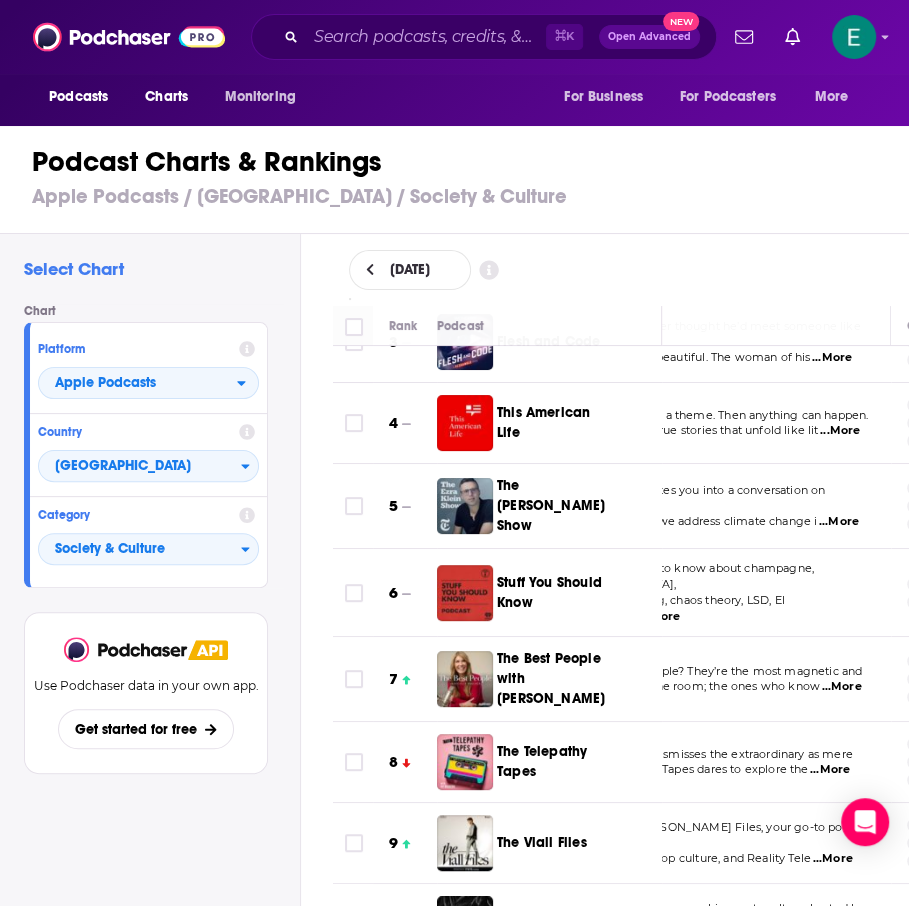 scroll, scrollTop: 438, scrollLeft: 141, axis: both 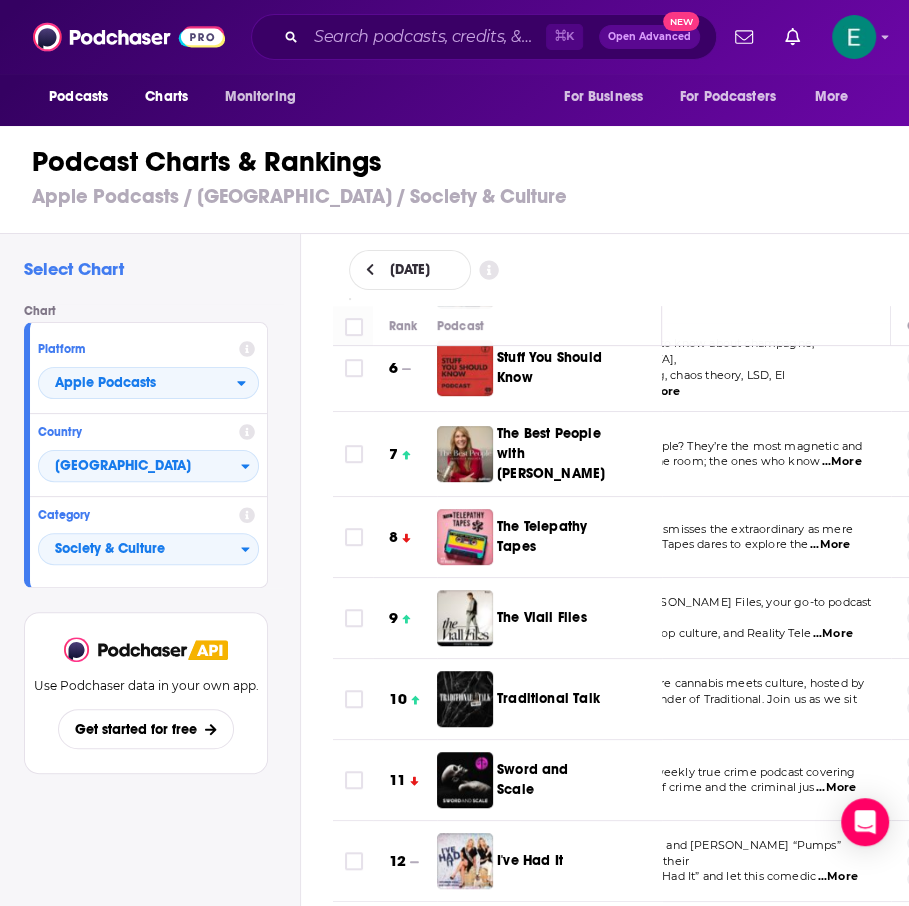 click on "Who are The Best People? They’re the most magnetic and" at bounding box center [705, 447] 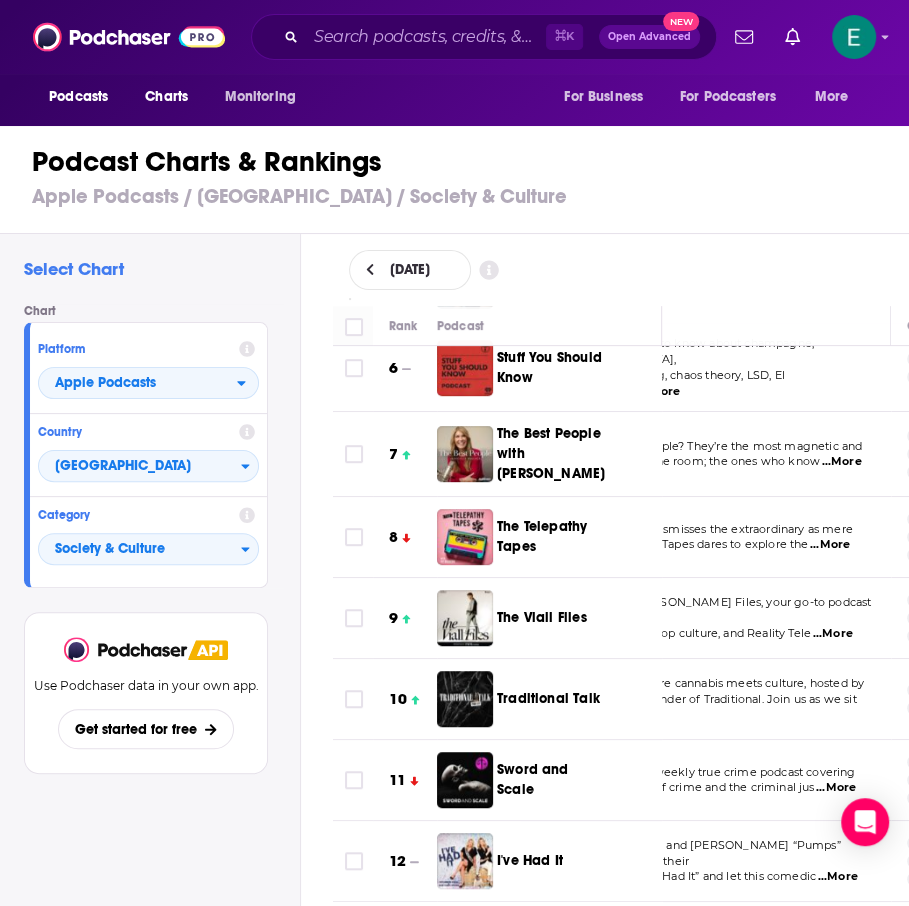 click on "Use Podchaser data in your own app. Get started for free" at bounding box center (146, 717) 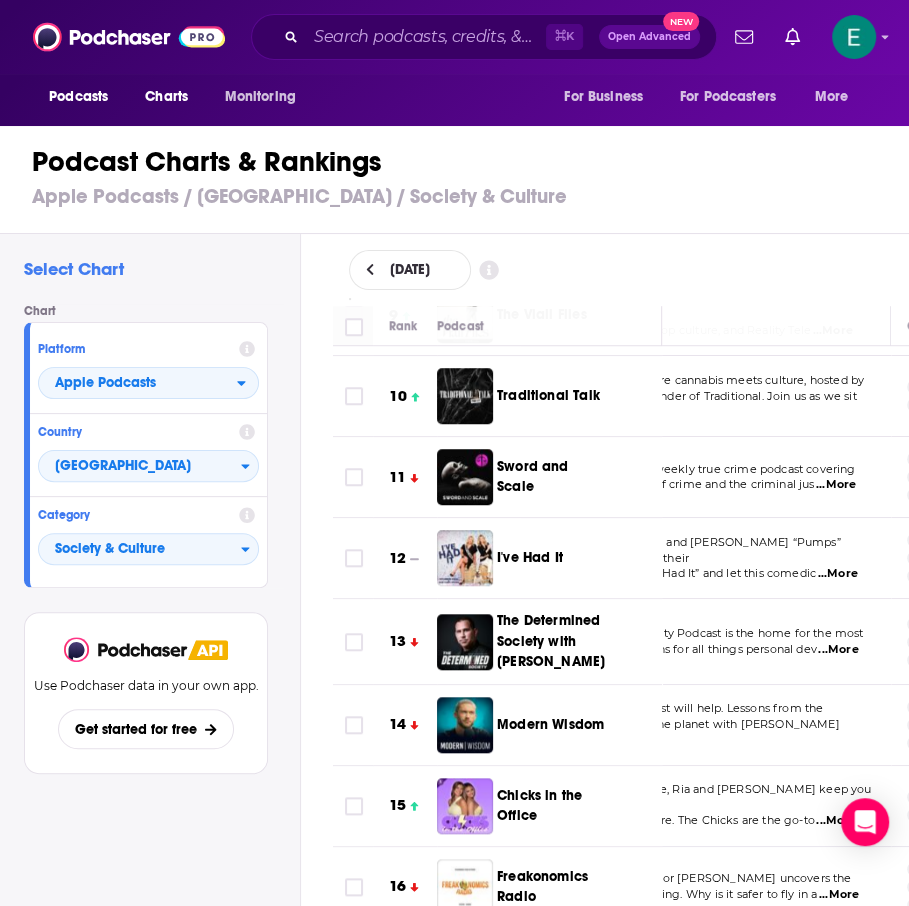 scroll, scrollTop: 742, scrollLeft: 141, axis: both 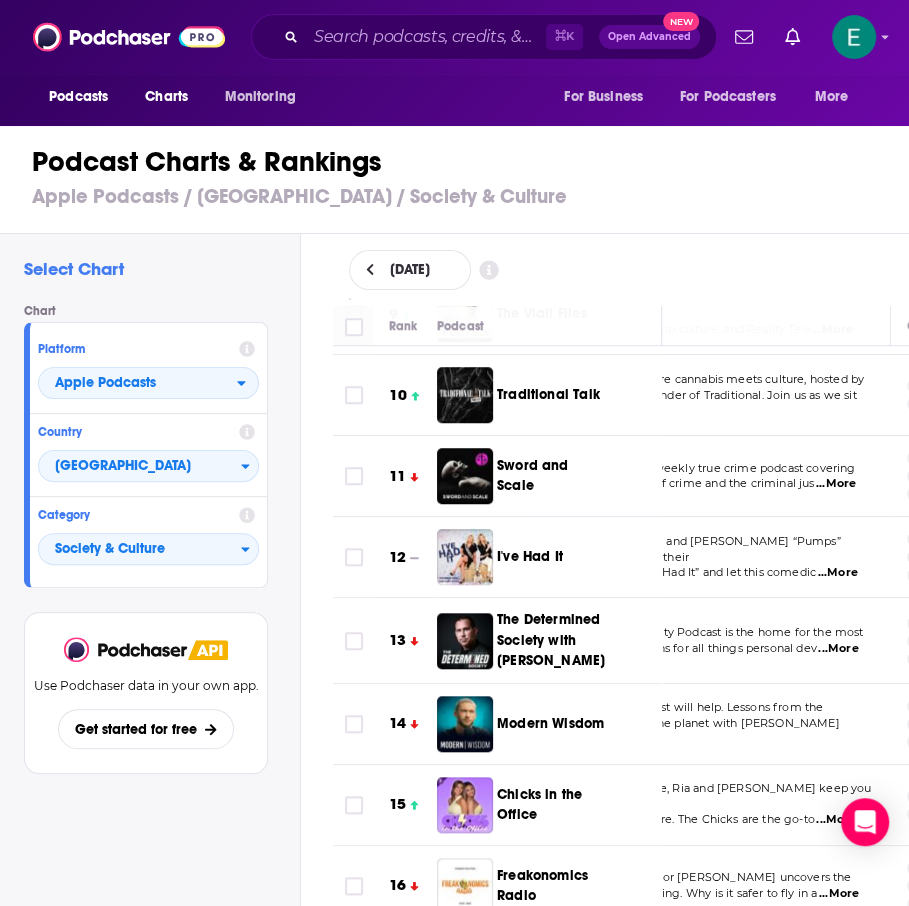click on "...More" at bounding box center [837, 573] 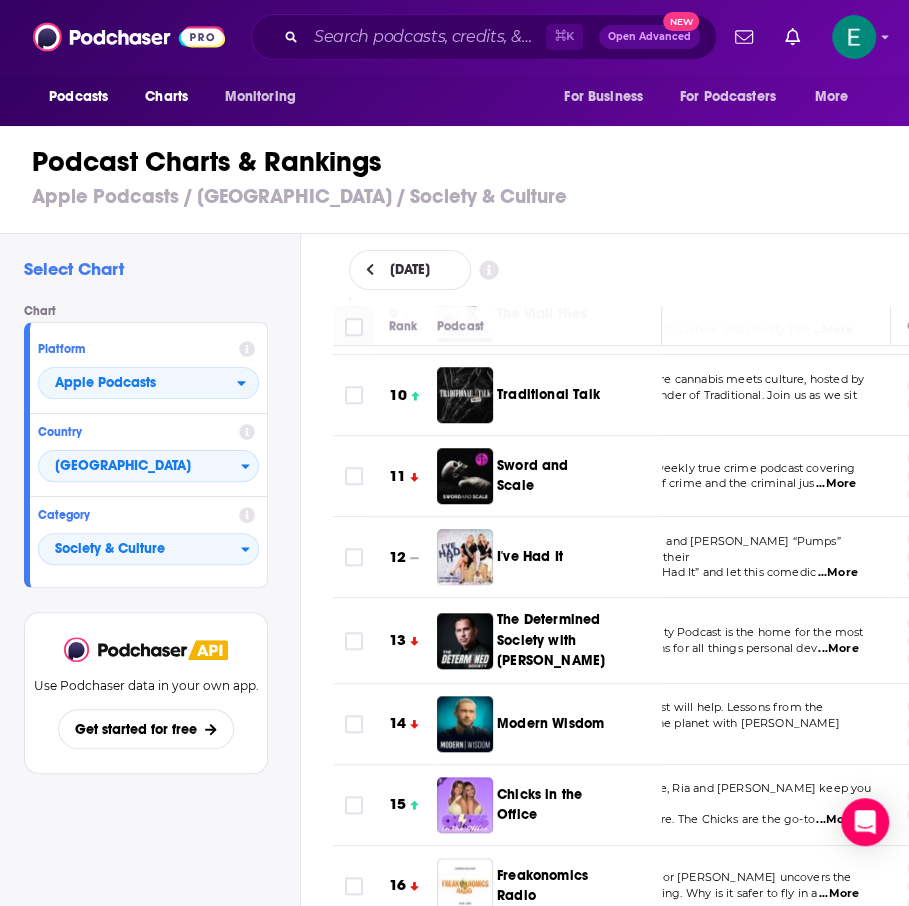 click on "Use Podchaser data in your own app. Get started for free" at bounding box center (146, 717) 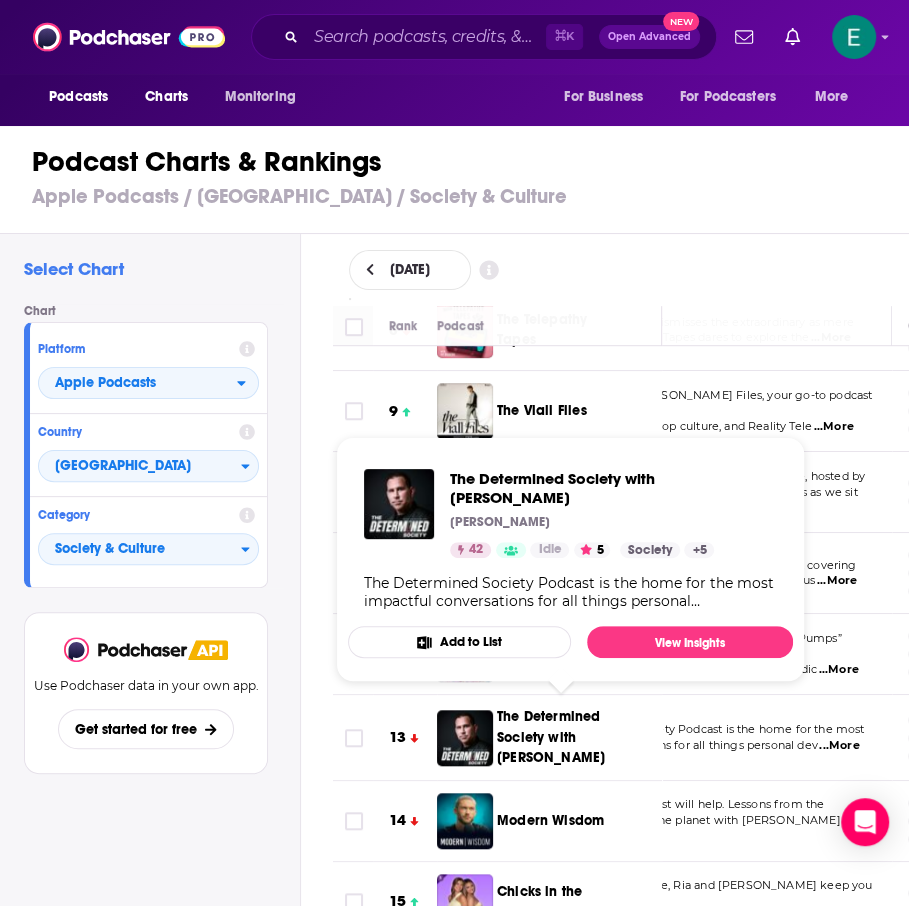 scroll, scrollTop: 645, scrollLeft: 138, axis: both 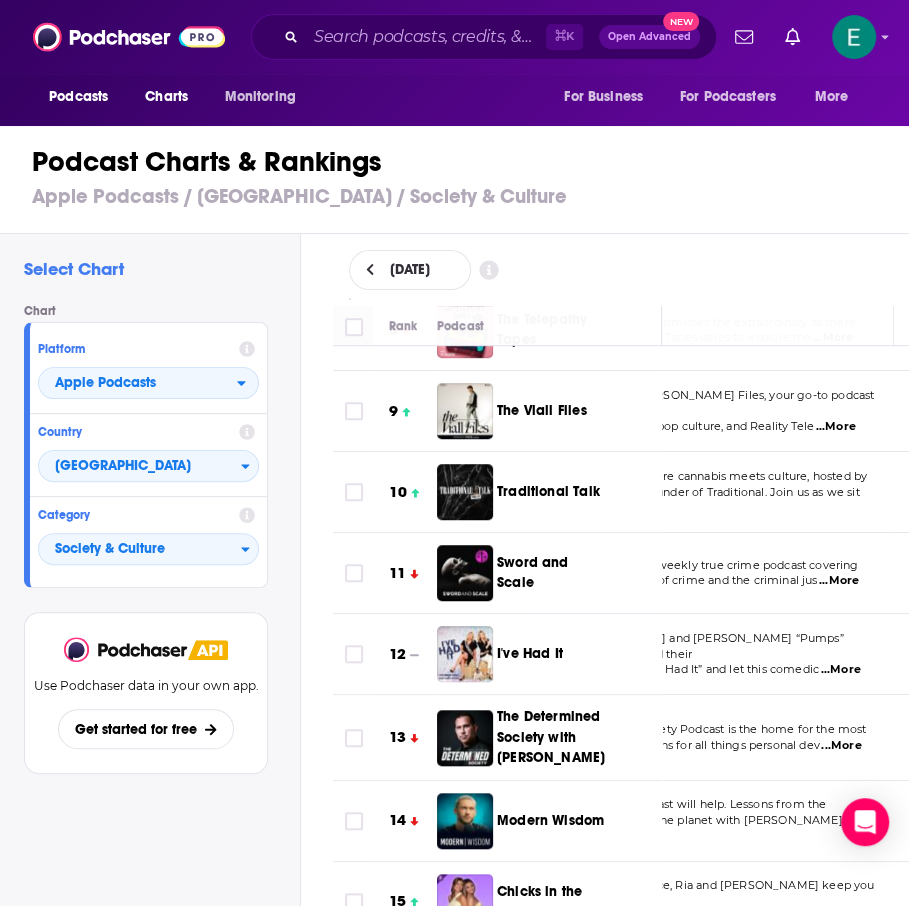 click on "Select Chart Chart Platform Apple Podcasts Country United States Category Society & Culture View chart Use Podchaser data in your own app. Get started for free" at bounding box center [150, 626] 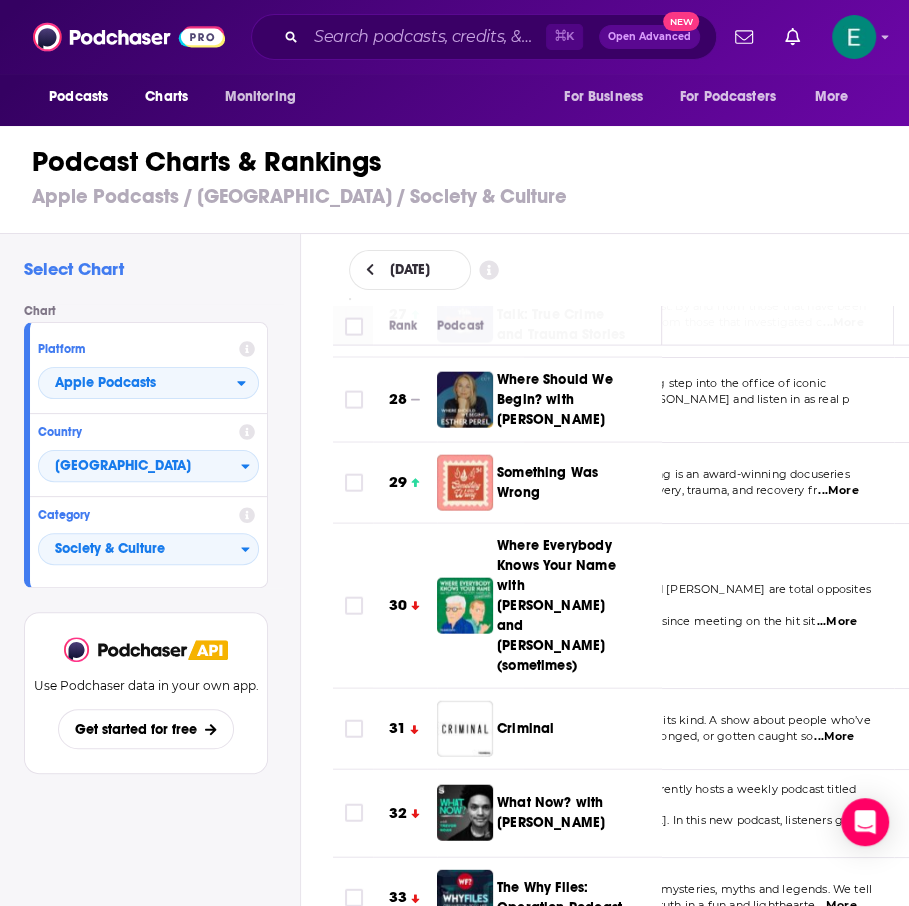 scroll, scrollTop: 2165, scrollLeft: 138, axis: both 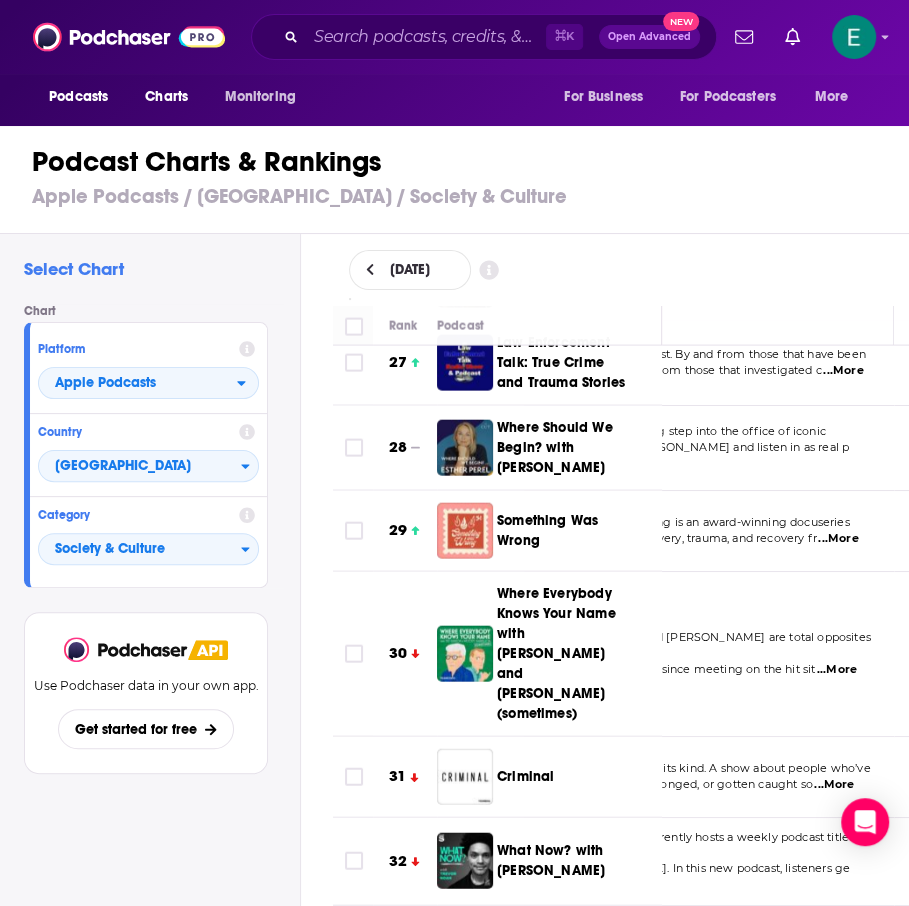 click on "...More" at bounding box center [562, 463] 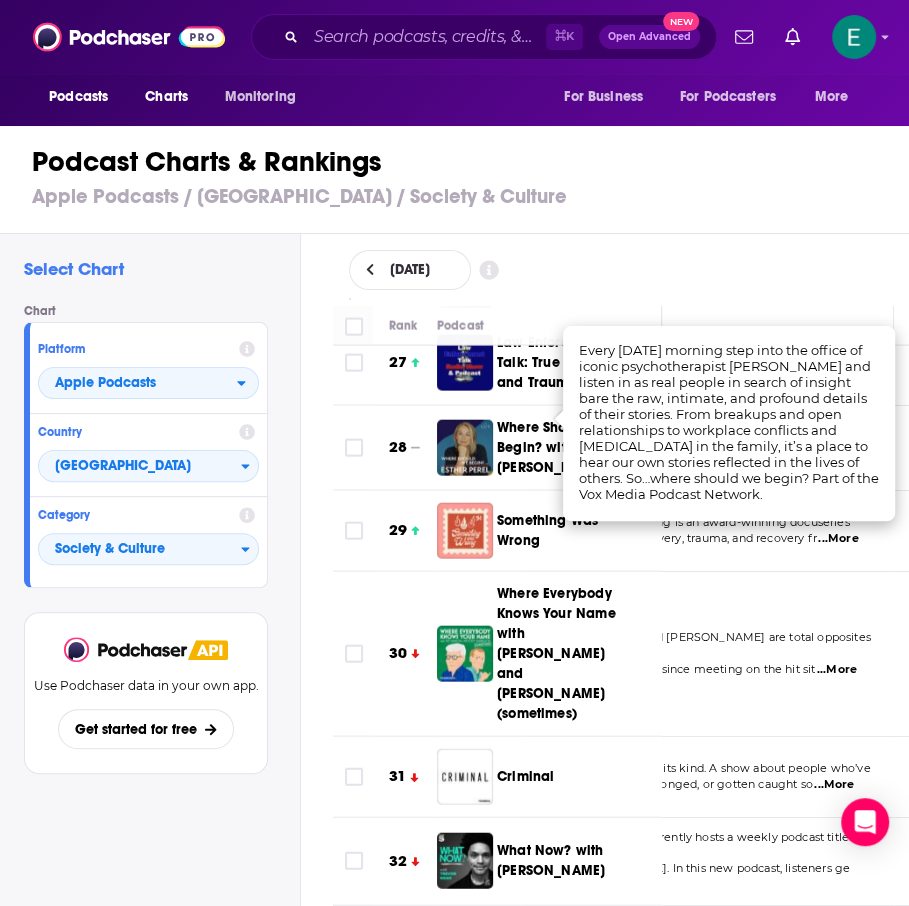 click on "Chart Platform Apple Podcasts Country United States Category Society & Culture" at bounding box center [154, 446] 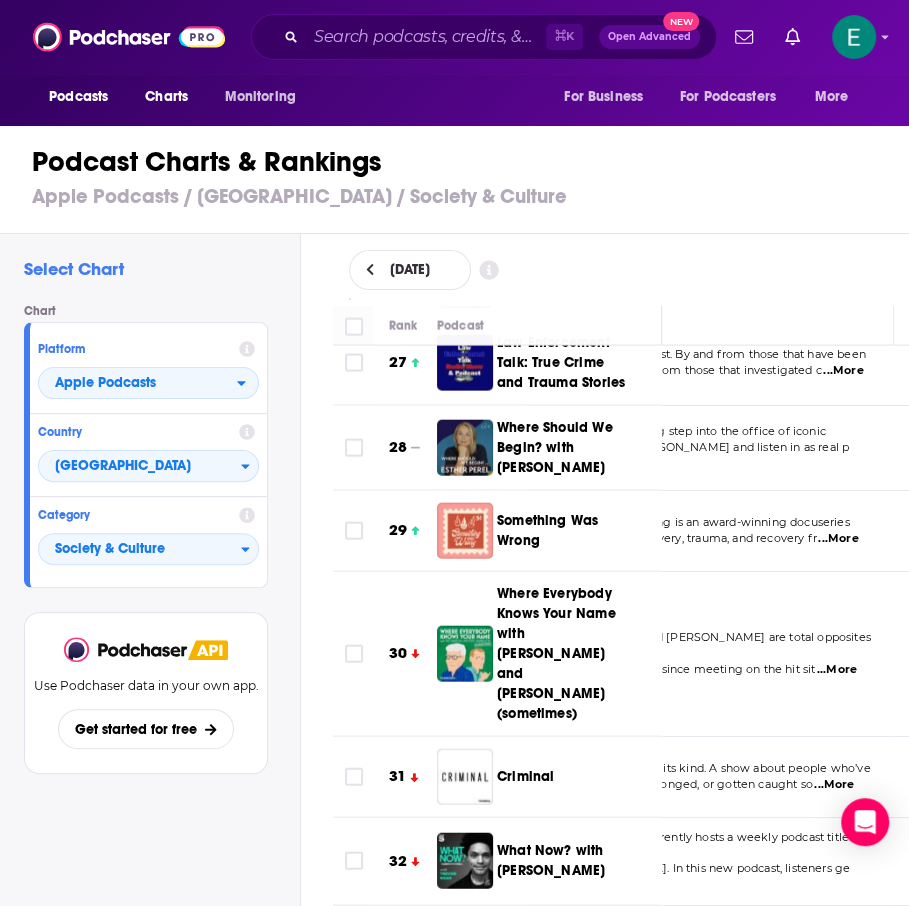 click on "...More" at bounding box center [837, 670] 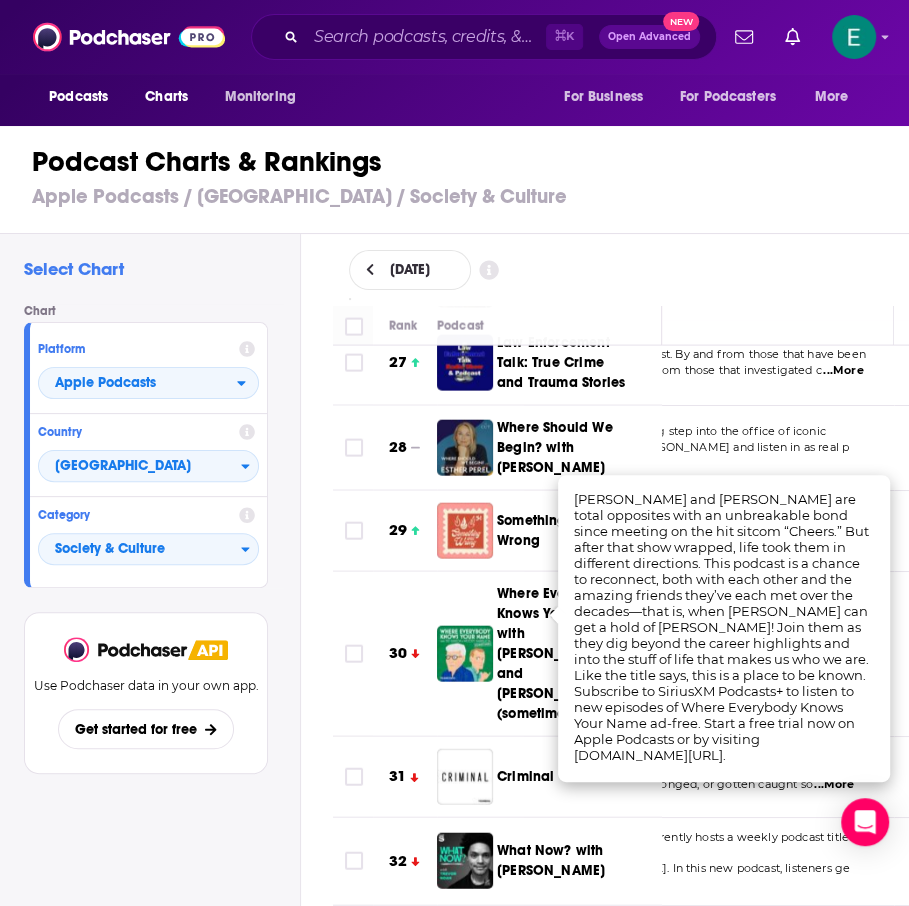 click on "Select Chart Chart Platform Apple Podcasts Country United States Category Society & Culture View chart Use Podchaser data in your own app. Get started for free" at bounding box center [150, 626] 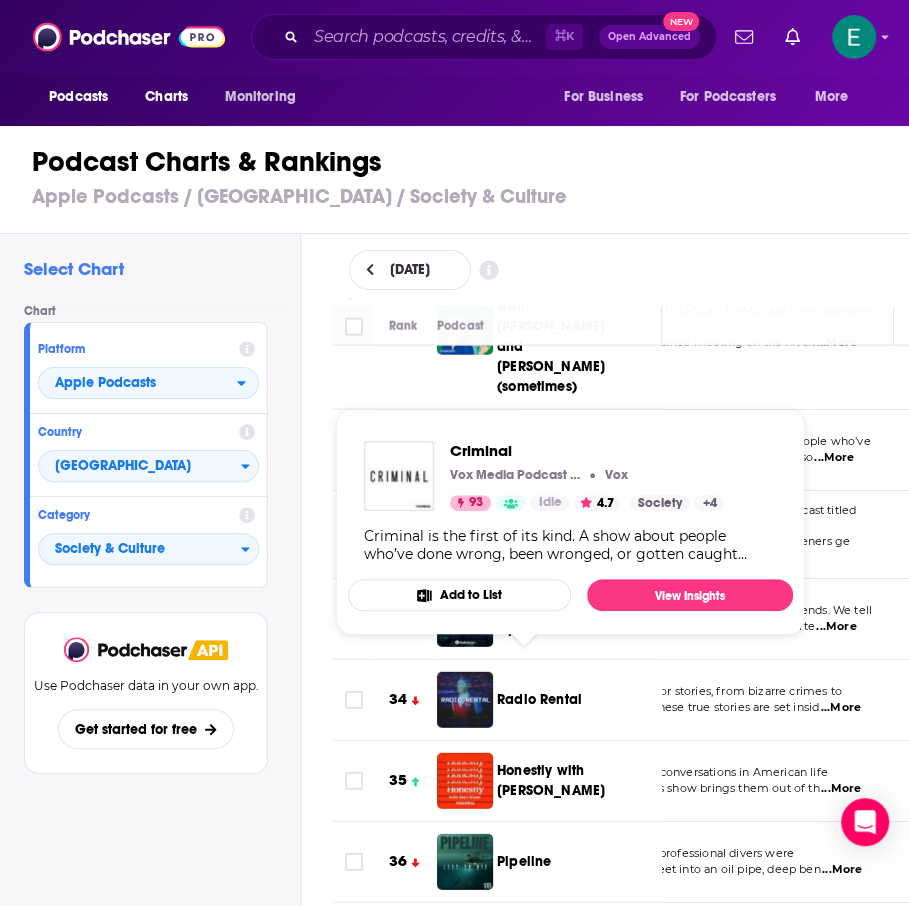scroll, scrollTop: 2460, scrollLeft: 138, axis: both 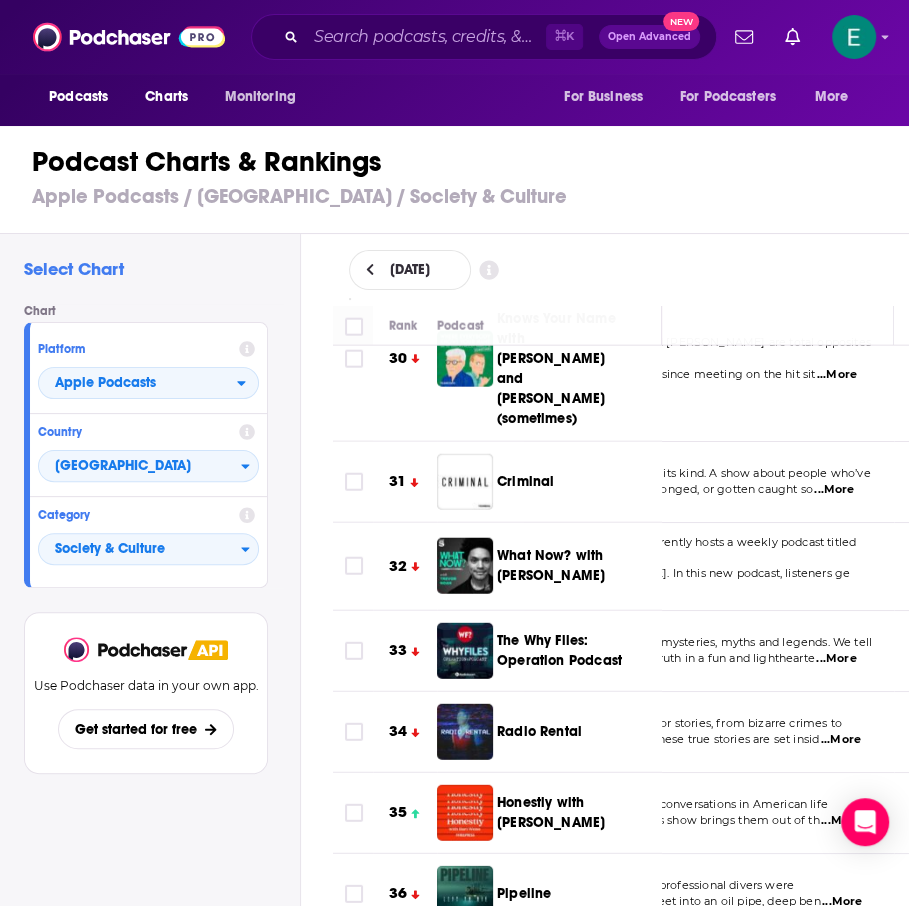 click on "...More" at bounding box center (836, 659) 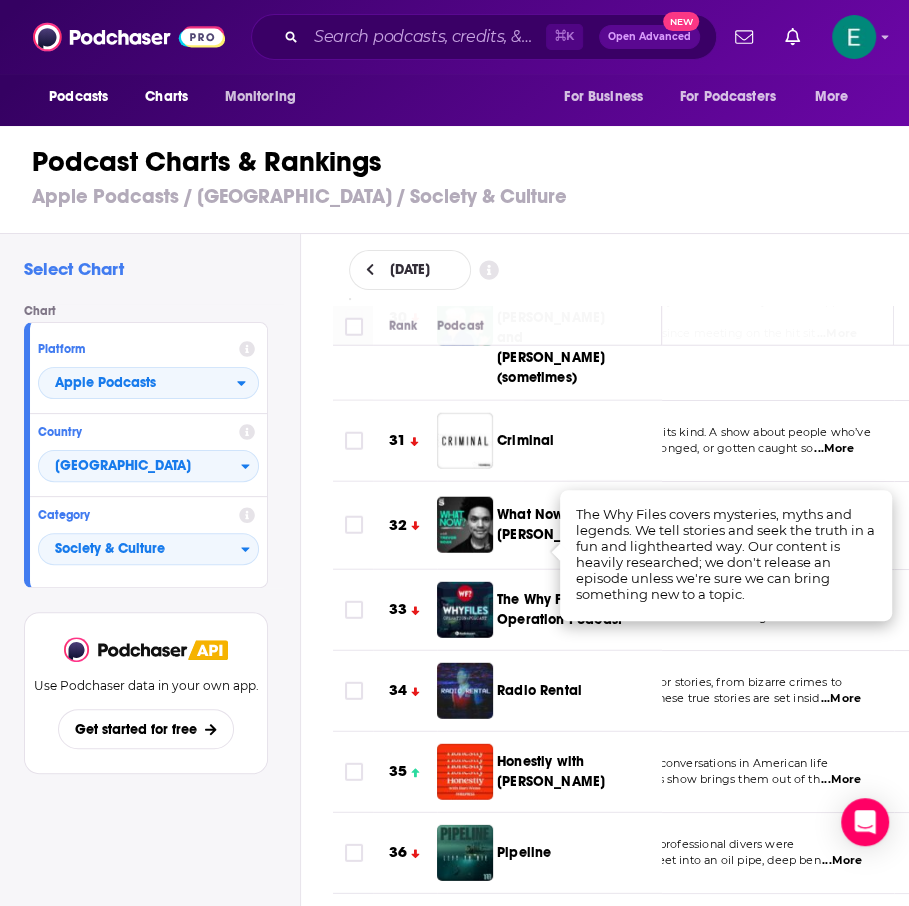 scroll, scrollTop: 2502, scrollLeft: 138, axis: both 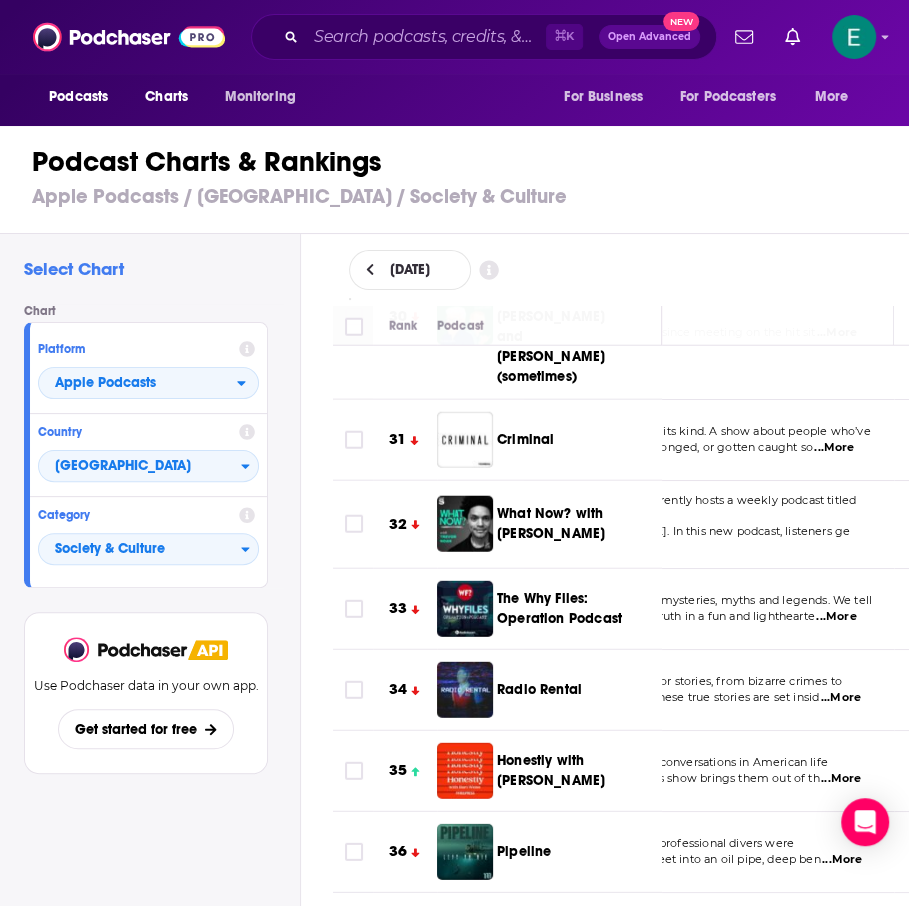 click on "In February 2022, a group of professional divers were" at bounding box center (667, 843) 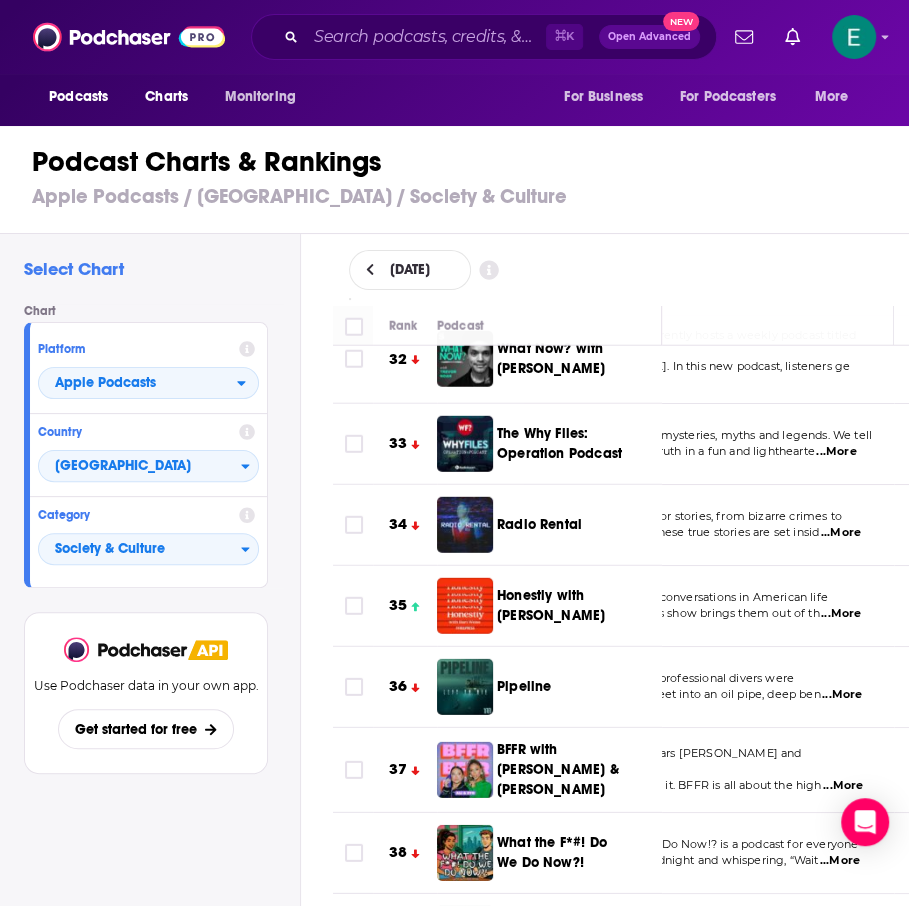 scroll, scrollTop: 2666, scrollLeft: 138, axis: both 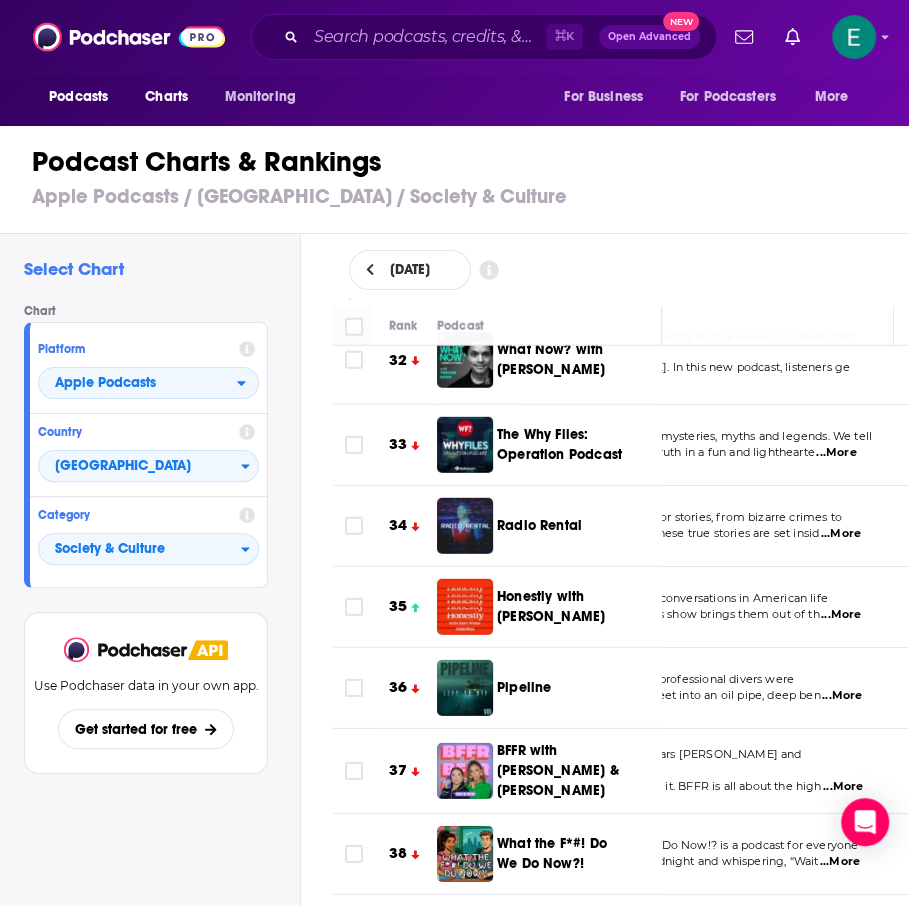 click on "...More" at bounding box center (841, 534) 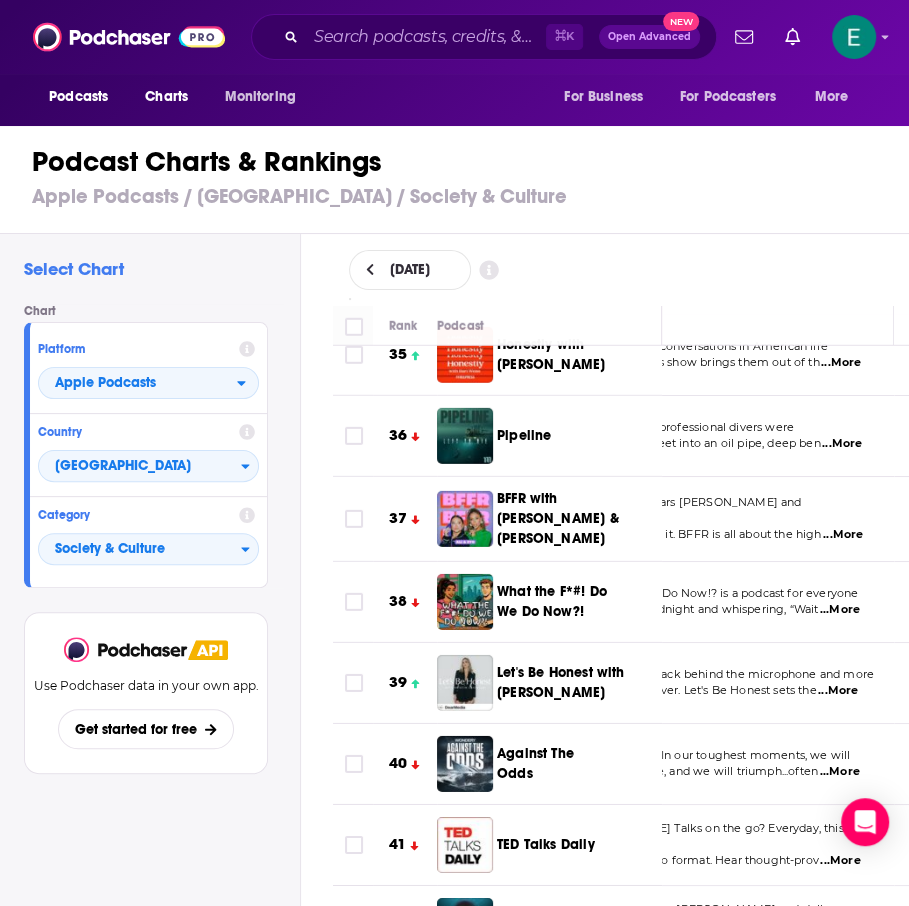 scroll, scrollTop: 2933, scrollLeft: 138, axis: both 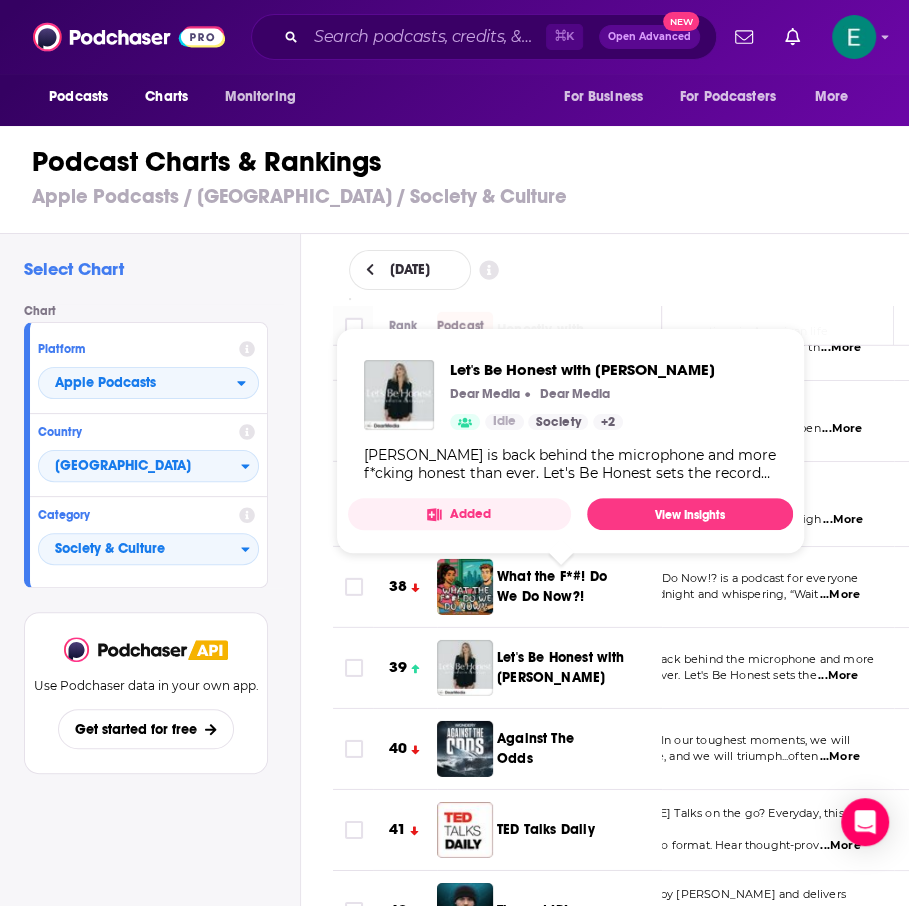 click on "...More" at bounding box center (840, 595) 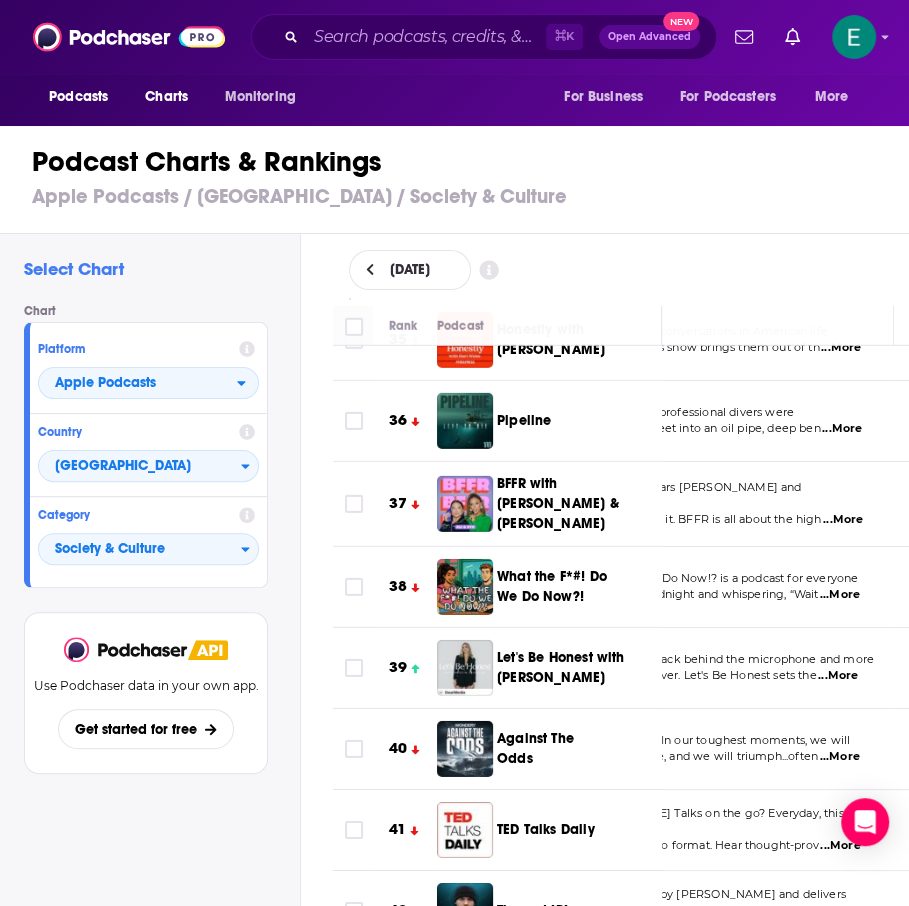 click on "Use Podchaser data in your own app. Get started for free" at bounding box center [146, 717] 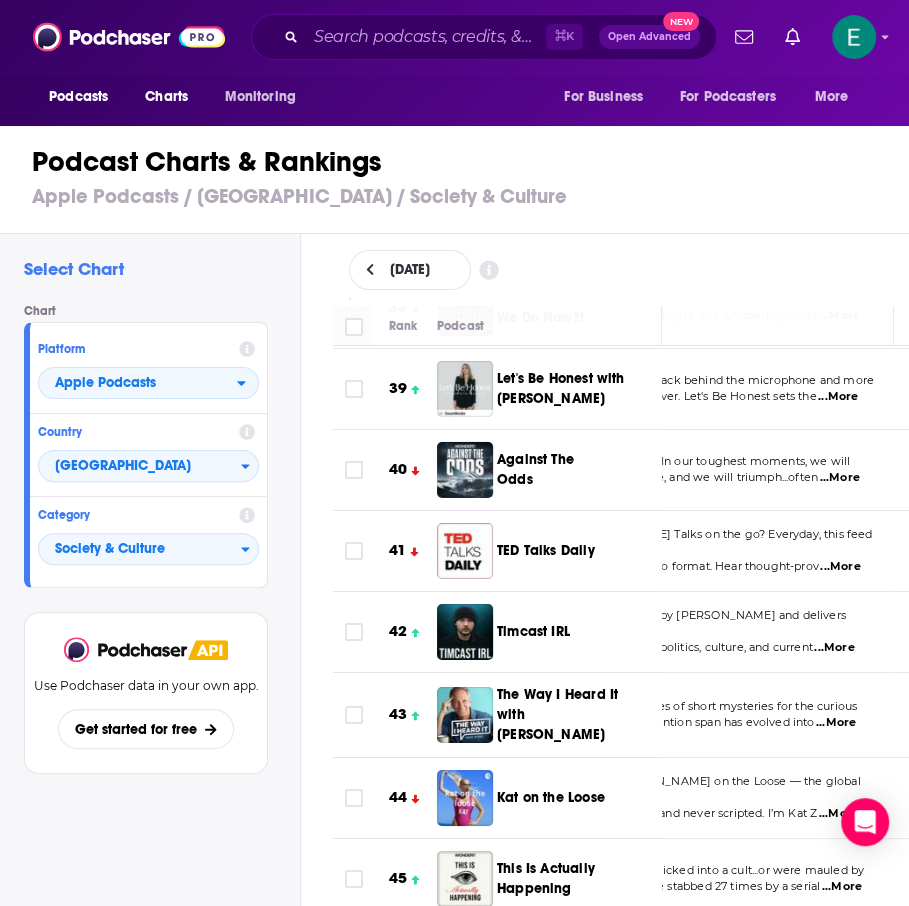 scroll, scrollTop: 3216, scrollLeft: 138, axis: both 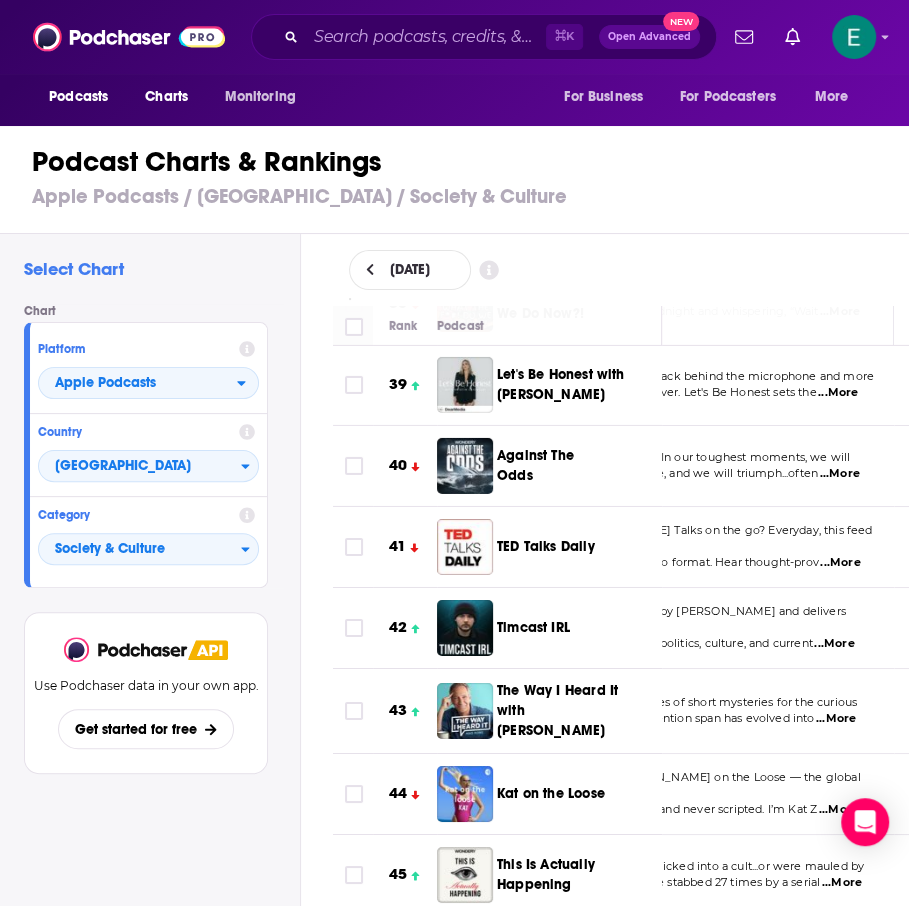 click on "...More" at bounding box center [836, 719] 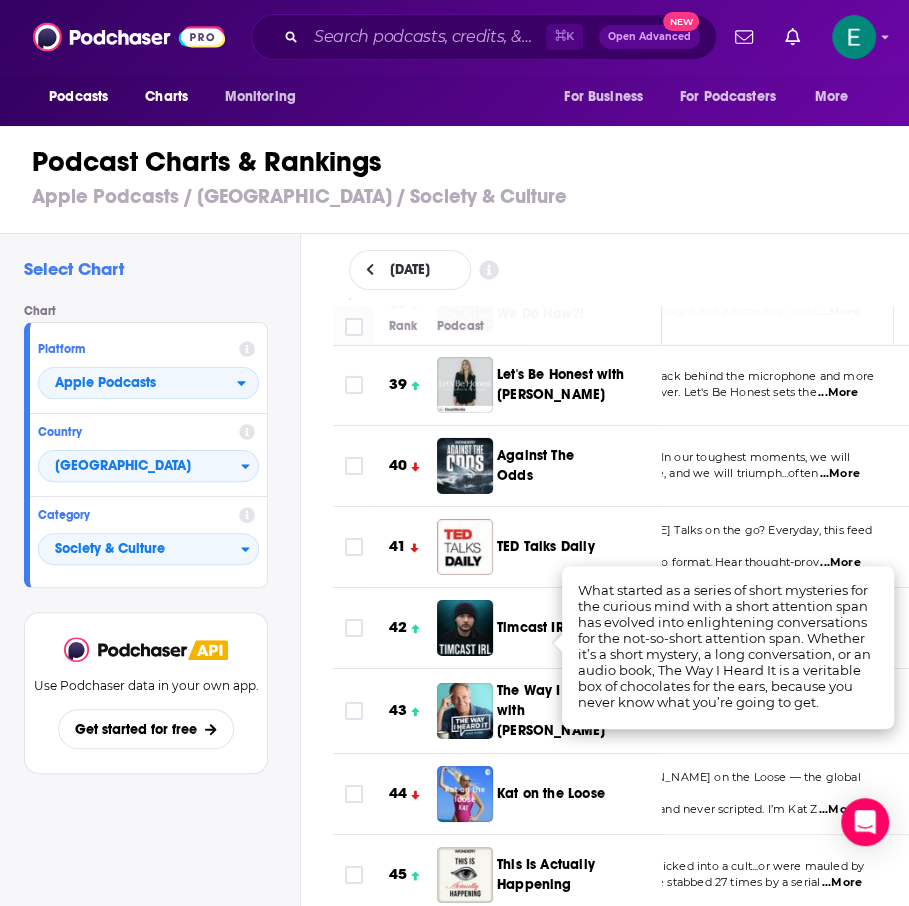 click on "Select Chart Chart Platform Apple Podcasts Country United States Category Society & Culture View chart Use Podchaser data in your own app. Get started for free" at bounding box center (150, 626) 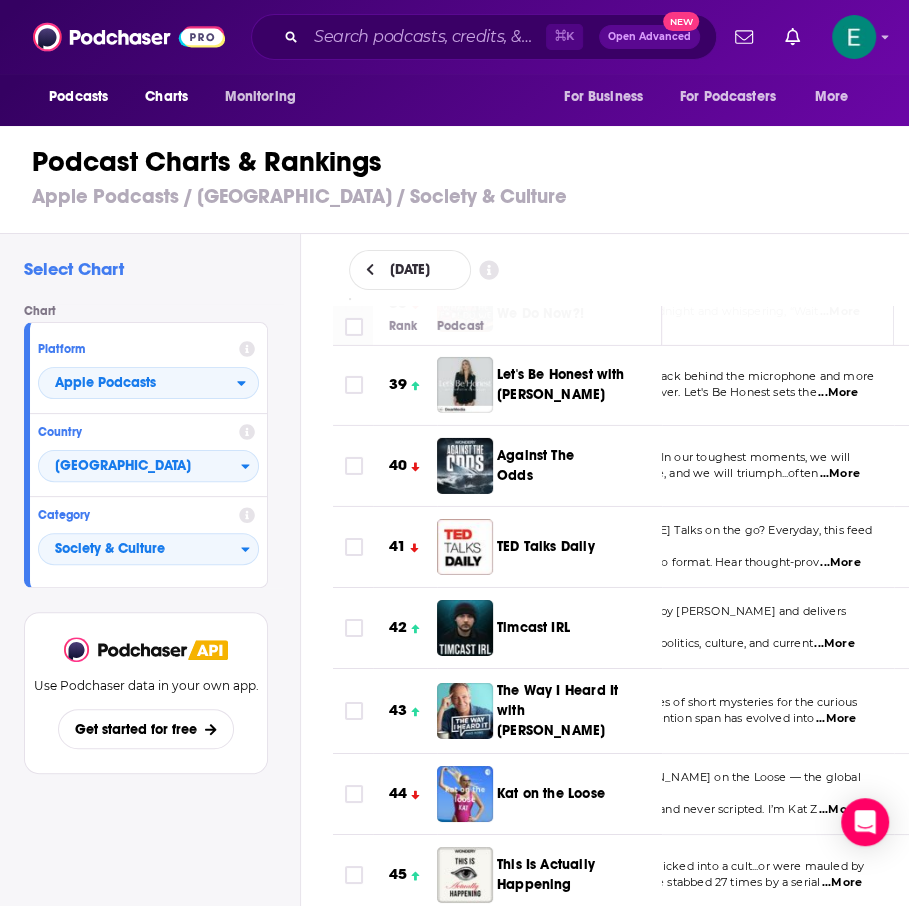 scroll, scrollTop: 3507, scrollLeft: 138, axis: both 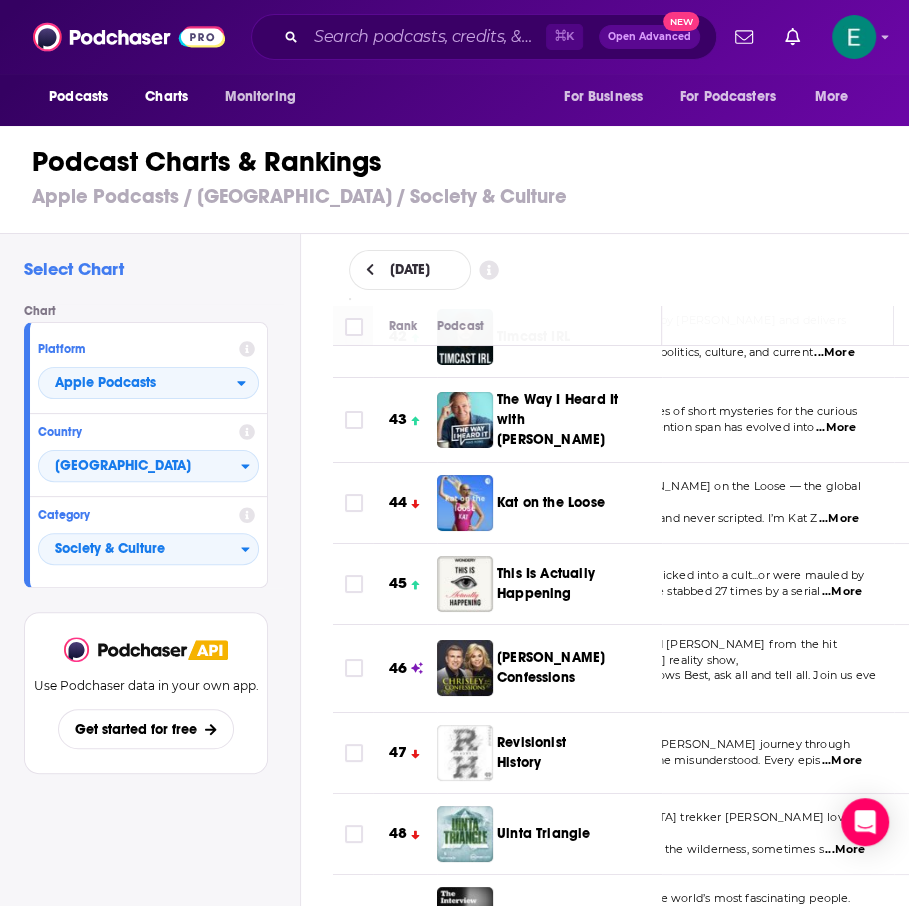 click on "...More" at bounding box center [842, 592] 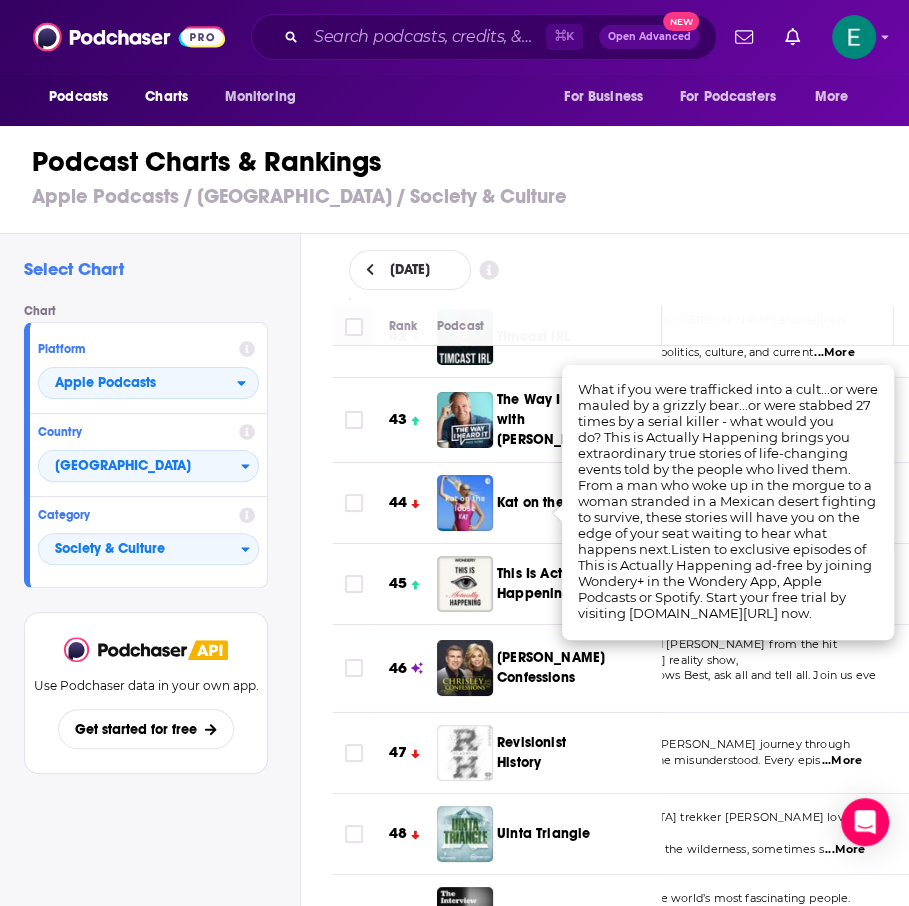 click on "Use Podchaser data in your own app. Get started for free" at bounding box center [146, 717] 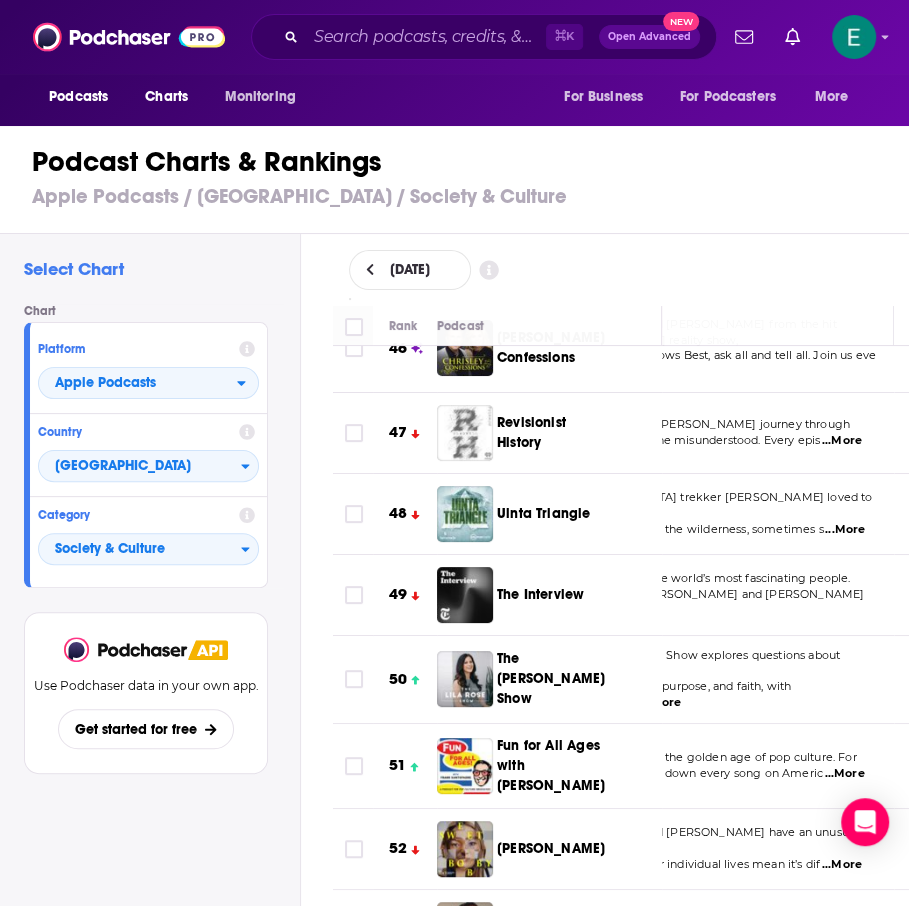 scroll, scrollTop: 3833, scrollLeft: 138, axis: both 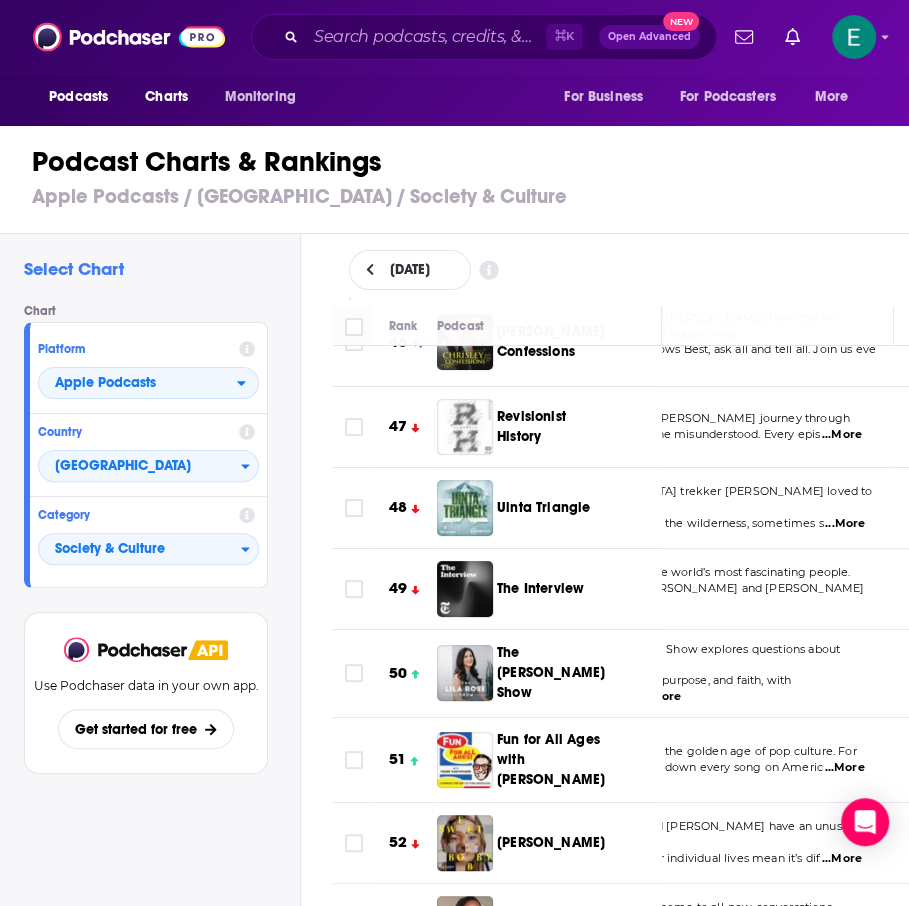 drag, startPoint x: 324, startPoint y: 130, endPoint x: 117, endPoint y: 130, distance: 207 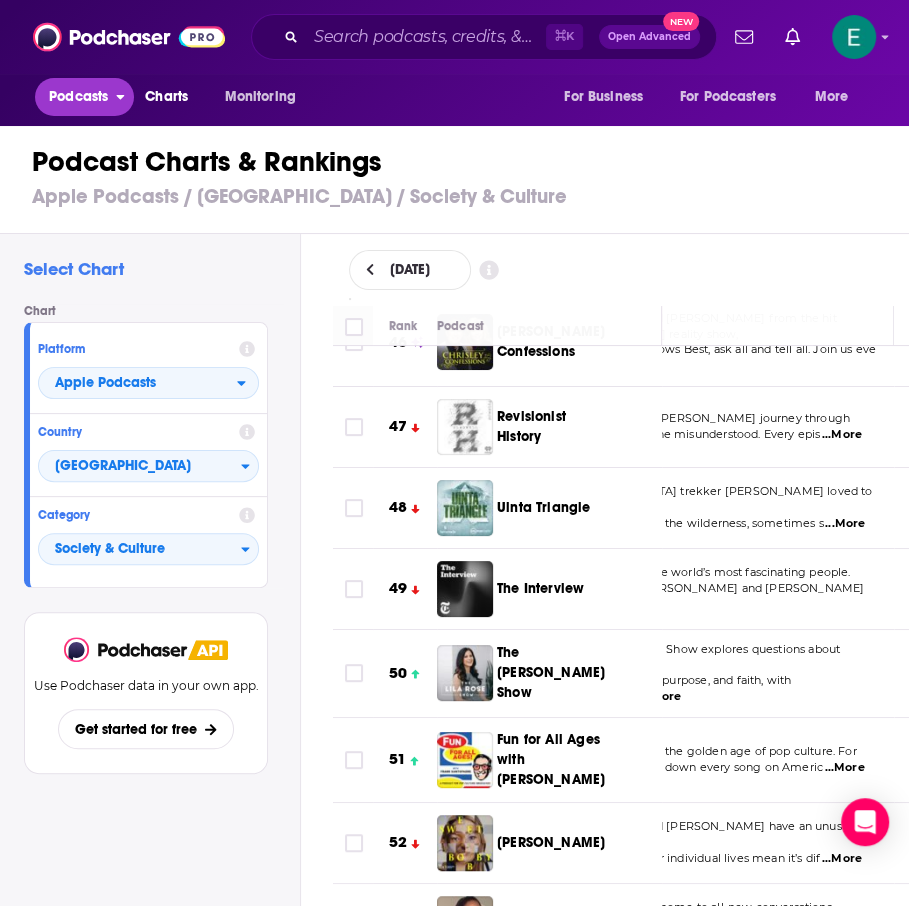 click on "Podcasts" at bounding box center [78, 97] 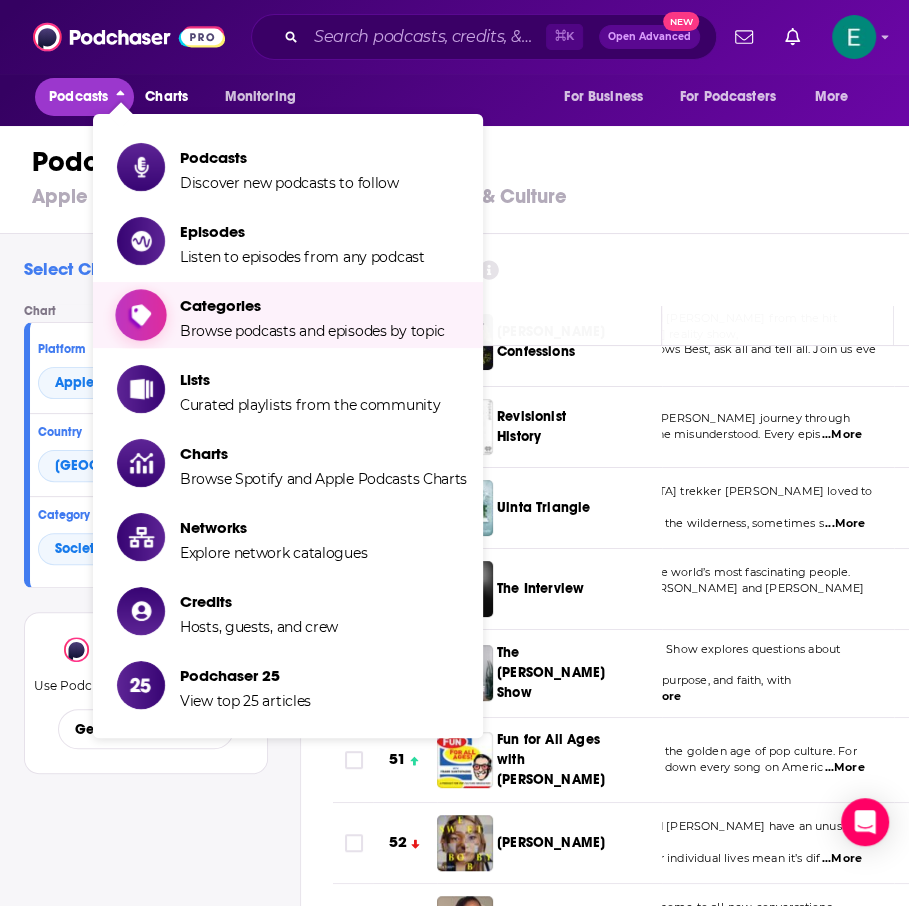 click on "Browse podcasts and episodes by topic" at bounding box center (312, 331) 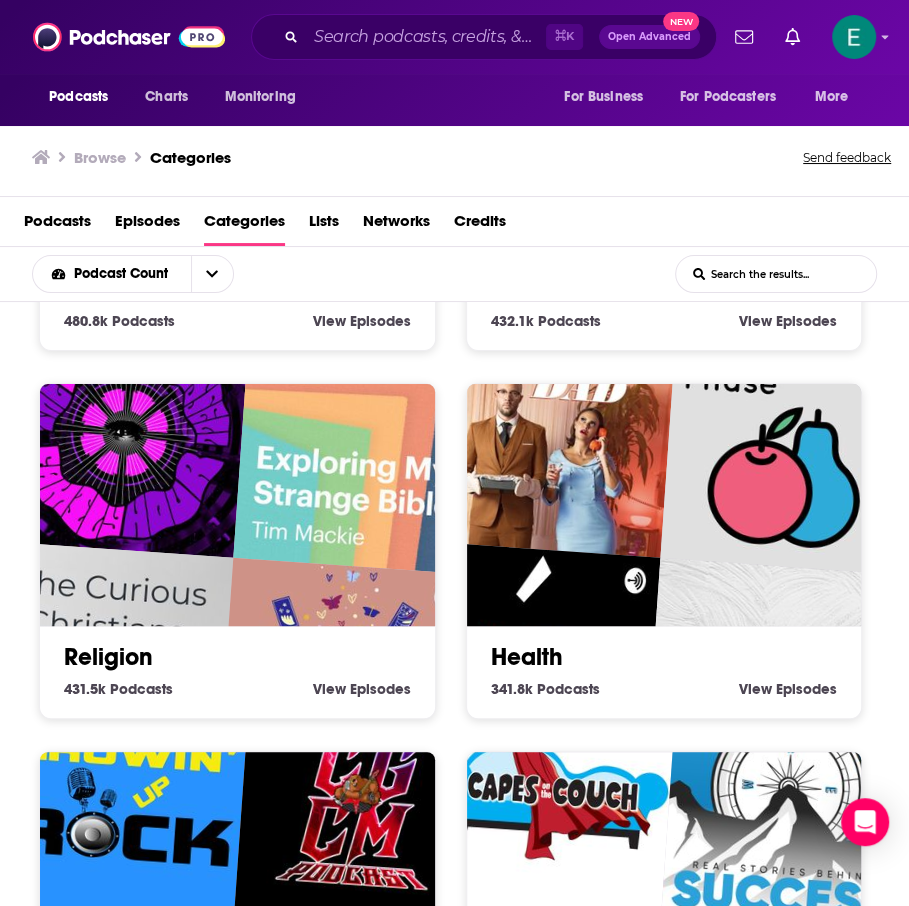 scroll, scrollTop: 1085, scrollLeft: 0, axis: vertical 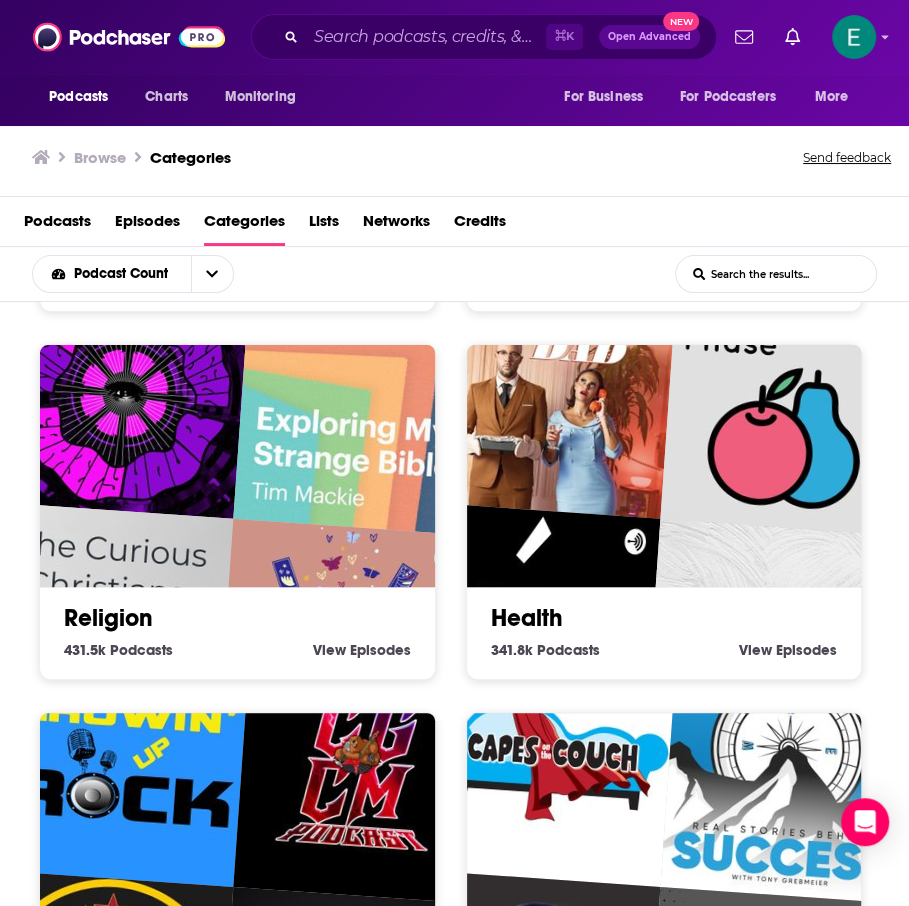 click at bounding box center (550, 392) 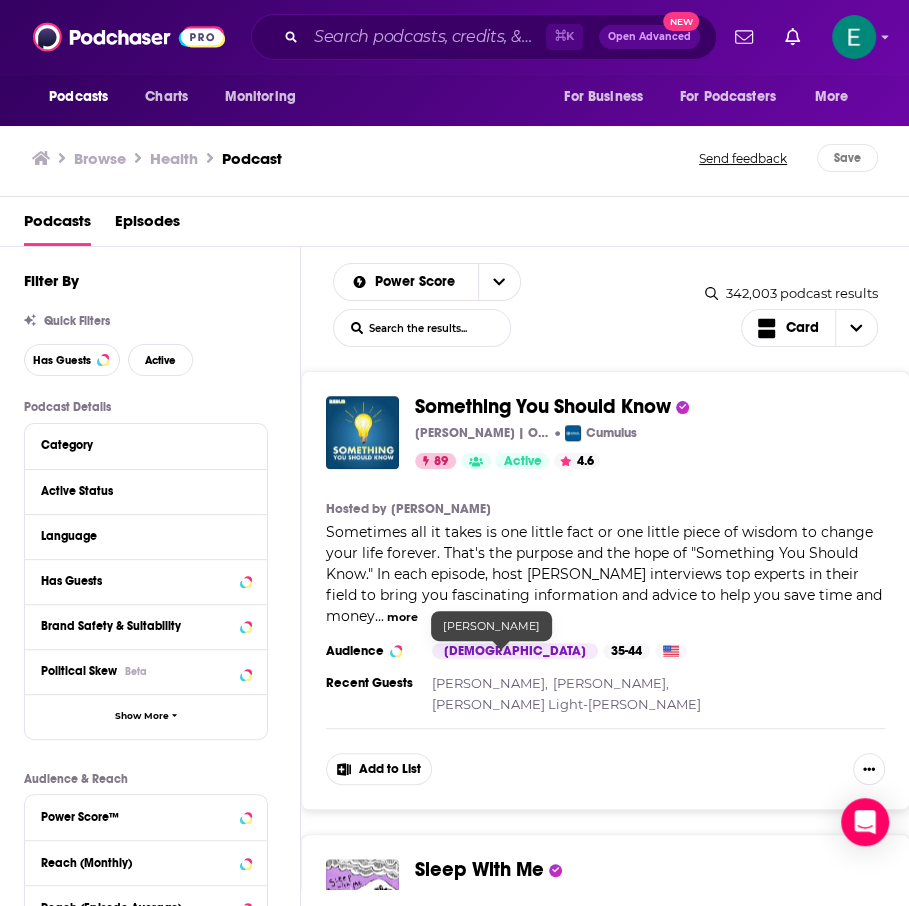 scroll, scrollTop: 4751, scrollLeft: 0, axis: vertical 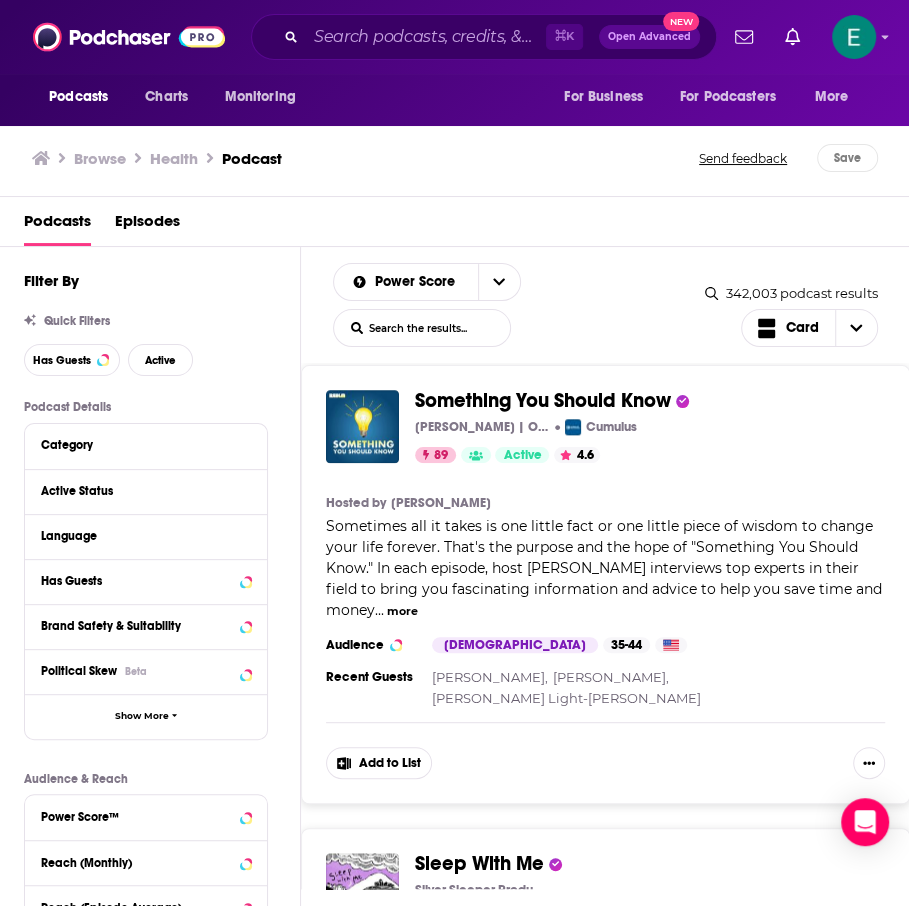 click on "more" at bounding box center [402, 611] 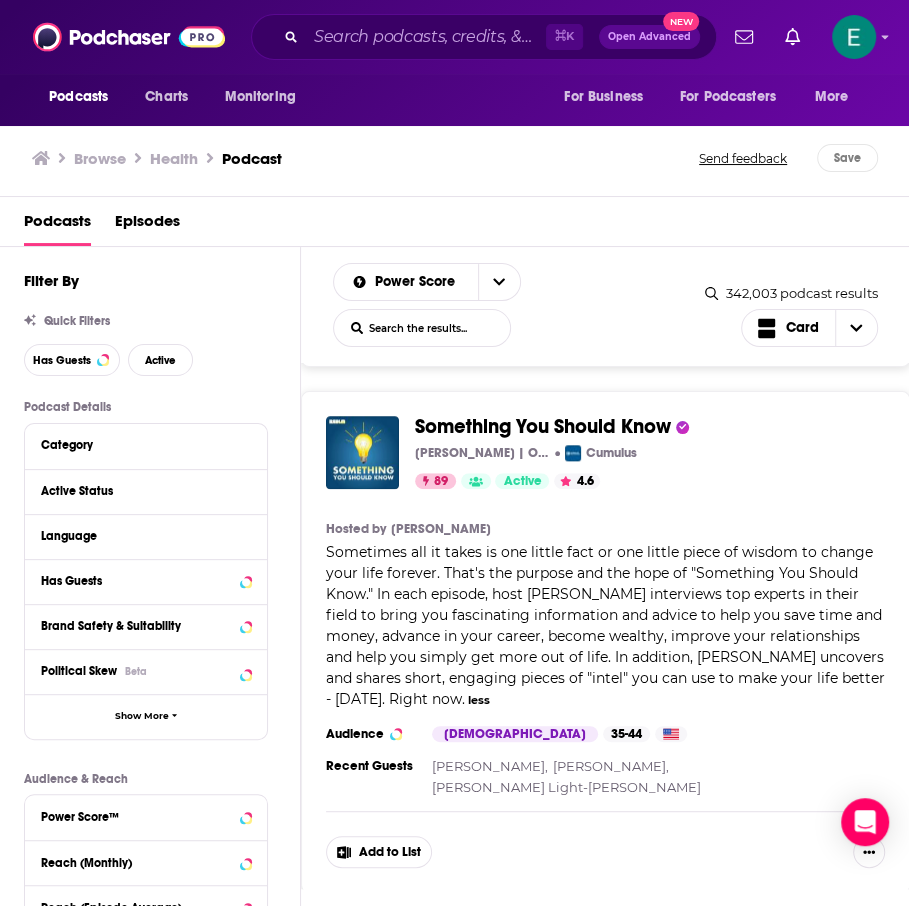 scroll, scrollTop: 4727, scrollLeft: 0, axis: vertical 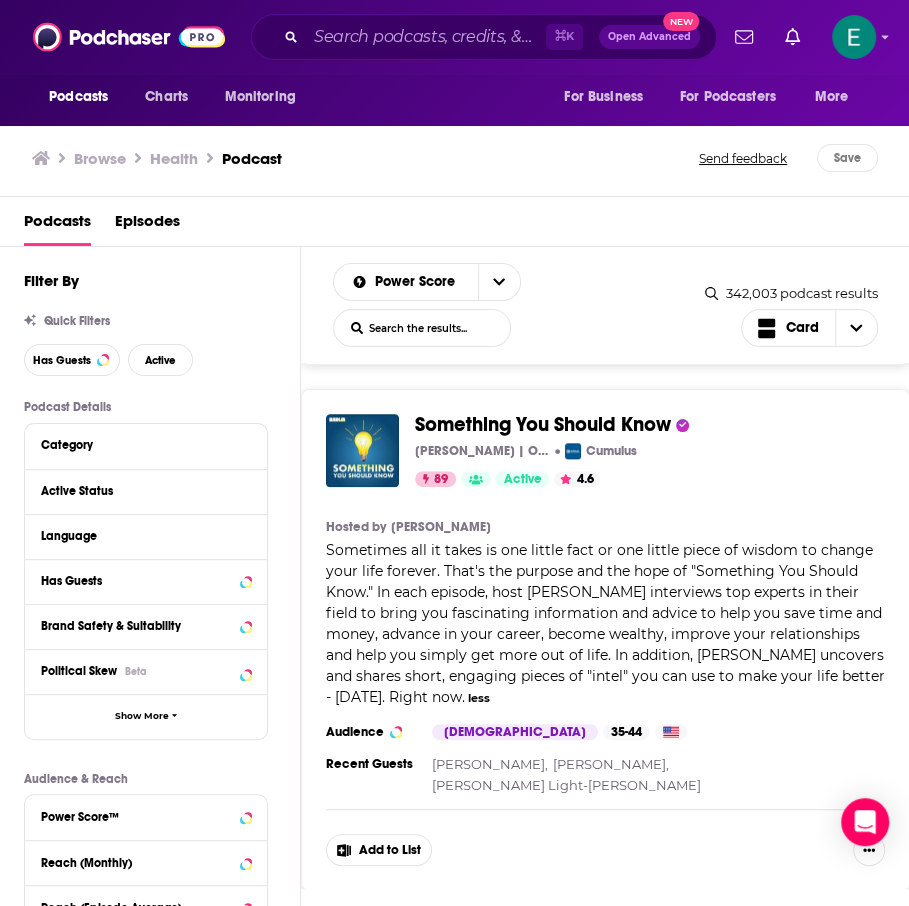click on "Something You Should Know" at bounding box center [543, 424] 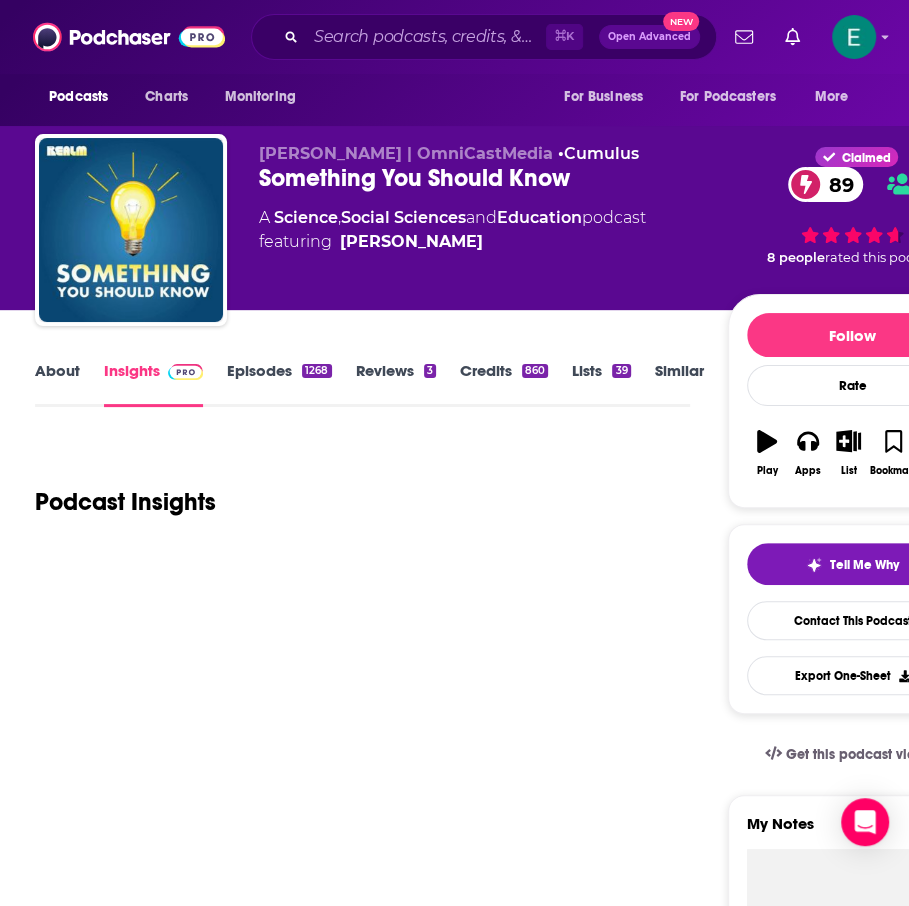 click on "Episodes 1268" at bounding box center (279, 384) 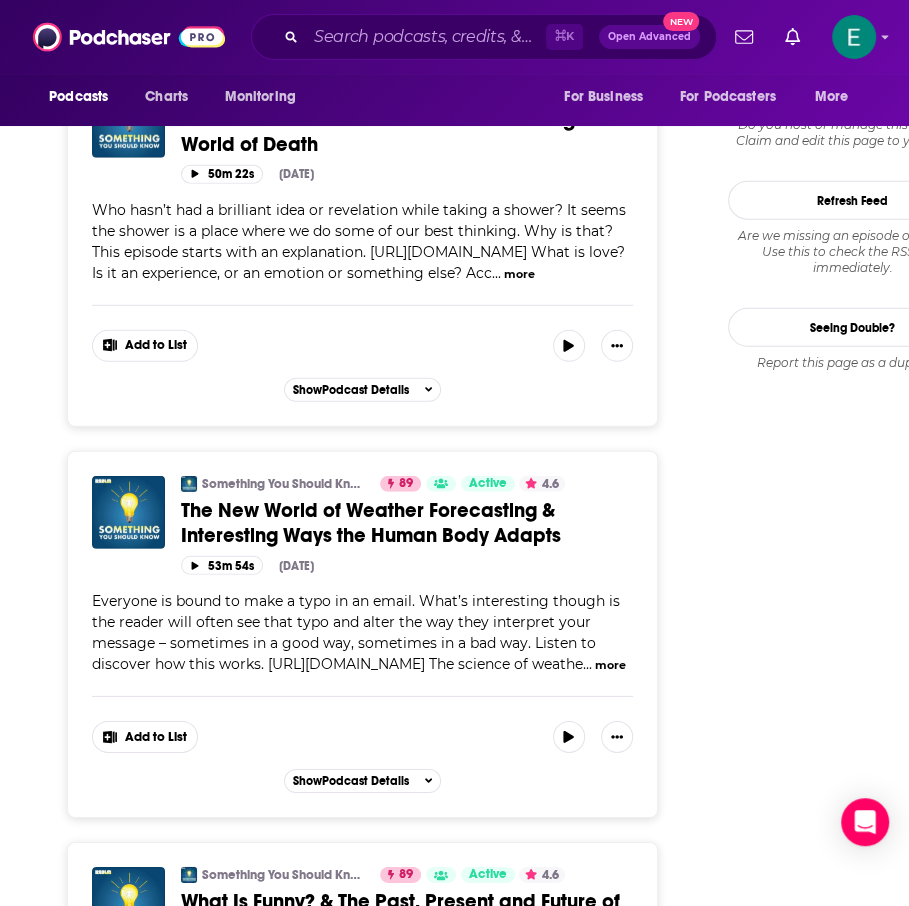 scroll, scrollTop: 2603, scrollLeft: 0, axis: vertical 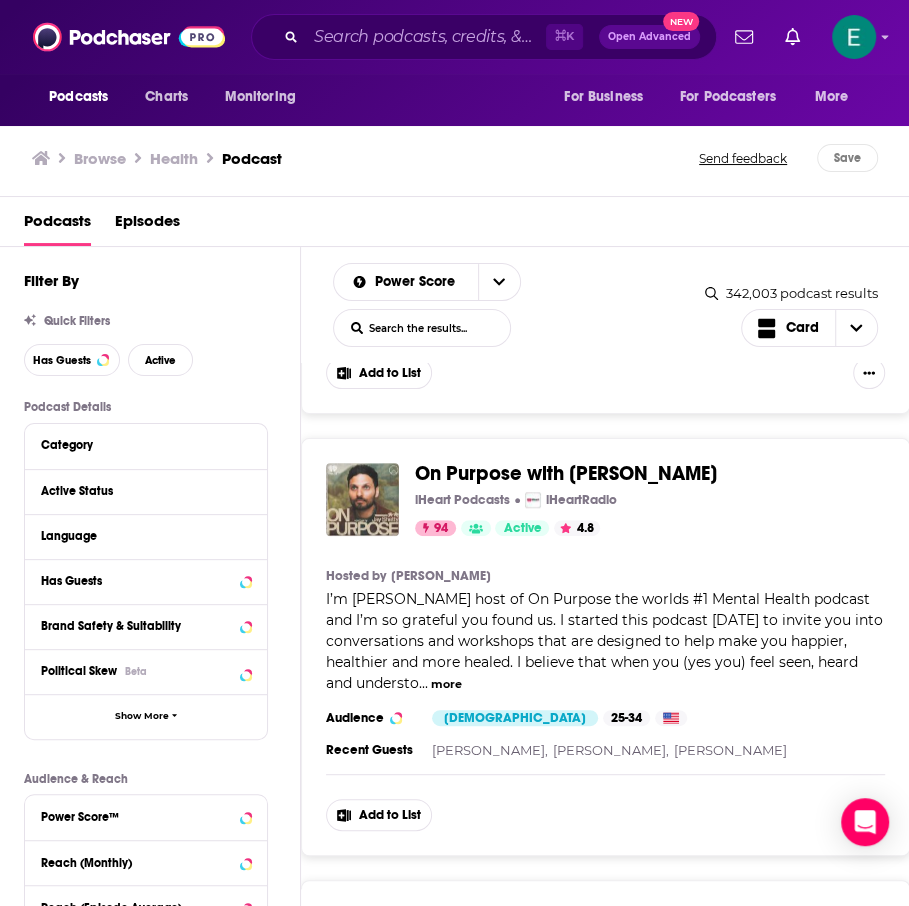 click on "I’m Jay Shetty host of On Purpose the worlds #1 Mental Health podcast and I’m so grateful you found us. I started this podcast 5 years ago to invite you into conversations and workshops that are designed to help make you happier, healthier and more healed. I believe that when you (yes you) feel seen, heard and understo" at bounding box center [604, 641] 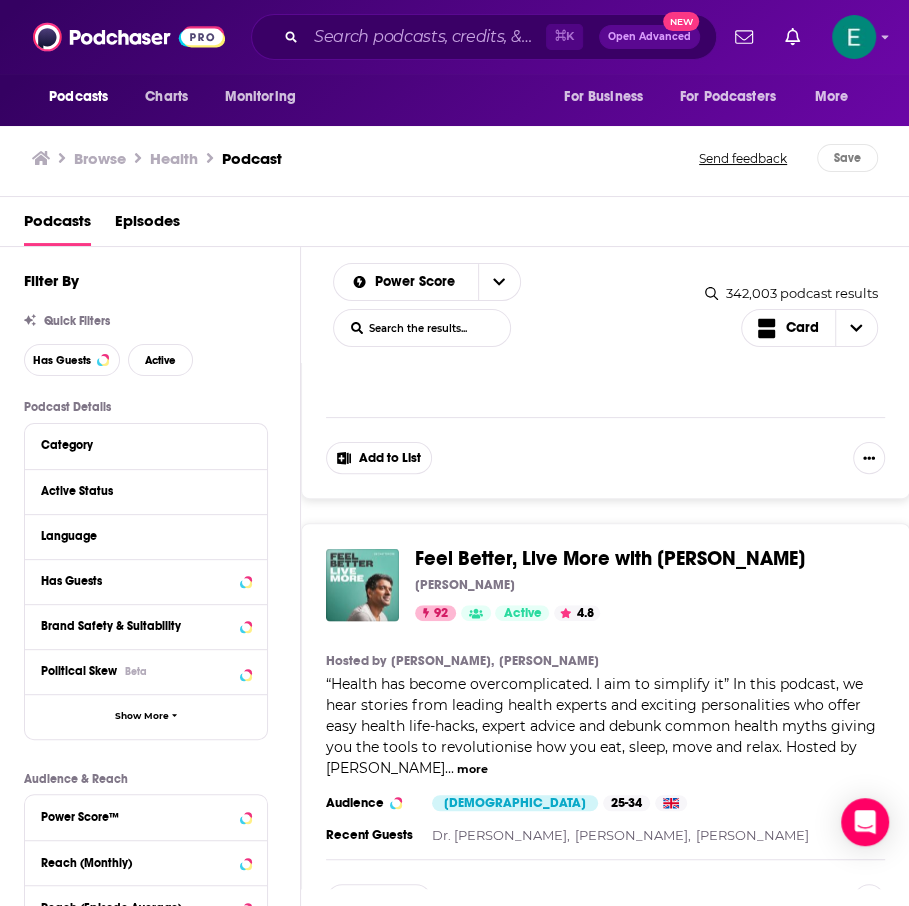 scroll, scrollTop: 2018, scrollLeft: 0, axis: vertical 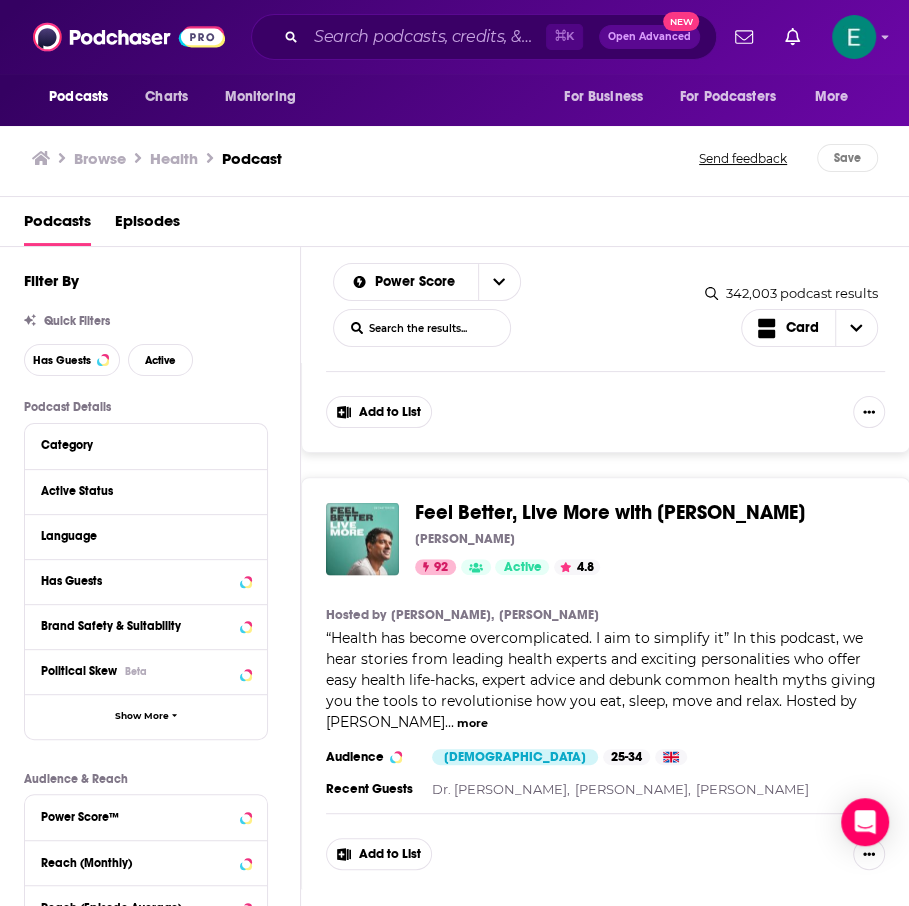 click on "Health" at bounding box center [174, 158] 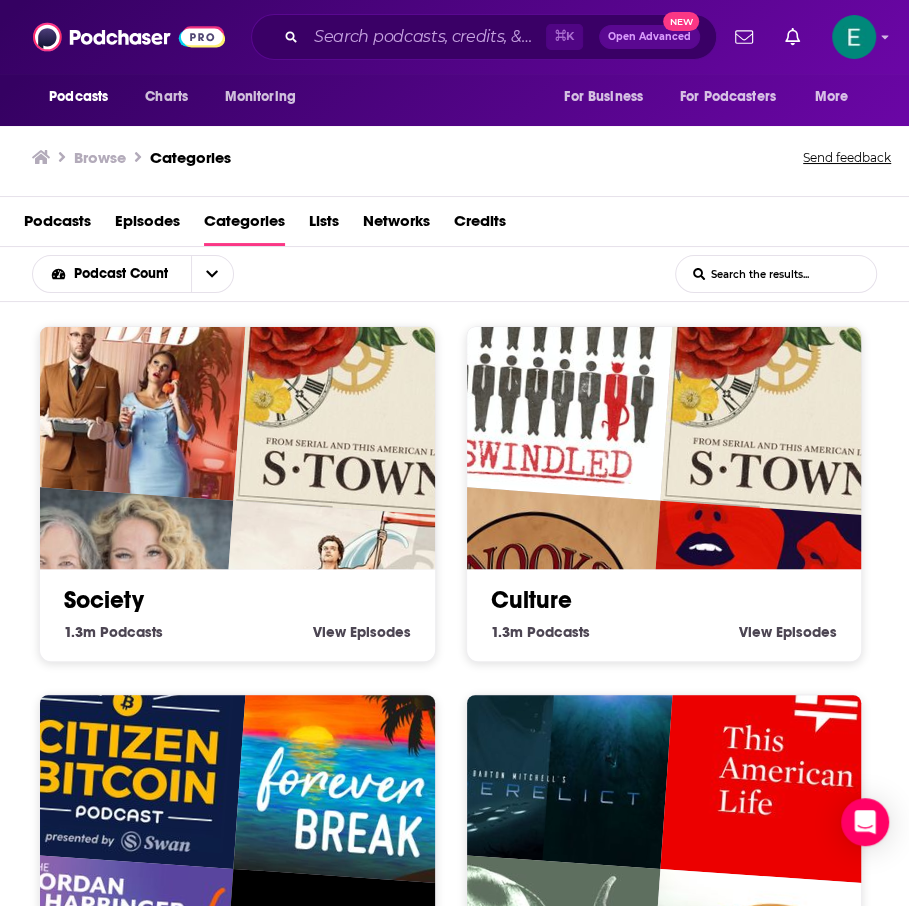 click at bounding box center (343, 627) 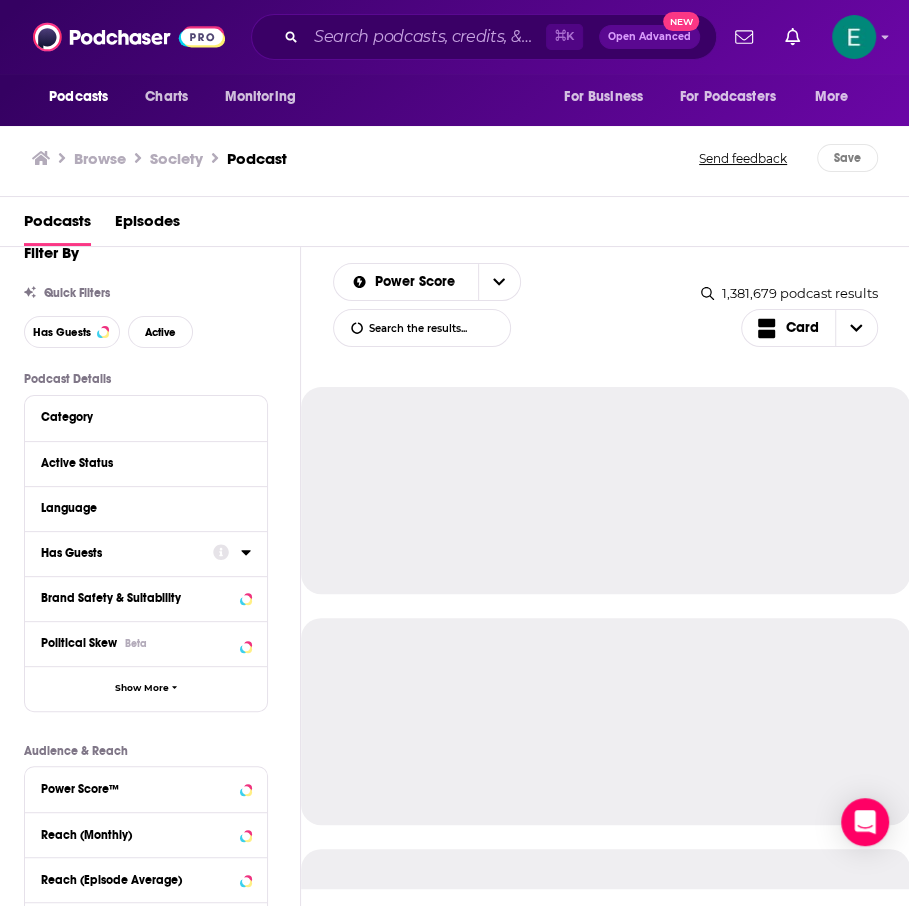 scroll, scrollTop: 30, scrollLeft: 0, axis: vertical 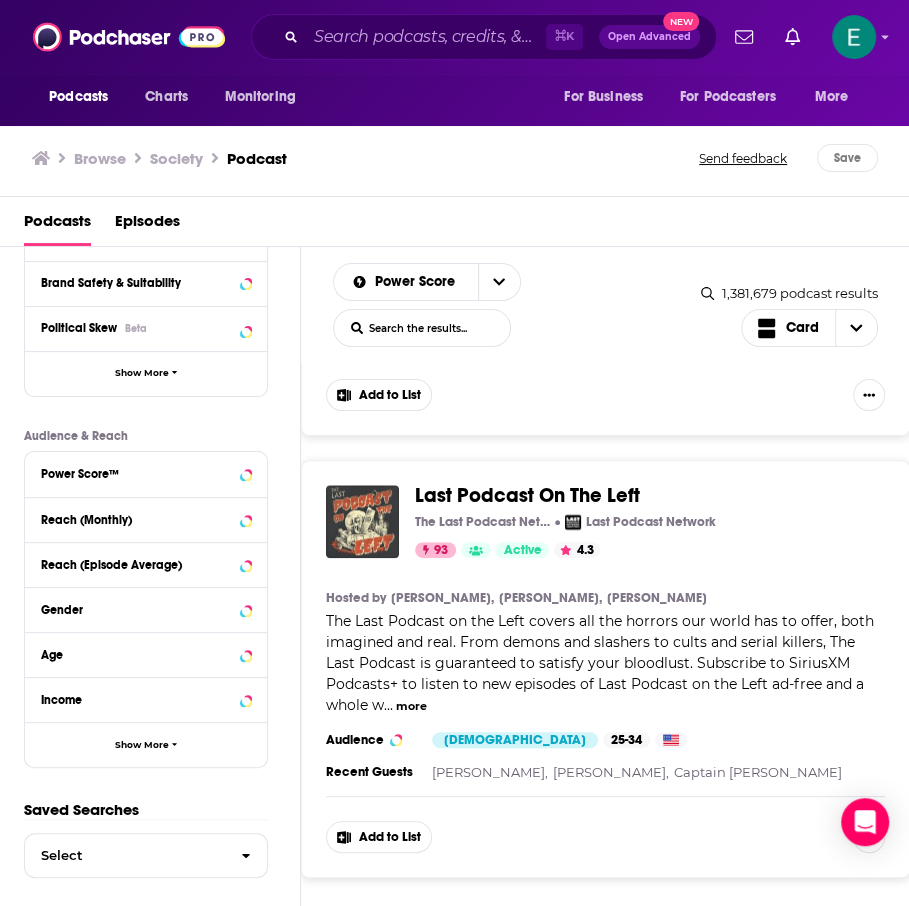 click on "The Last Podcast on the Left covers all the horrors our world has to offer, both imagined and real. From demons and slashers to cults and serial killers, The Last Podcast is guaranteed to satisfy your bloodlust.
Subscribe to SiriusXM Podcasts+ to listen to new episodes of Last Podcast on the Left ad-free and a whole w" at bounding box center (600, 663) 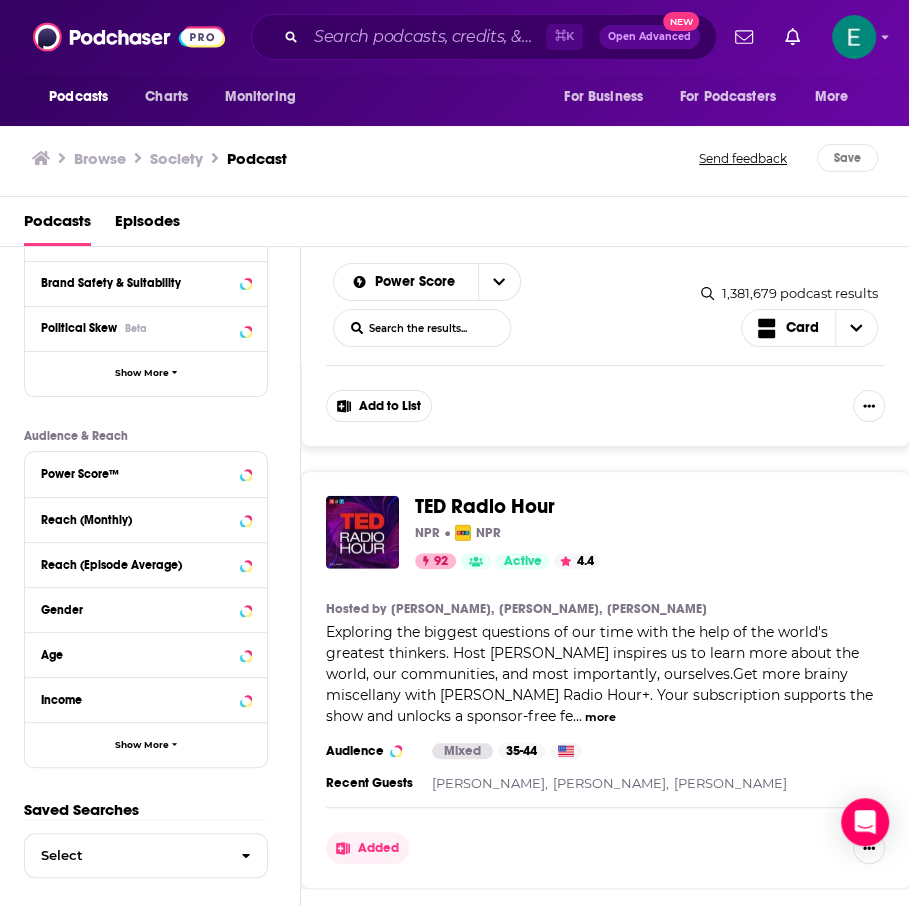 scroll, scrollTop: 10165, scrollLeft: 0, axis: vertical 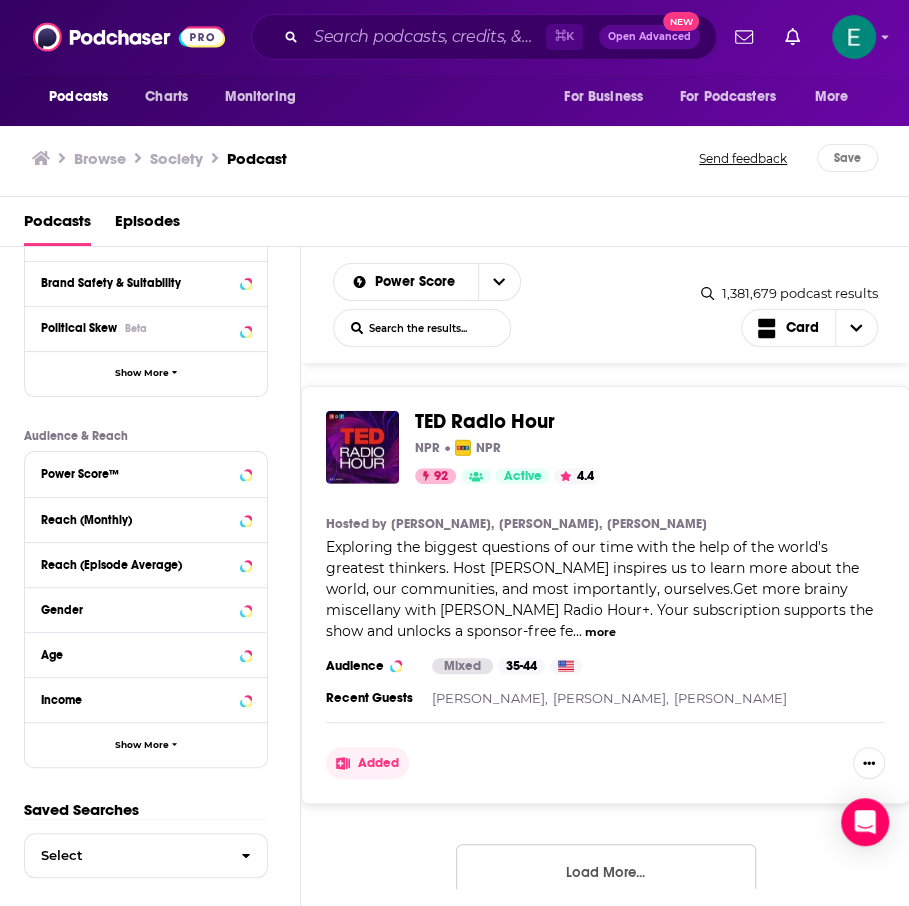 click on "Load More..." at bounding box center (606, 871) 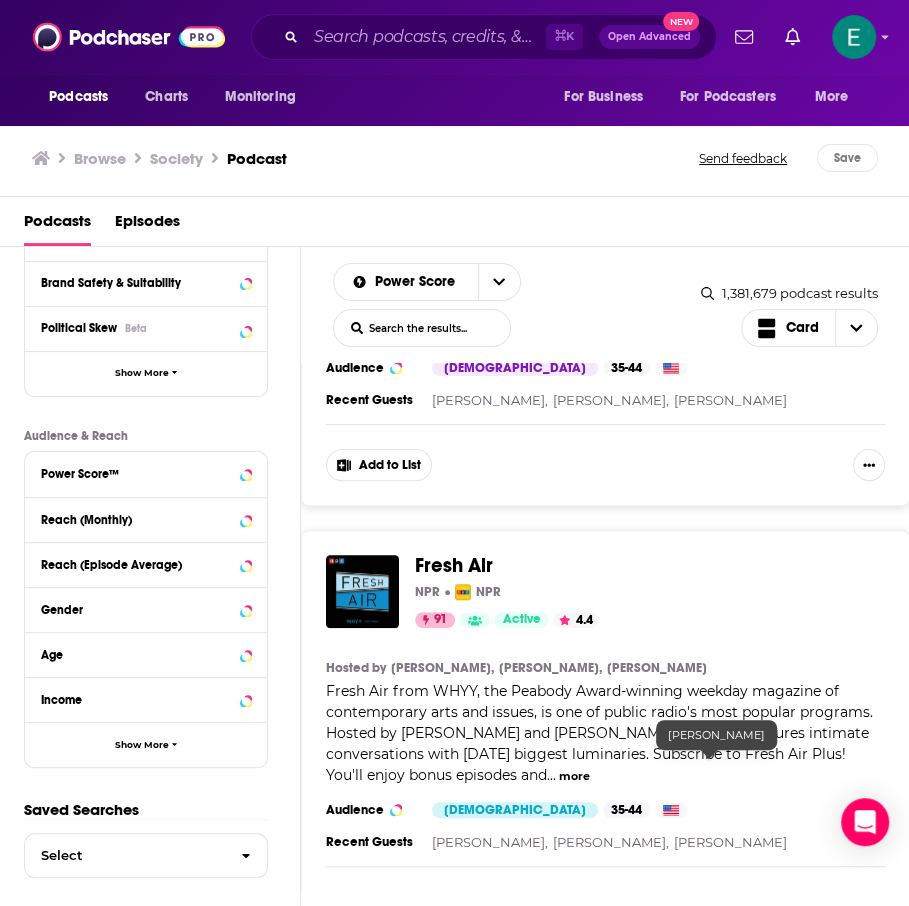 scroll, scrollTop: 11775, scrollLeft: 0, axis: vertical 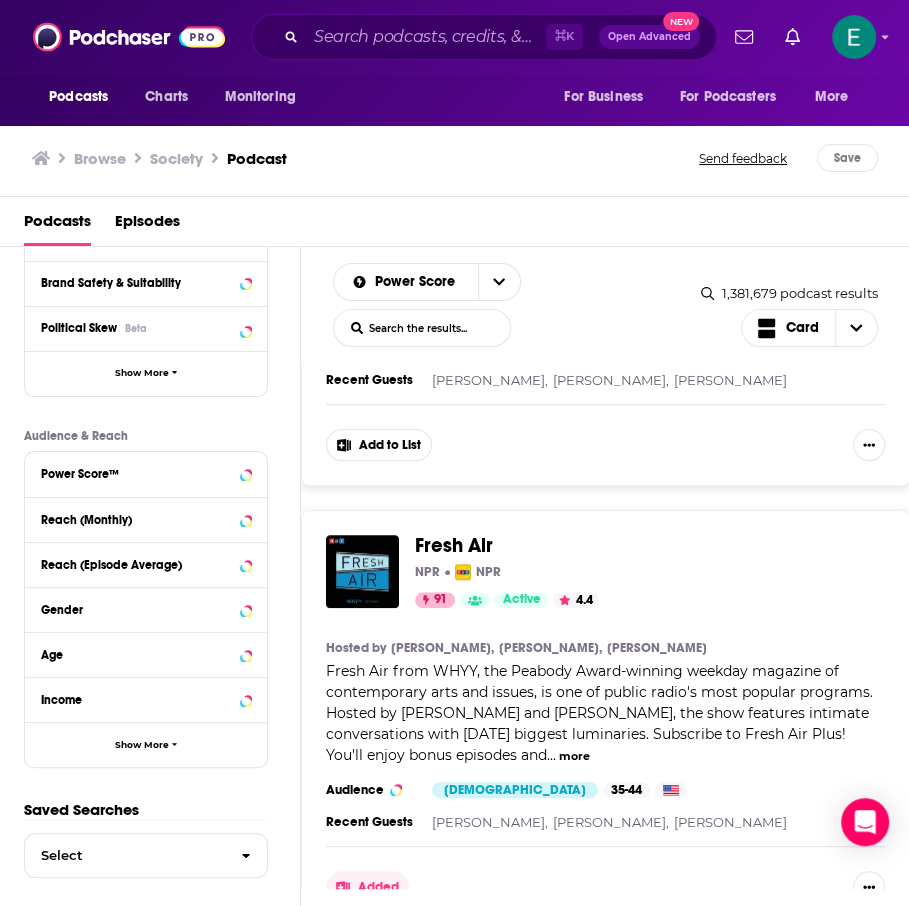 click on "more" at bounding box center (574, 756) 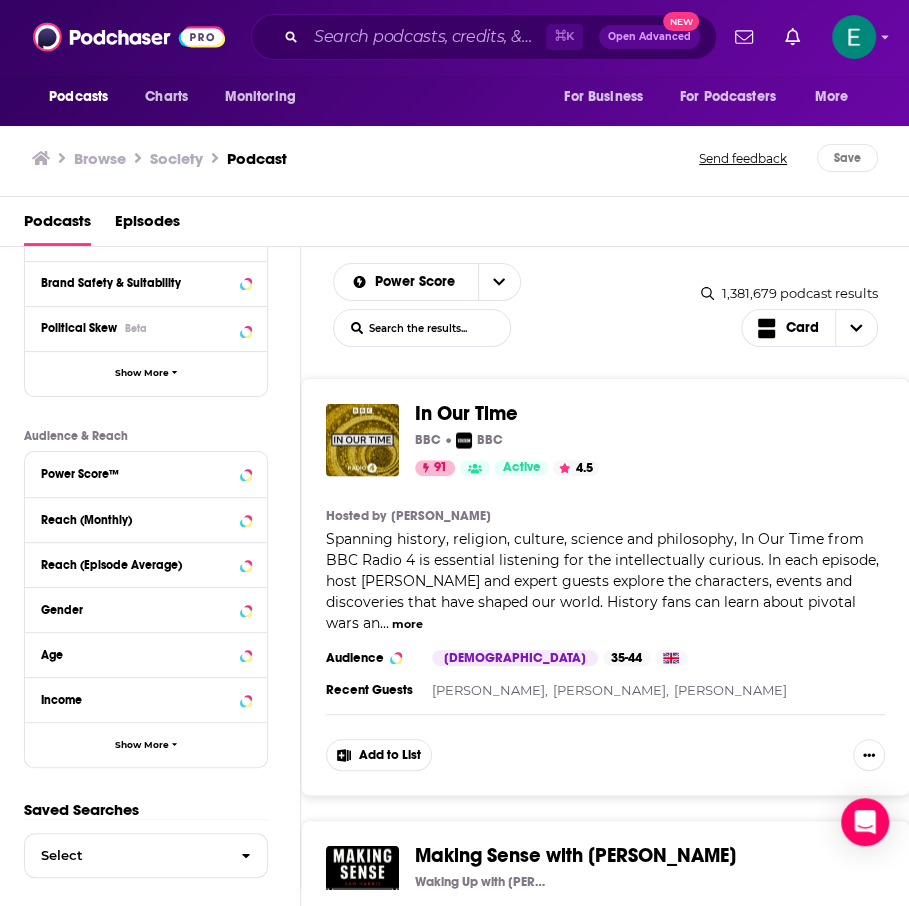 scroll, scrollTop: 12794, scrollLeft: 0, axis: vertical 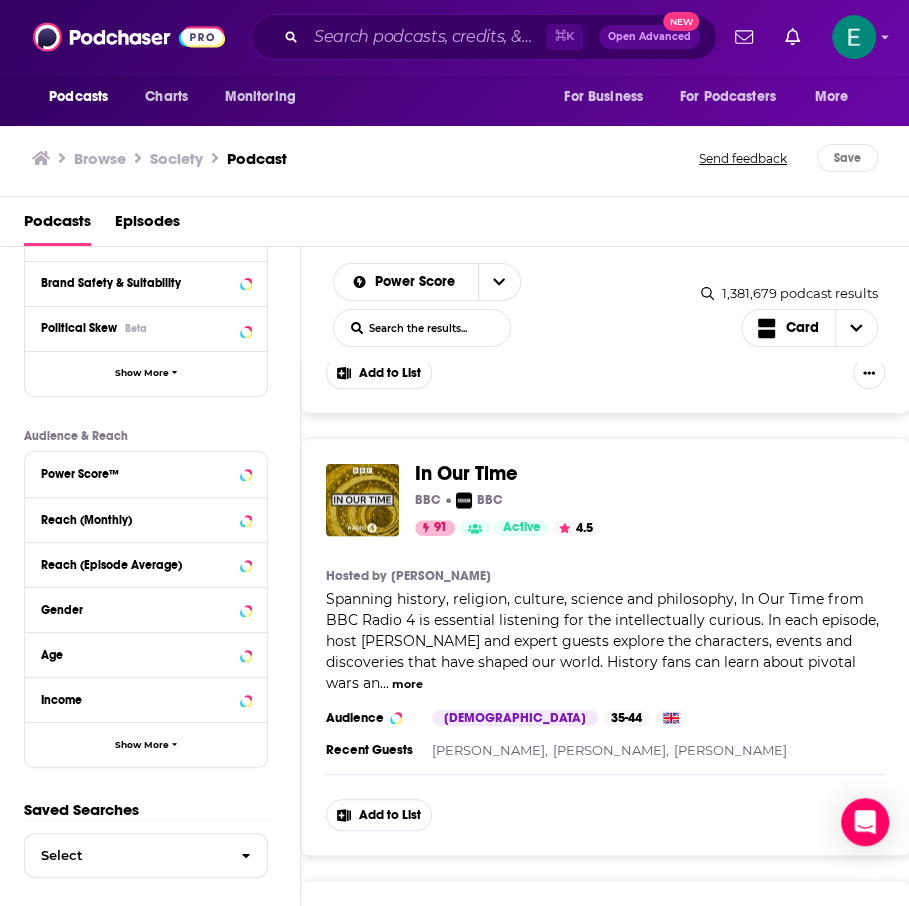 click on "In Our Time BBC BBC 91 Active 4.5 Categories History + 3 Add to List Hosted by   Melvyn Bragg Spanning history, religion, culture, science and philosophy, In Our Time from BBC Radio 4 is essential listening for the intellectually curious. In each episode, host Melvyn Bragg and expert guests explore the characters, events and discoveries that have shaped our world.
History fans can learn about pivotal wars an ...   more Categories History + 3 Audience Male 35-44 Similar Recent Guests Michael Rowe, Mateen Arghandehpour, Seán Duffy Add to List" at bounding box center (605, 647) 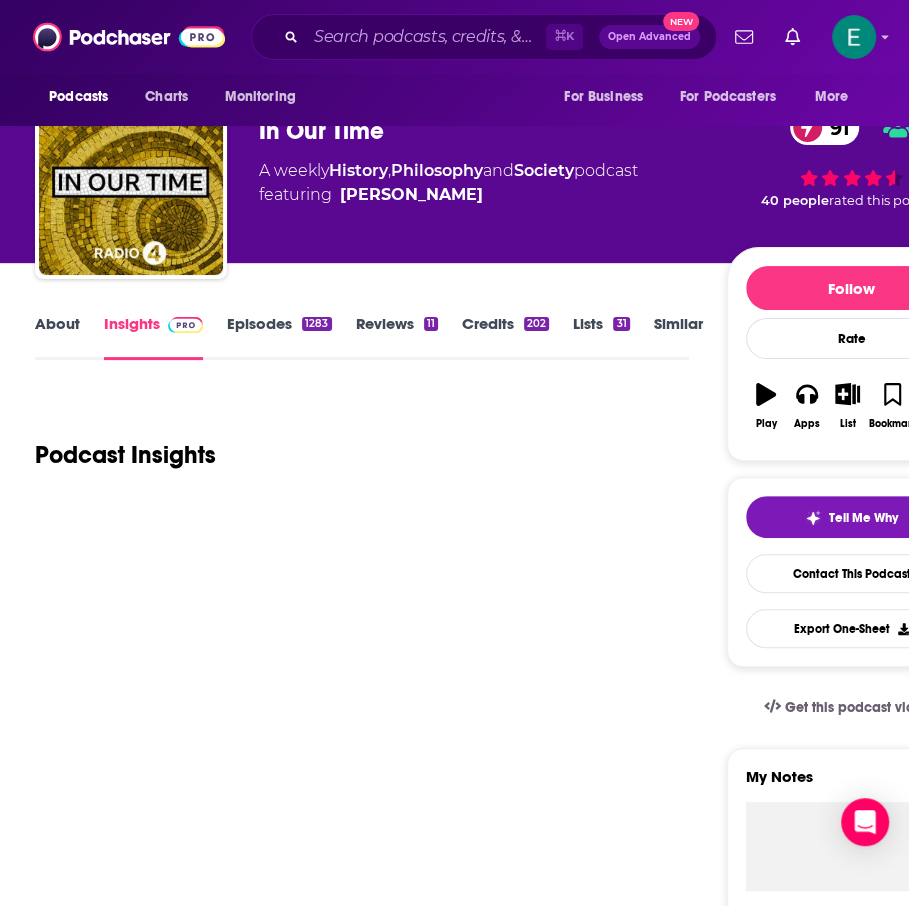 scroll, scrollTop: 0, scrollLeft: 0, axis: both 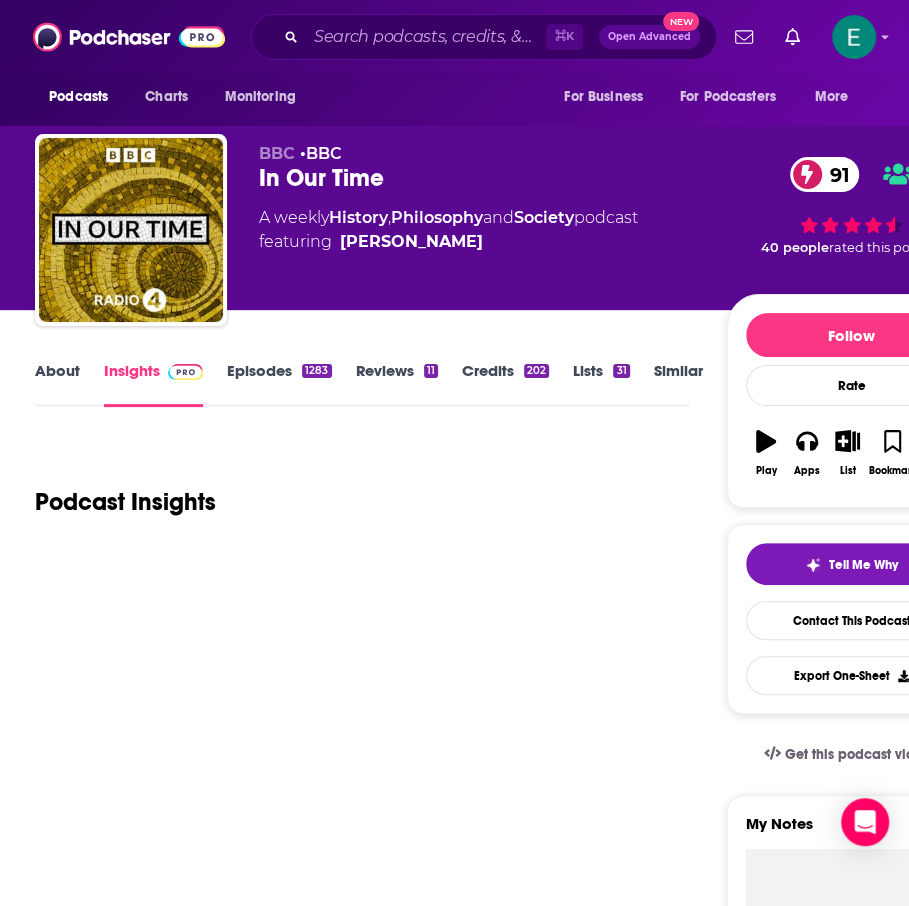 click on "Episodes 1283" at bounding box center [279, 384] 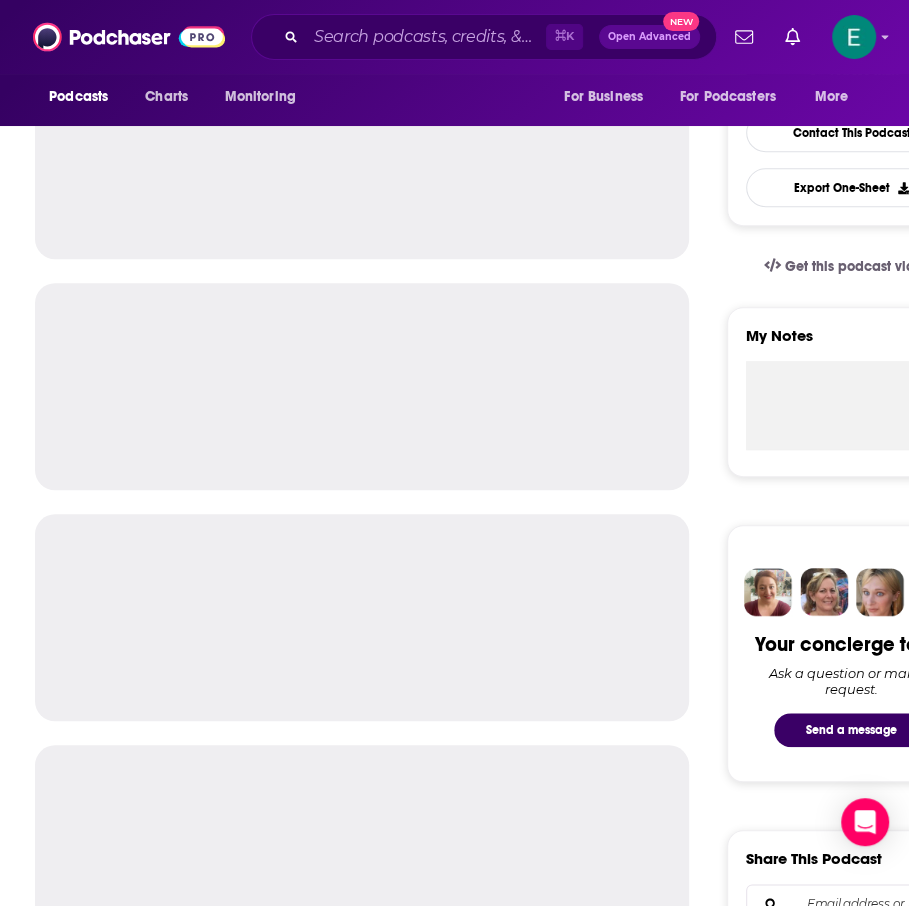 scroll, scrollTop: 0, scrollLeft: 0, axis: both 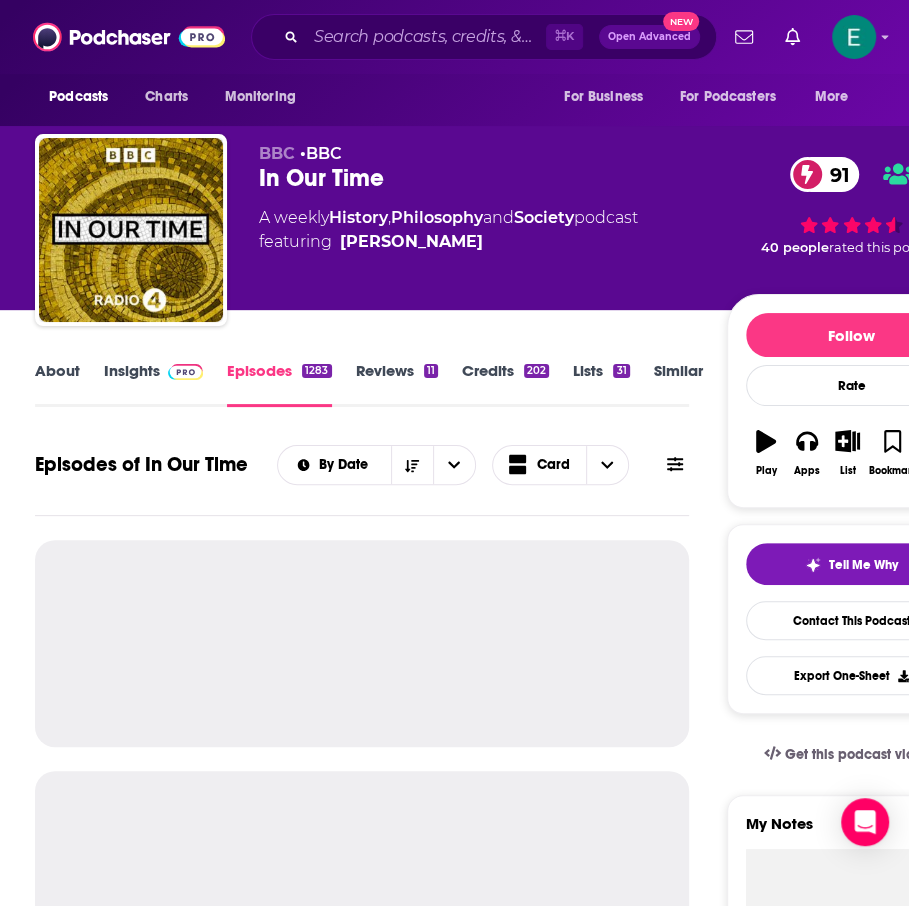 click at bounding box center [185, 372] 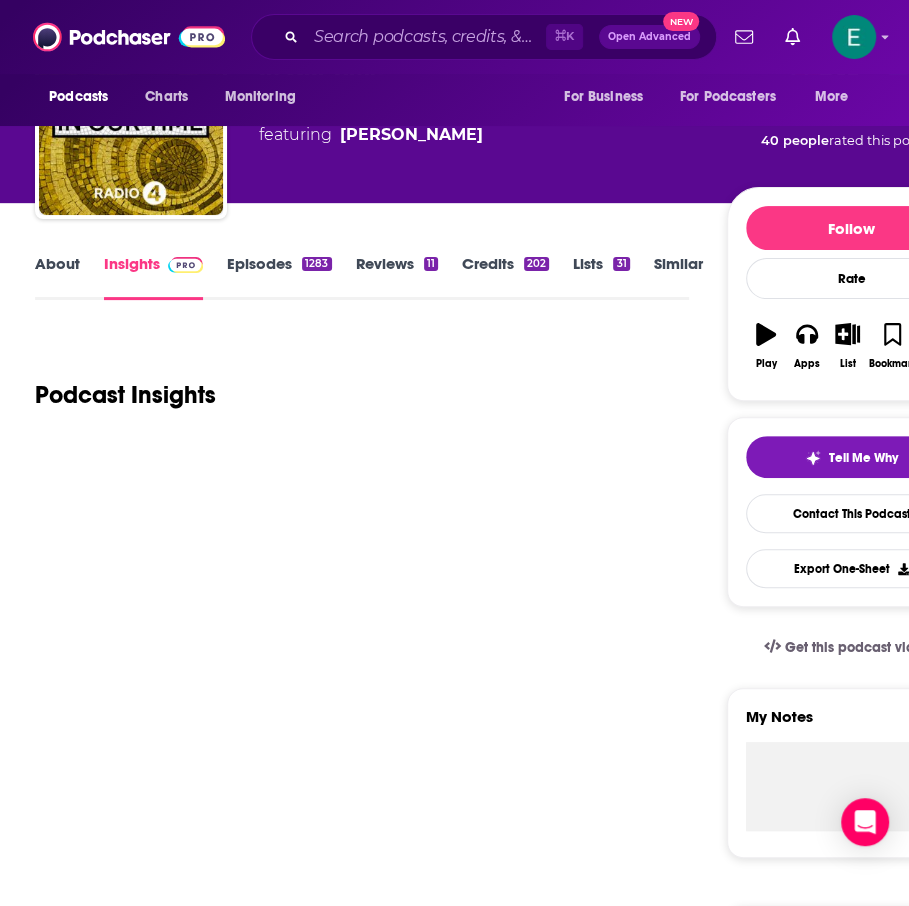 scroll, scrollTop: 341, scrollLeft: 0, axis: vertical 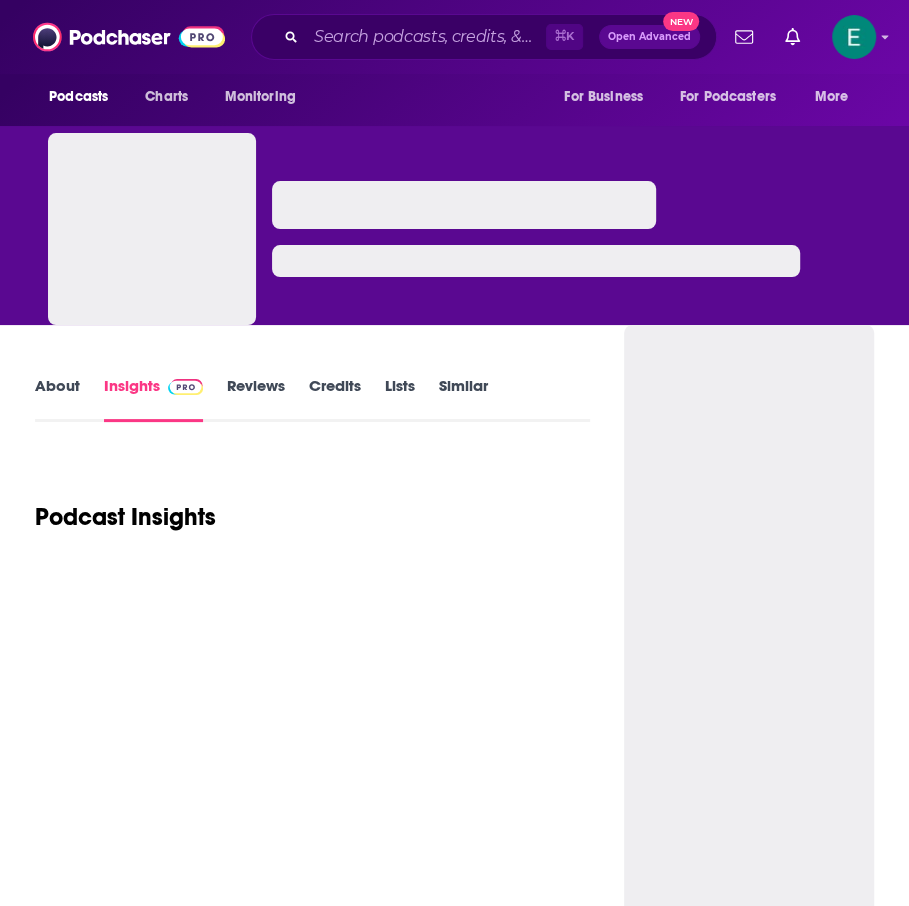 click on "About" at bounding box center (57, 399) 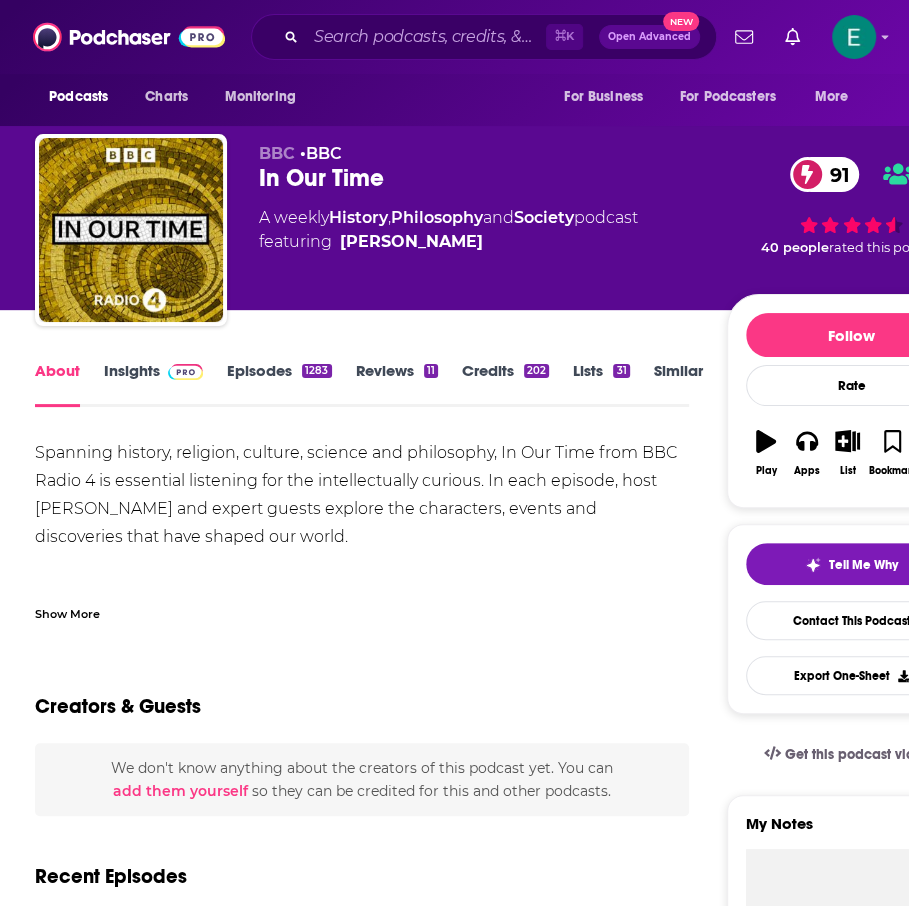 click on "Episodes 1283" at bounding box center [279, 384] 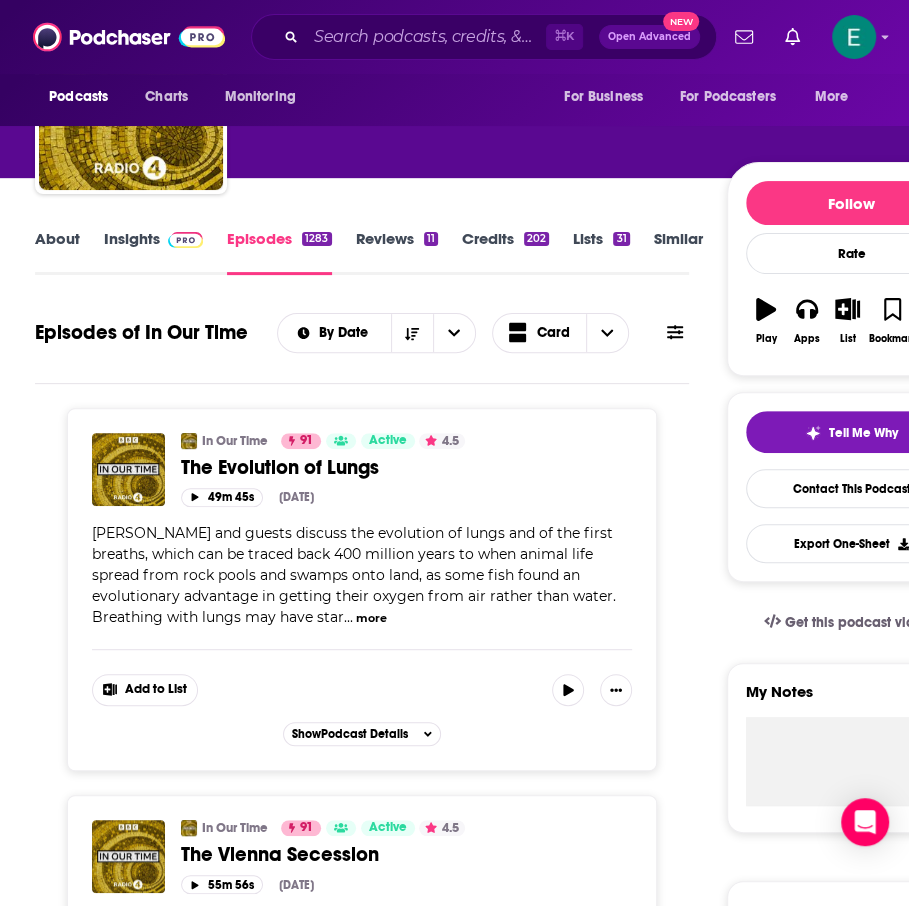 scroll, scrollTop: 0, scrollLeft: 0, axis: both 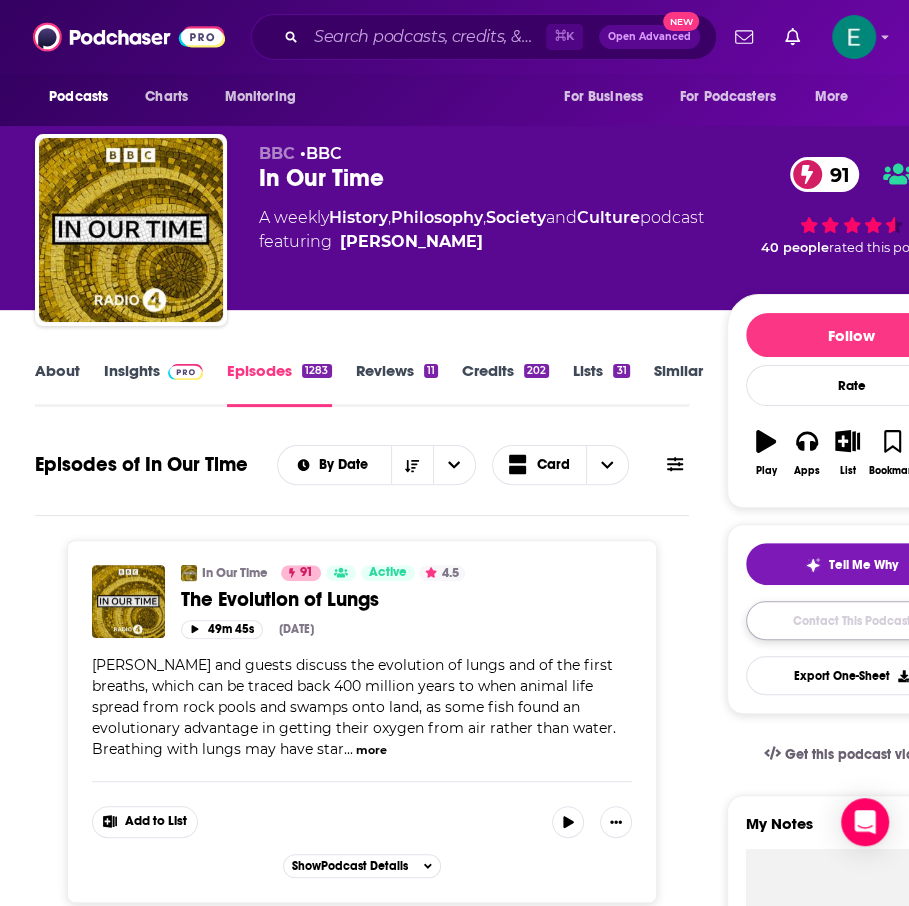 click on "Contact This Podcast" at bounding box center (852, 620) 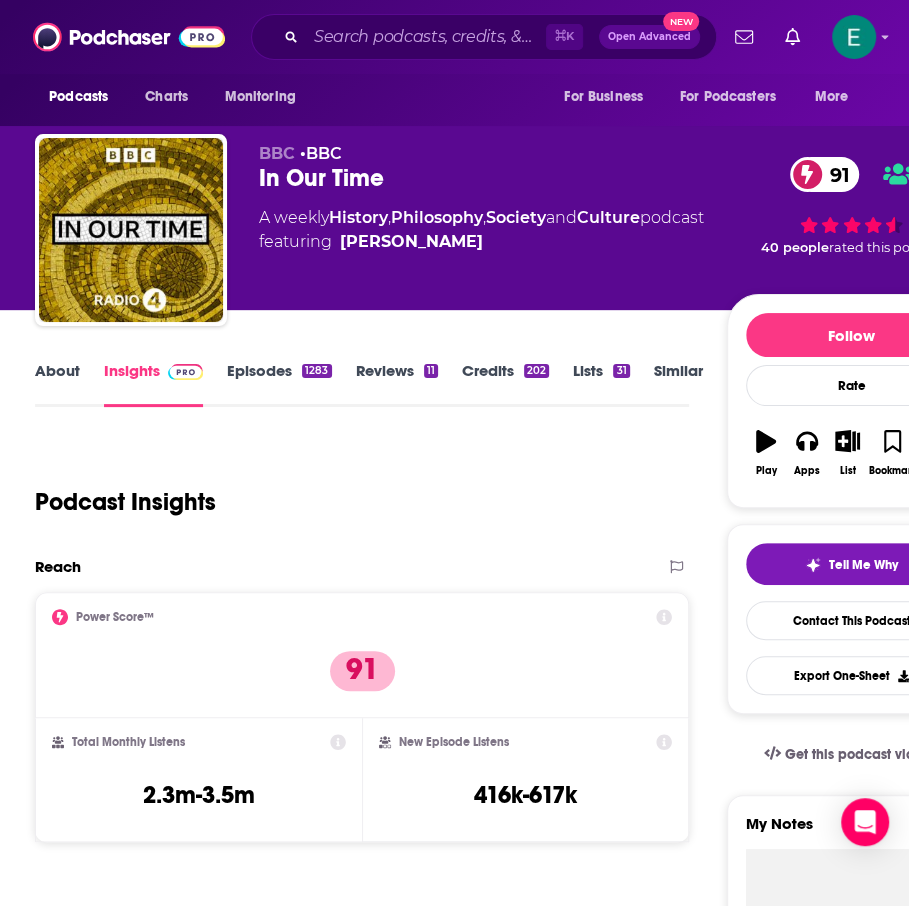 scroll, scrollTop: 2046, scrollLeft: 0, axis: vertical 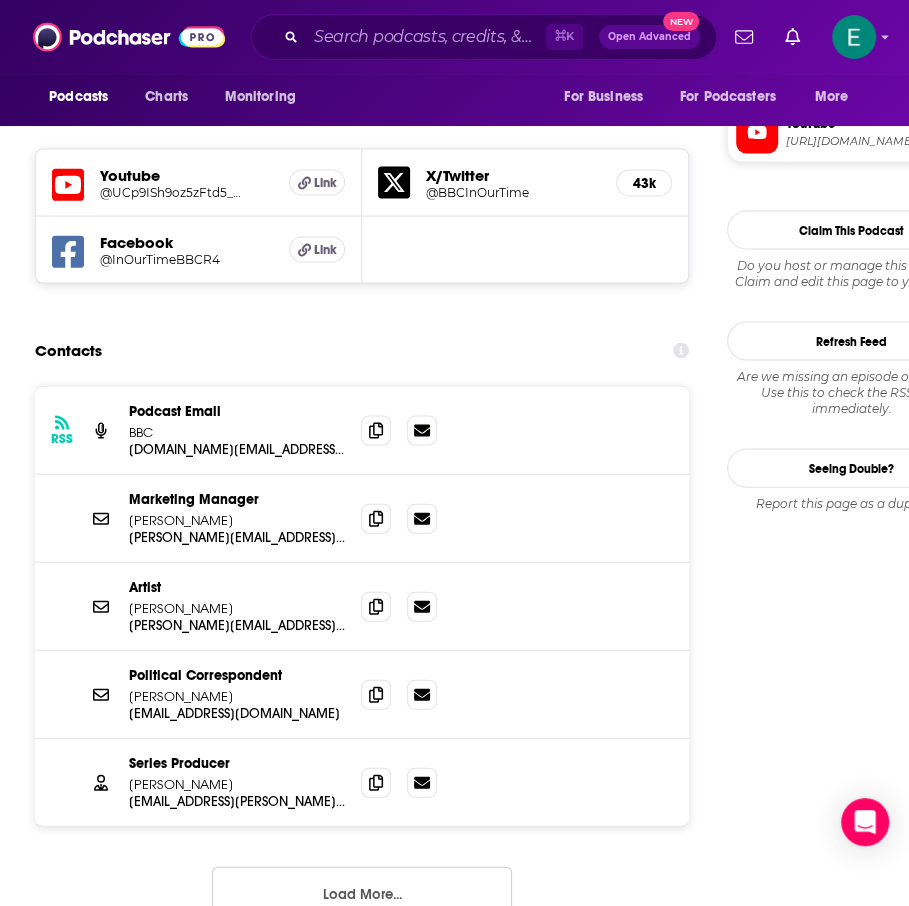 drag, startPoint x: 326, startPoint y: 347, endPoint x: 215, endPoint y: 345, distance: 111.01801 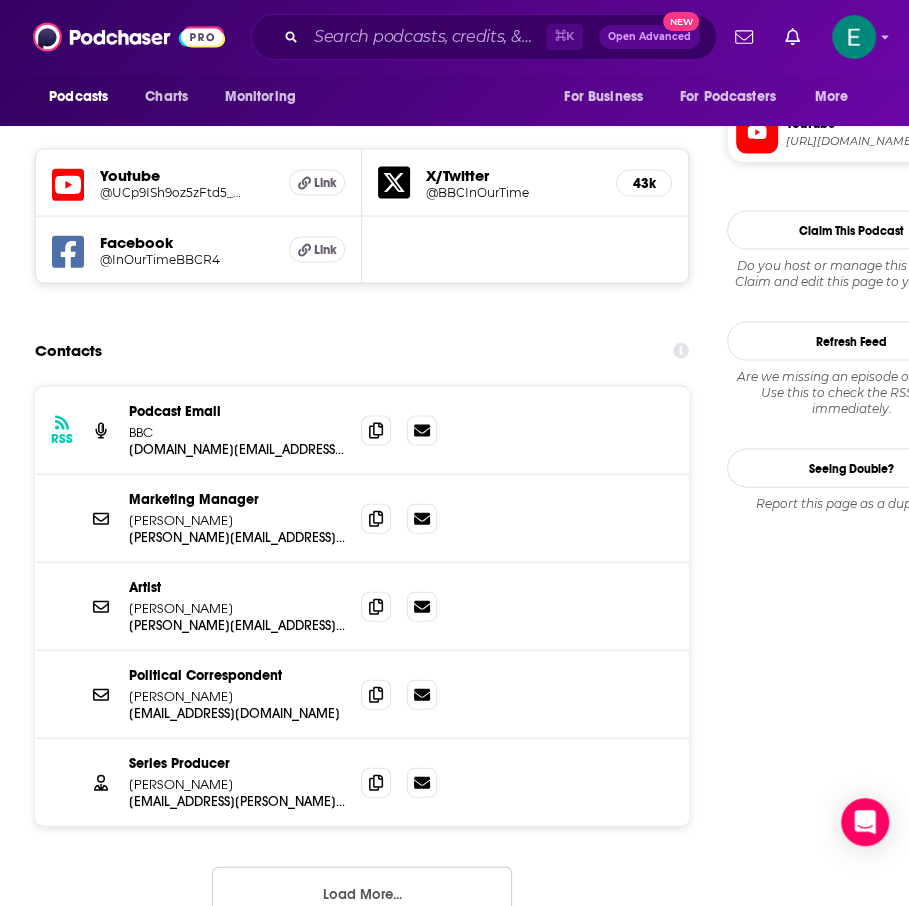 click on "RSS   Podcast Email BBC [DOMAIN_NAME][EMAIL_ADDRESS][DOMAIN_NAME] [DOMAIN_NAME][EMAIL_ADDRESS][DOMAIN_NAME]" at bounding box center (362, 431) 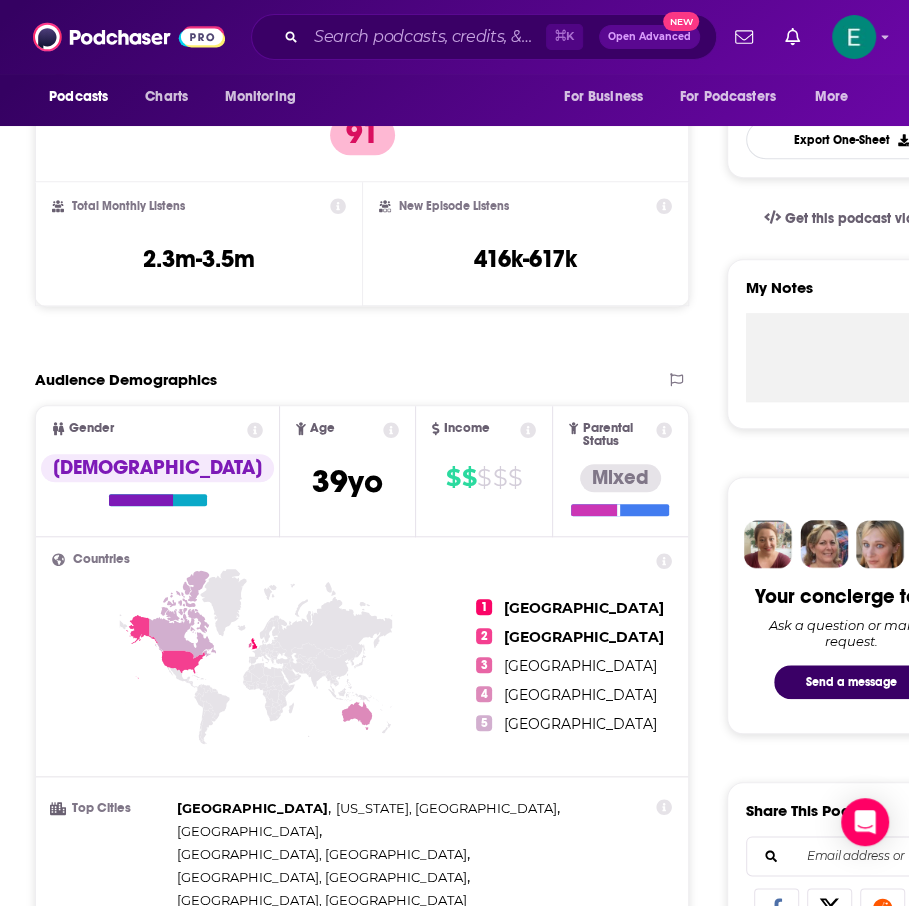 scroll, scrollTop: 0, scrollLeft: 0, axis: both 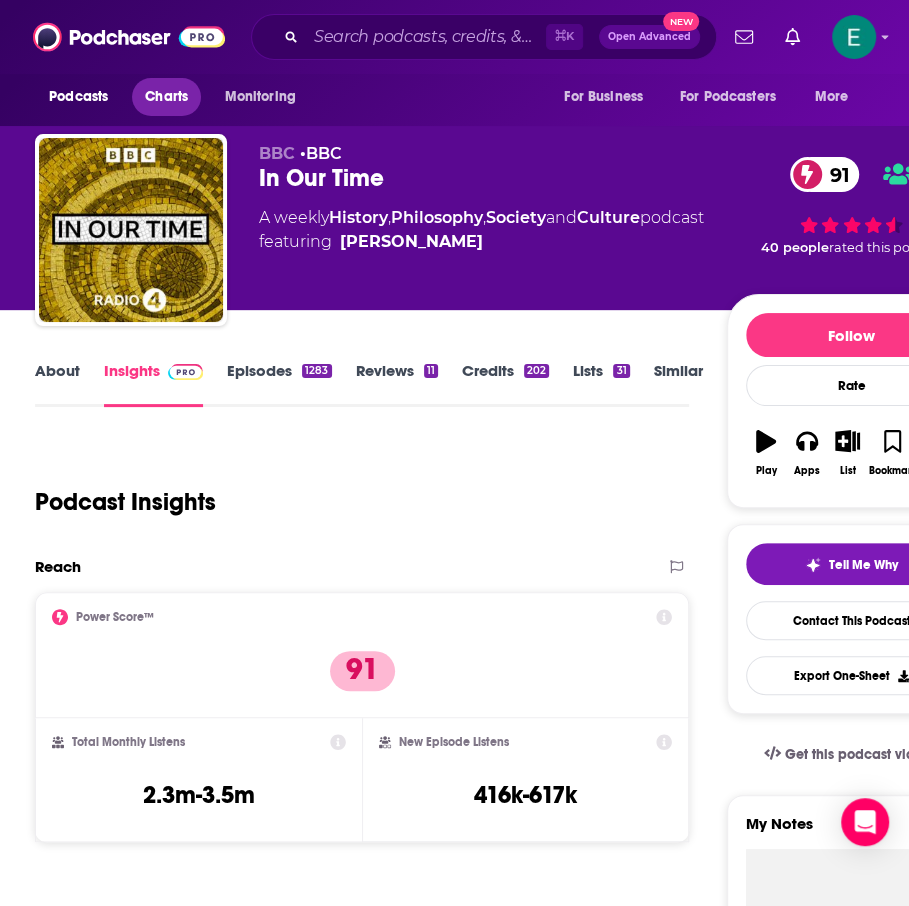 click on "Charts" at bounding box center [166, 97] 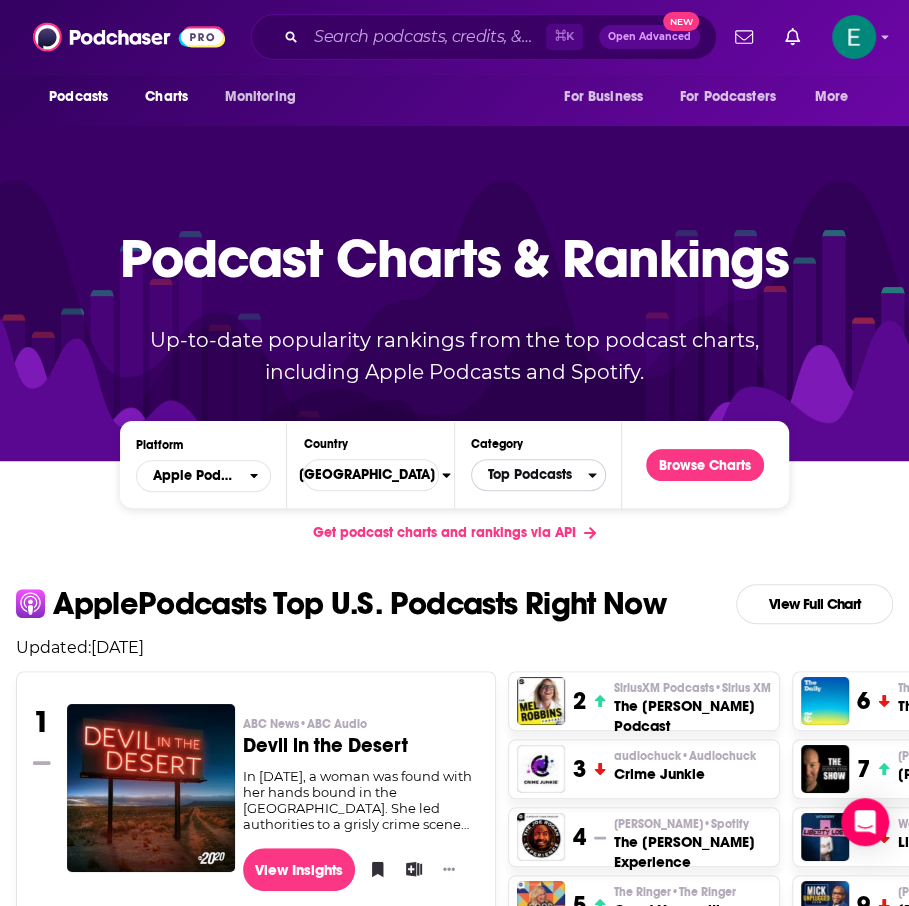 click on "Top Podcasts" at bounding box center (530, 475) 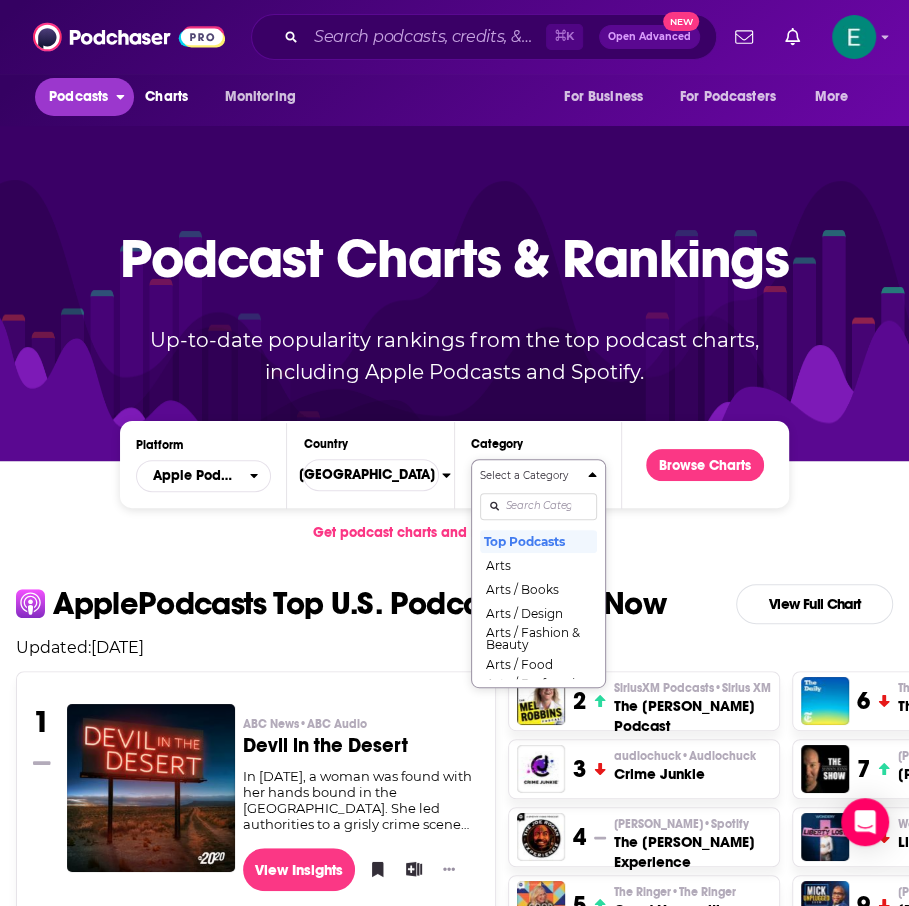 click on "Podcasts" at bounding box center [78, 97] 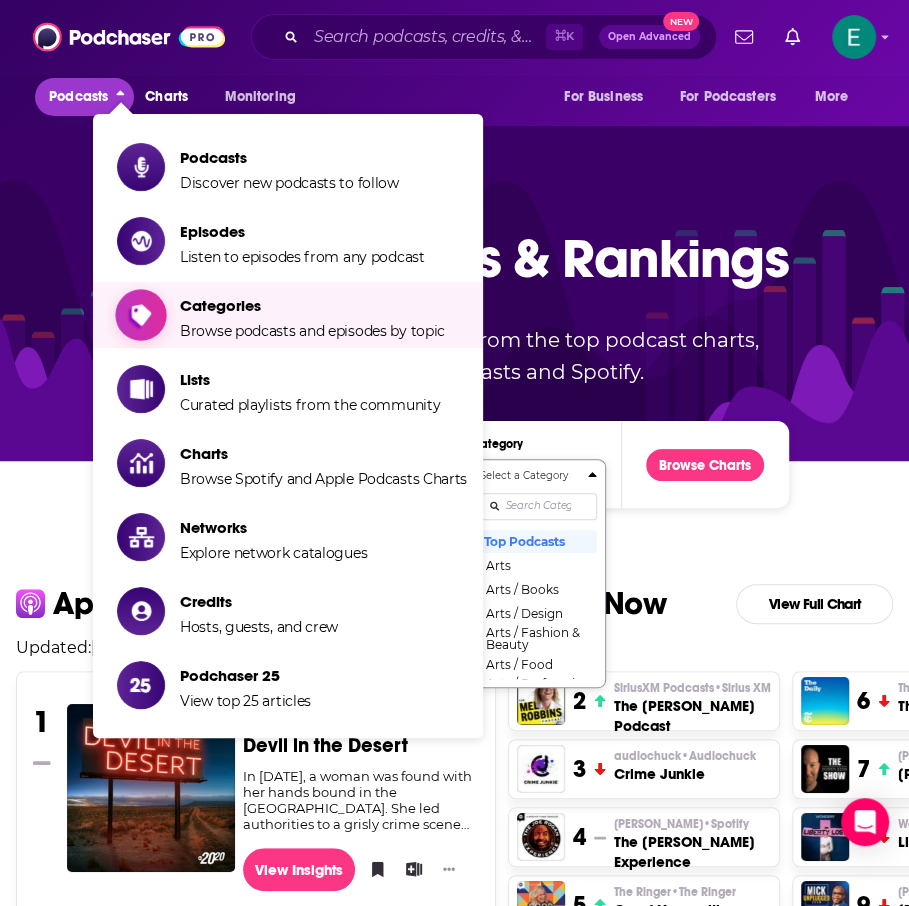 click on "Browse podcasts and episodes by topic" at bounding box center [312, 331] 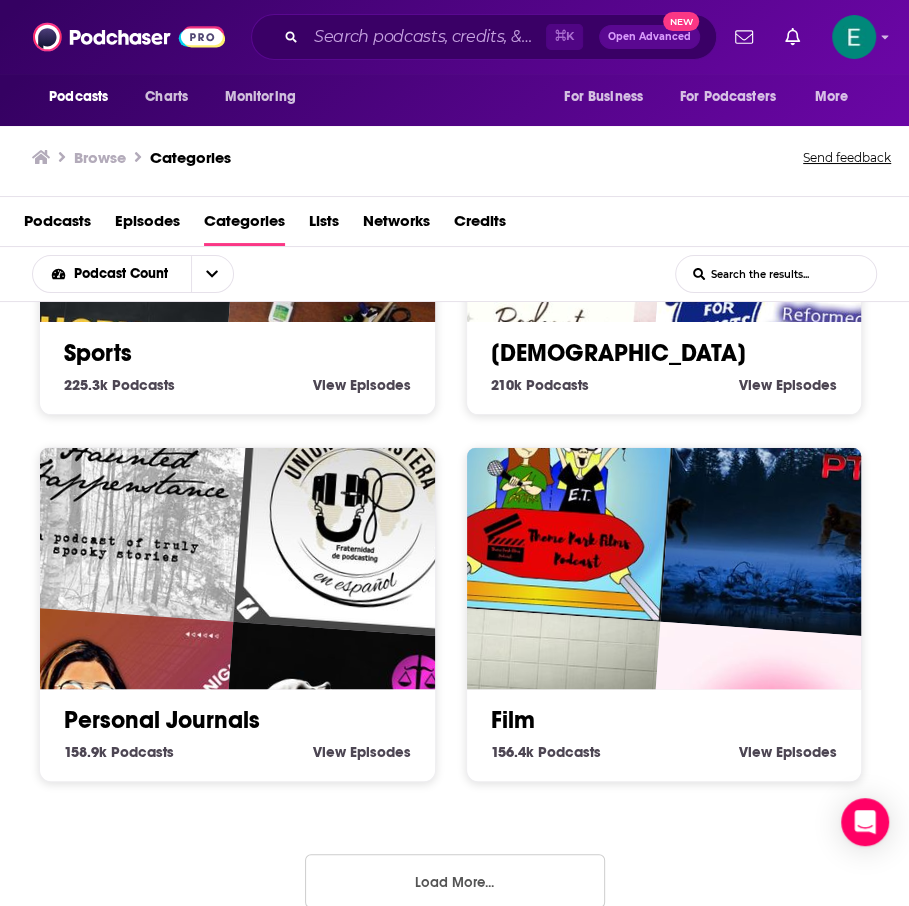 scroll, scrollTop: 2478, scrollLeft: 0, axis: vertical 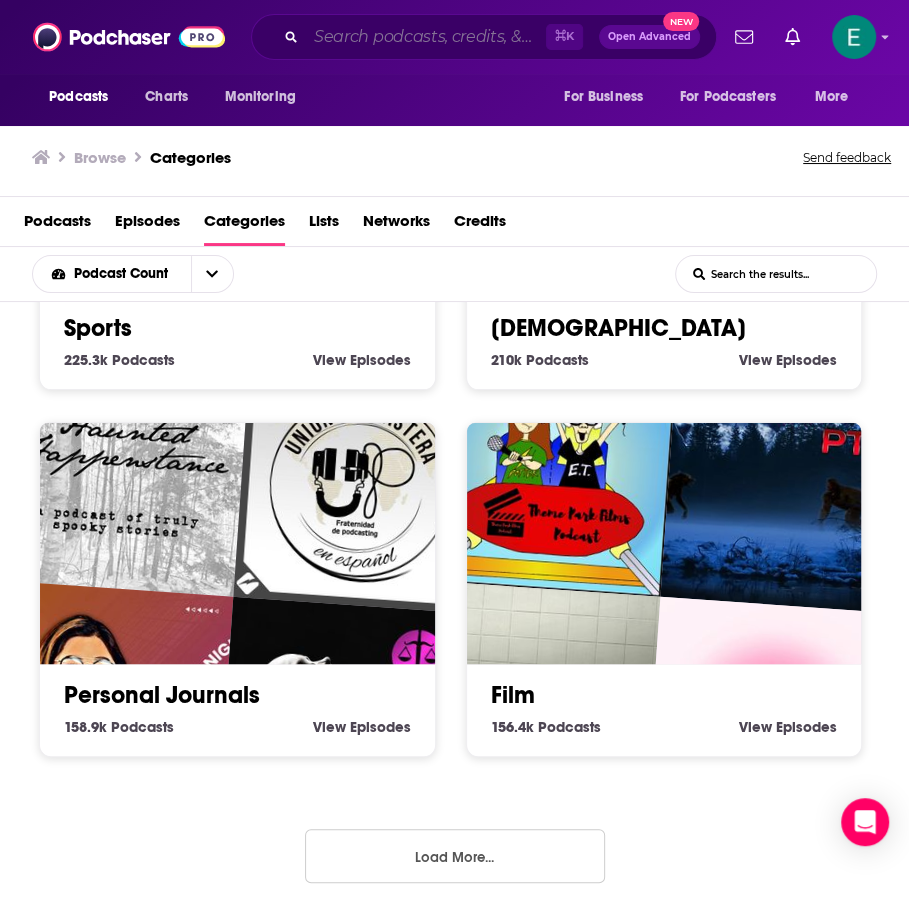 click at bounding box center (426, 37) 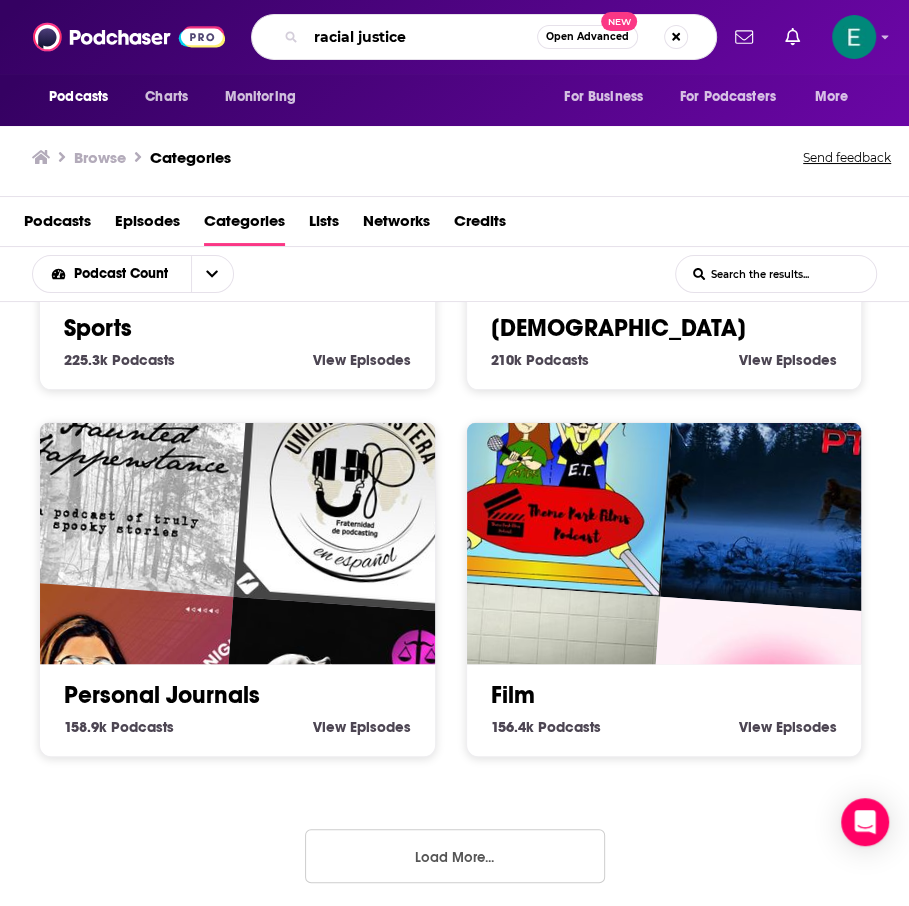 type on "racial justice" 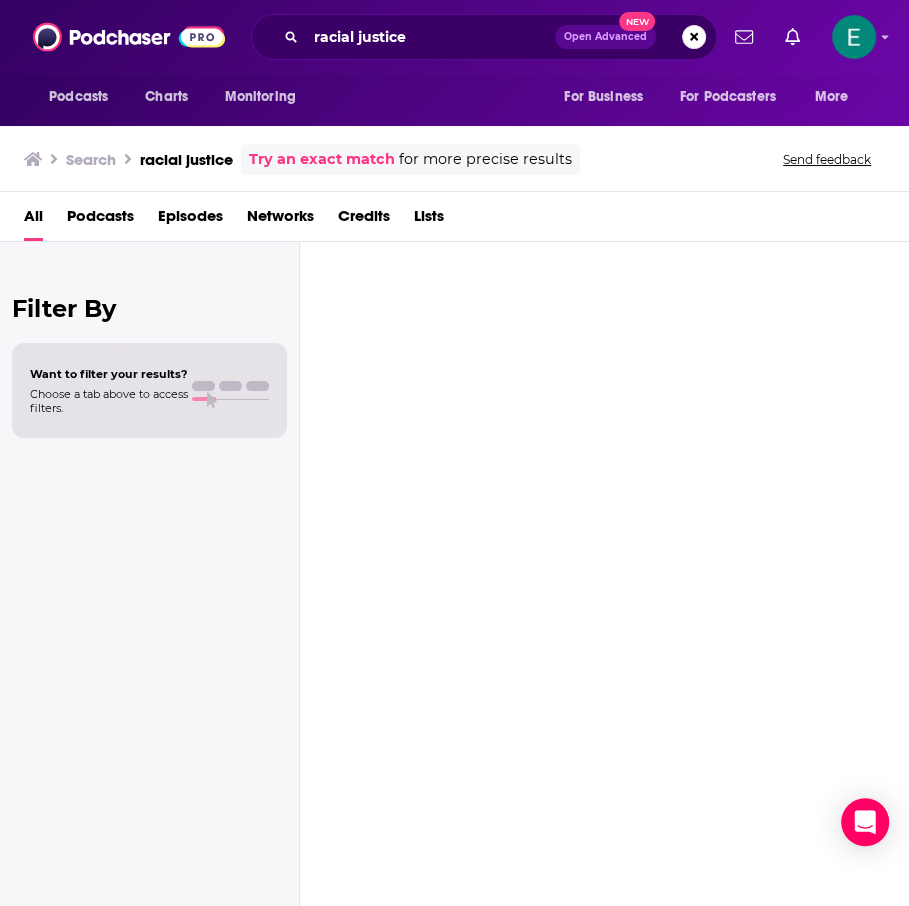 scroll, scrollTop: 0, scrollLeft: 0, axis: both 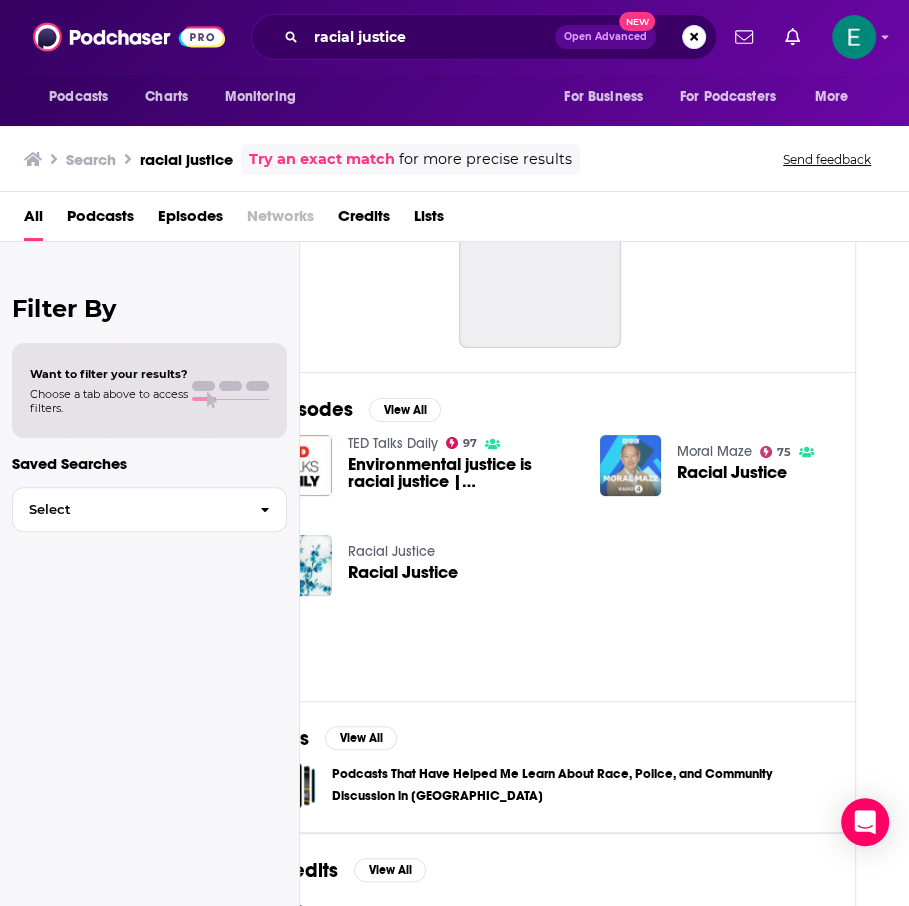 click at bounding box center (630, 465) 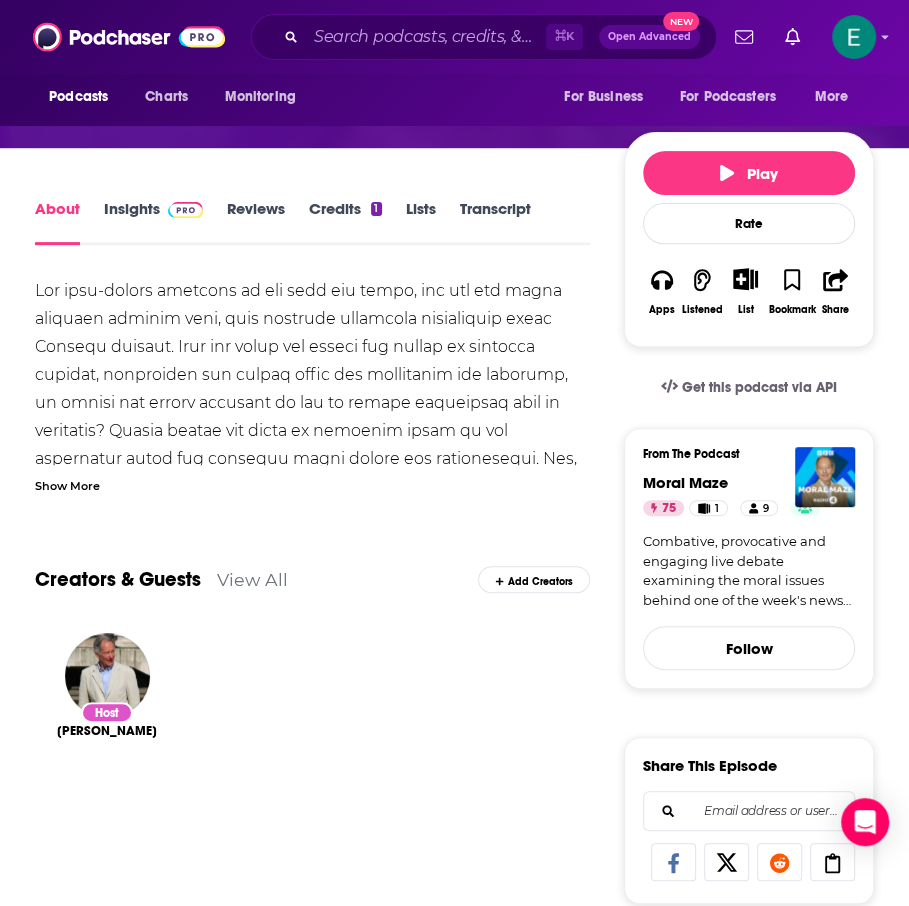 scroll, scrollTop: 241, scrollLeft: 0, axis: vertical 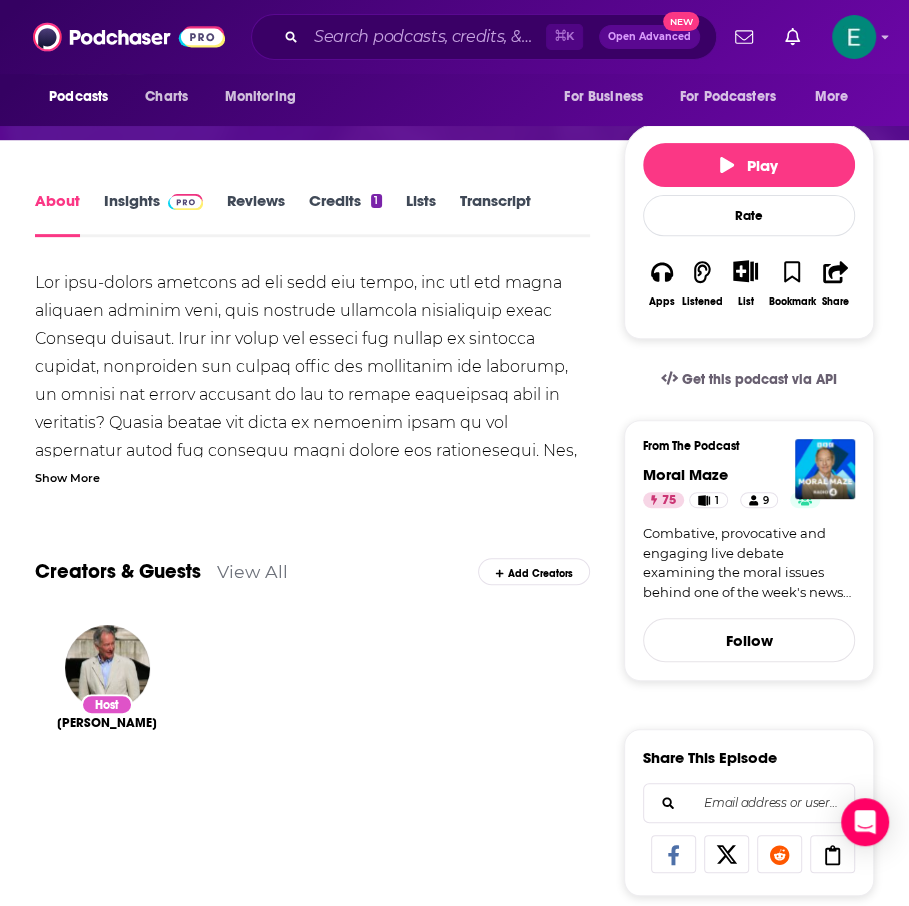 click on "Insights" at bounding box center [153, 214] 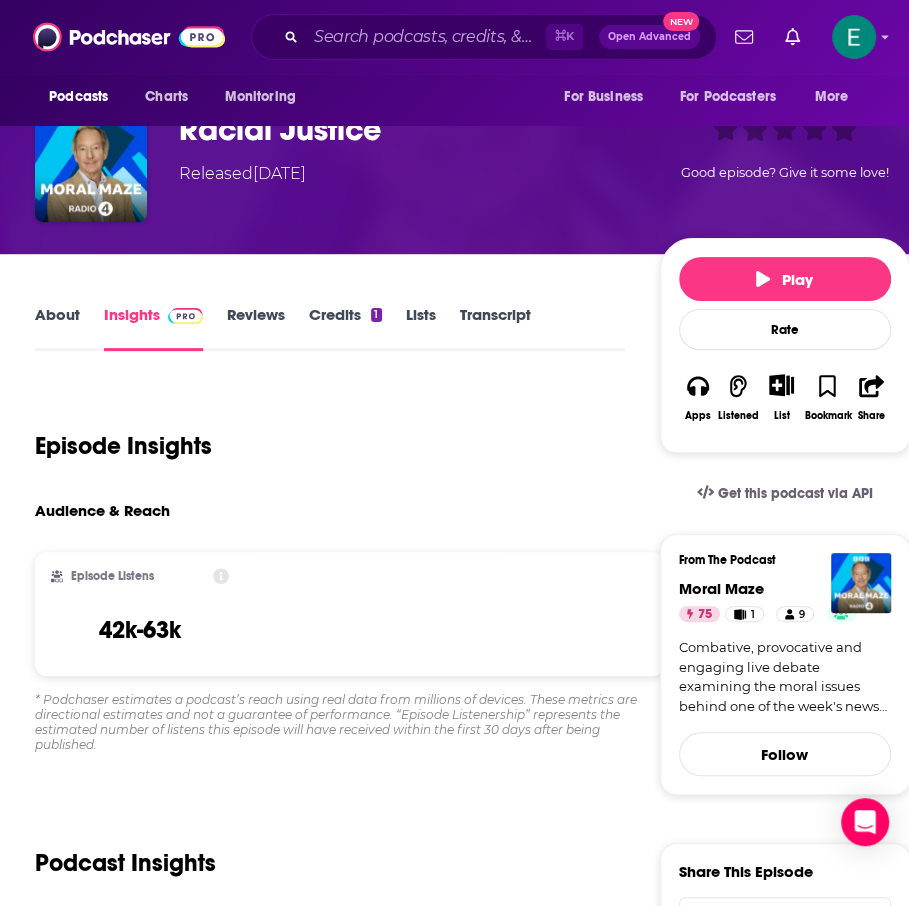 scroll, scrollTop: 0, scrollLeft: 0, axis: both 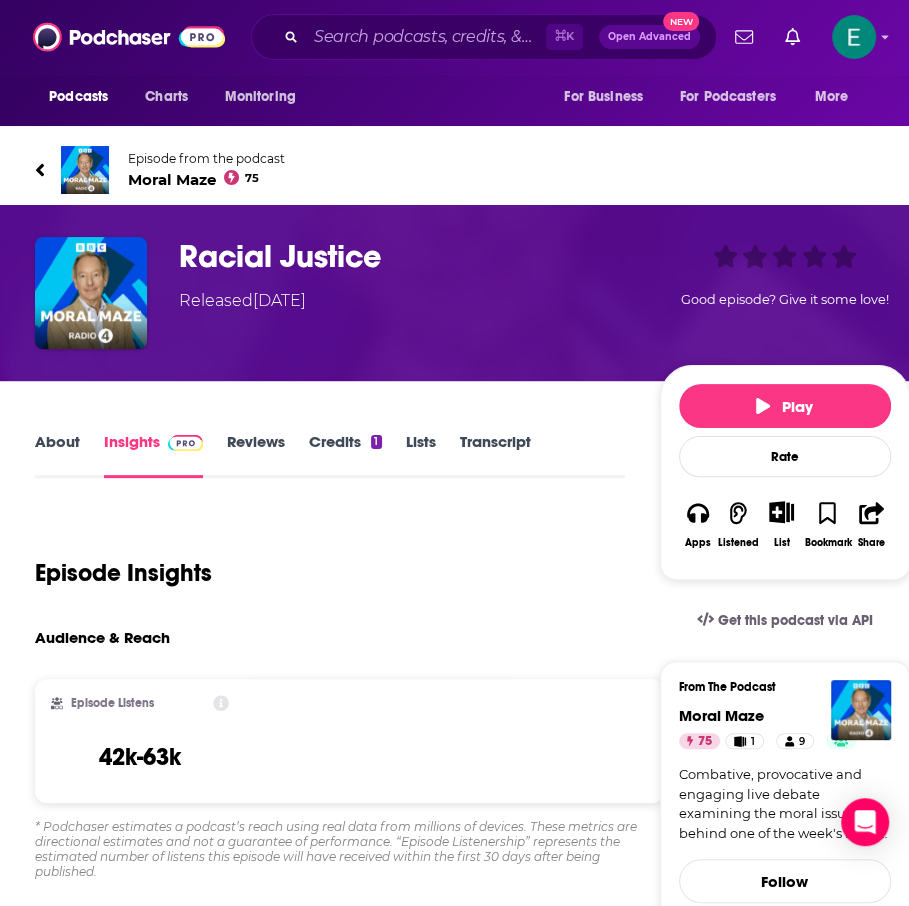 click on "Moral Maze 75" at bounding box center [206, 179] 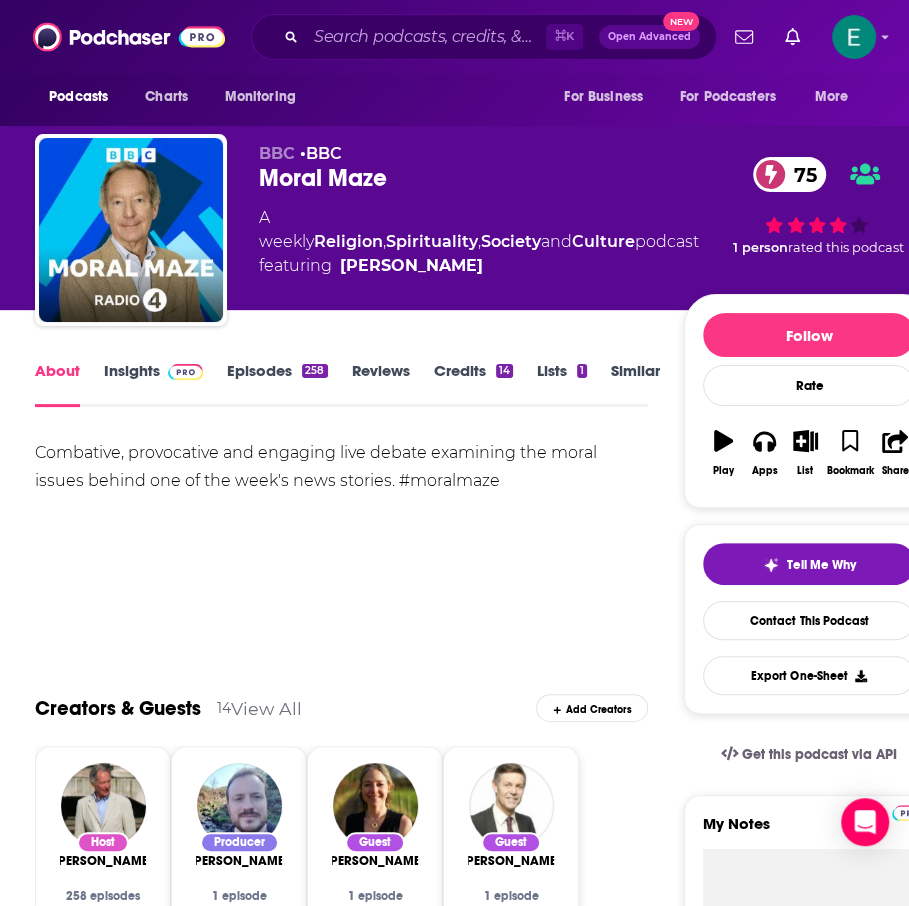 click on "Insights" at bounding box center [153, 384] 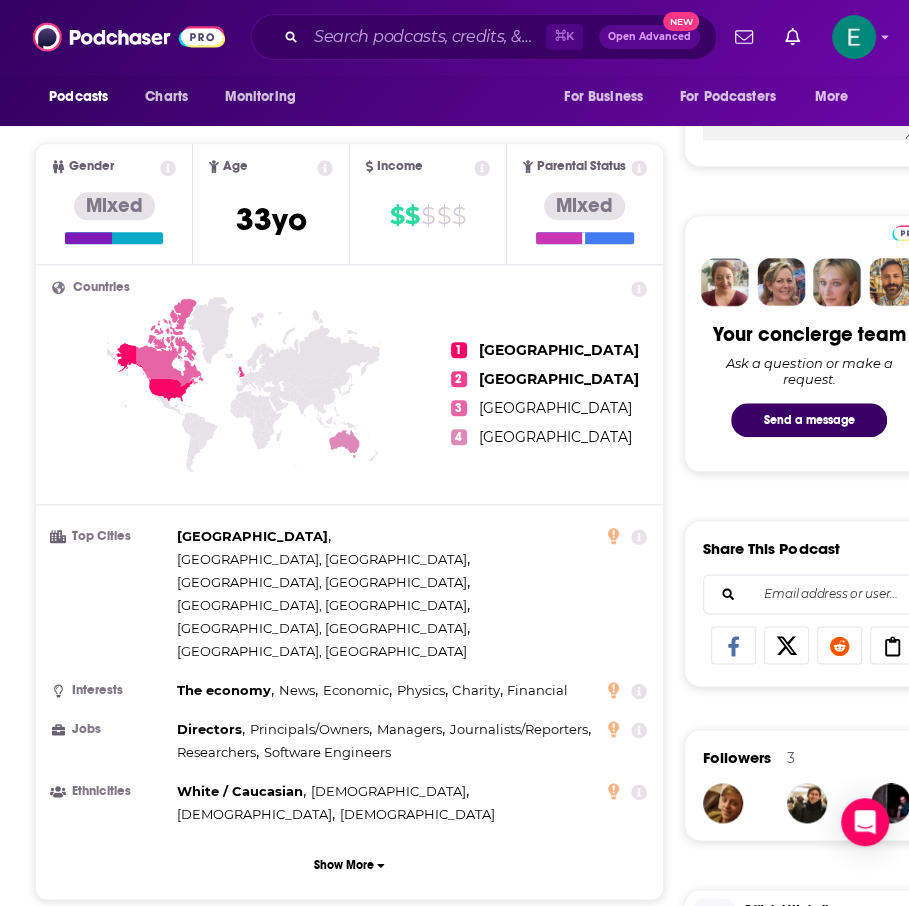 scroll, scrollTop: 0, scrollLeft: 0, axis: both 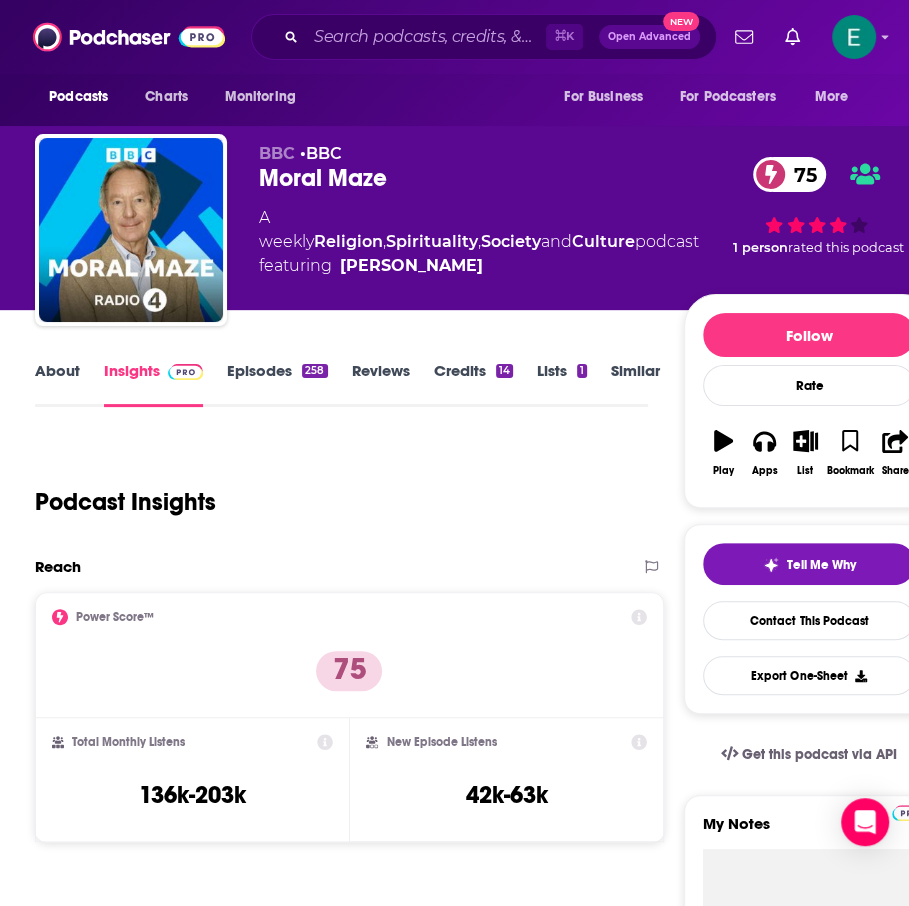 click on "About Insights Episodes 258 Reviews Credits 14 Lists 1 Similar Podcast Insights Reach & Audience Content Social Contacts Charts Sponsors Details Similar Contact Podcast Open Website  Reach Power Score™ 75 Total Monthly Listens 136k-203k New Episode Listens 42k-63k Export One-Sheet Audience Demographics Gender Mixed Age [DEMOGRAPHIC_DATA] yo Income $ $ $ $ $ Parental Status Mixed Countries 1 [GEOGRAPHIC_DATA] 2 [GEOGRAPHIC_DATA] 3 [GEOGRAPHIC_DATA] 4 [GEOGRAPHIC_DATA] Top Cities [GEOGRAPHIC_DATA] , [GEOGRAPHIC_DATA], [GEOGRAPHIC_DATA] , [GEOGRAPHIC_DATA], [GEOGRAPHIC_DATA] , [GEOGRAPHIC_DATA], [GEOGRAPHIC_DATA] , [GEOGRAPHIC_DATA], [GEOGRAPHIC_DATA] , [GEOGRAPHIC_DATA], [GEOGRAPHIC_DATA] Interests The economy , News , Economic , Physics , Charity , Financial Jobs Directors , Principals/Owners , Managers , Journalists/Reporters , Researchers , Software Engineers Ethnicities White / Caucasian , [DEMOGRAPHIC_DATA] , [DEMOGRAPHIC_DATA] , Hispanic Show More Content Political Skew Medium Left Socials Twitter @MichaelBuerk Host 5k Contacts   RSS   Podcast Email BBC [DOMAIN_NAME][EMAIL_ADDRESS][DOMAIN_NAME] [DOMAIN_NAME][EMAIL_ADDRESS][DOMAIN_NAME]     Artist [PERSON_NAME] [PERSON_NAME][EMAIL_ADDRESS][DOMAIN_NAME] [PERSON_NAME][EMAIL_ADDRESS][DOMAIN_NAME]     Other Contact [PERSON_NAME]" at bounding box center [484, 4966] 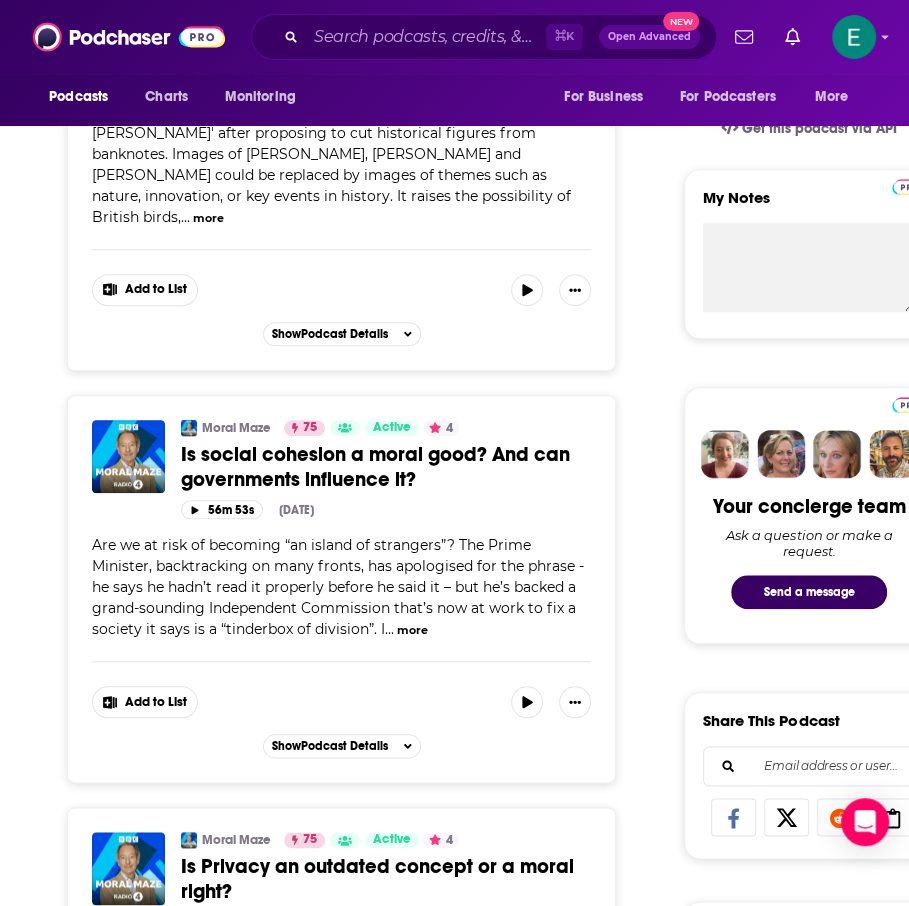 scroll, scrollTop: 0, scrollLeft: 0, axis: both 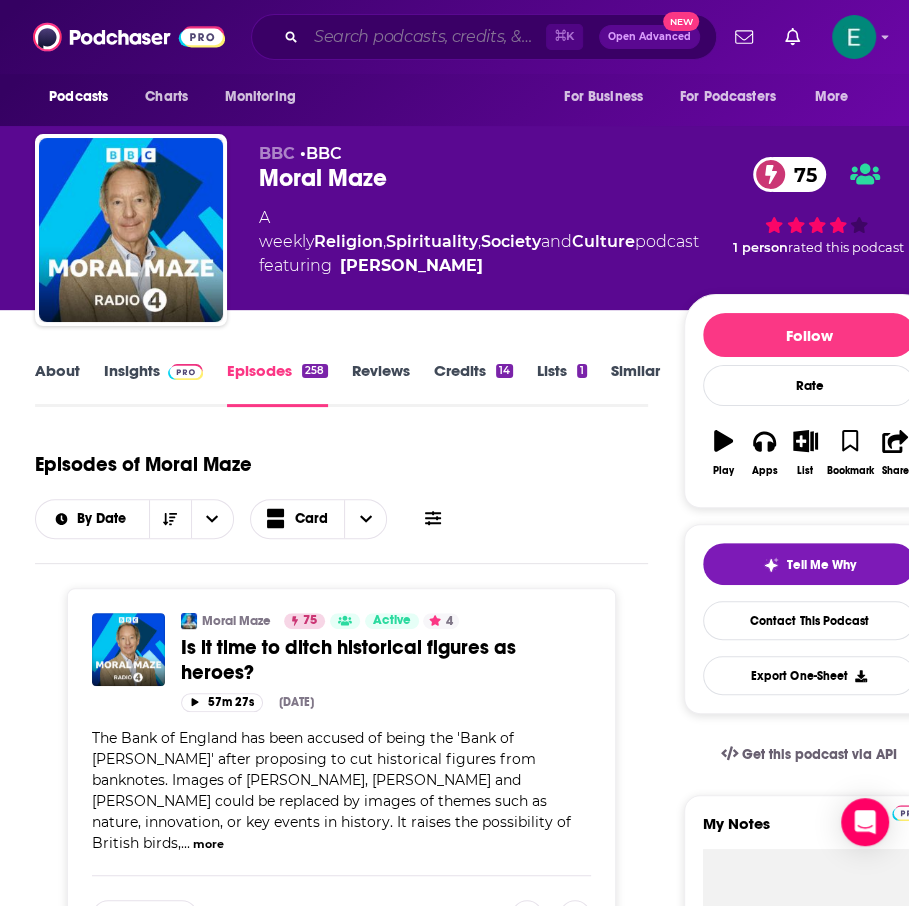 click at bounding box center [426, 37] 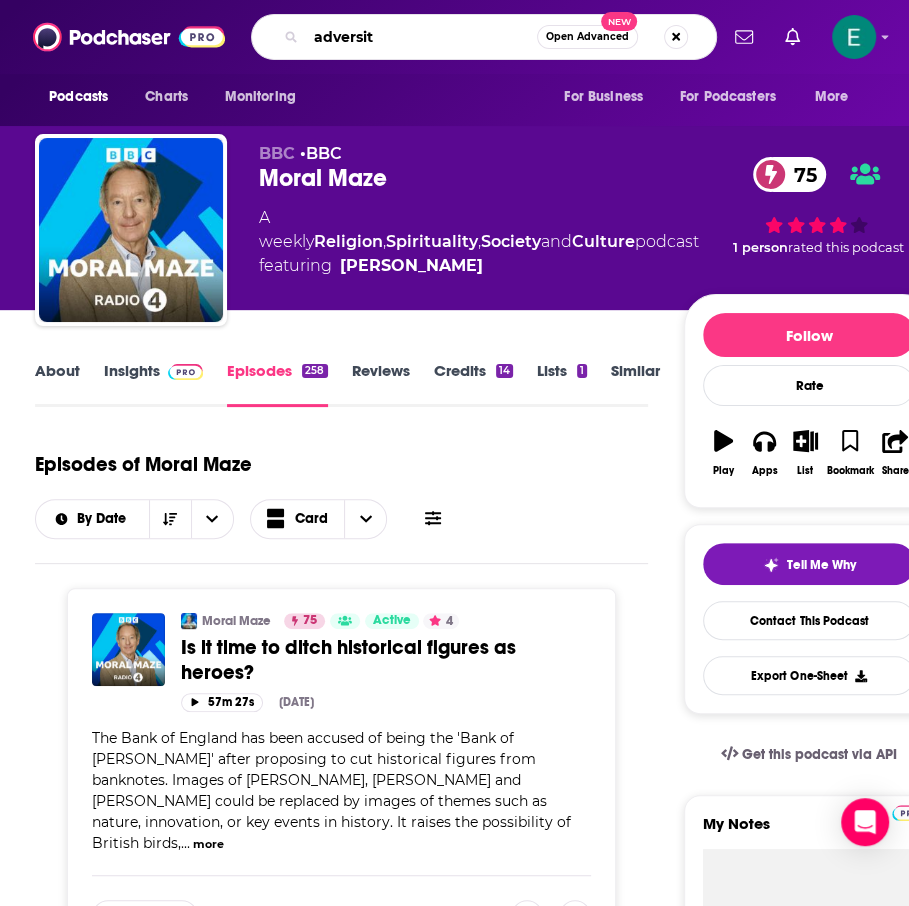 type on "adversity" 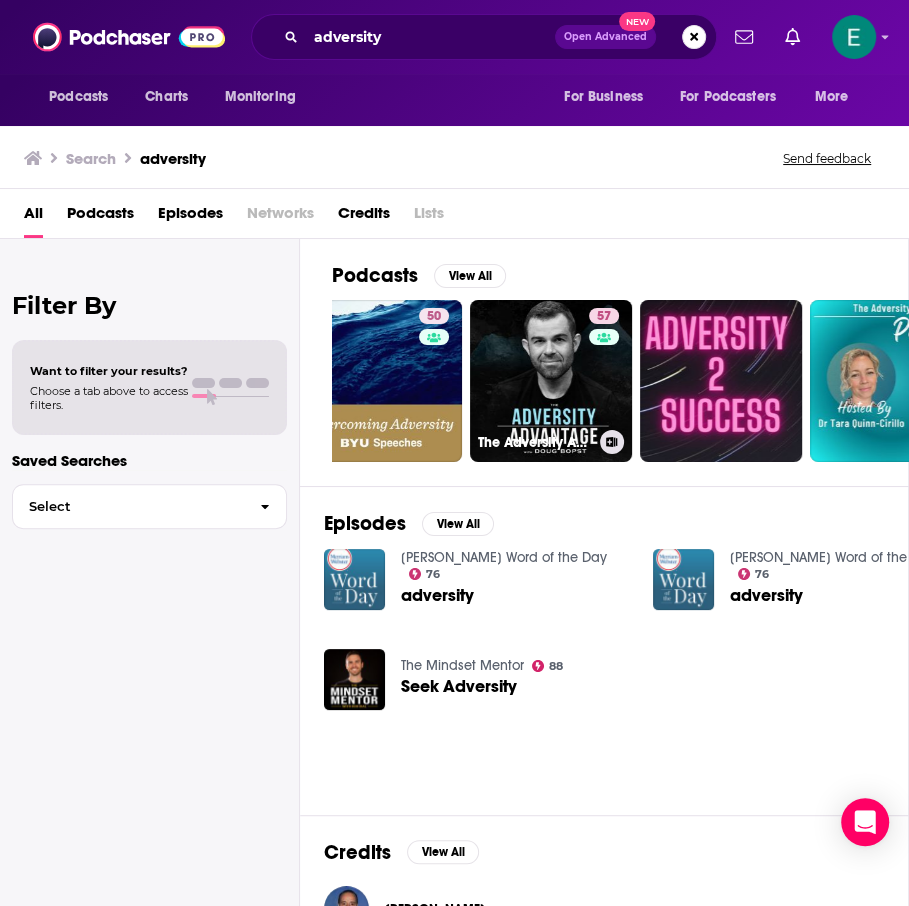scroll, scrollTop: 0, scrollLeft: 217, axis: horizontal 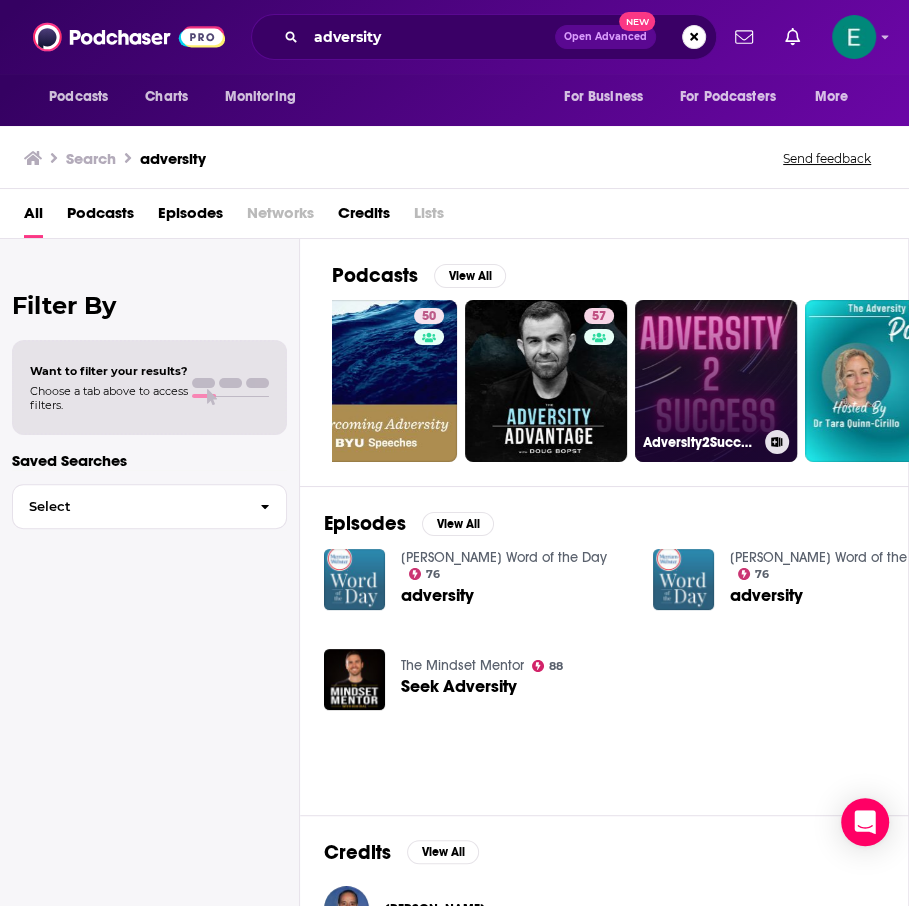 click on "Adversity2Success" at bounding box center [716, 381] 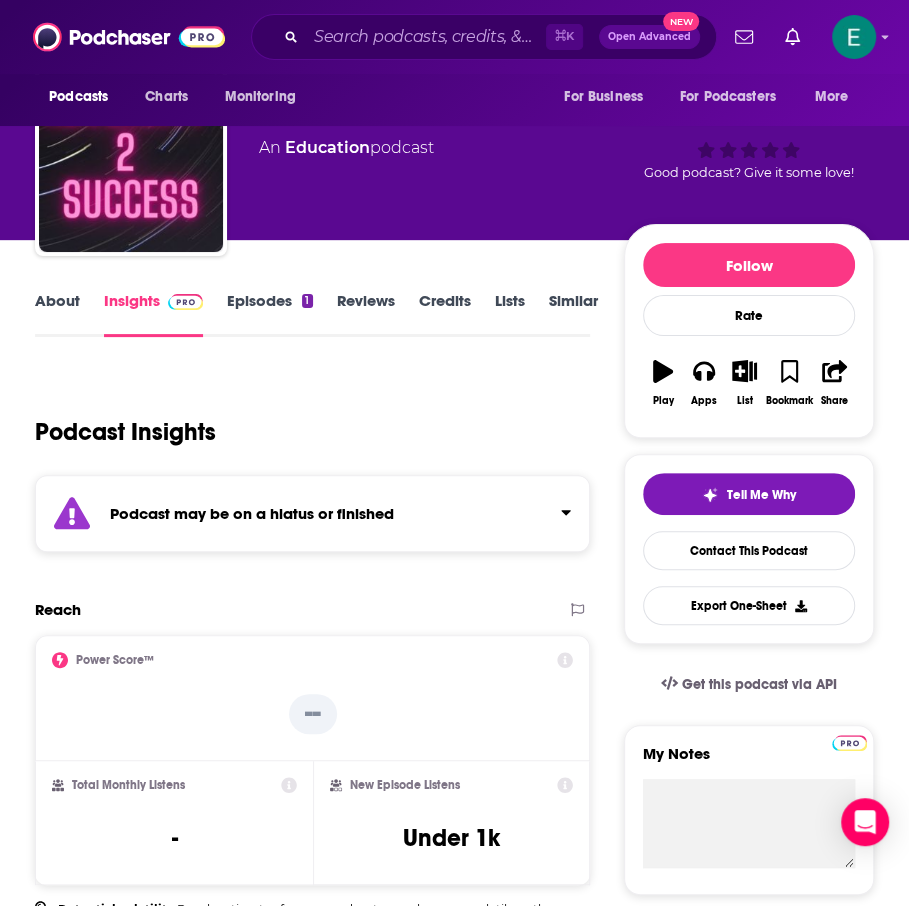 scroll, scrollTop: 78, scrollLeft: 0, axis: vertical 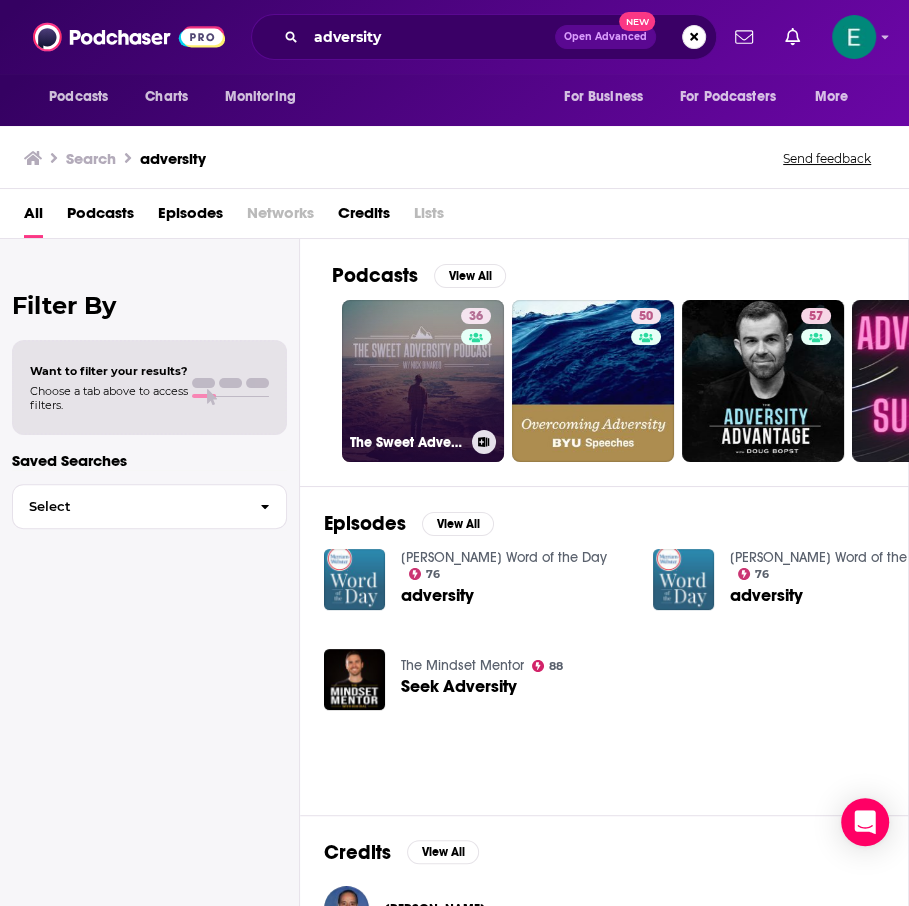 click on "36 The Sweet Adversity Podcast:  Entrepreneurship/Adversity/Lifestyle" at bounding box center (423, 381) 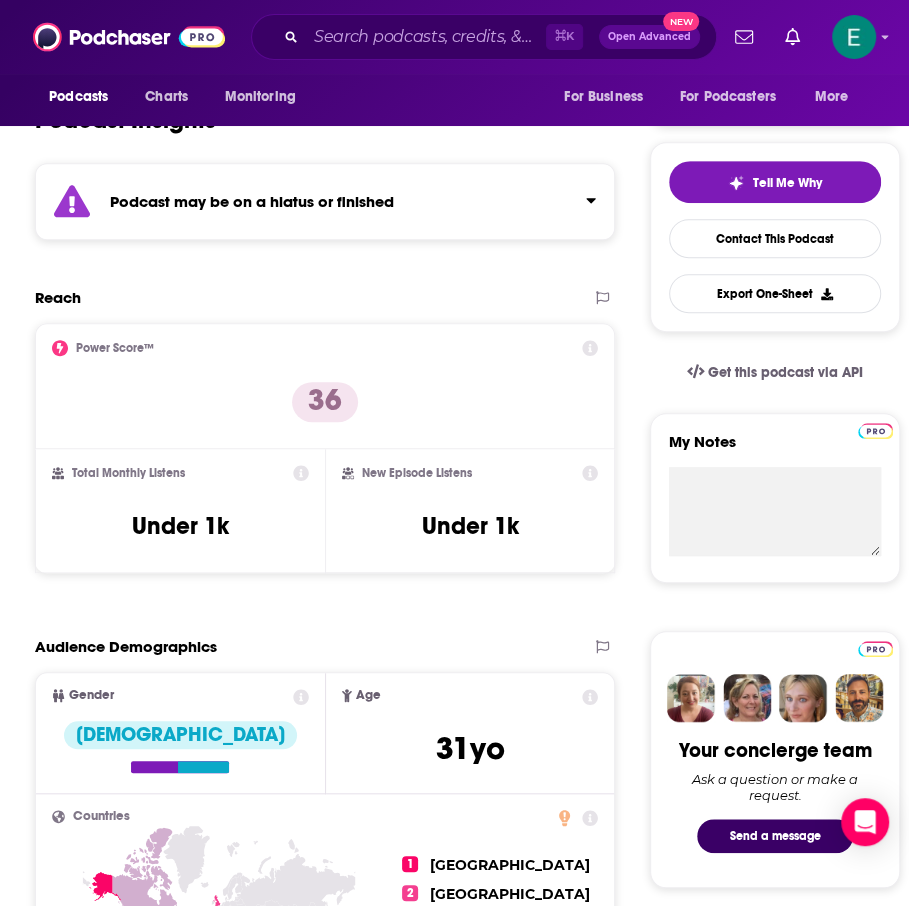 scroll, scrollTop: 0, scrollLeft: 0, axis: both 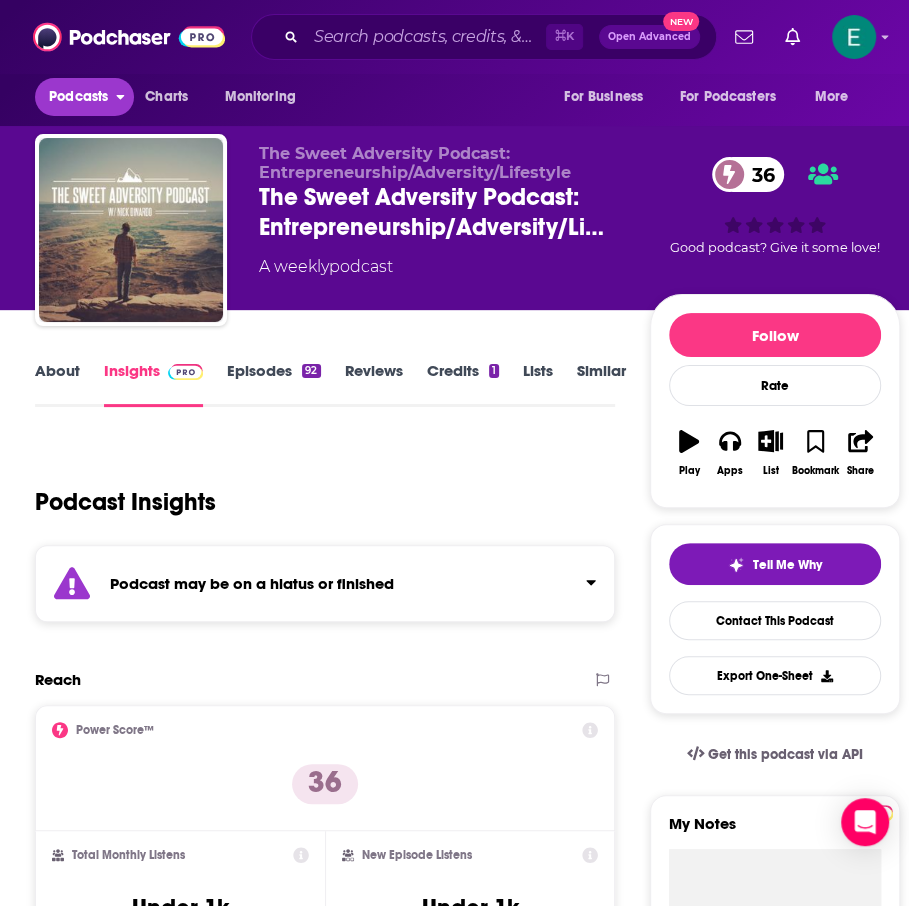 click on "Podcasts" at bounding box center [78, 97] 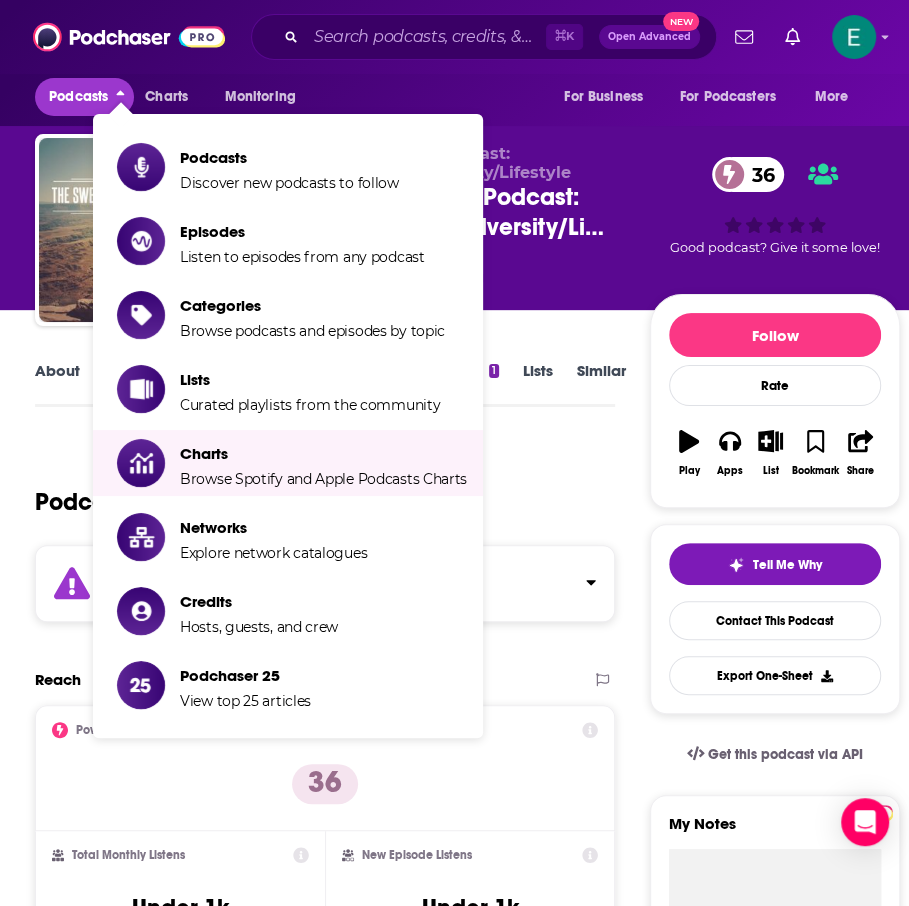 click on "Lists Curated playlists from the community" at bounding box center [288, 389] 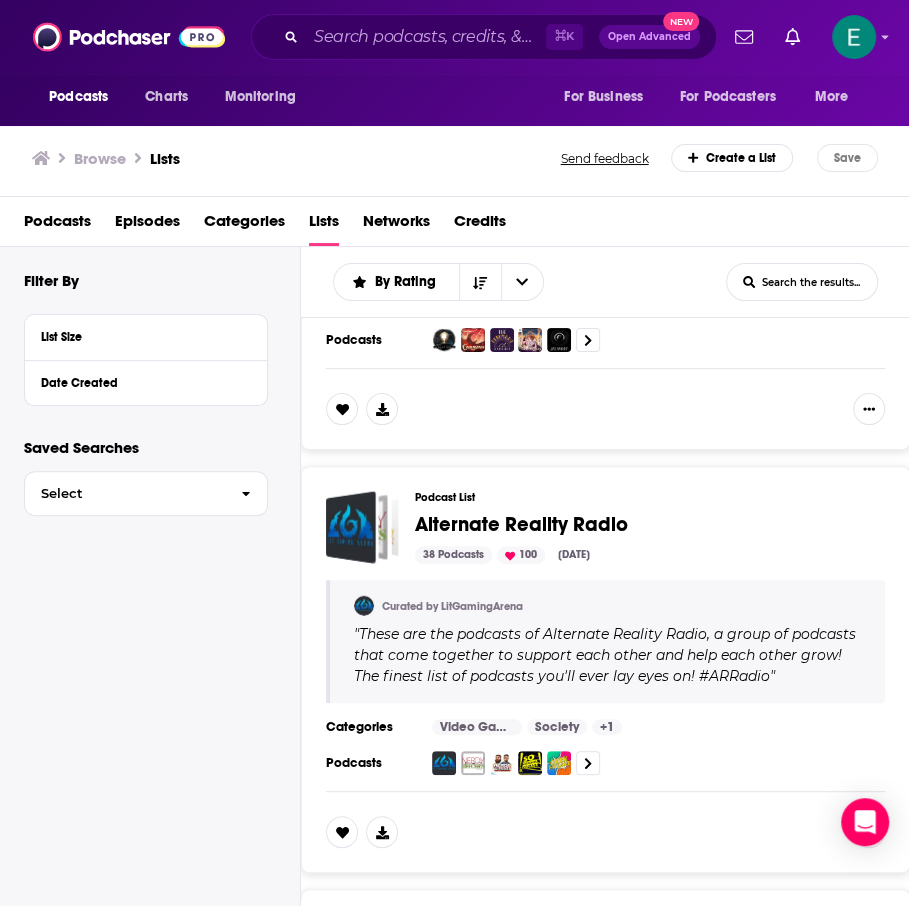scroll, scrollTop: 2530, scrollLeft: 0, axis: vertical 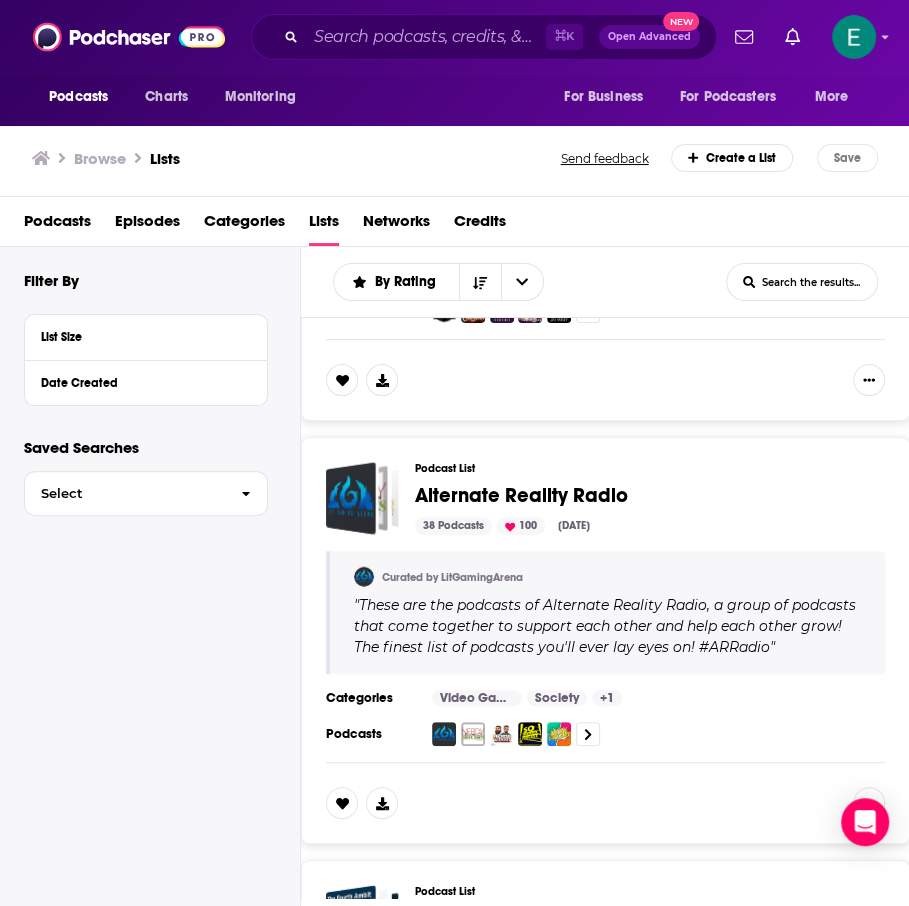 click on "List Search Input Search the results..." at bounding box center (802, 282) 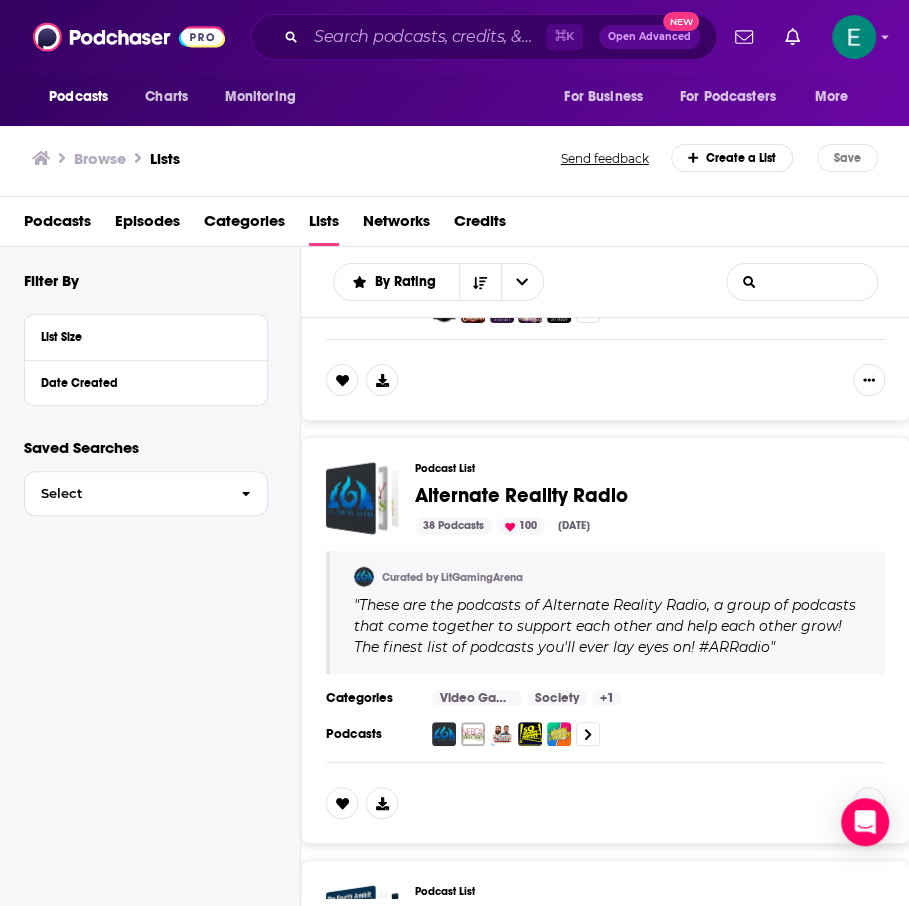 click on "List Search Input" at bounding box center (802, 282) 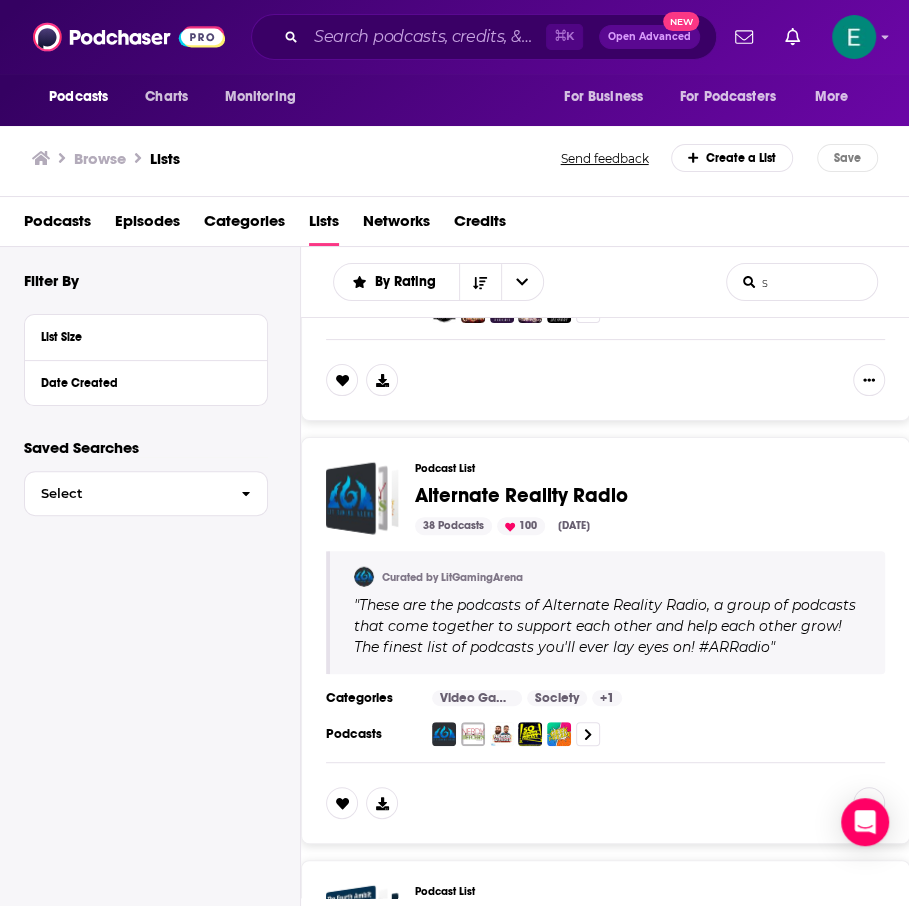 scroll, scrollTop: 0, scrollLeft: 0, axis: both 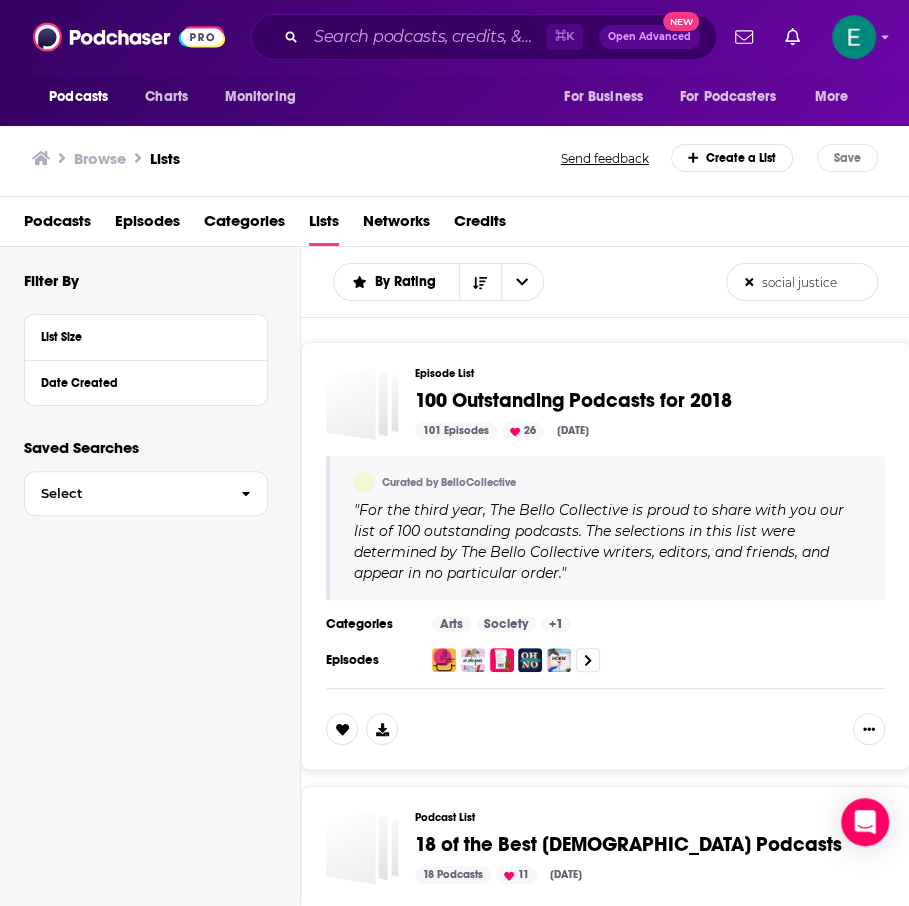 type on "social justice" 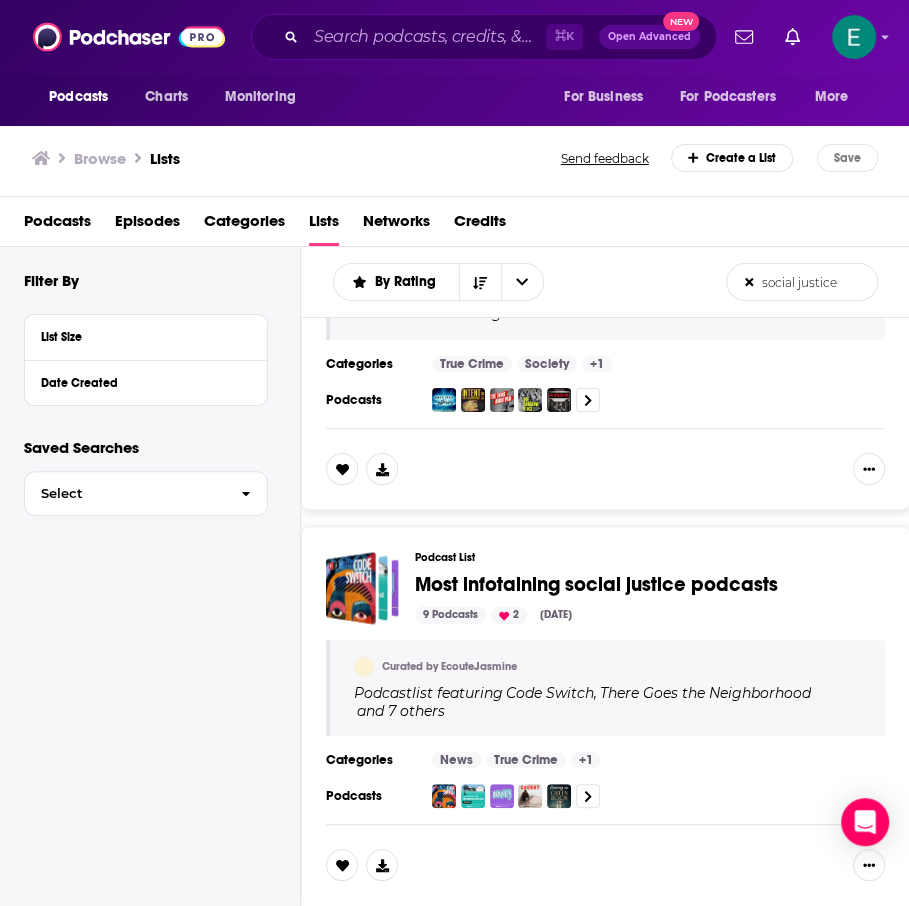 scroll, scrollTop: 2142, scrollLeft: 0, axis: vertical 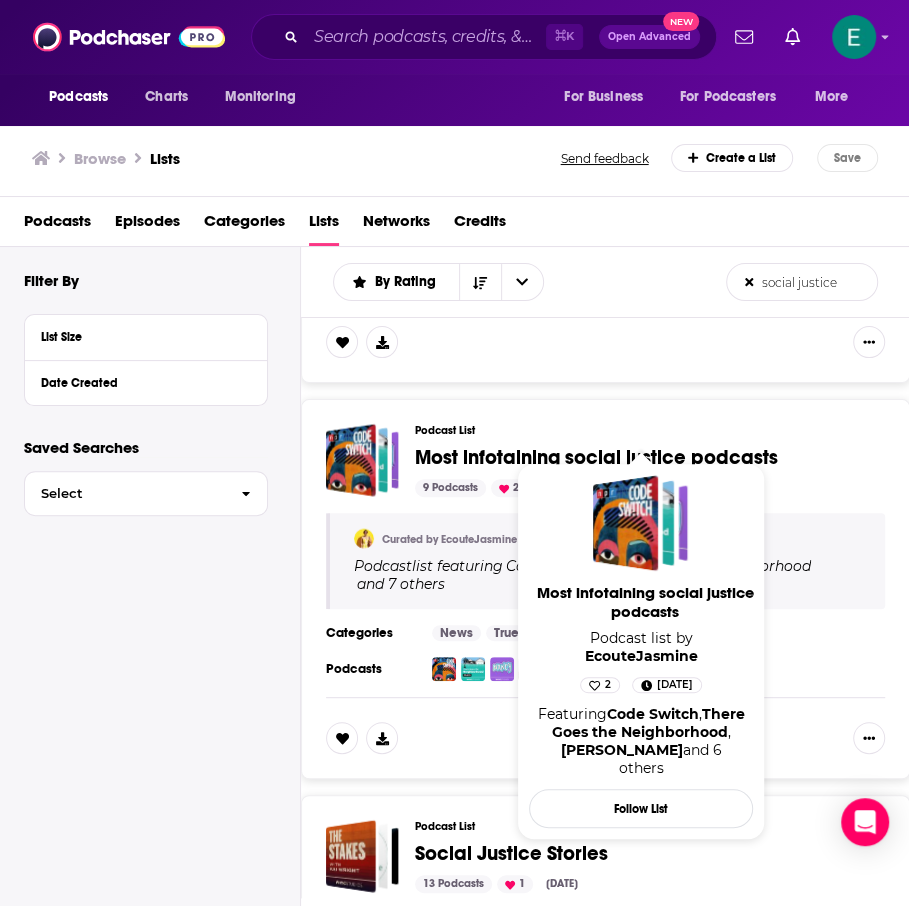 click on "Most infotaining social justice podcasts" at bounding box center [596, 457] 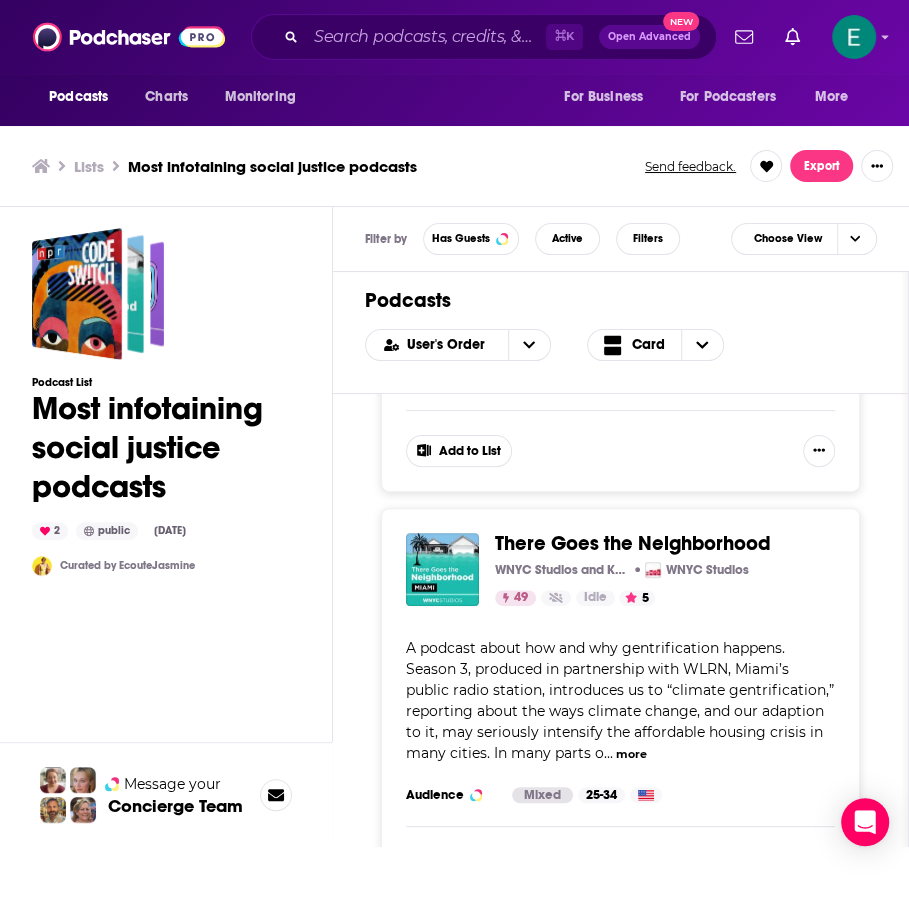 scroll, scrollTop: 741, scrollLeft: 0, axis: vertical 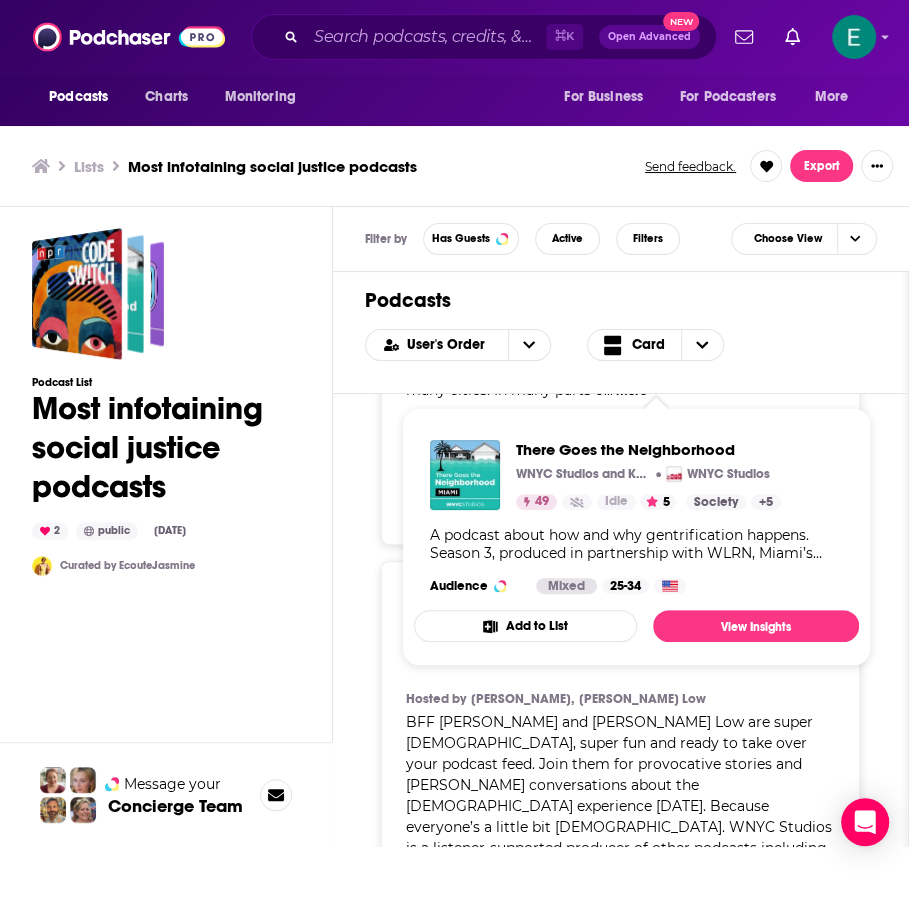 click on "Code Switch NPR NPR 79 Active 4.4 Categories Society + 3 Add to List Hosted by   [PERSON_NAME], [PERSON_NAME], [PERSON_NAME] What's CODE SWITCH? It's the fearless conversations about race that you've been waiting for. Hosted by journalists of color, our podcast tackles the subject of race with empathy and humor. We explore how race affects every part of society — from politics and pop culture to history, food and everything in between. This  ...   more Categories Society + 3 Audience [DEMOGRAPHIC_DATA] 35-44 Similar Recent Guests [PERSON_NAME], [PERSON_NAME] , [PERSON_NAME] Add to List There Goes the Neighborhood [GEOGRAPHIC_DATA] and KCRW WNYC Studios 49 Idle 5 Categories Society + 5 Add to List A podcast about how and why gentrification happens. Season 3, produced in partnership with WLRN, Miami’s public radio station, introduces us to “climate gentrification,” reporting about the ways climate change, and our adaption to it, may seriously intensify the affordable housing crisis in many cities. In many parts o ...   more" at bounding box center [620, 620] 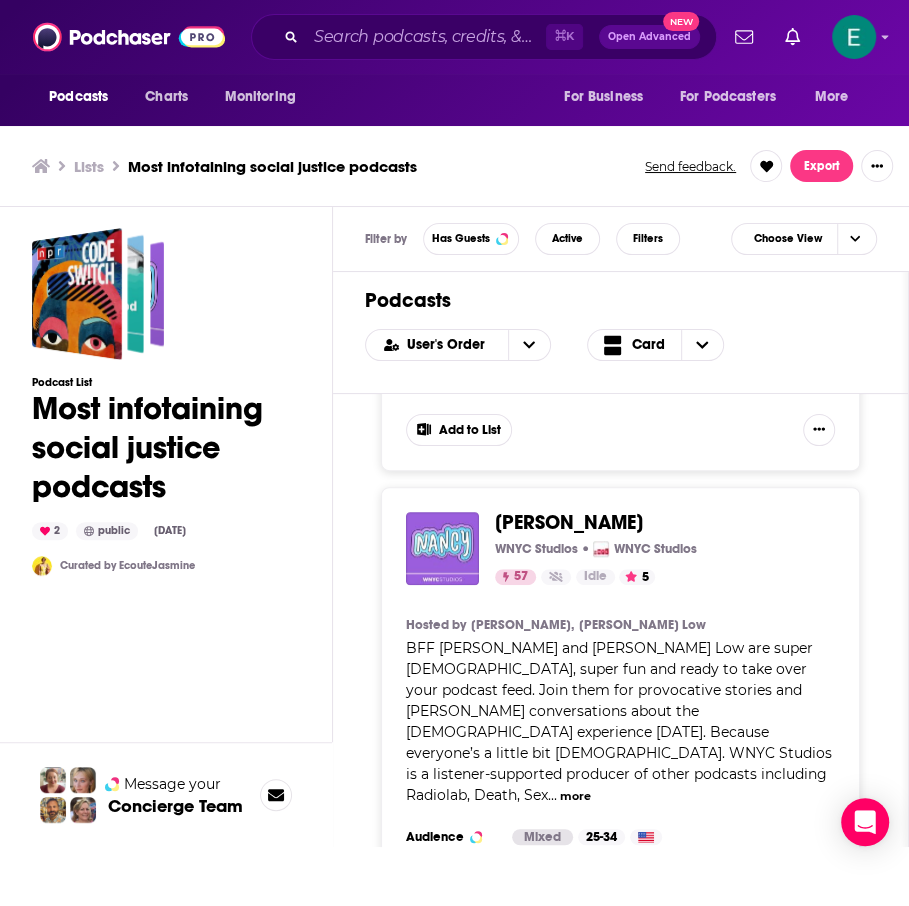 scroll, scrollTop: 816, scrollLeft: 0, axis: vertical 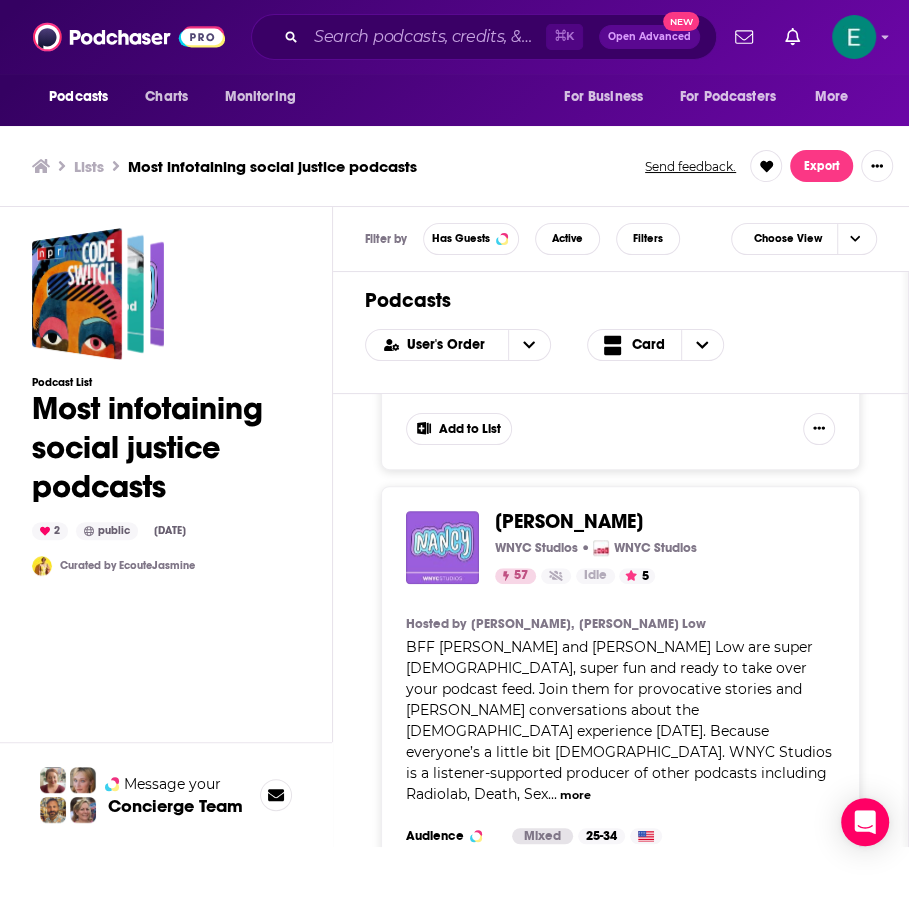 click on "Code Switch NPR NPR 79 Active 4.4 Categories Society + 3 Add to List Hosted by   [PERSON_NAME], [PERSON_NAME], [PERSON_NAME] What's CODE SWITCH? It's the fearless conversations about race that you've been waiting for. Hosted by journalists of color, our podcast tackles the subject of race with empathy and humor. We explore how race affects every part of society — from politics and pop culture to history, food and everything in between. This  ...   more Categories Society + 3 Audience [DEMOGRAPHIC_DATA] 35-44 Similar Recent Guests [PERSON_NAME], [PERSON_NAME] , [PERSON_NAME] Add to List There Goes the Neighborhood [GEOGRAPHIC_DATA] and KCRW WNYC Studios 49 Idle 5 Categories Society + 5 Add to List A podcast about how and why gentrification happens. Season 3, produced in partnership with WLRN, Miami’s public radio station, introduces us to “climate gentrification,” reporting about the ways climate change, and our adaption to it, may seriously intensify the affordable housing crisis in many cities. In many parts o ...   more" at bounding box center [620, 620] 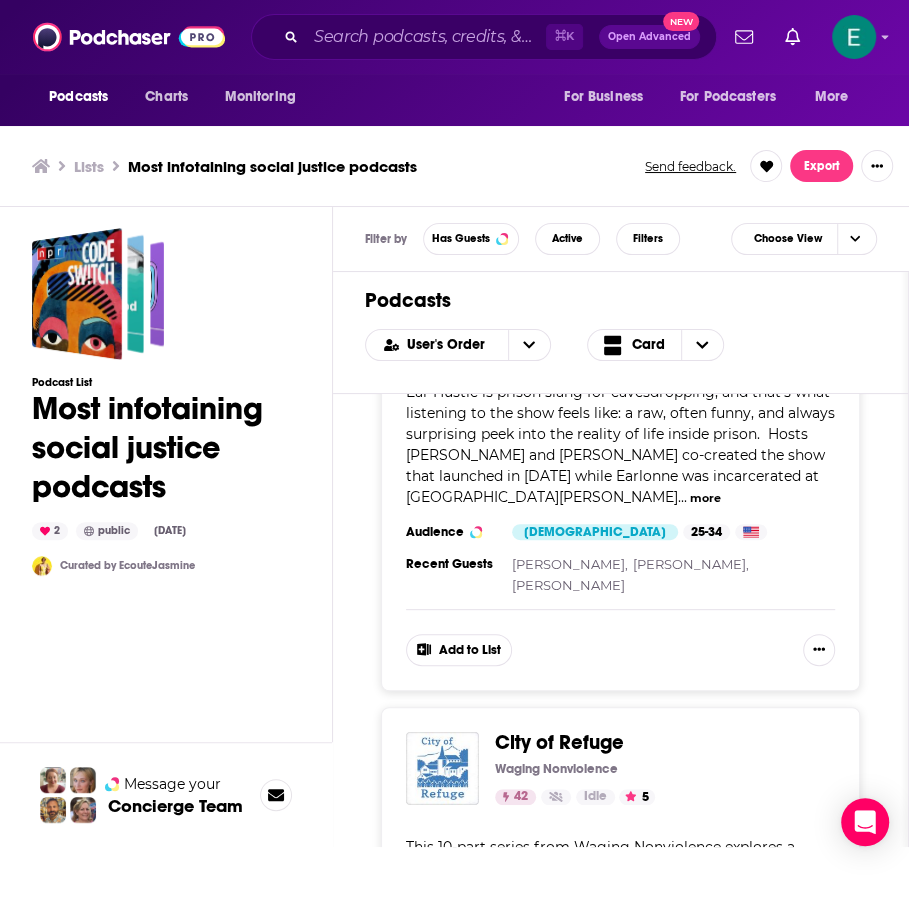 scroll, scrollTop: 3285, scrollLeft: 0, axis: vertical 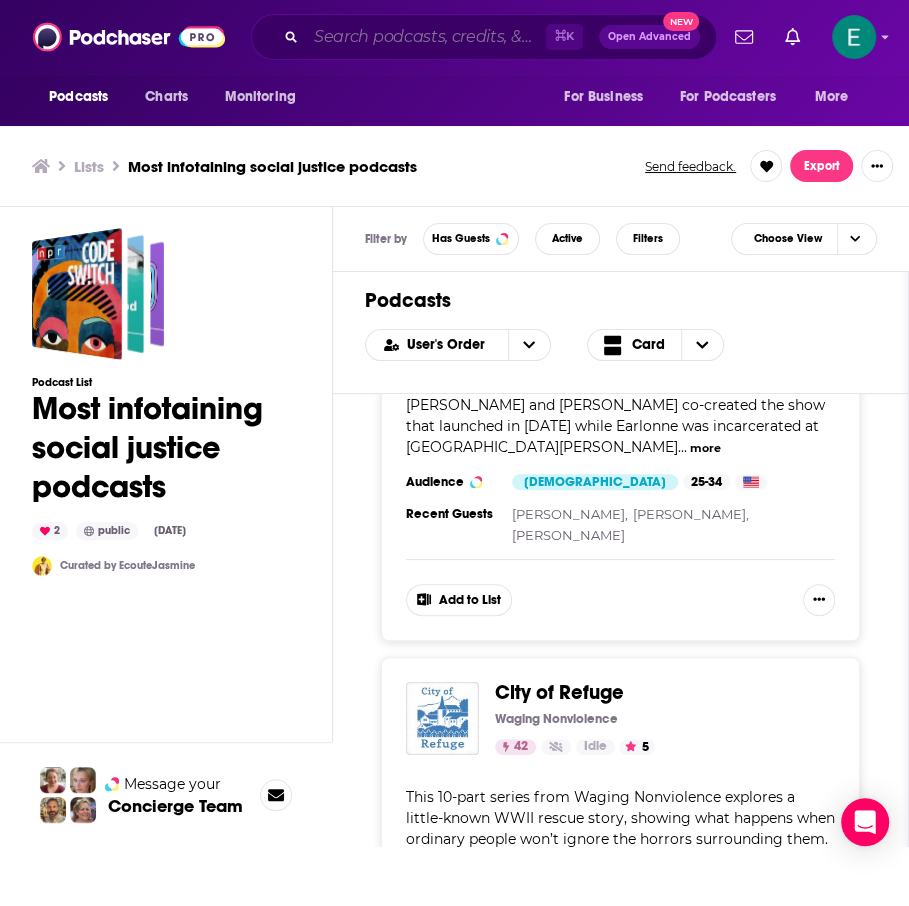 click at bounding box center (426, 37) 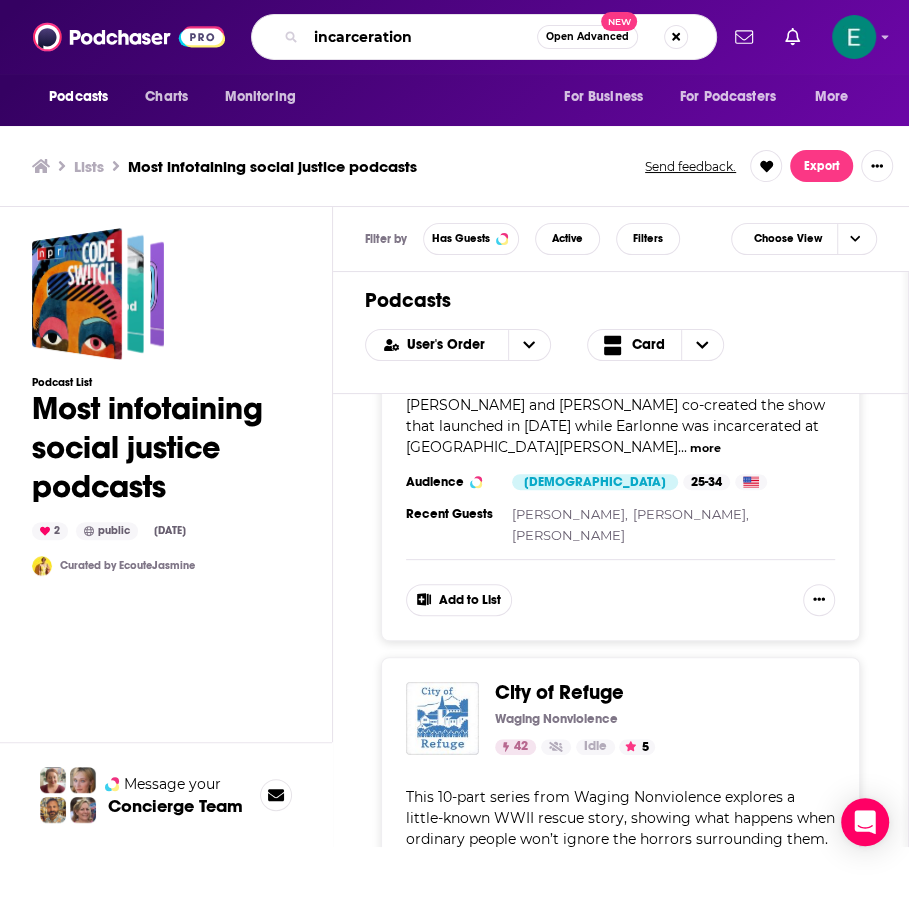type on "incarceration" 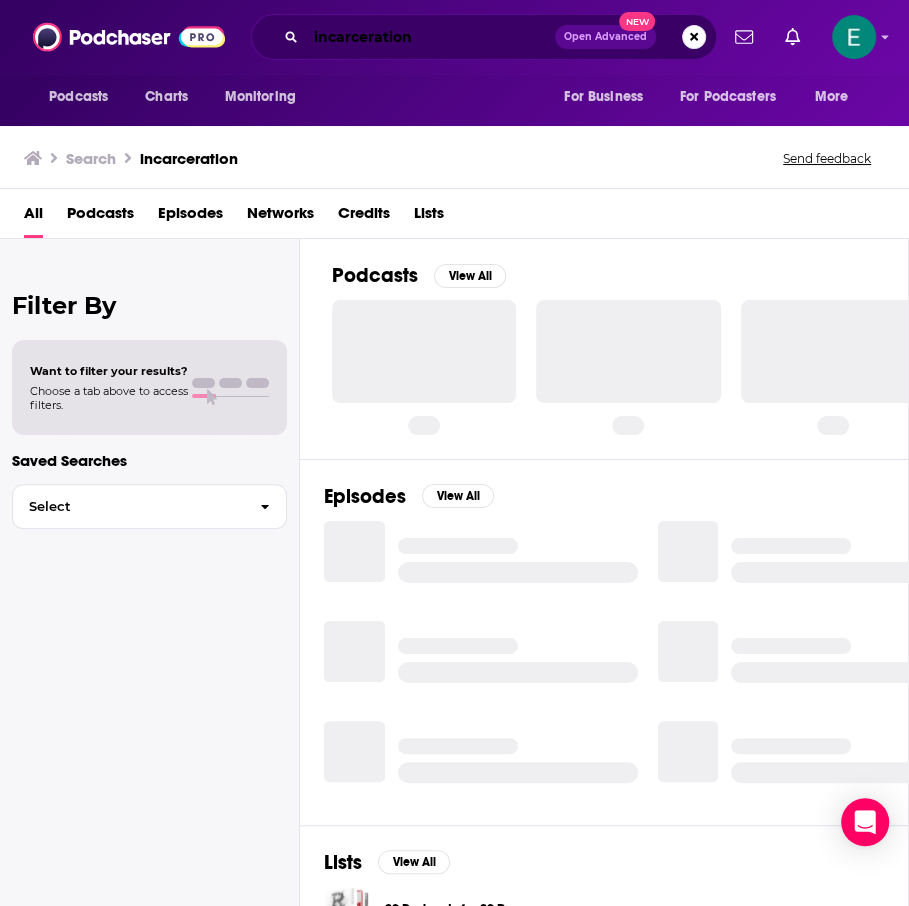 click on "incarceration" at bounding box center (430, 37) 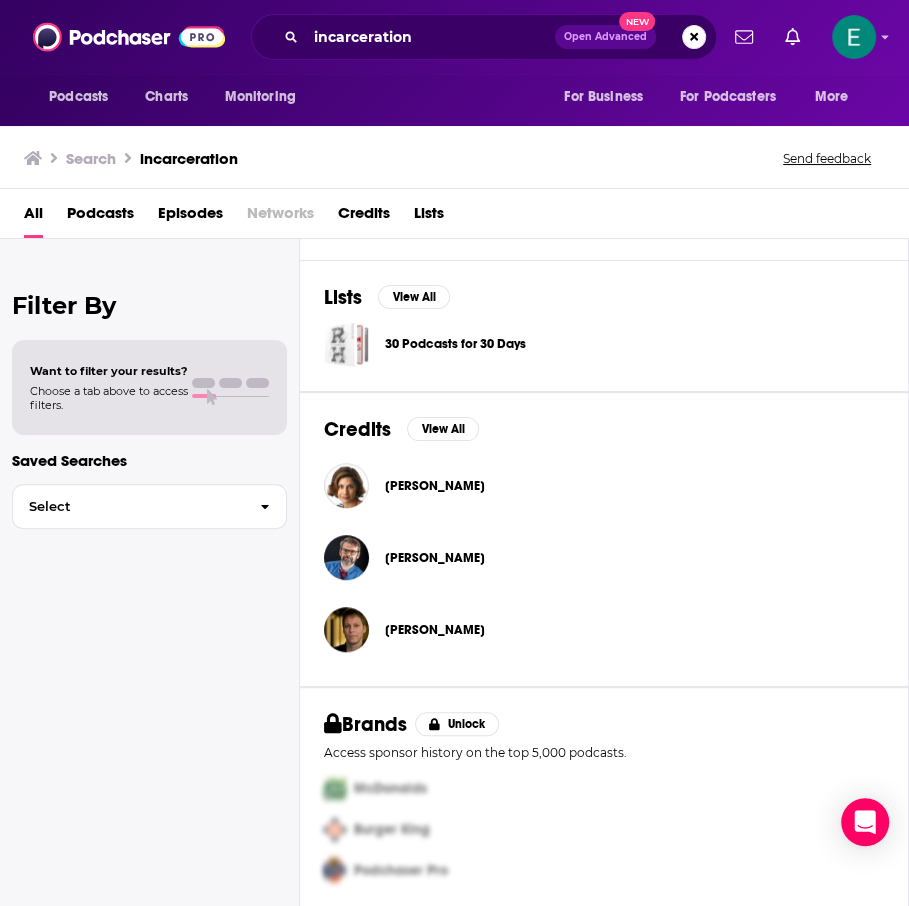 scroll, scrollTop: 0, scrollLeft: 0, axis: both 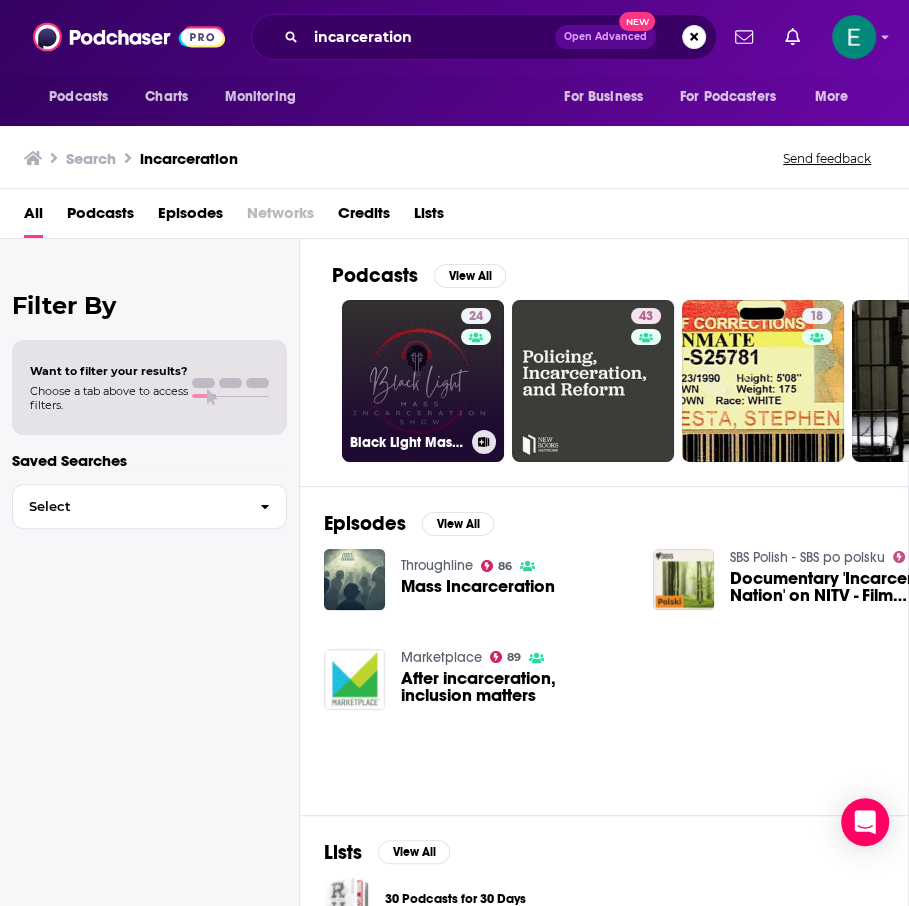 click on "24 Black Light Mass Incarceration Show" at bounding box center (423, 381) 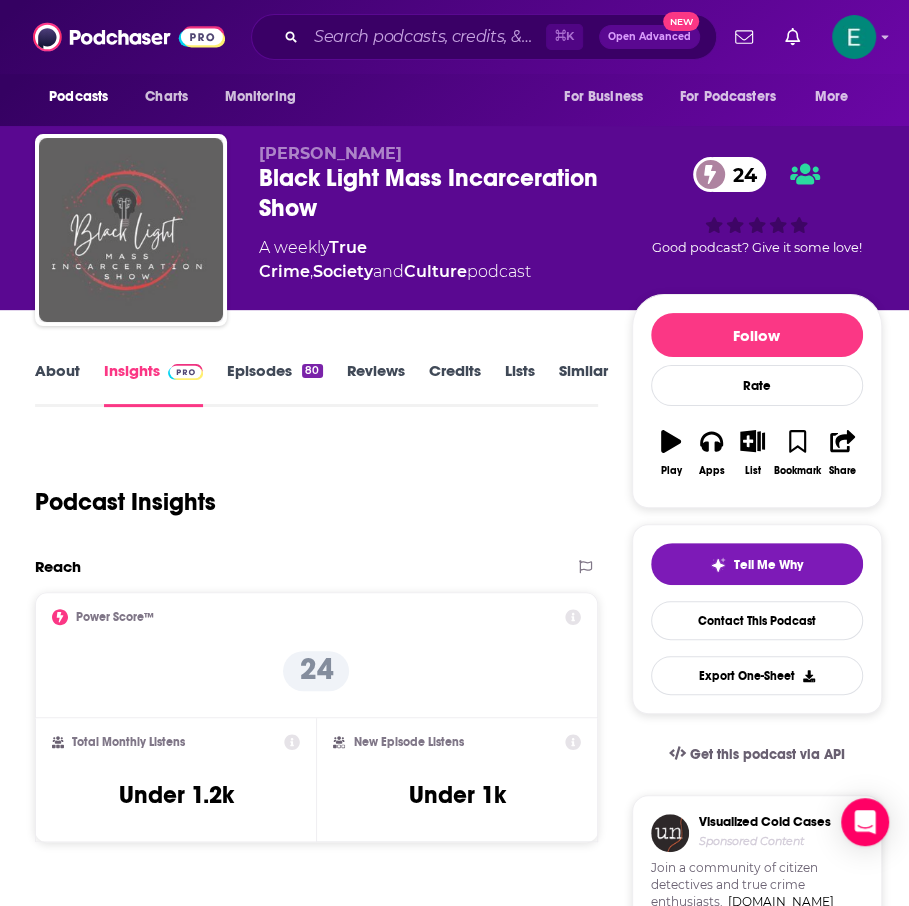 click at bounding box center (131, 230) 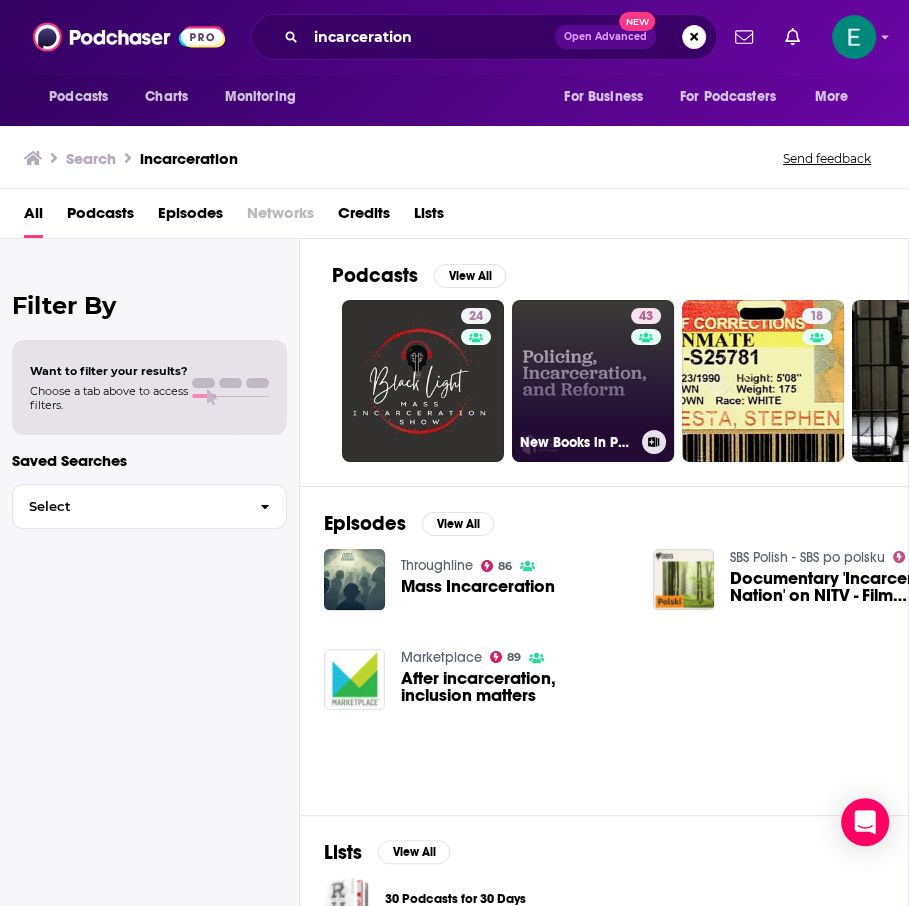 click on "43 New Books in Policing, Incarceration, and Reform" at bounding box center [593, 381] 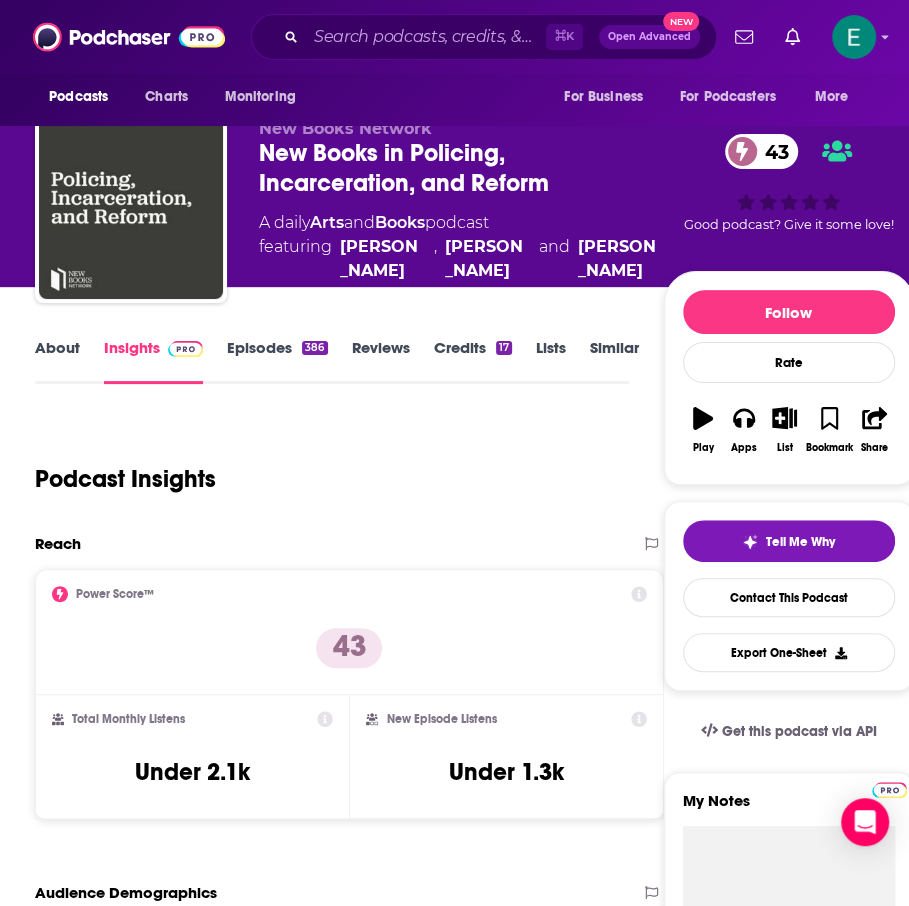 scroll, scrollTop: 30, scrollLeft: 0, axis: vertical 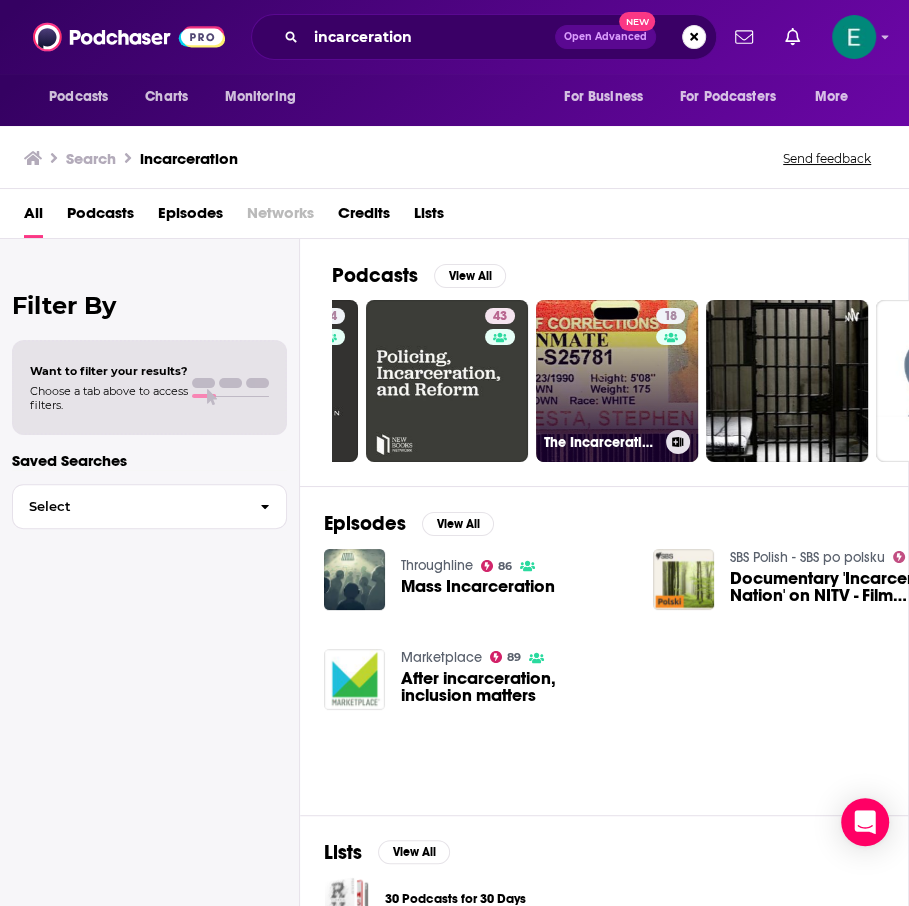 click on "18 The Incarceration Podcast" at bounding box center (617, 381) 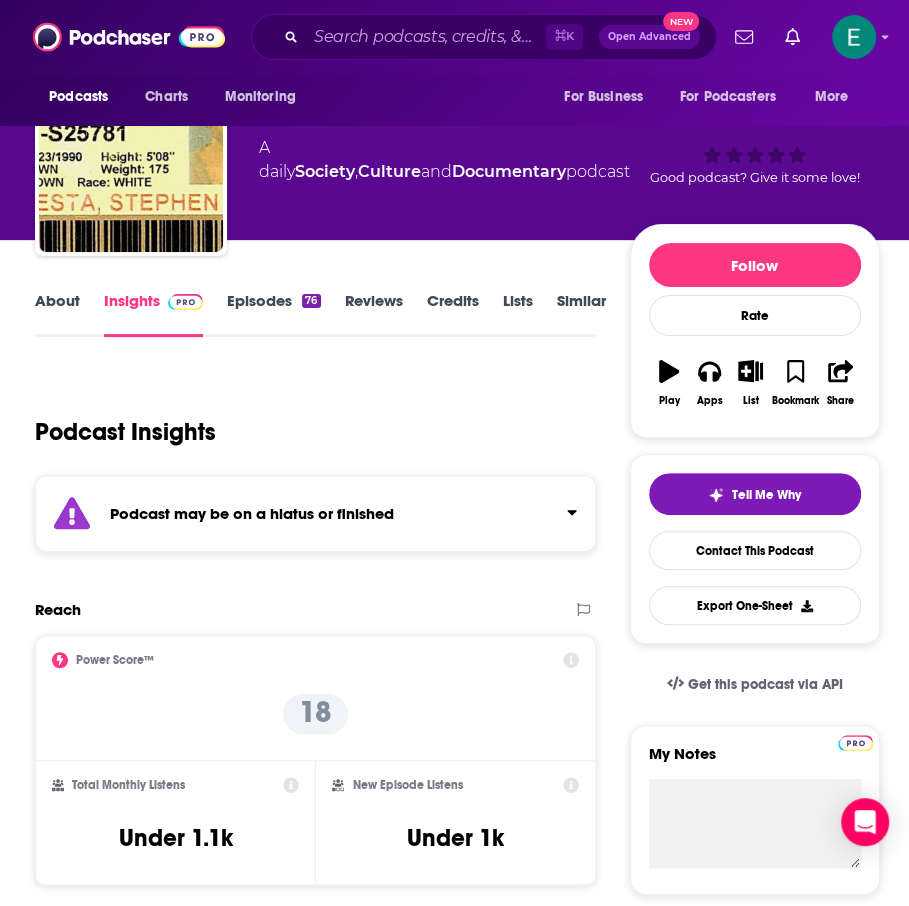 scroll, scrollTop: 71, scrollLeft: 0, axis: vertical 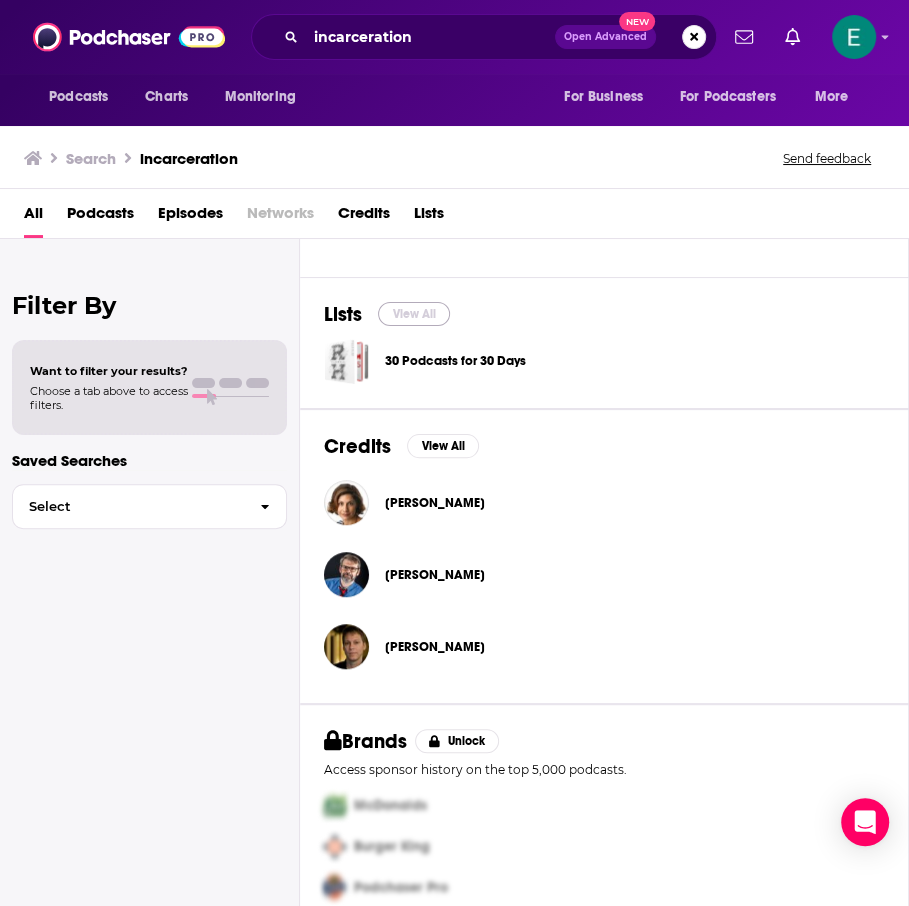 click on "View All" at bounding box center [414, 314] 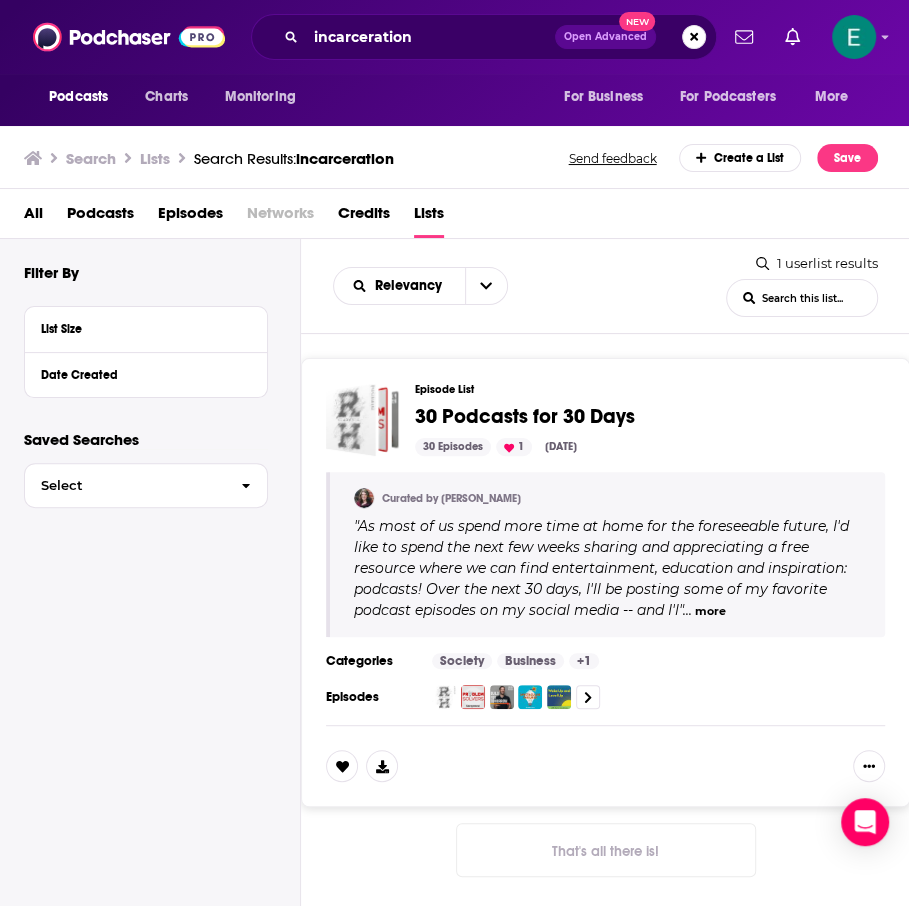 click on "30 Podcasts for 30 Days" at bounding box center [525, 416] 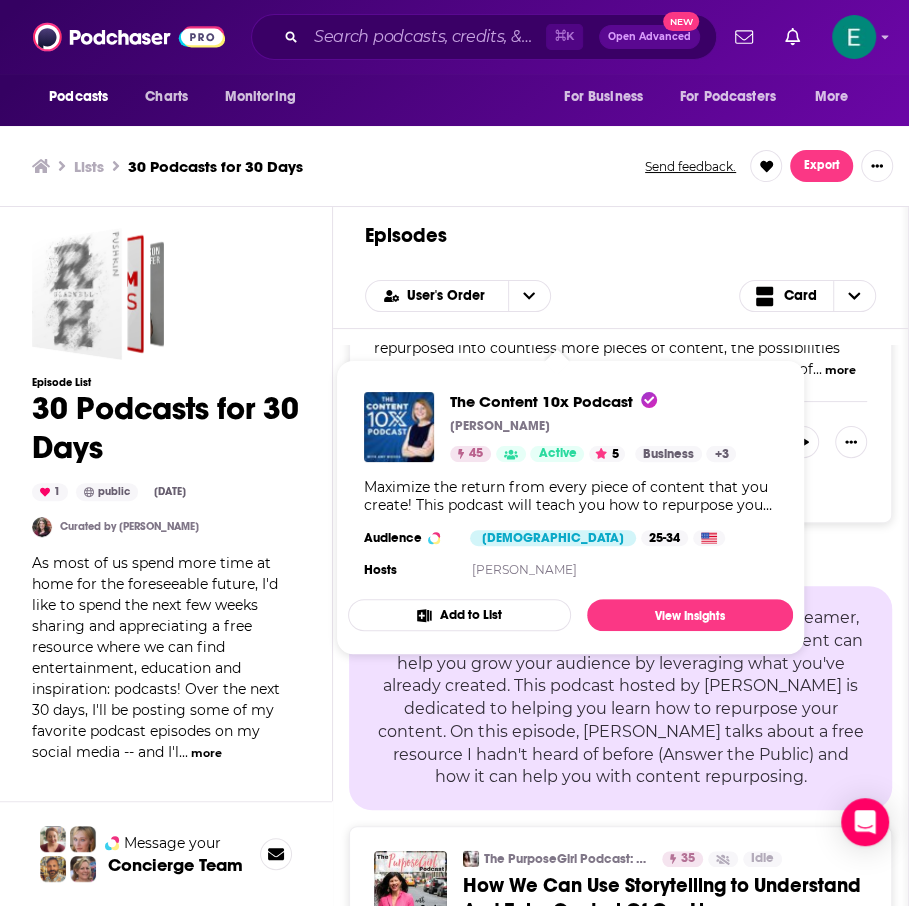 scroll, scrollTop: 10100, scrollLeft: 0, axis: vertical 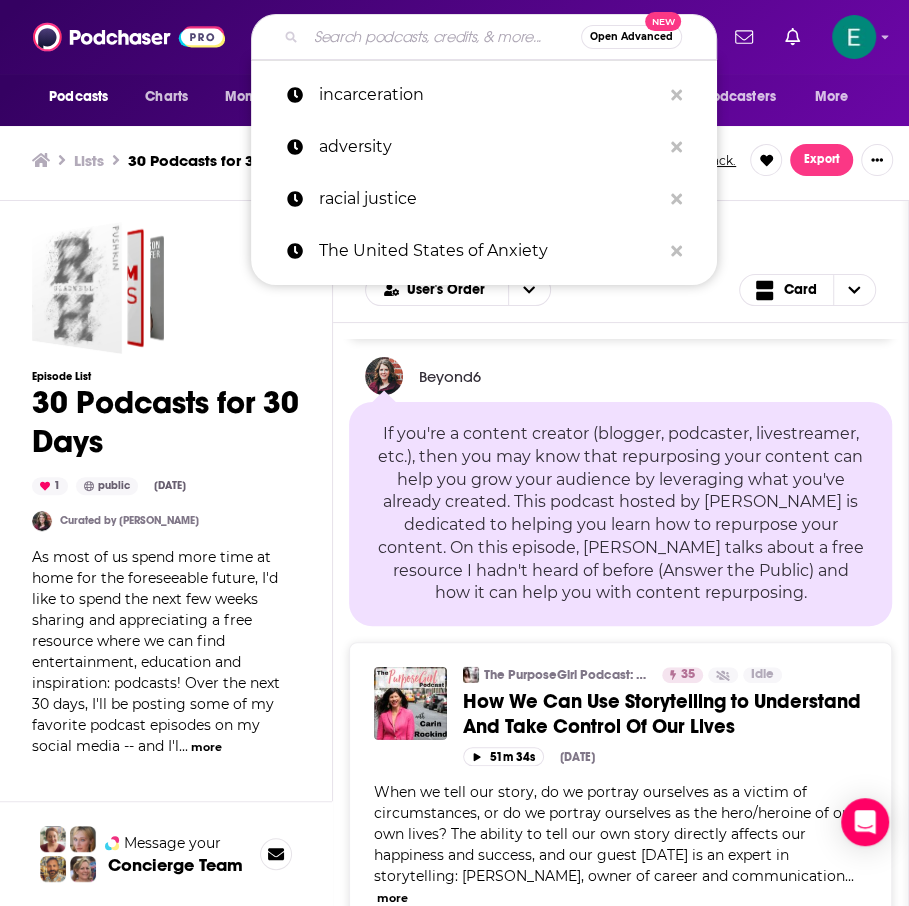click at bounding box center [443, 37] 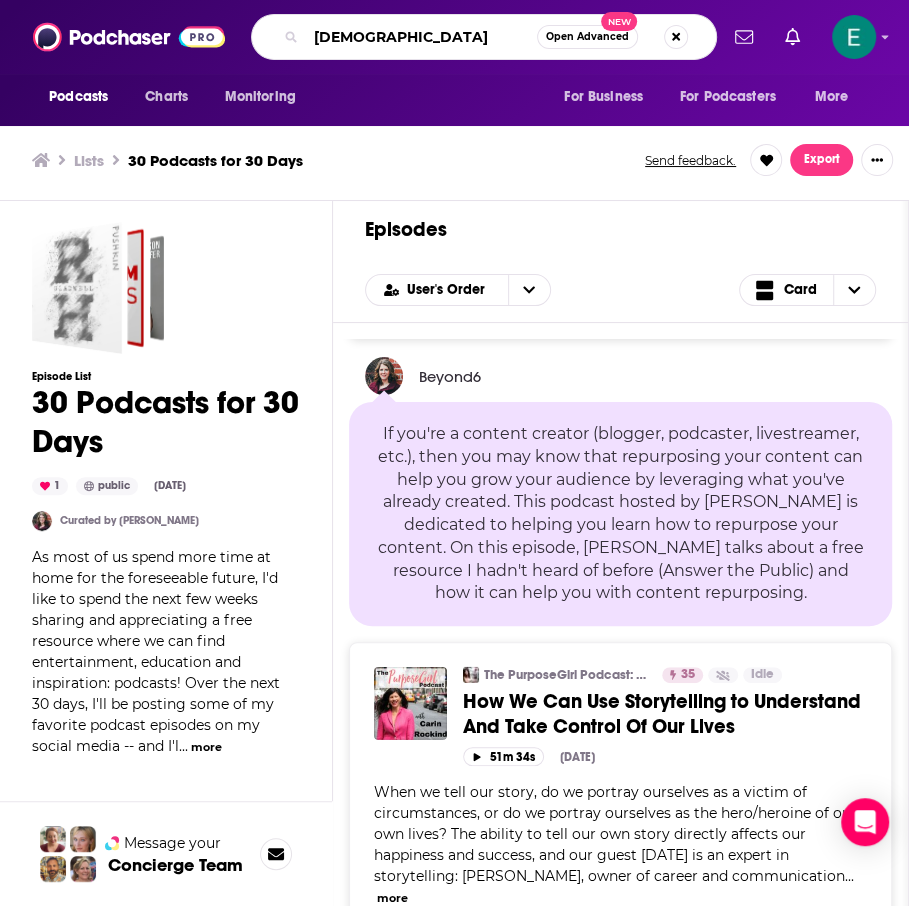 type on "[DEMOGRAPHIC_DATA]" 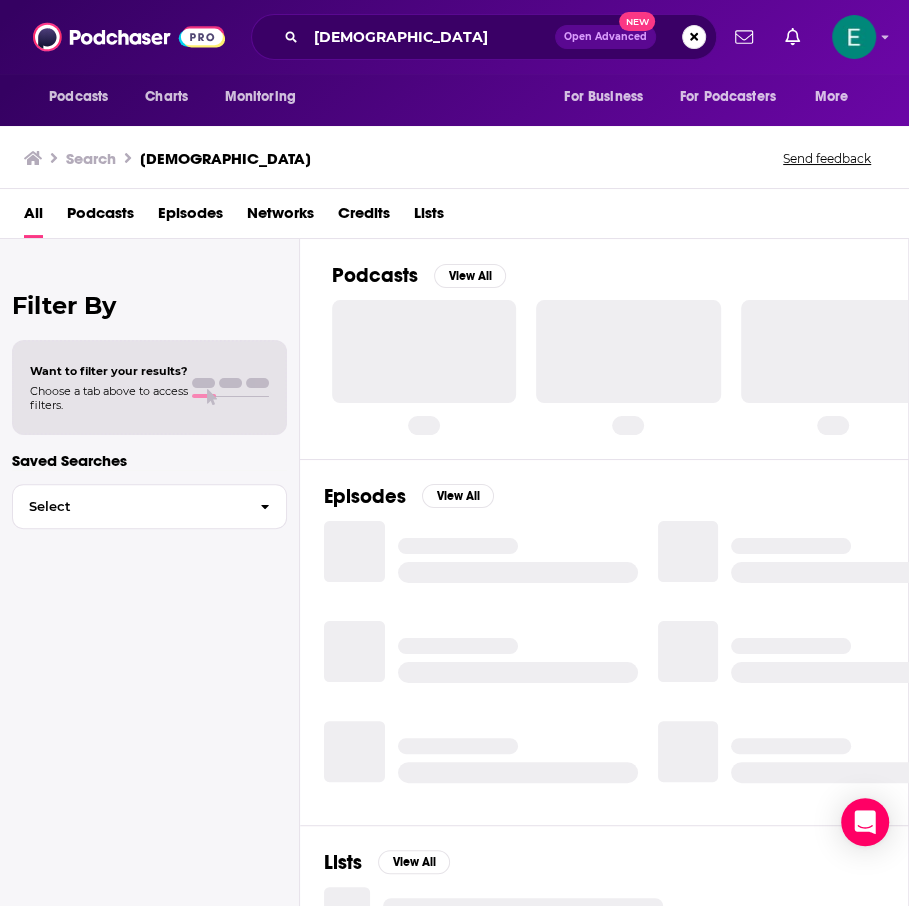 scroll, scrollTop: 0, scrollLeft: 0, axis: both 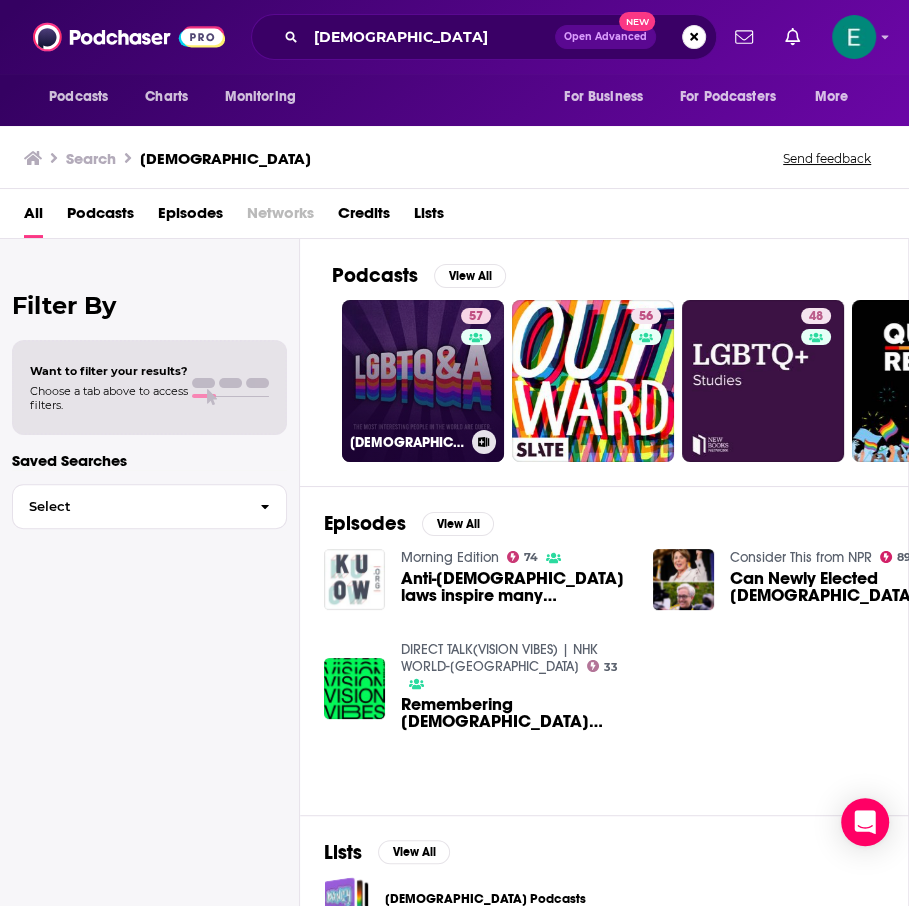 click on "57 [DEMOGRAPHIC_DATA]&A" at bounding box center [423, 381] 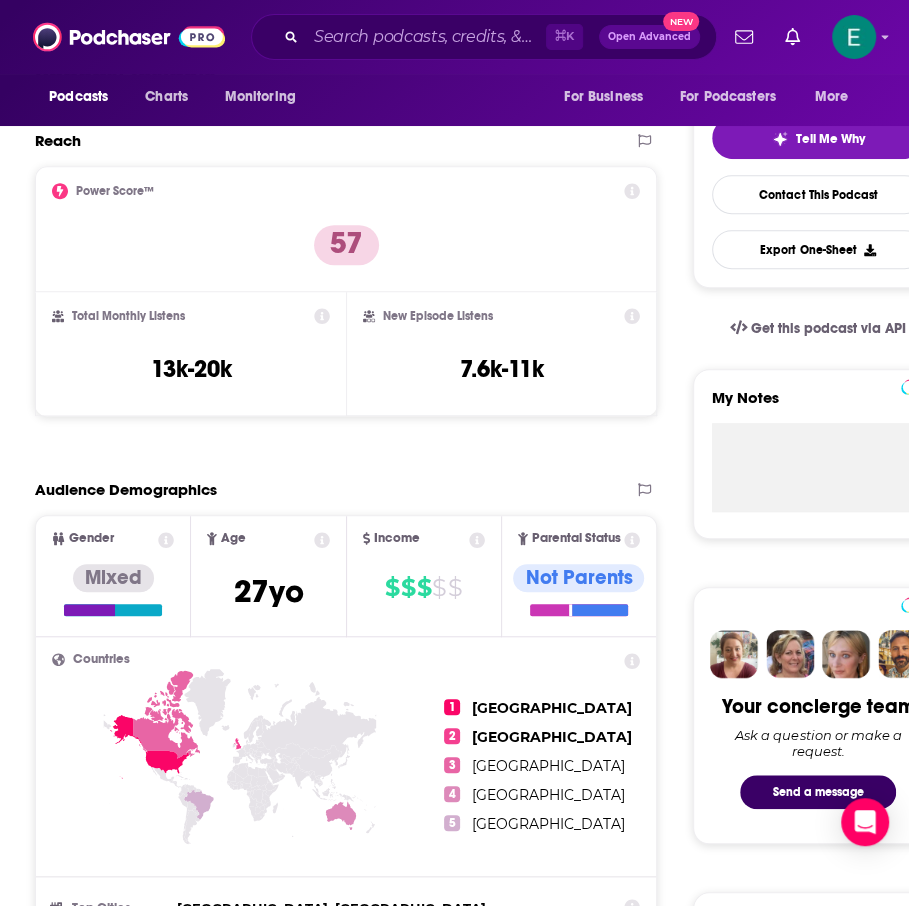 scroll, scrollTop: 0, scrollLeft: 0, axis: both 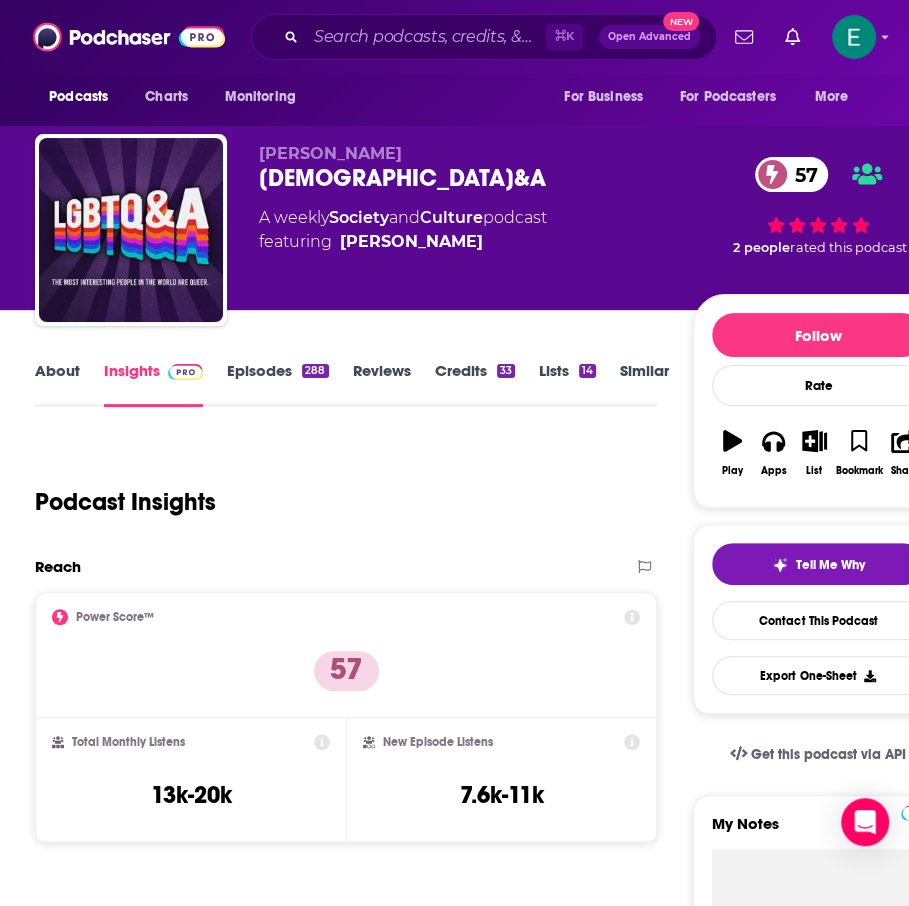click on "About Insights Episodes 288 Reviews Credits 33 Lists 14 Similar Podcast Insights Reach & Audience Content Social Contacts Charts Sponsors Details Similar Contact Podcast Open Website  Reach Power Score™ 57 Total Monthly Listens 13k-20k New Episode Listens 7.6k-11k Export One-Sheet Audience Demographics Gender Mixed Age [DEMOGRAPHIC_DATA] yo Income $ $ $ $ $ Parental Status Not Parents Countries 1 [GEOGRAPHIC_DATA] 2 [GEOGRAPHIC_DATA] 3 [GEOGRAPHIC_DATA] 4 [GEOGRAPHIC_DATA] 5 [GEOGRAPHIC_DATA] Top Cities [GEOGRAPHIC_DATA], [GEOGRAPHIC_DATA] , [GEOGRAPHIC_DATA] , [GEOGRAPHIC_DATA], [GEOGRAPHIC_DATA] , [GEOGRAPHIC_DATA], [GEOGRAPHIC_DATA] , [US_STATE][GEOGRAPHIC_DATA] , [GEOGRAPHIC_DATA] Interests Pets , Education , Science , Movies and Tv , Humor , Society Jobs Authors/Writers , Managers , Directors , Professors , Journalists/Reporters , Historians Ethnicities White / [DEMOGRAPHIC_DATA] , [DEMOGRAPHIC_DATA] , [DEMOGRAPHIC_DATA] , [DEMOGRAPHIC_DATA] Show More Content Political Skew High Left Socials X/Twitter @lgbtqpod 8k Instagram @lgbtqpod 8k Facebook @lgbtqpod 2k Twitter @jeffmasters1 Host 6k Contacts   RSS   Podcast Email [PERSON_NAME] [EMAIL_ADDRESS][DOMAIN_NAME] Charts All Charts" at bounding box center [489, 4191] 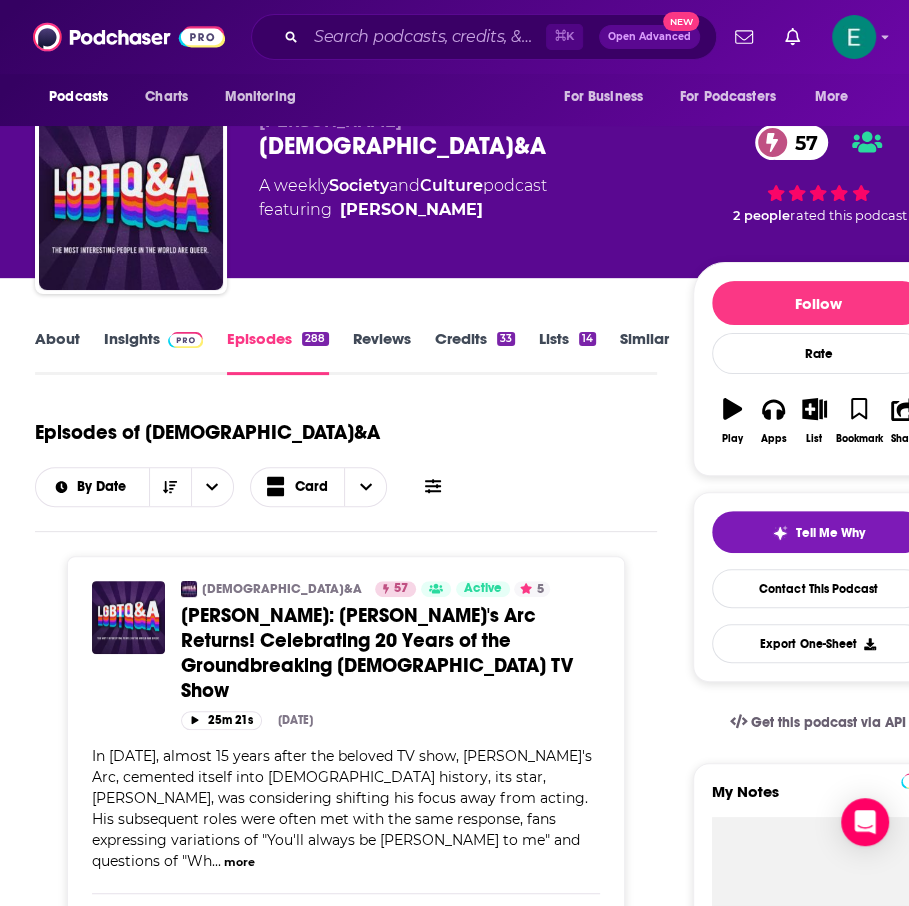 scroll, scrollTop: 37, scrollLeft: 0, axis: vertical 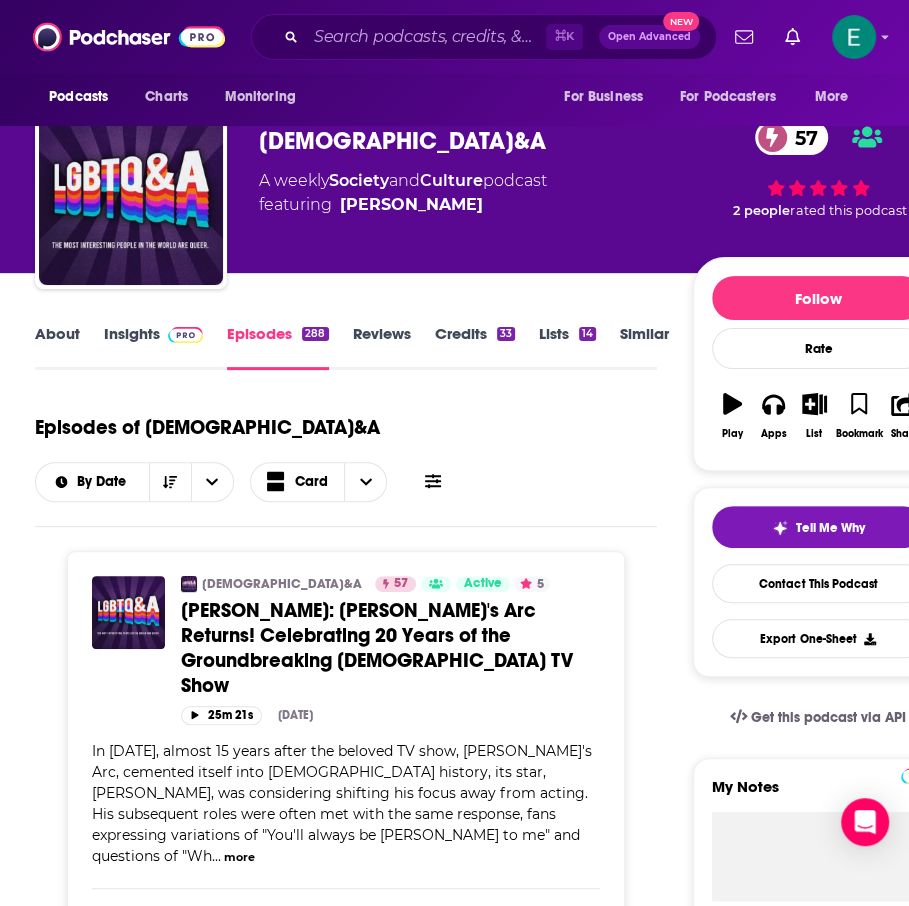 click on "About" at bounding box center (57, 347) 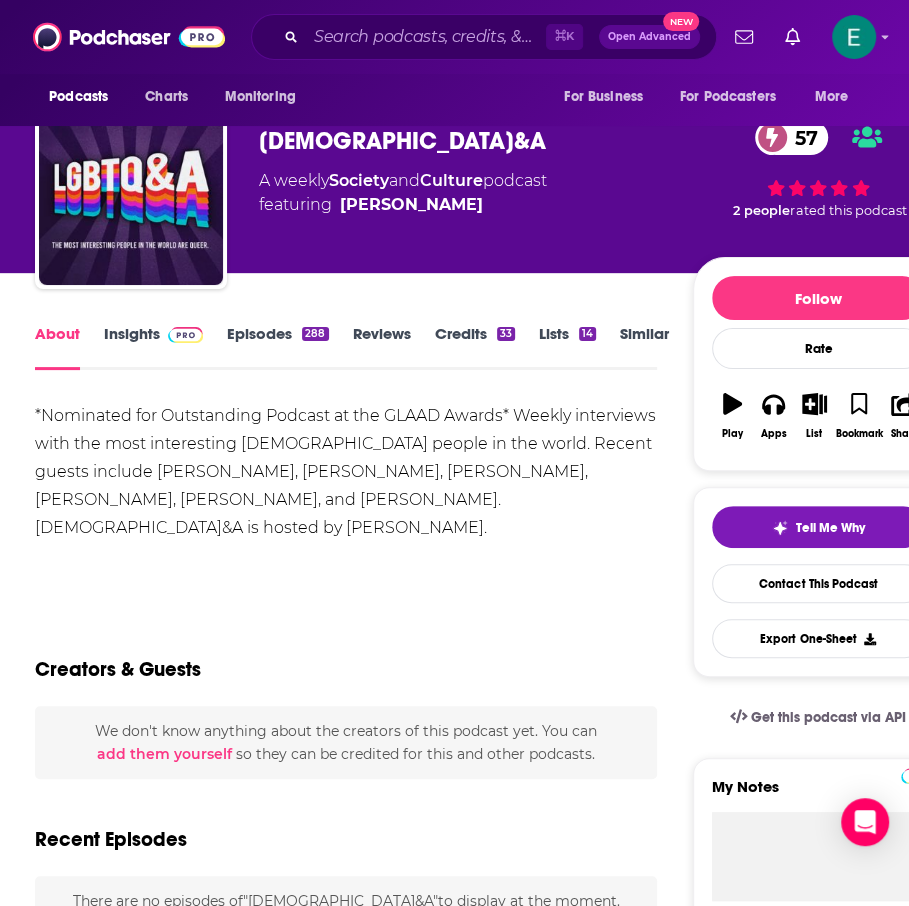 scroll, scrollTop: 0, scrollLeft: 0, axis: both 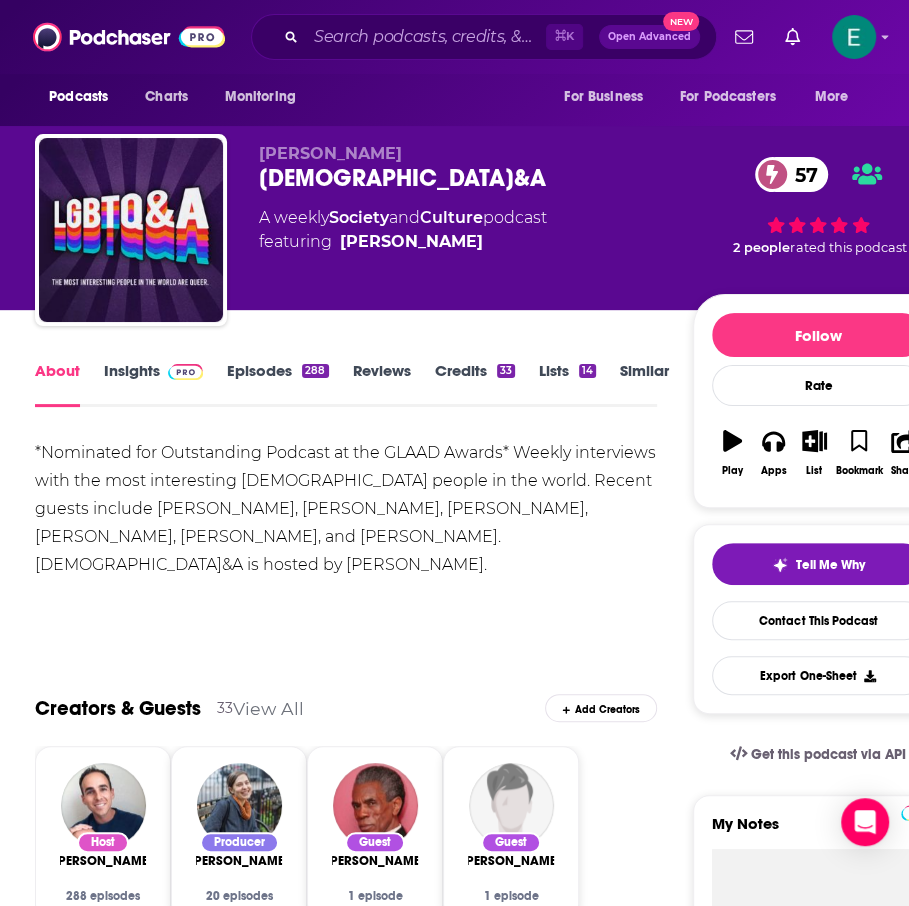 click on "Insights" at bounding box center [153, 384] 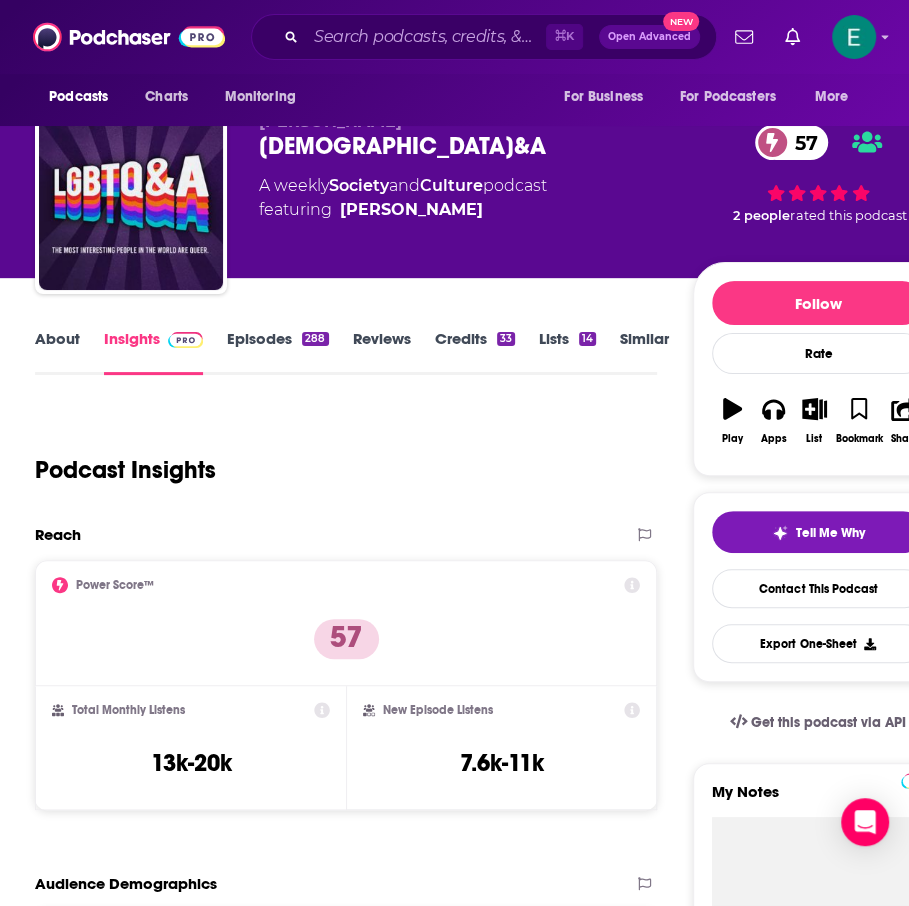 scroll, scrollTop: 0, scrollLeft: 0, axis: both 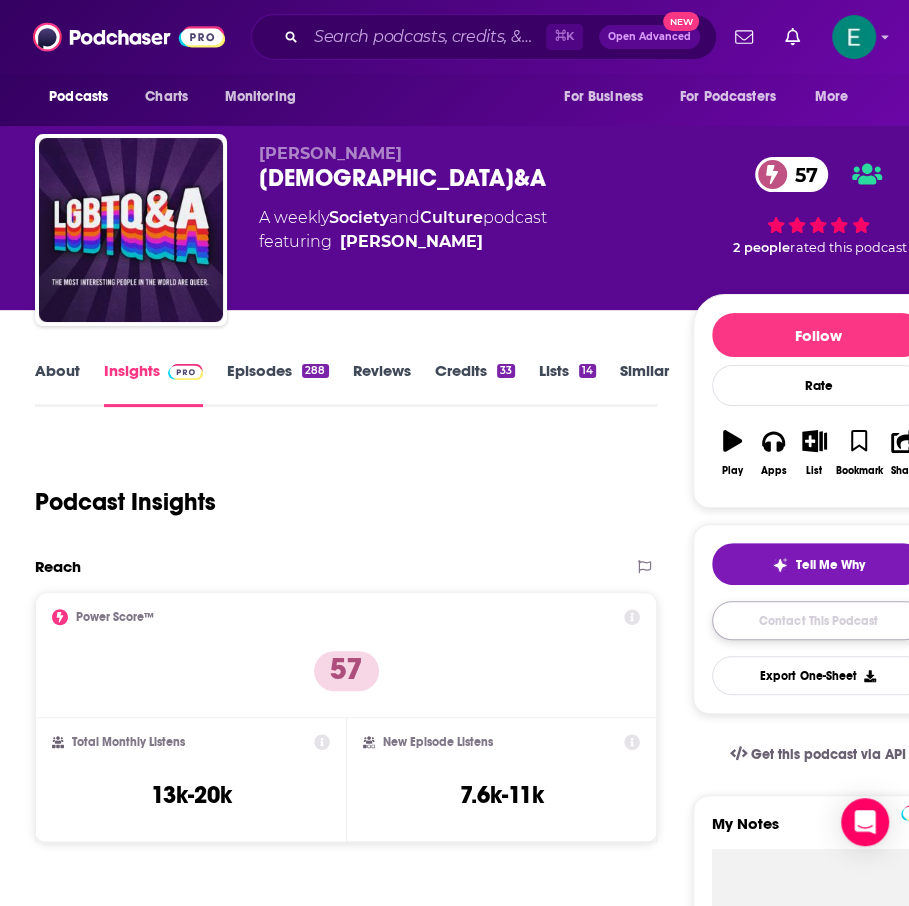 click on "Contact This Podcast" at bounding box center [818, 620] 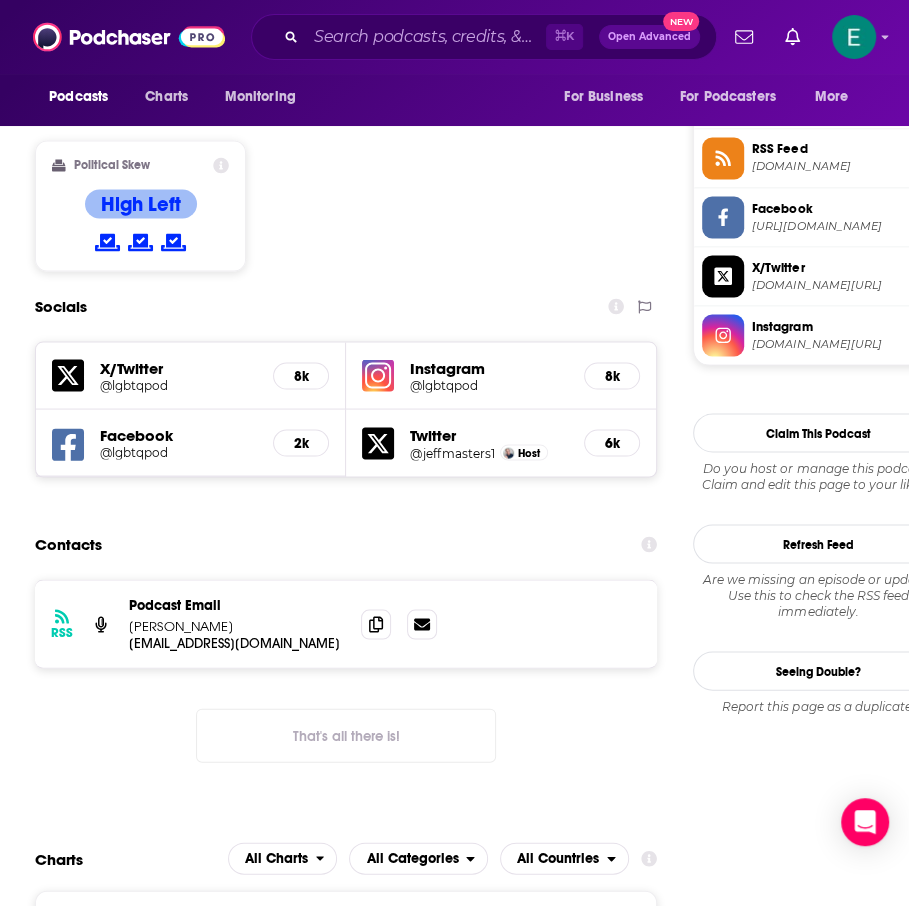 scroll, scrollTop: 1606, scrollLeft: 0, axis: vertical 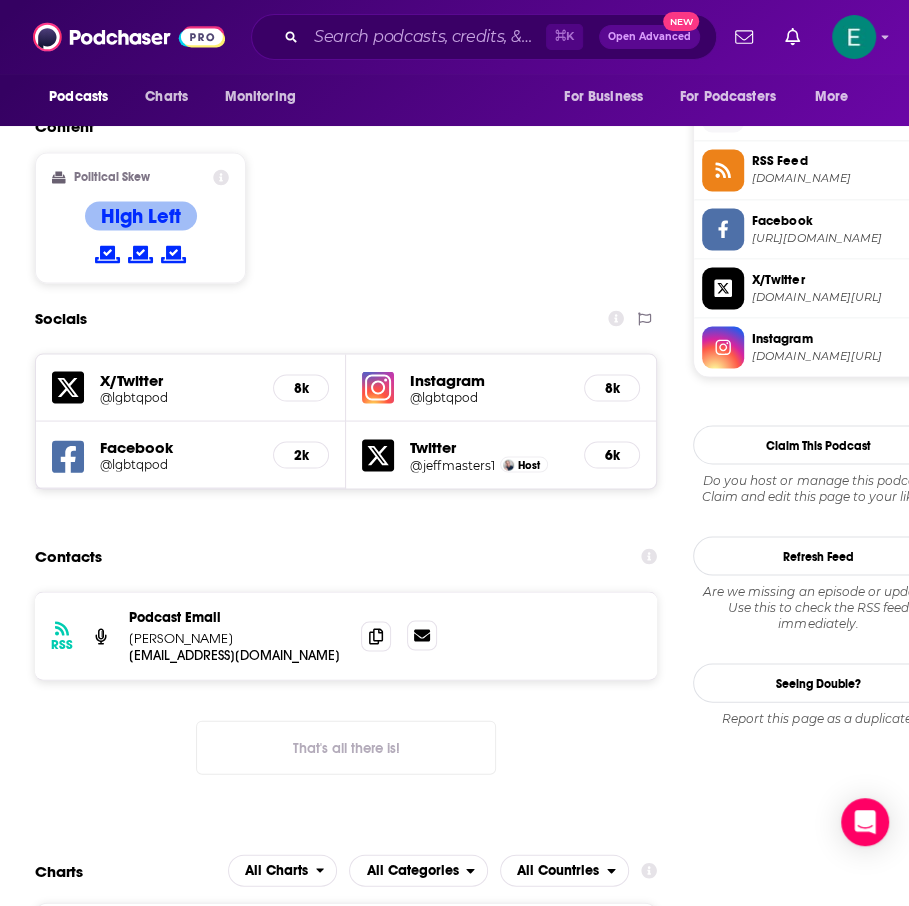 click at bounding box center [422, 635] 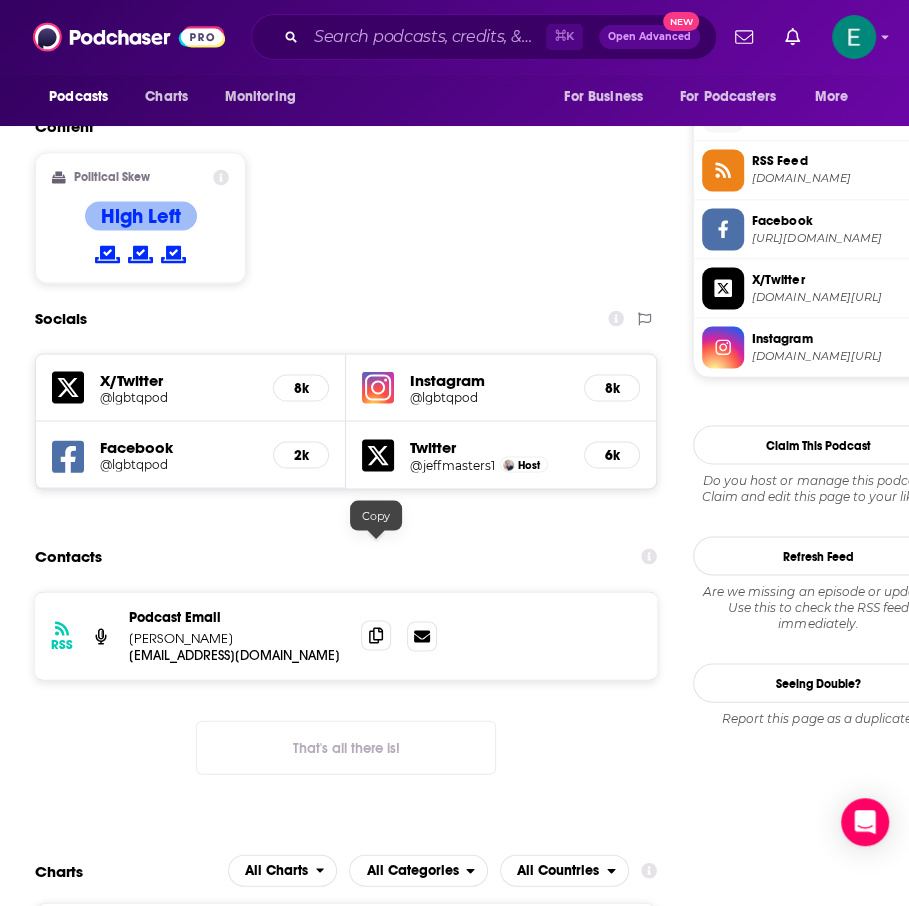 click 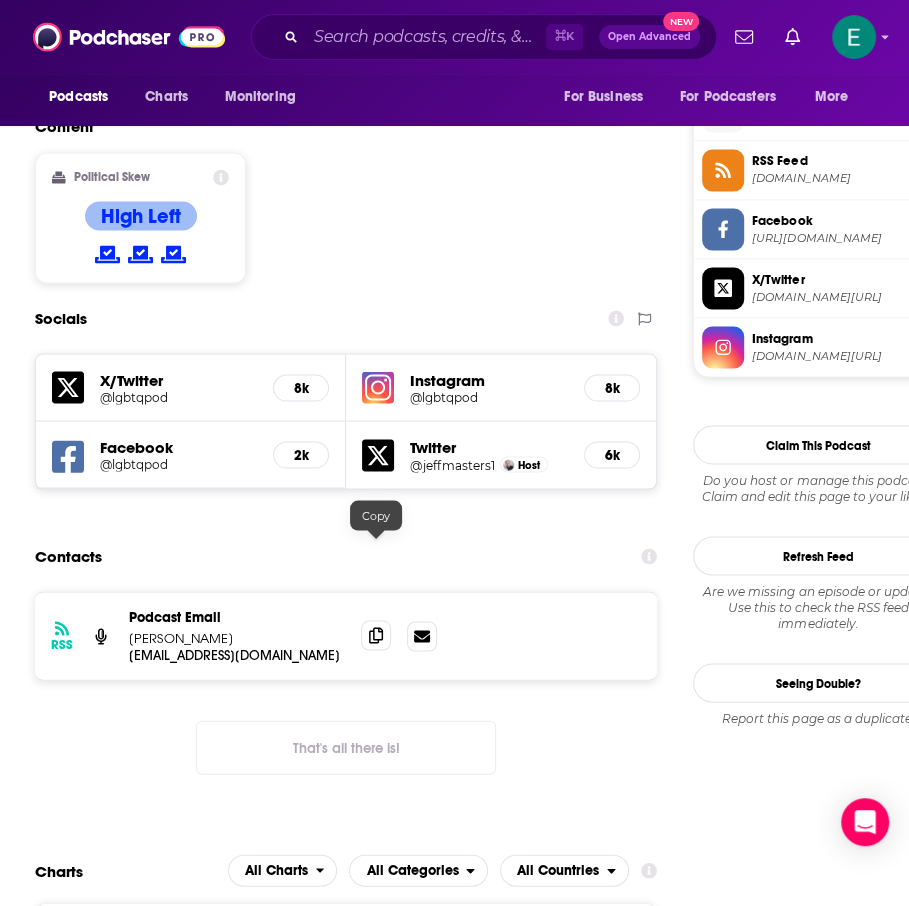click 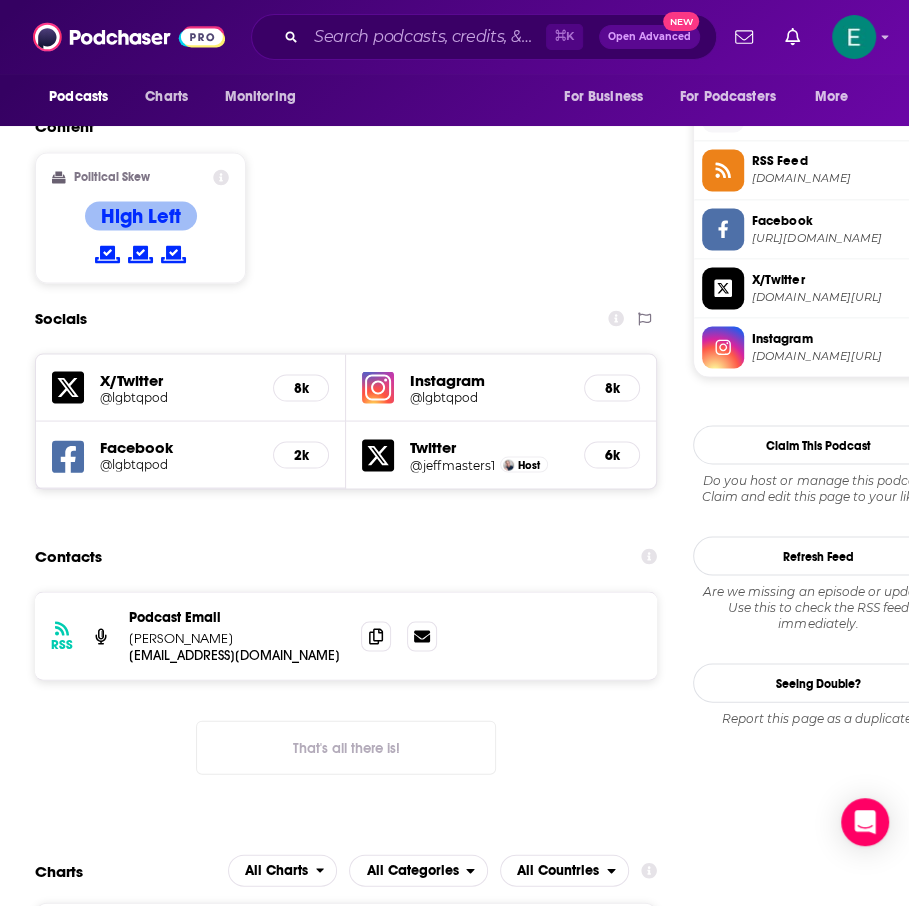 click on "Contacts" at bounding box center (346, 556) 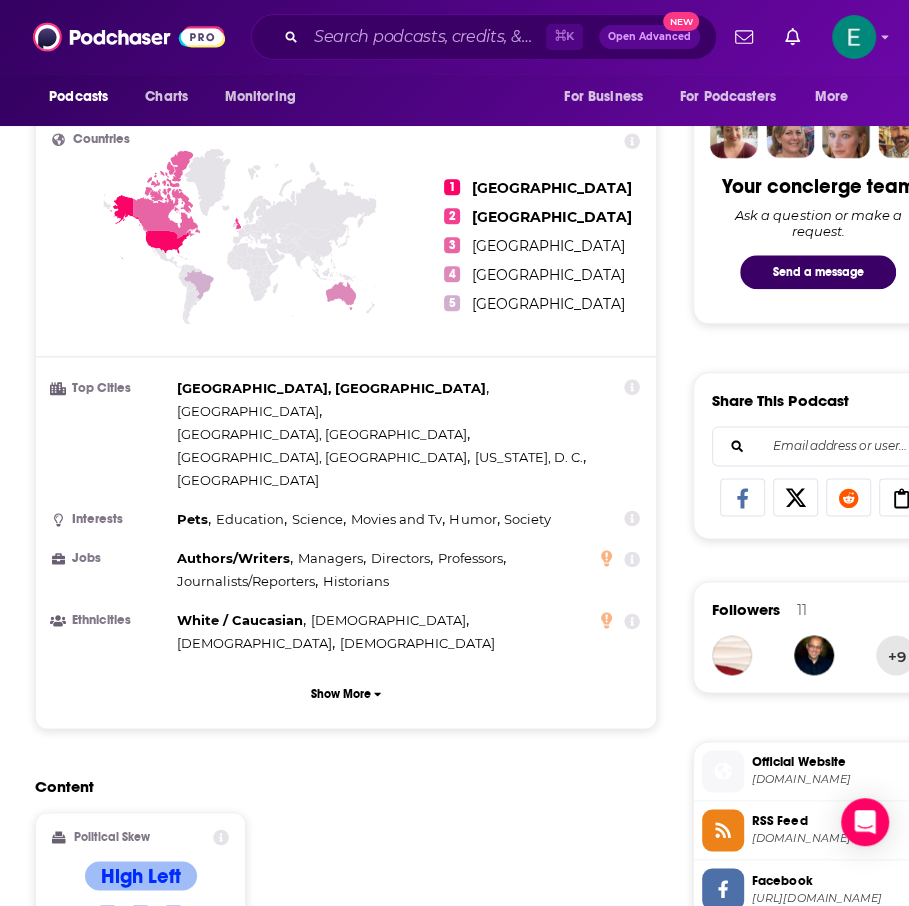 scroll, scrollTop: 0, scrollLeft: 0, axis: both 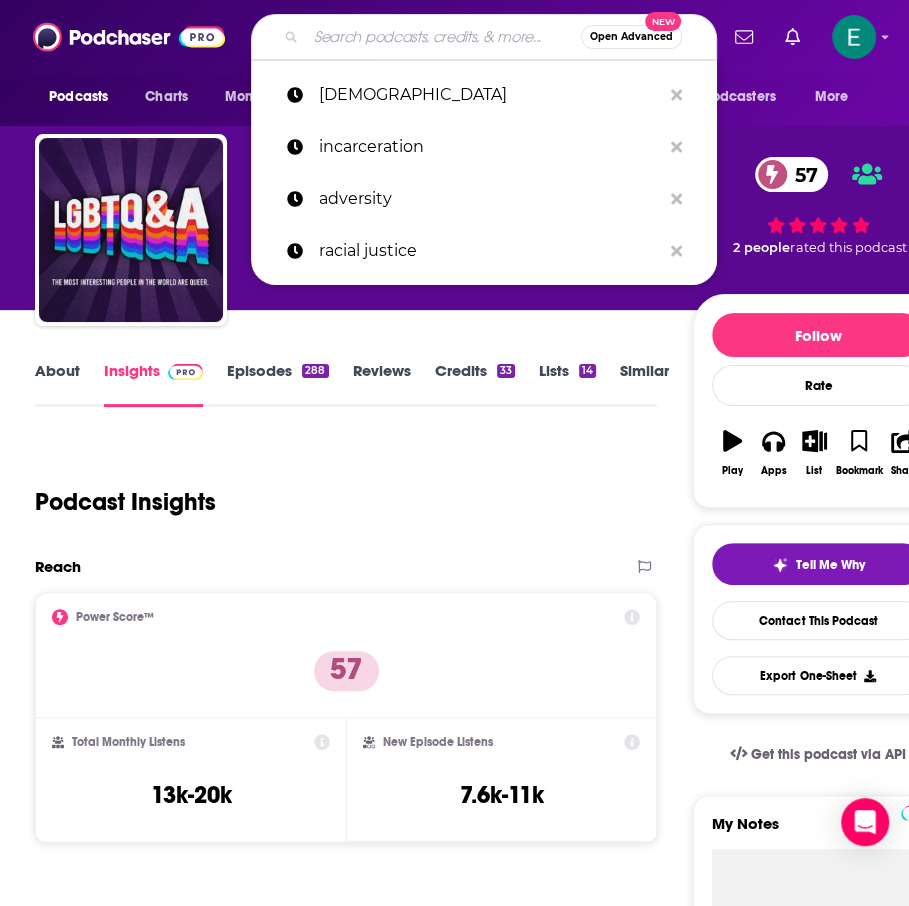 click at bounding box center [443, 37] 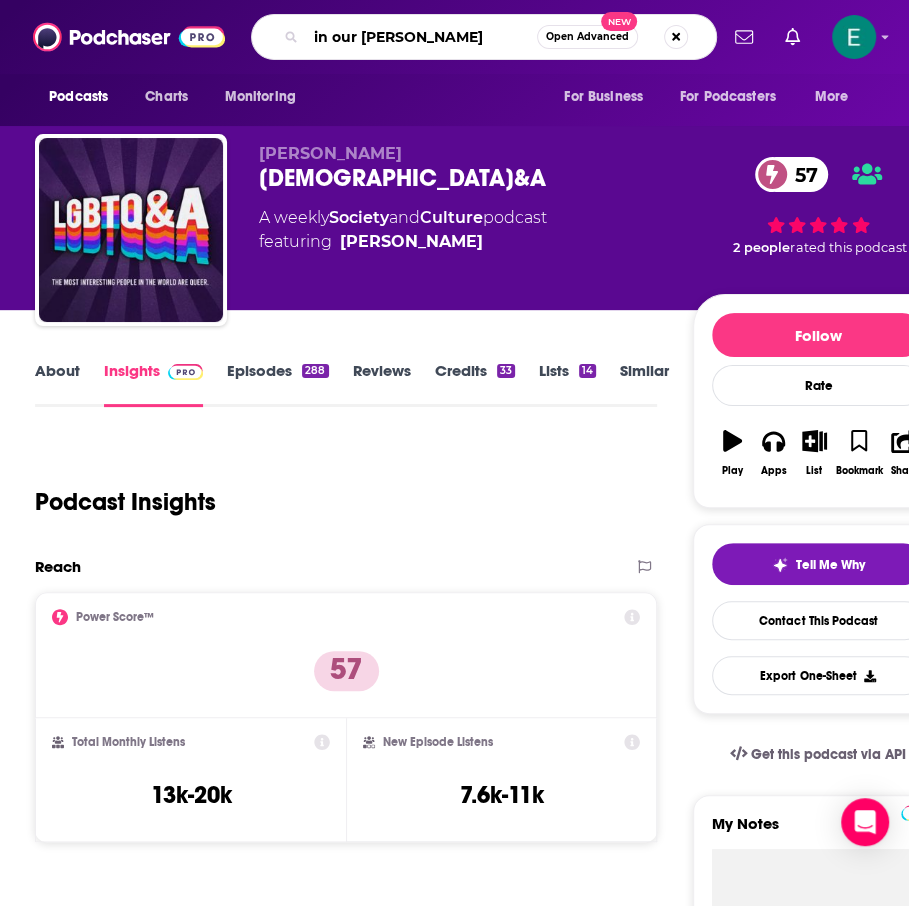 type on "in our time" 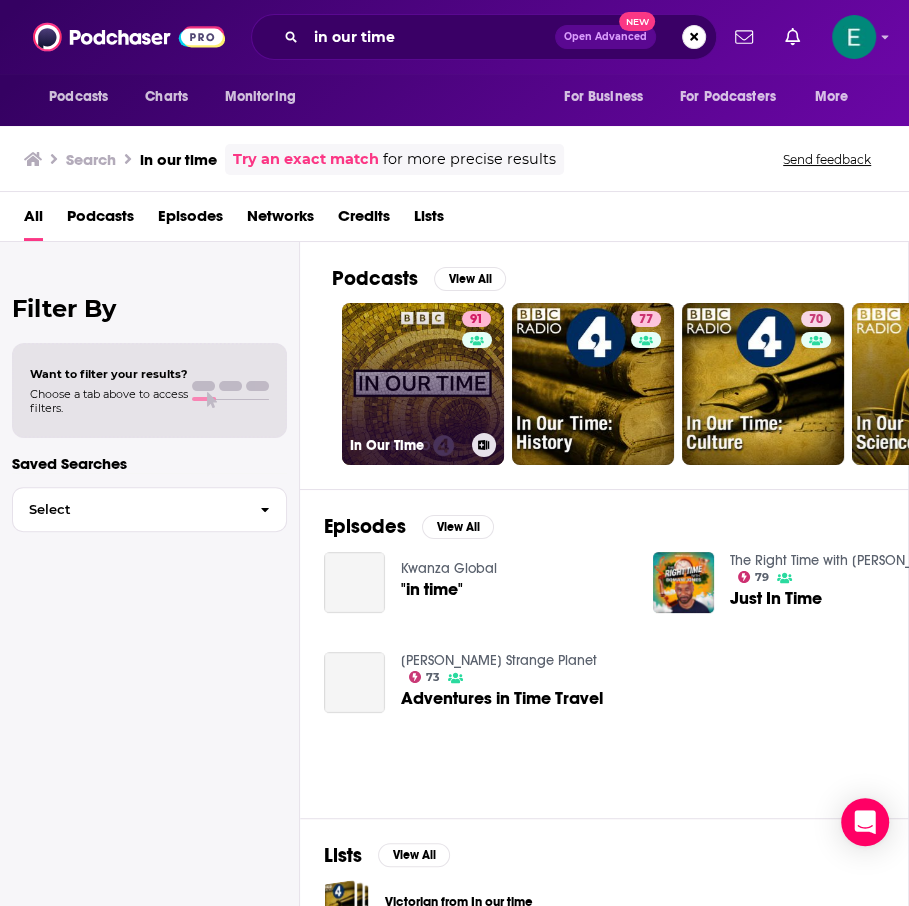 click on "91 In Our Time" at bounding box center [423, 384] 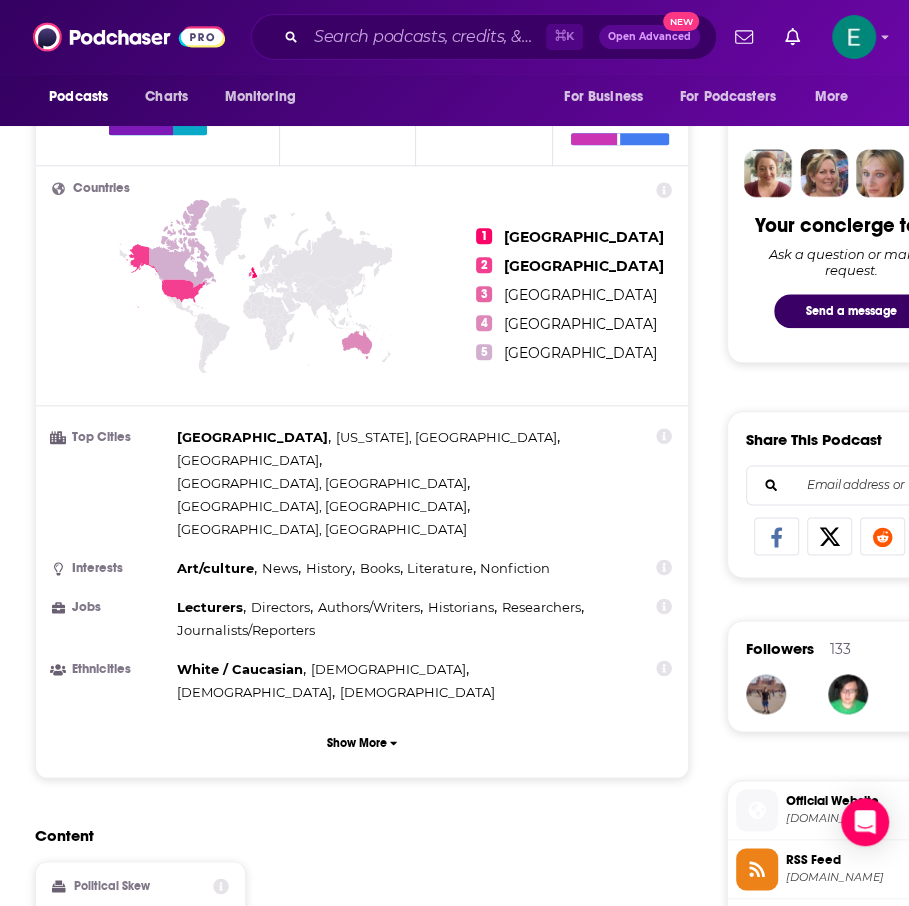 scroll, scrollTop: 911, scrollLeft: 0, axis: vertical 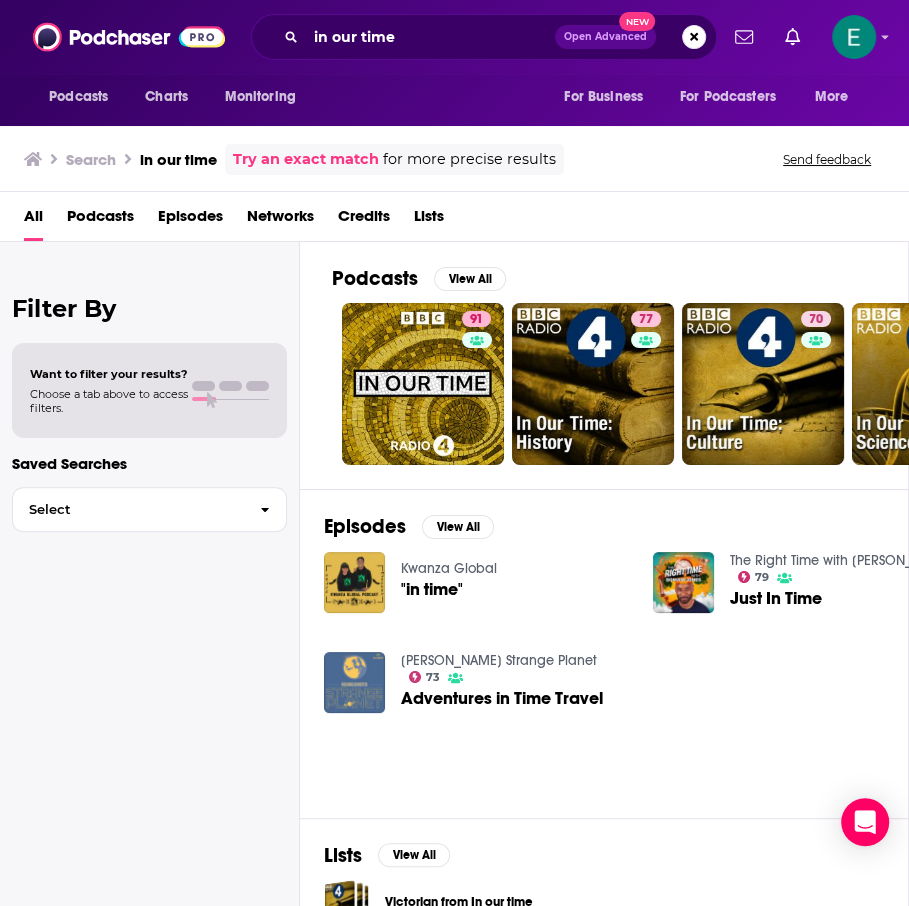 click on "91 77 70 74 70 65 47 61 + 31k" at bounding box center (620, 384) 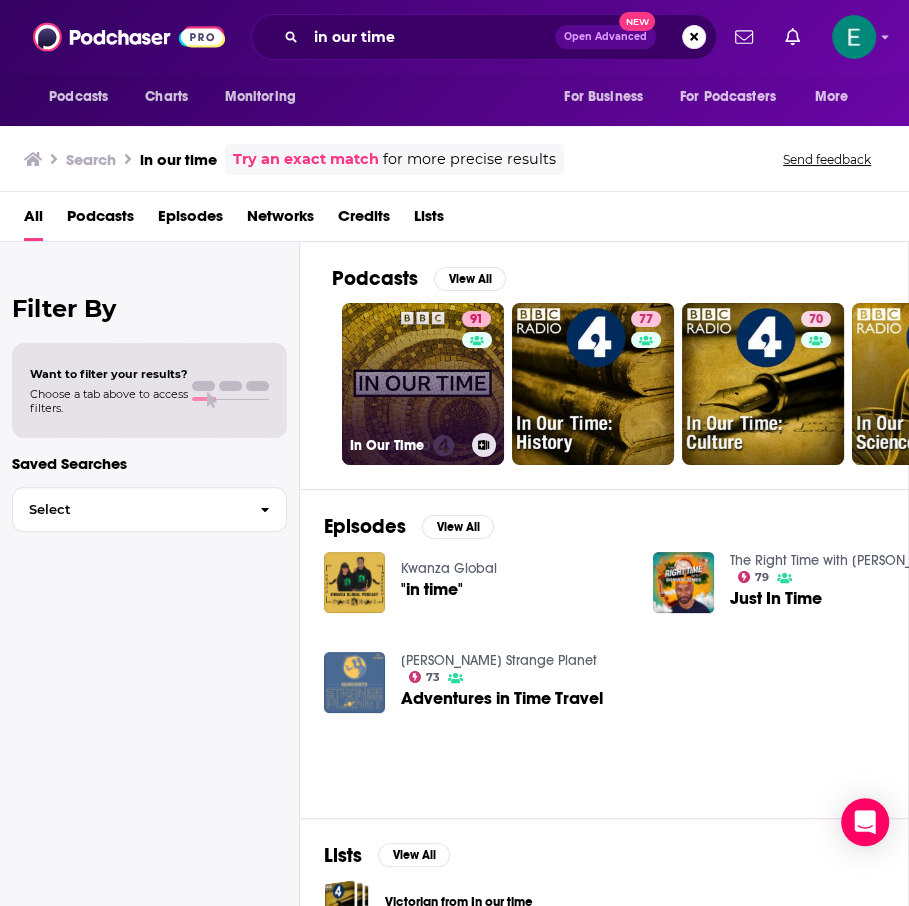 click on "91 In Our Time" at bounding box center (423, 384) 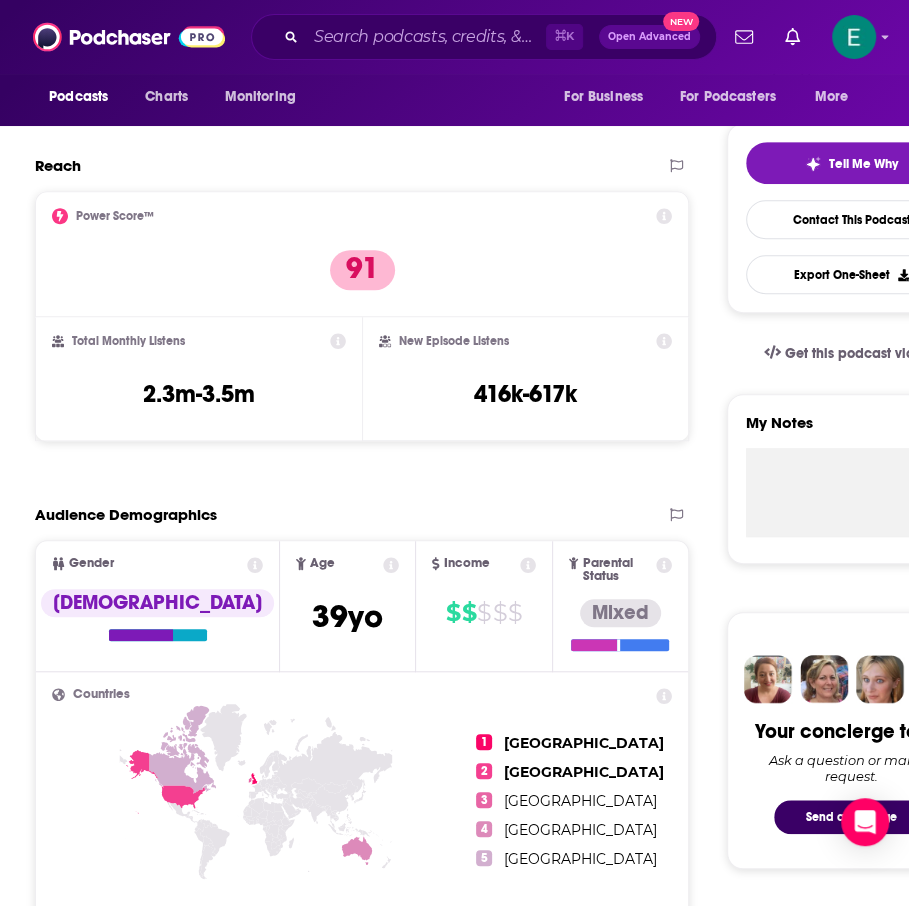 scroll, scrollTop: 0, scrollLeft: 0, axis: both 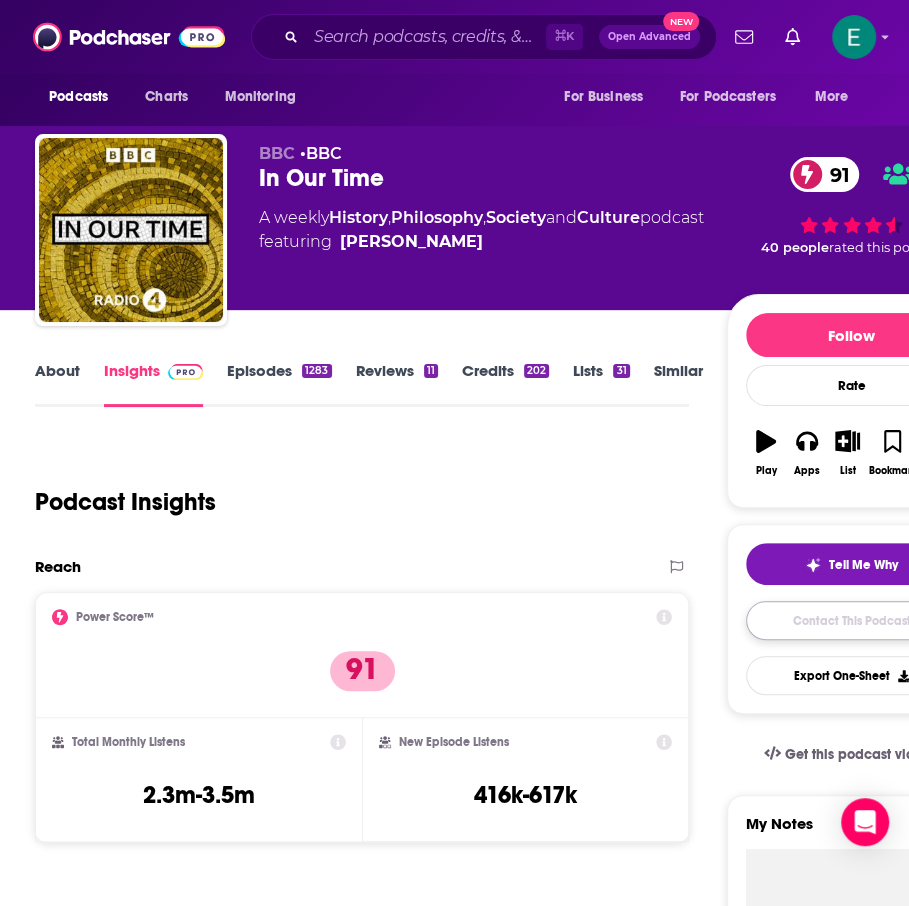 click on "Contact This Podcast" at bounding box center [852, 620] 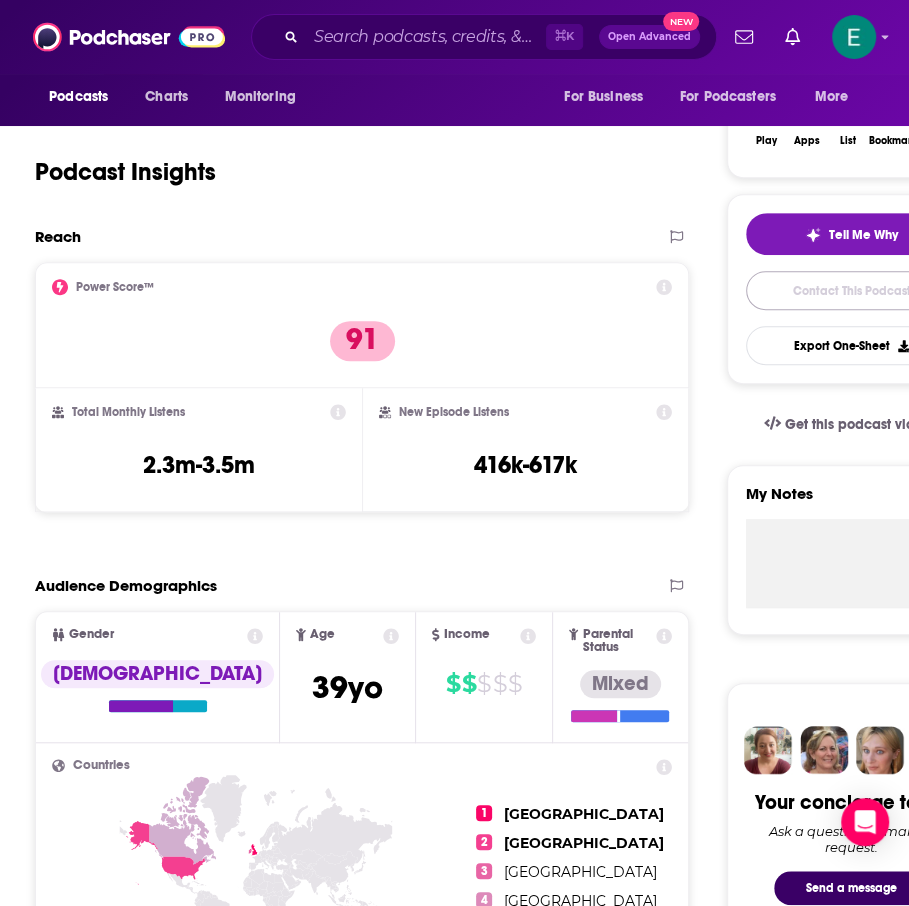 scroll, scrollTop: 0, scrollLeft: 0, axis: both 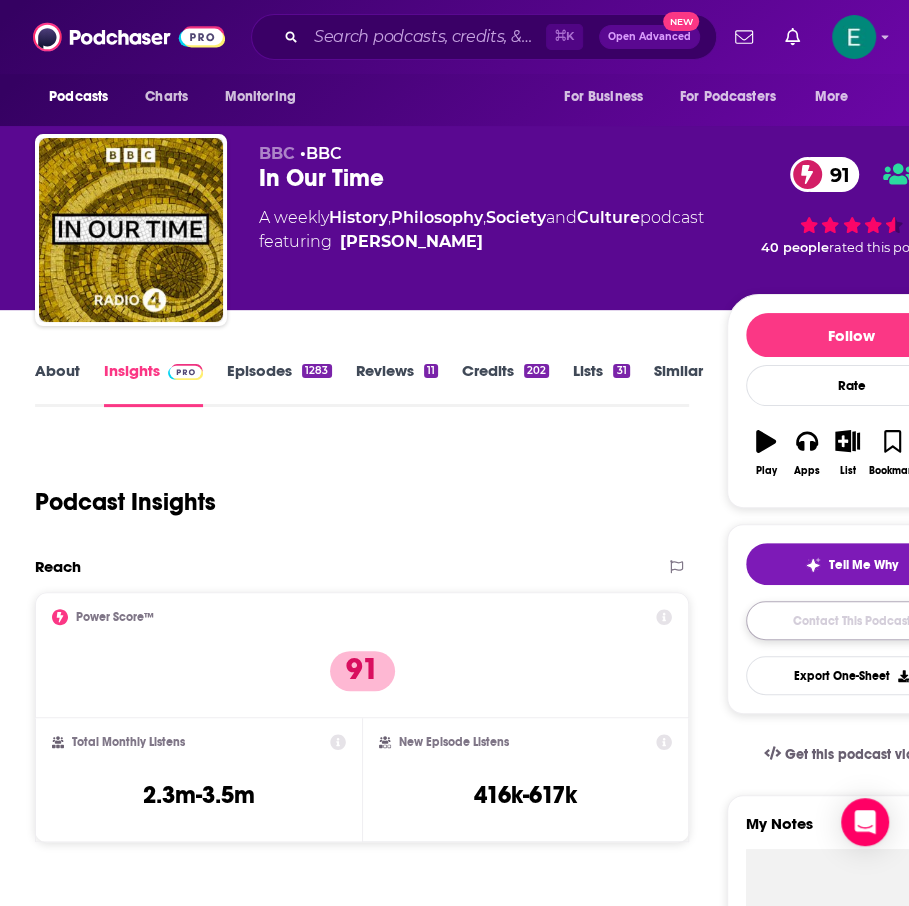 click on "Contact This Podcast" at bounding box center [852, 620] 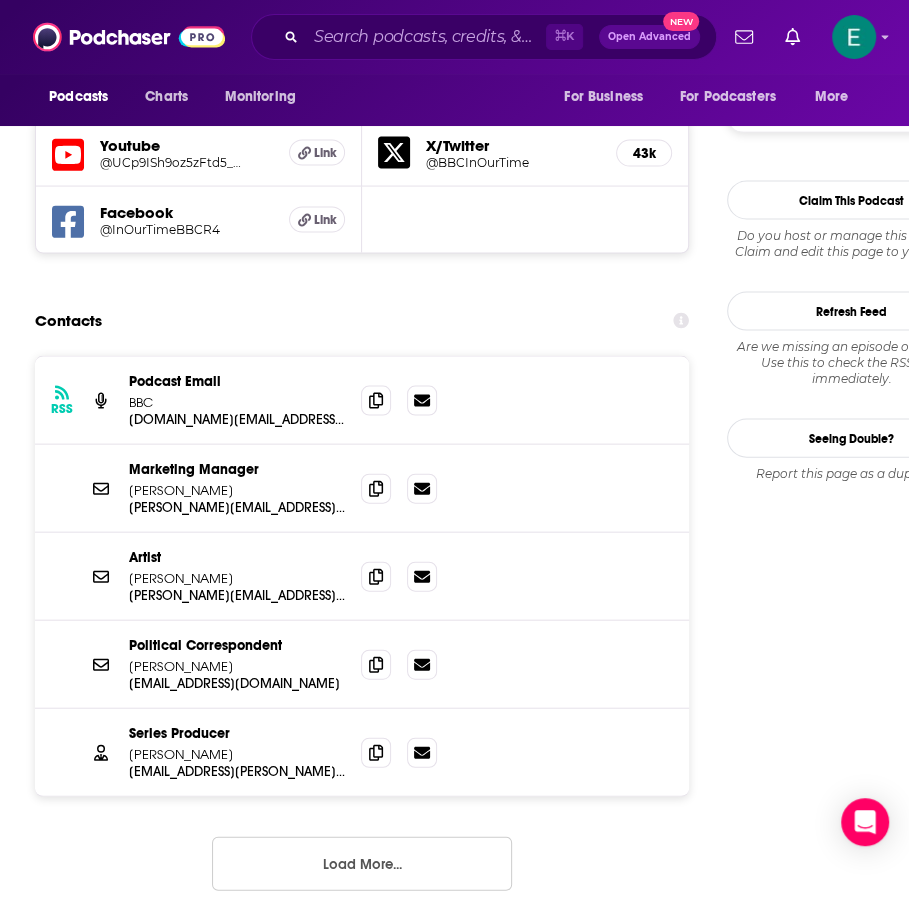 scroll, scrollTop: 1842, scrollLeft: 0, axis: vertical 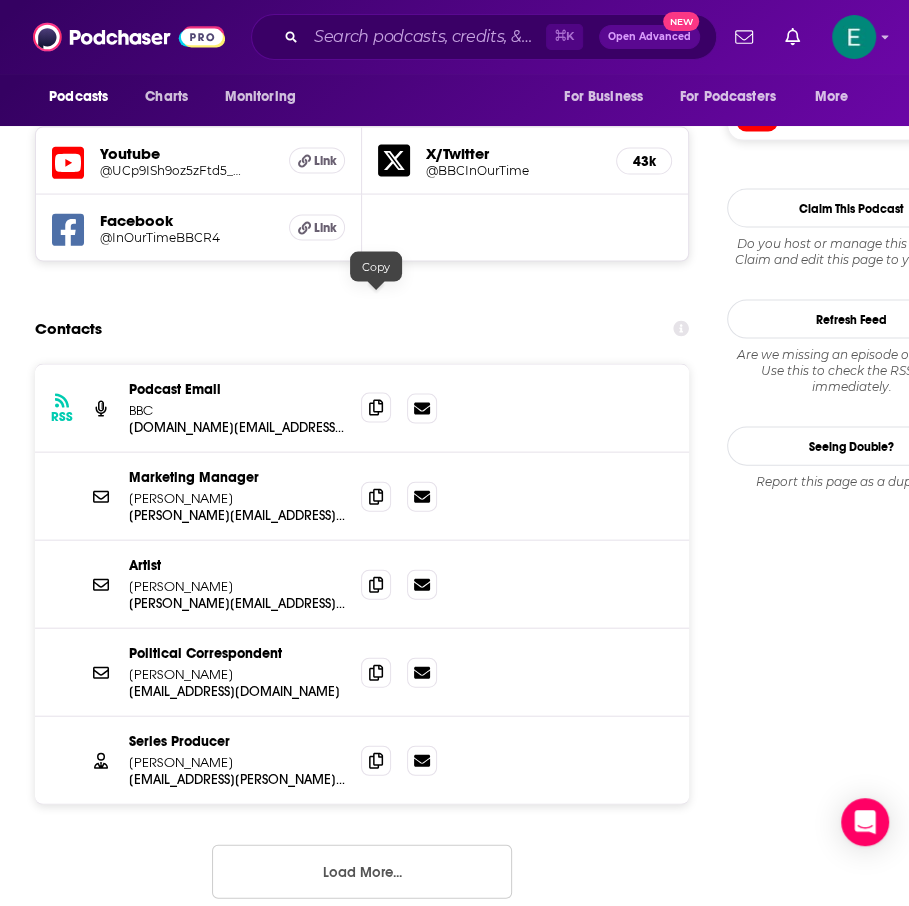 click 